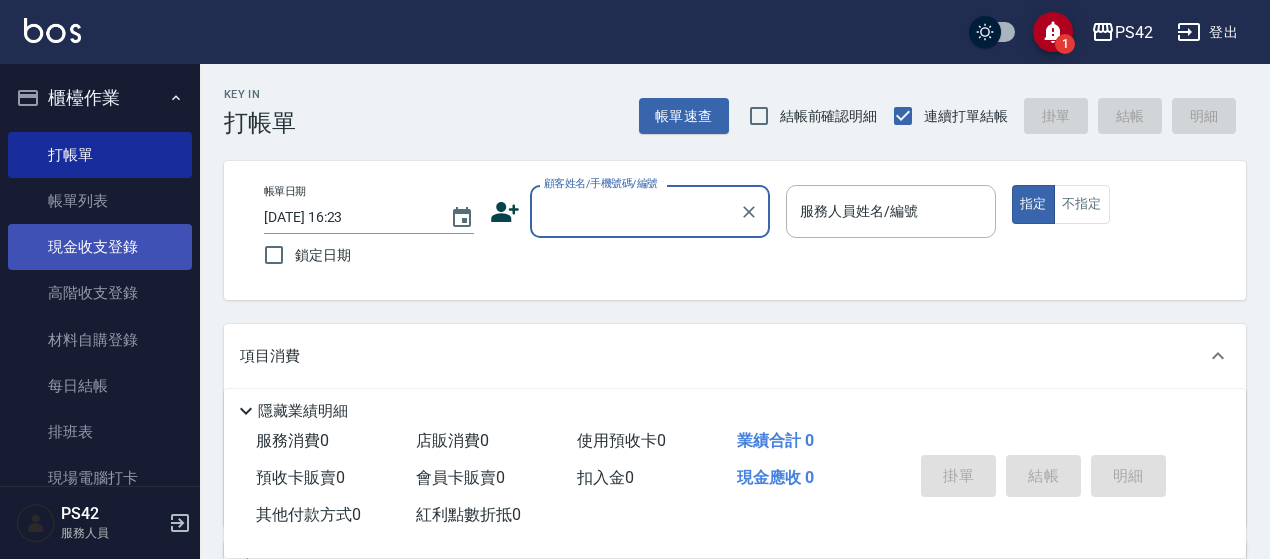 scroll, scrollTop: 0, scrollLeft: 0, axis: both 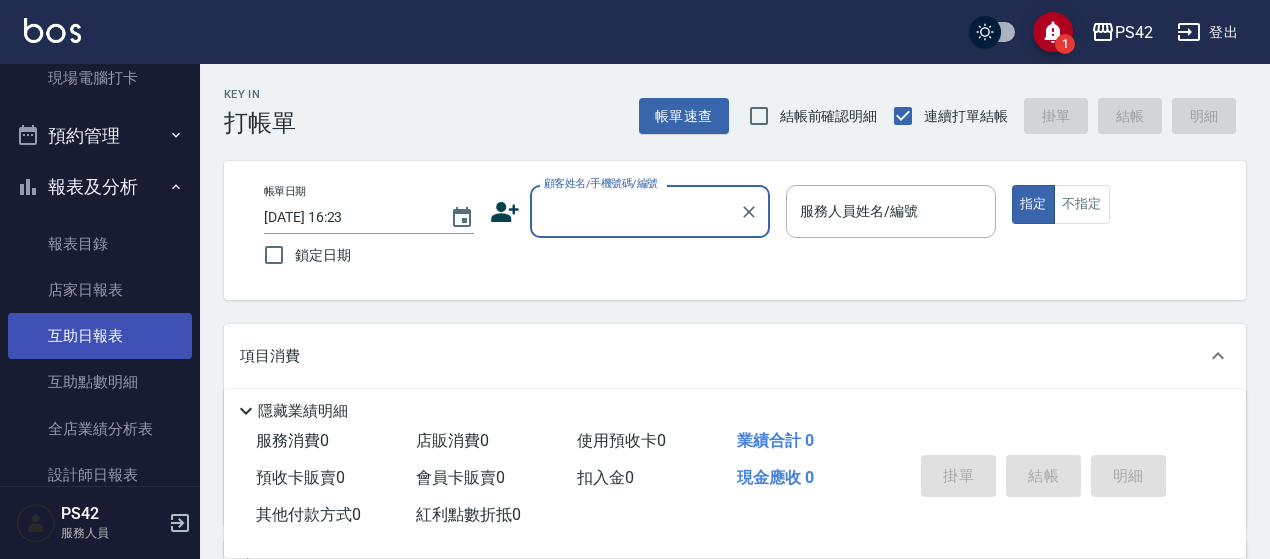 click on "互助日報表" at bounding box center (100, 336) 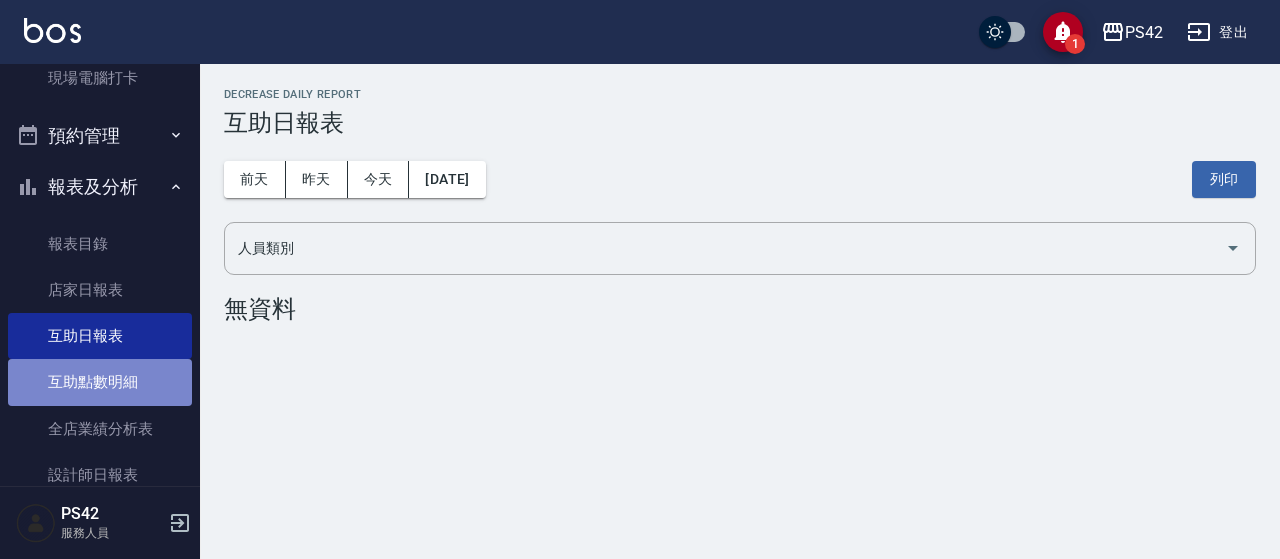 click on "互助點數明細" at bounding box center [100, 382] 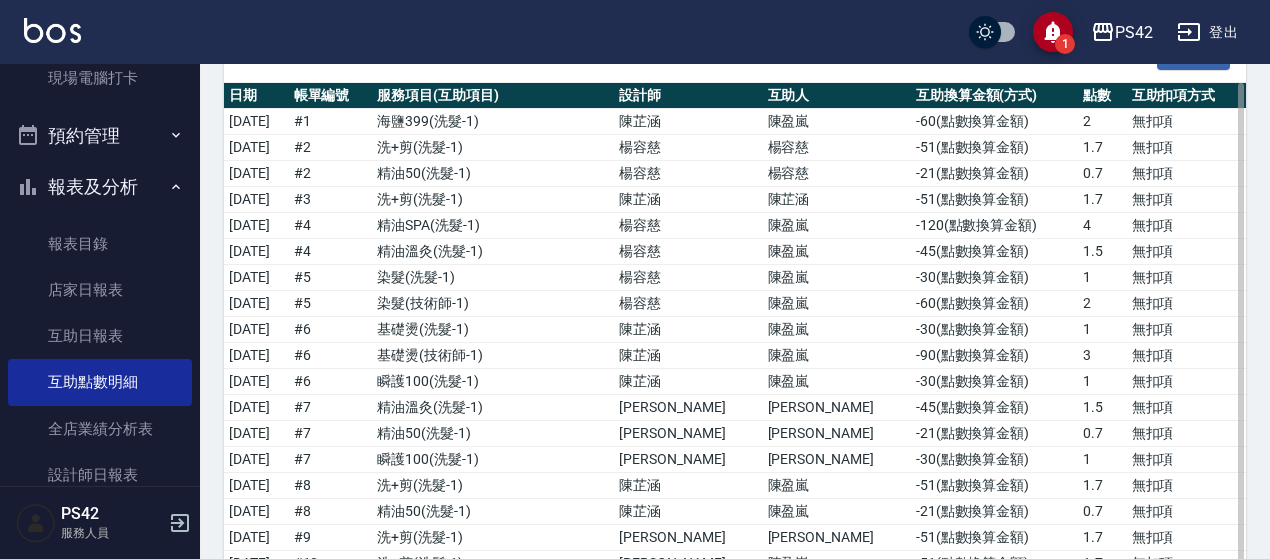 scroll, scrollTop: 0, scrollLeft: 0, axis: both 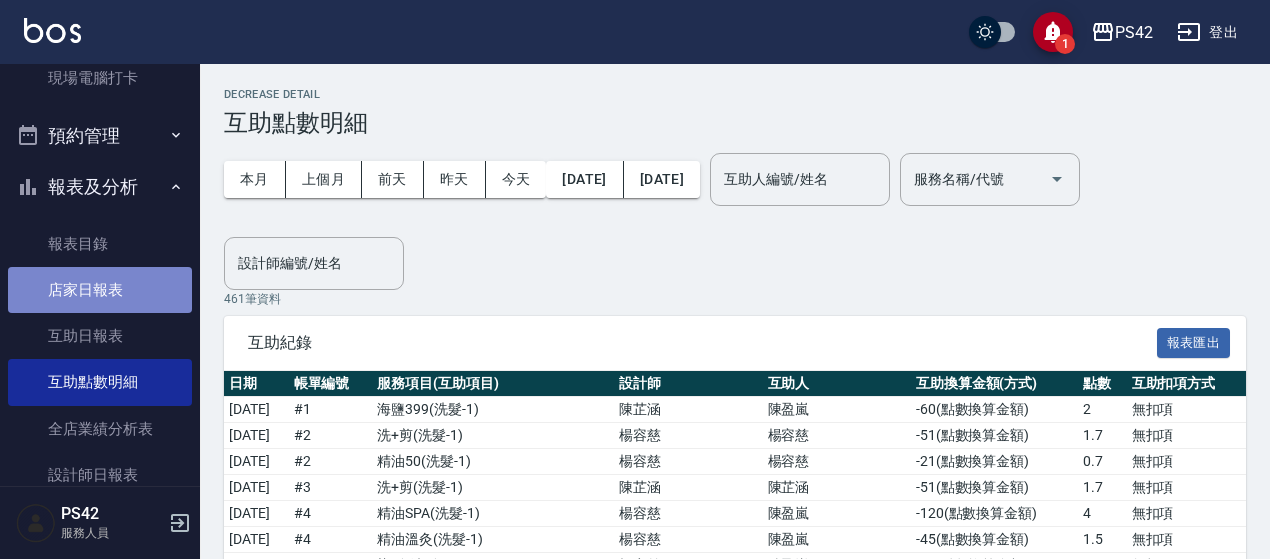 click on "店家日報表" at bounding box center (100, 290) 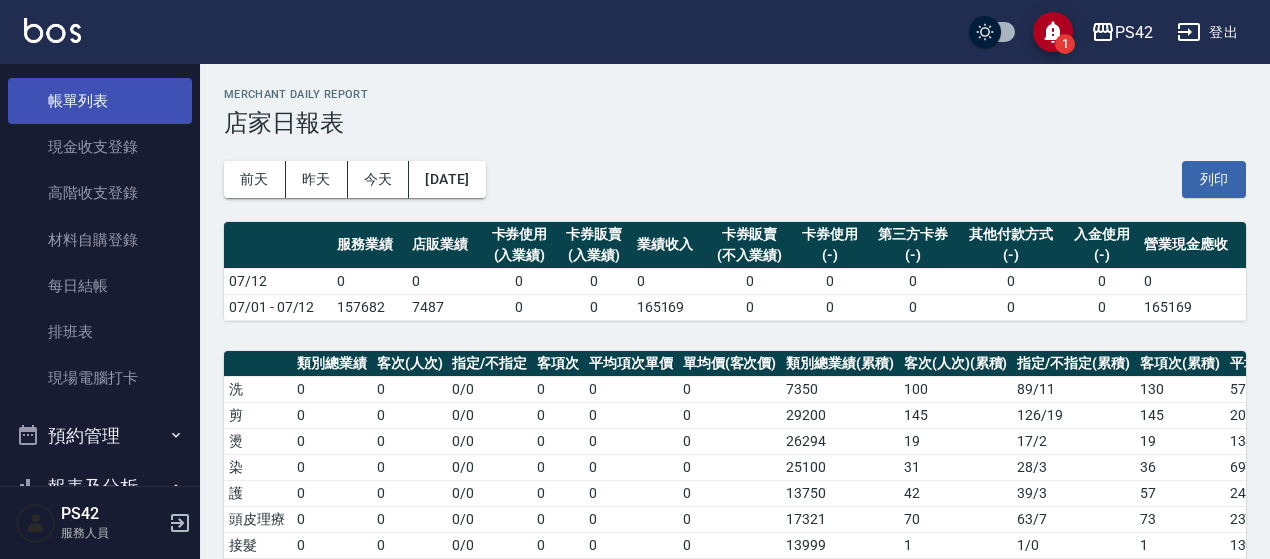 scroll, scrollTop: 0, scrollLeft: 0, axis: both 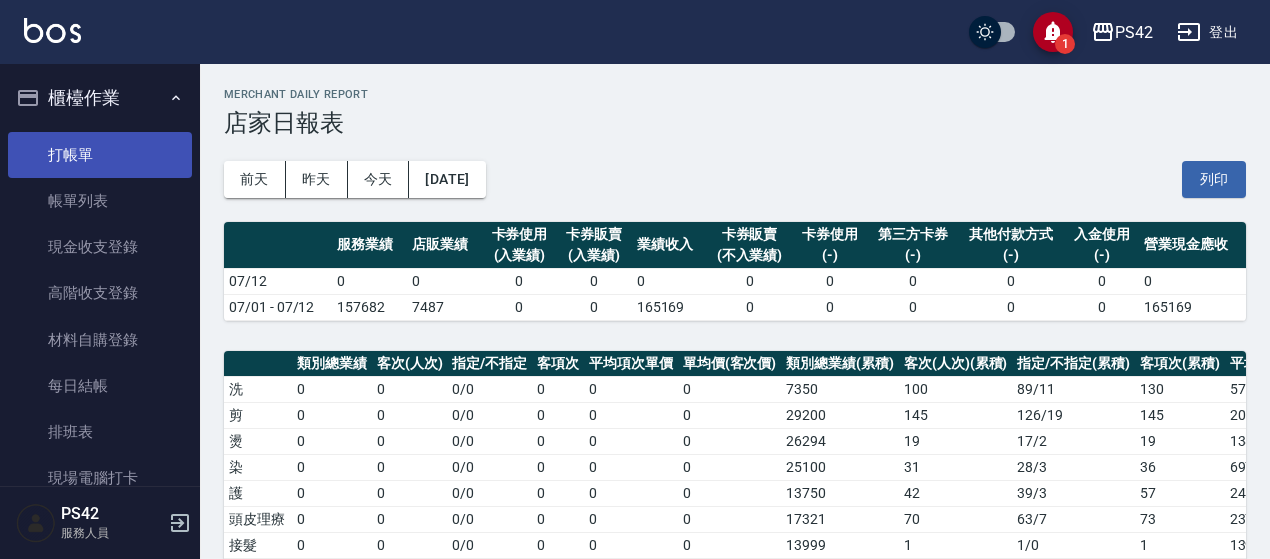click on "打帳單" at bounding box center [100, 155] 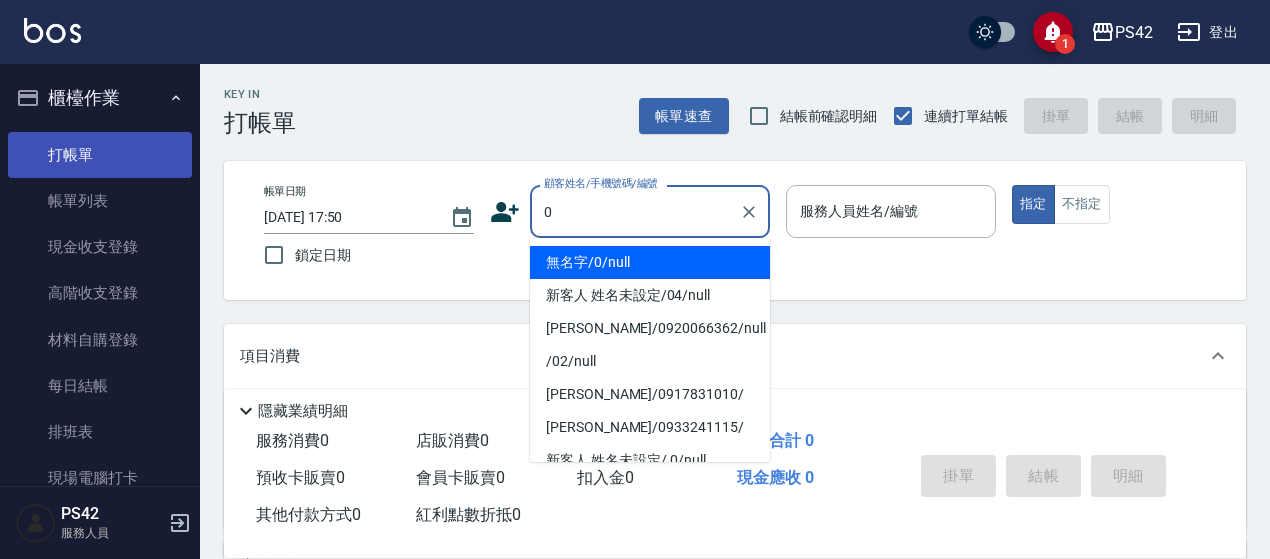 type on "無名字/0/null" 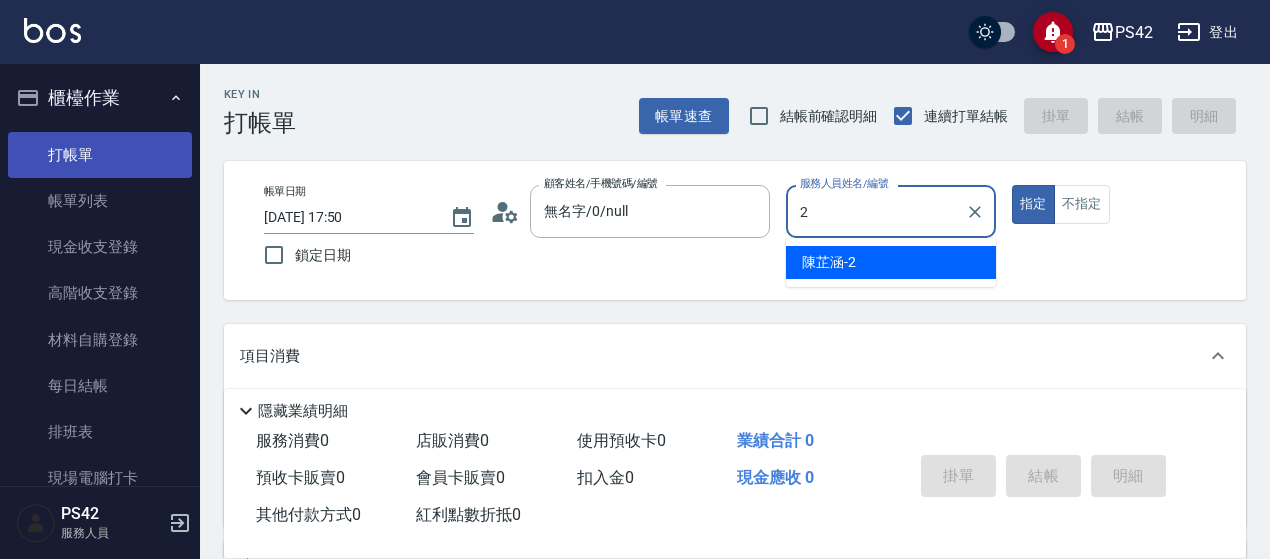 type on "[PERSON_NAME]-2" 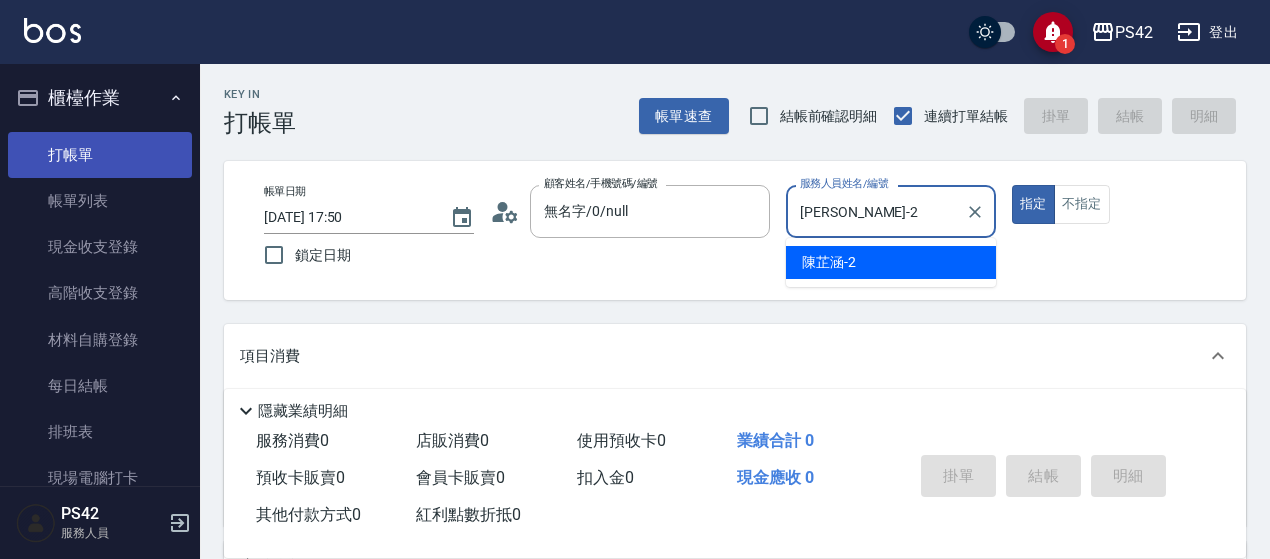 type on "true" 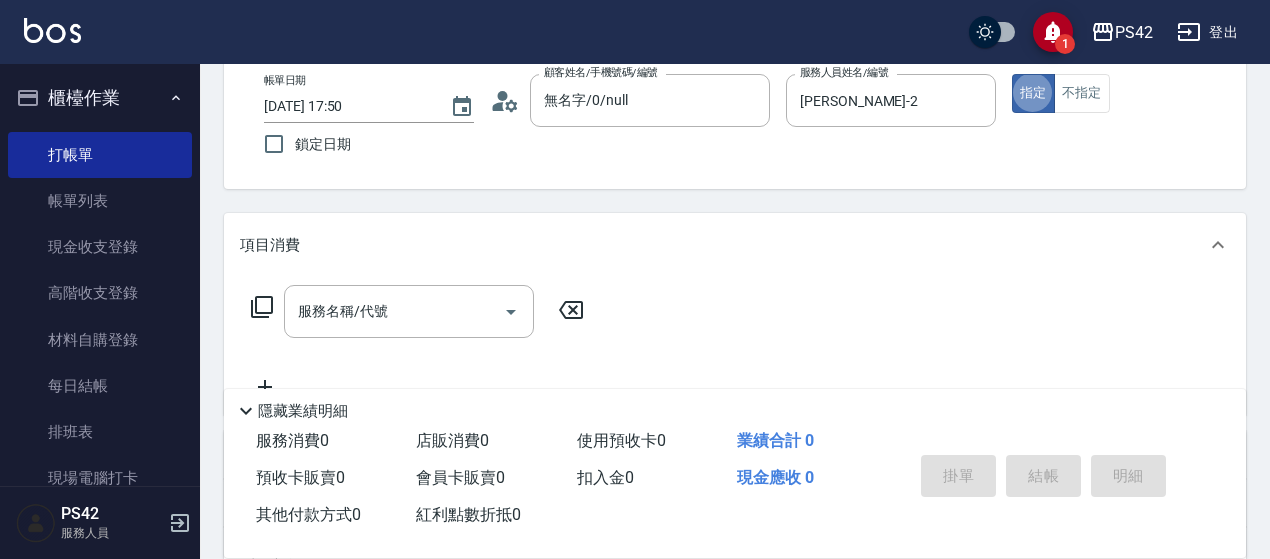 scroll, scrollTop: 200, scrollLeft: 0, axis: vertical 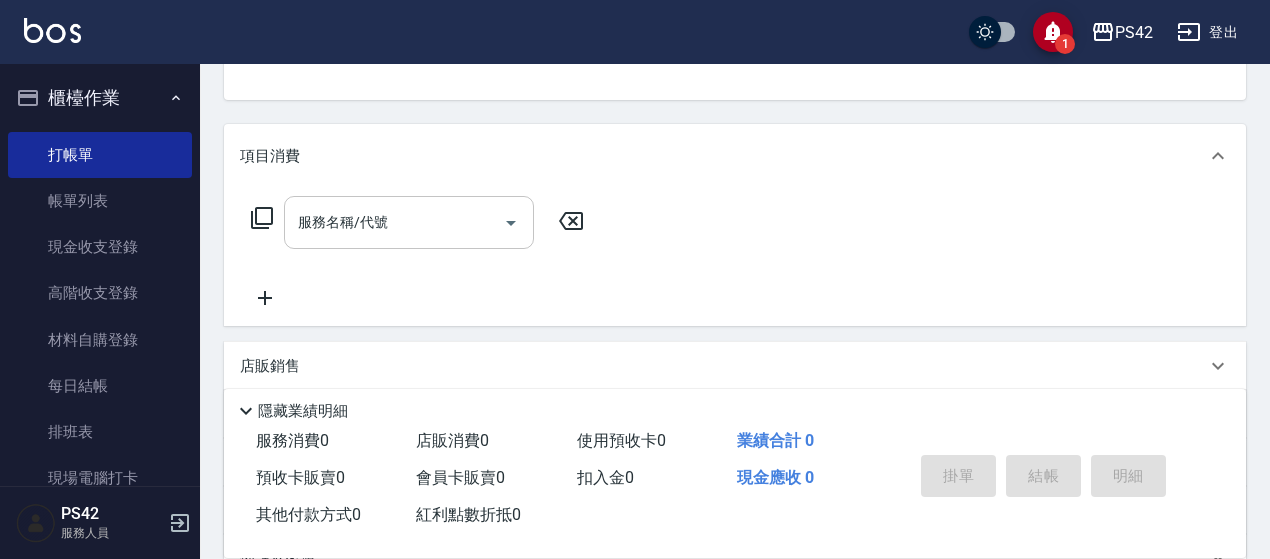 click on "服務名稱/代號" at bounding box center (409, 222) 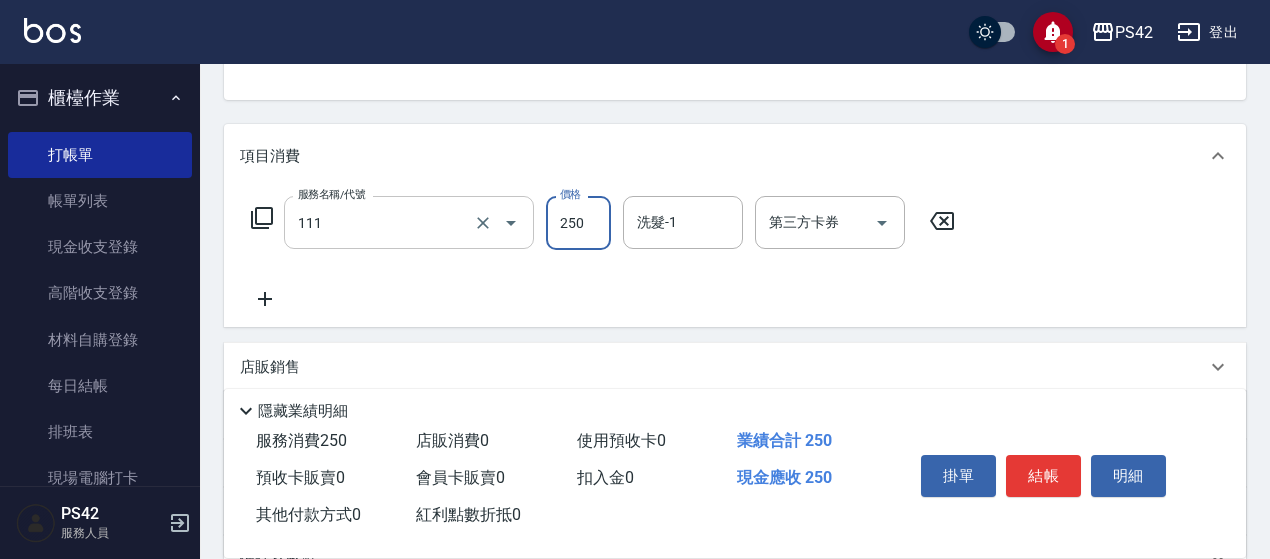 type on "200(111)" 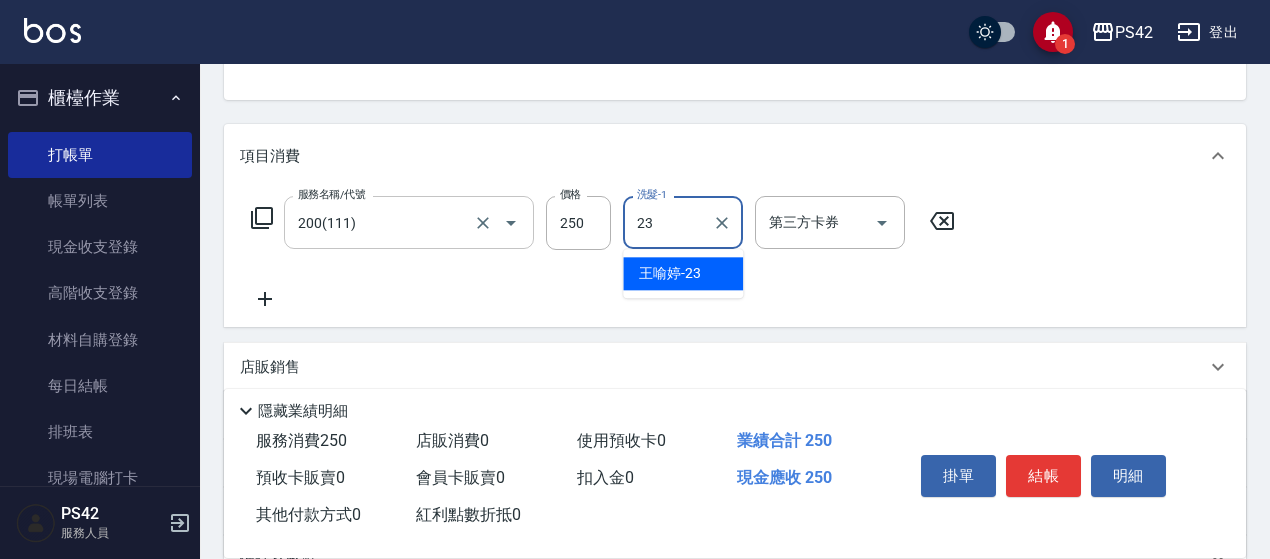 type on "[PERSON_NAME]-23" 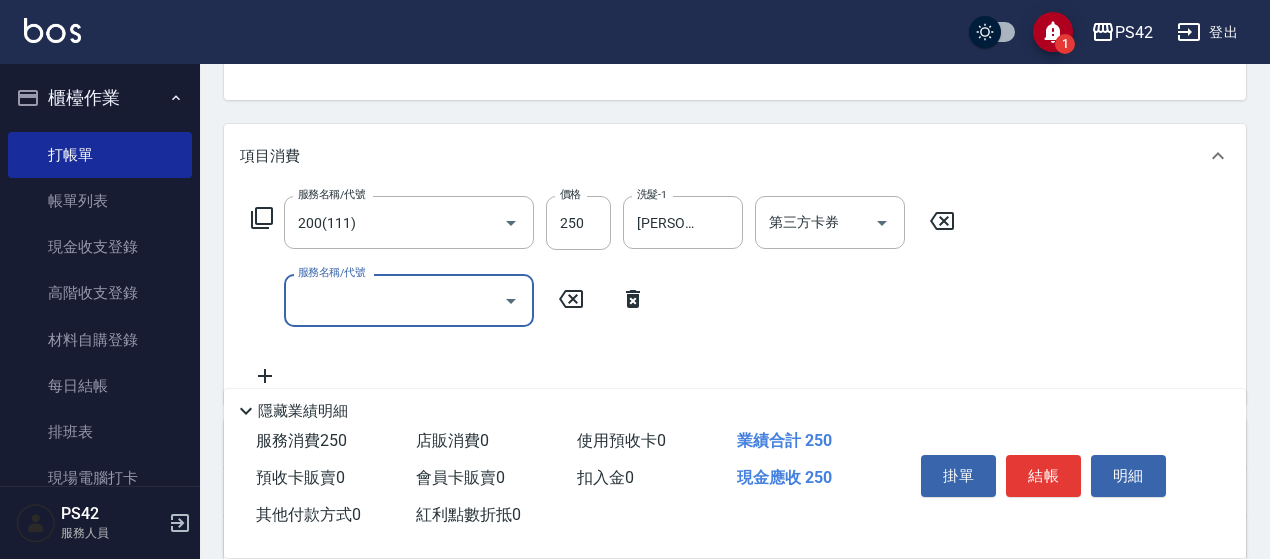 click on "服務名稱/代號" at bounding box center [394, 300] 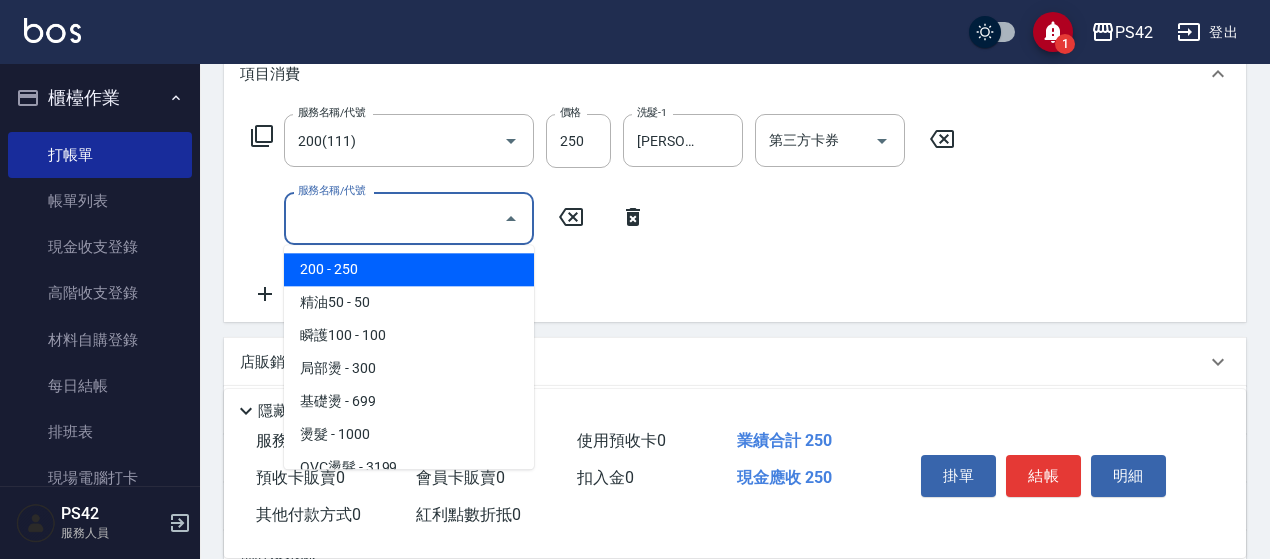 scroll, scrollTop: 491, scrollLeft: 0, axis: vertical 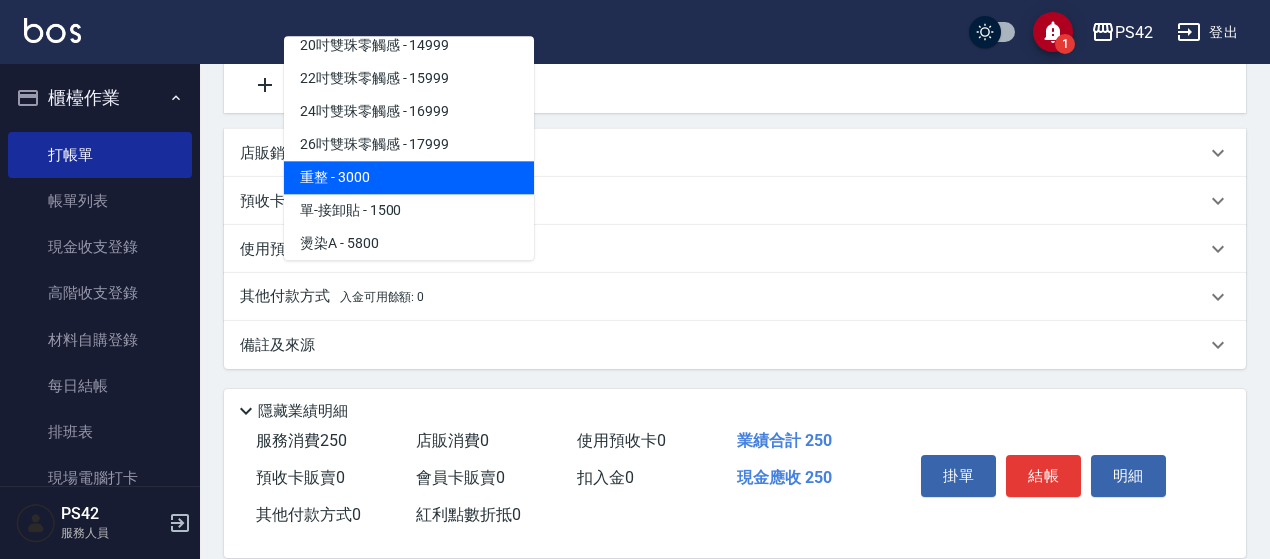 click on "重整 - 3000" at bounding box center (409, 177) 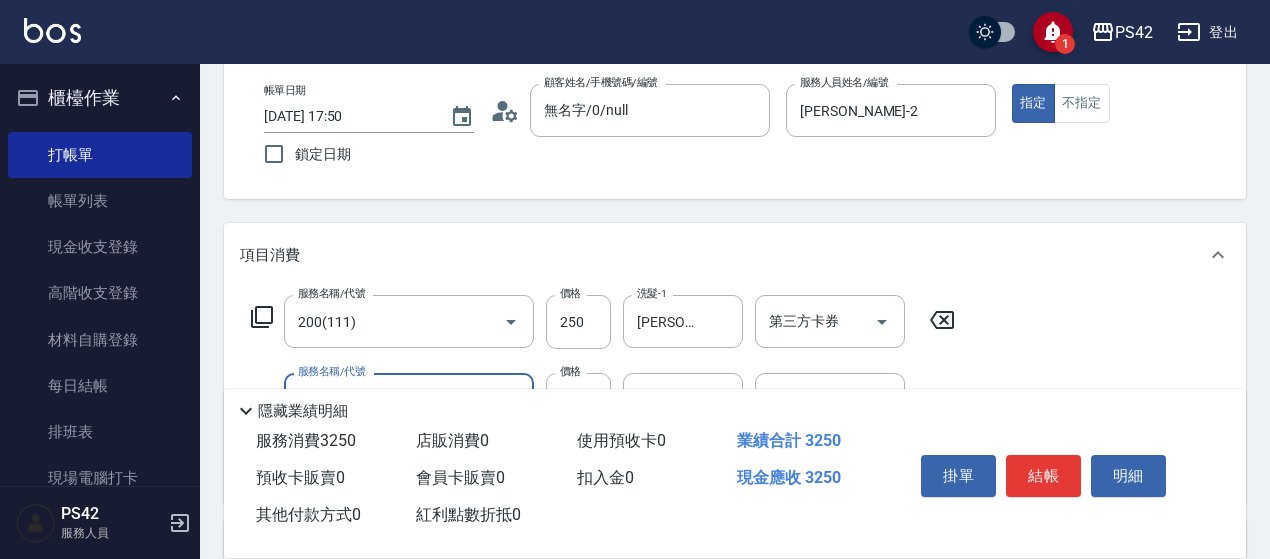 scroll, scrollTop: 0, scrollLeft: 0, axis: both 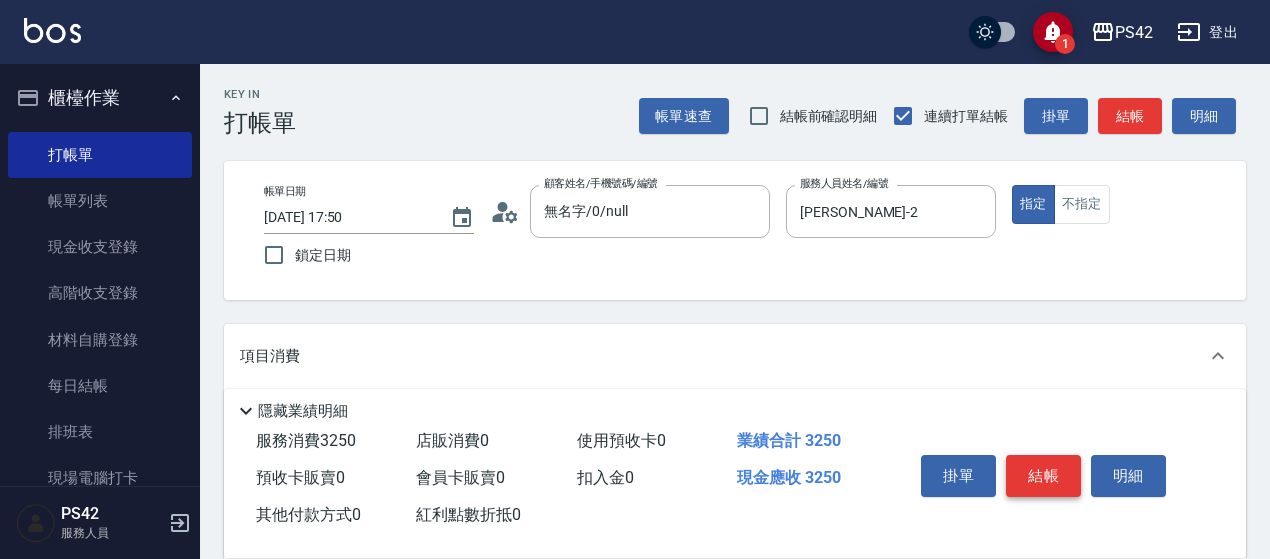 click on "結帳" at bounding box center (1043, 476) 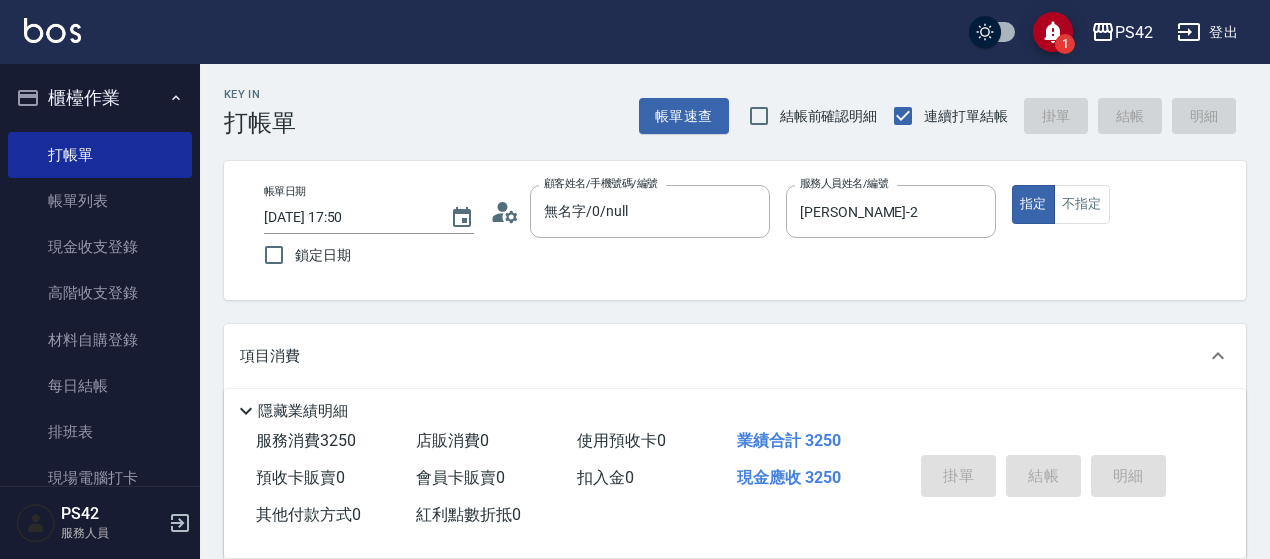 click on "掛單 結帳 明細" at bounding box center [1043, 478] 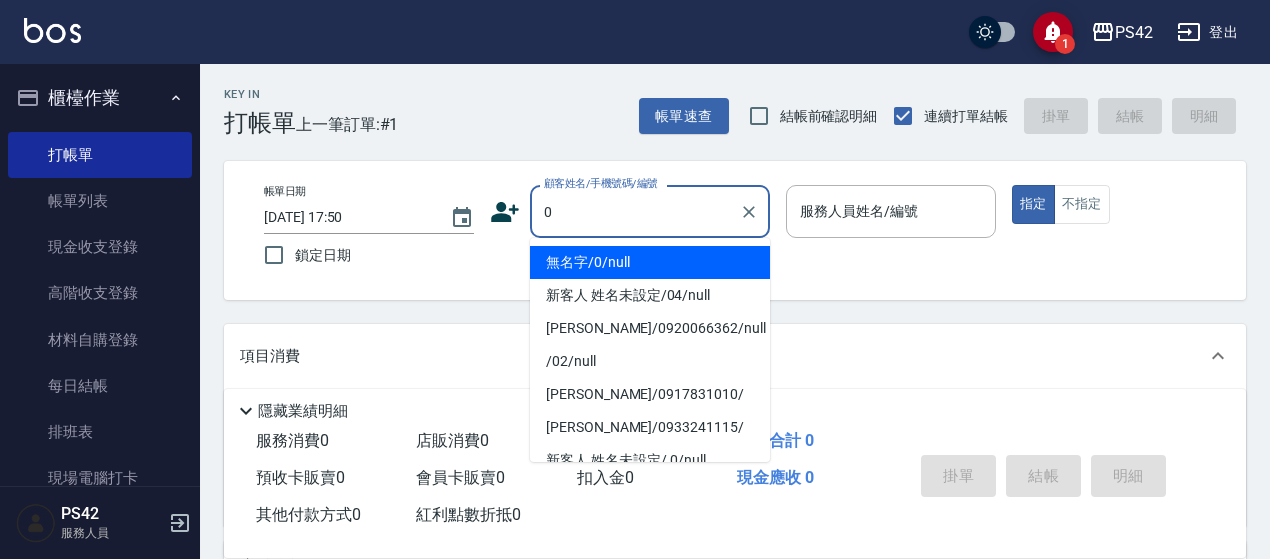 type on "無名字/0/null" 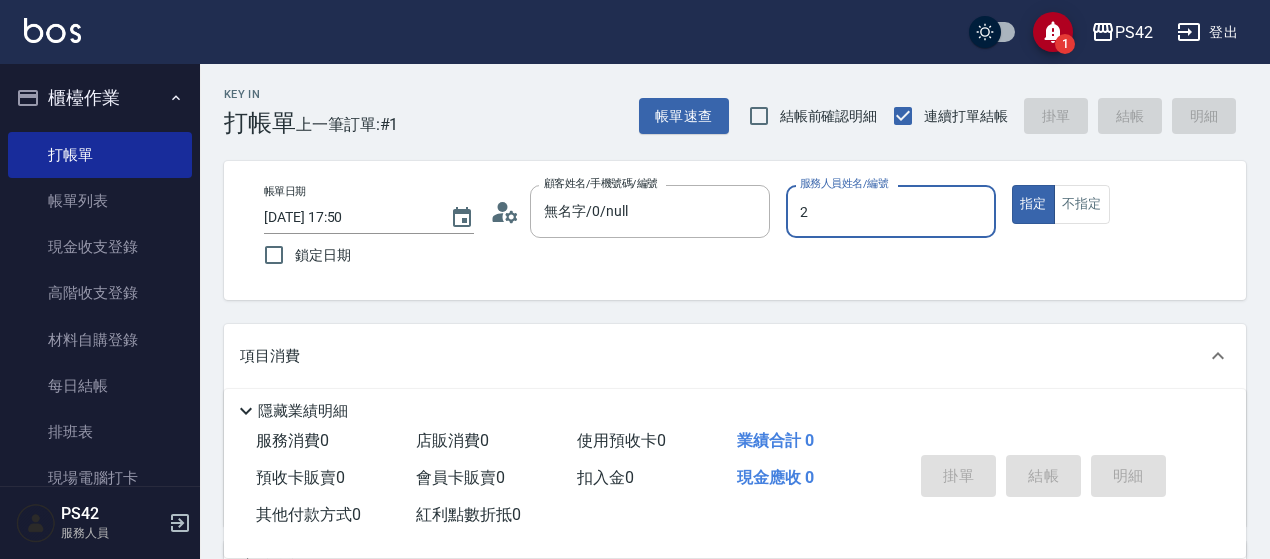 type on "[PERSON_NAME]-2" 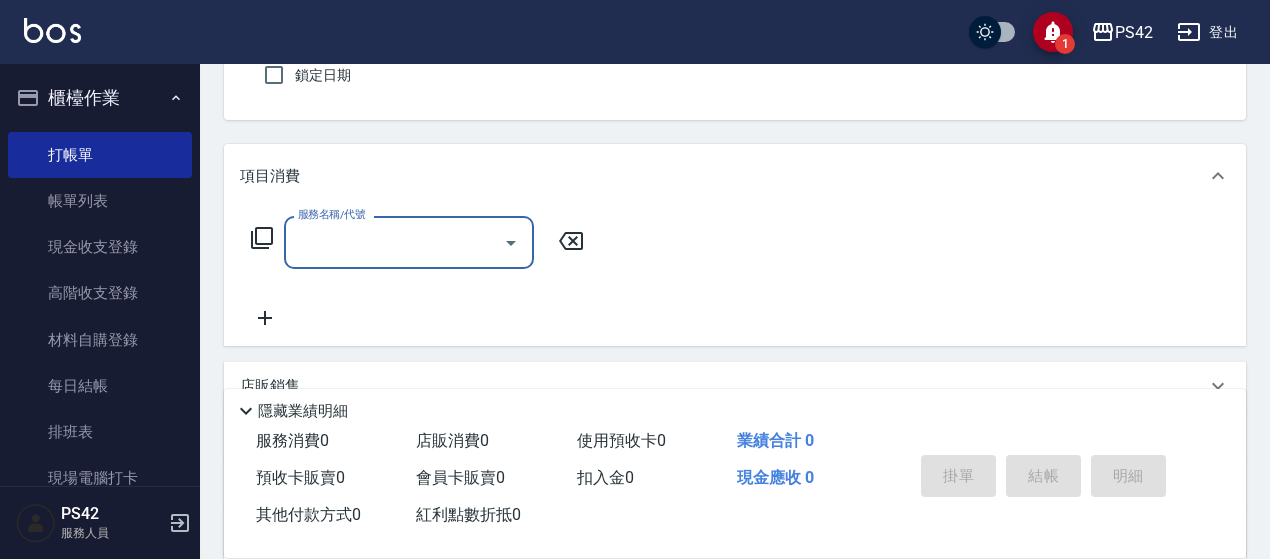 scroll, scrollTop: 200, scrollLeft: 0, axis: vertical 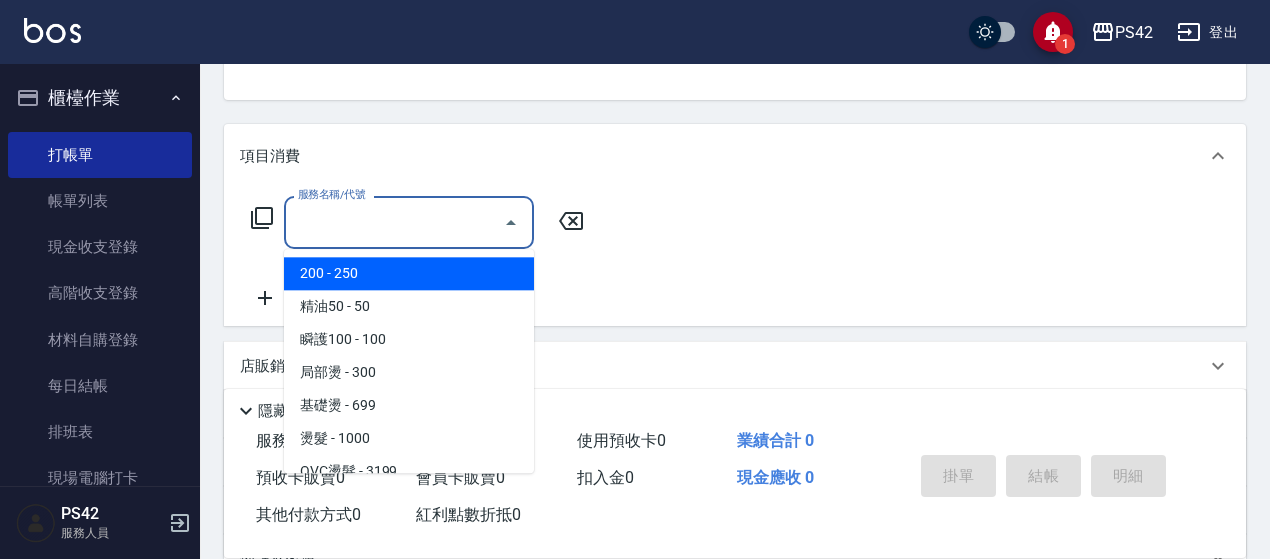 click on "服務名稱/代號" at bounding box center [394, 222] 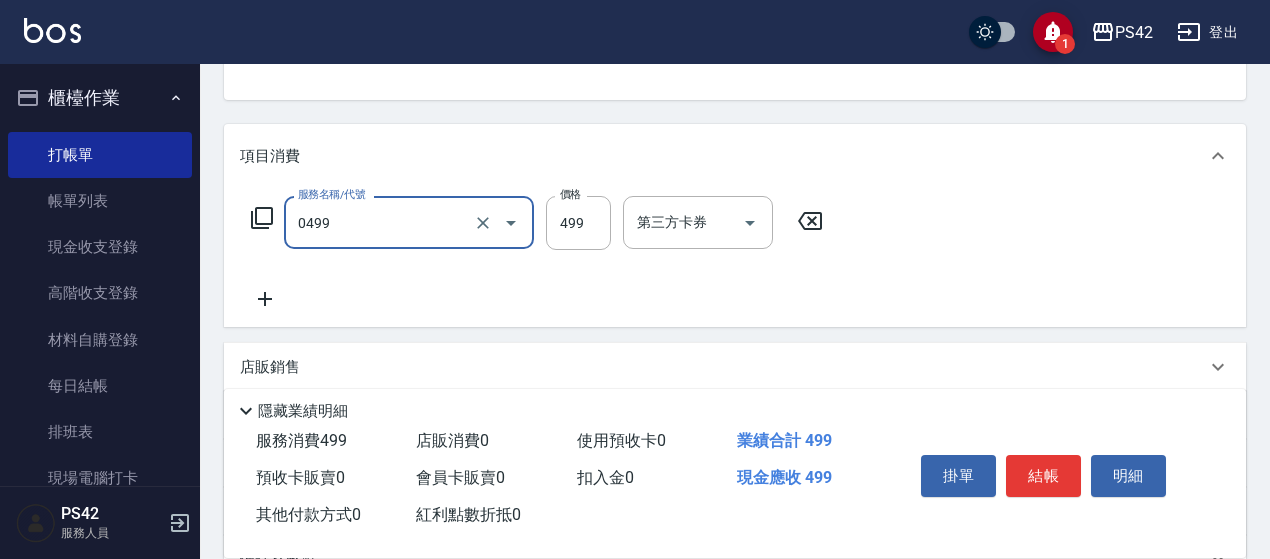 type on "[PERSON_NAME]499(0499)" 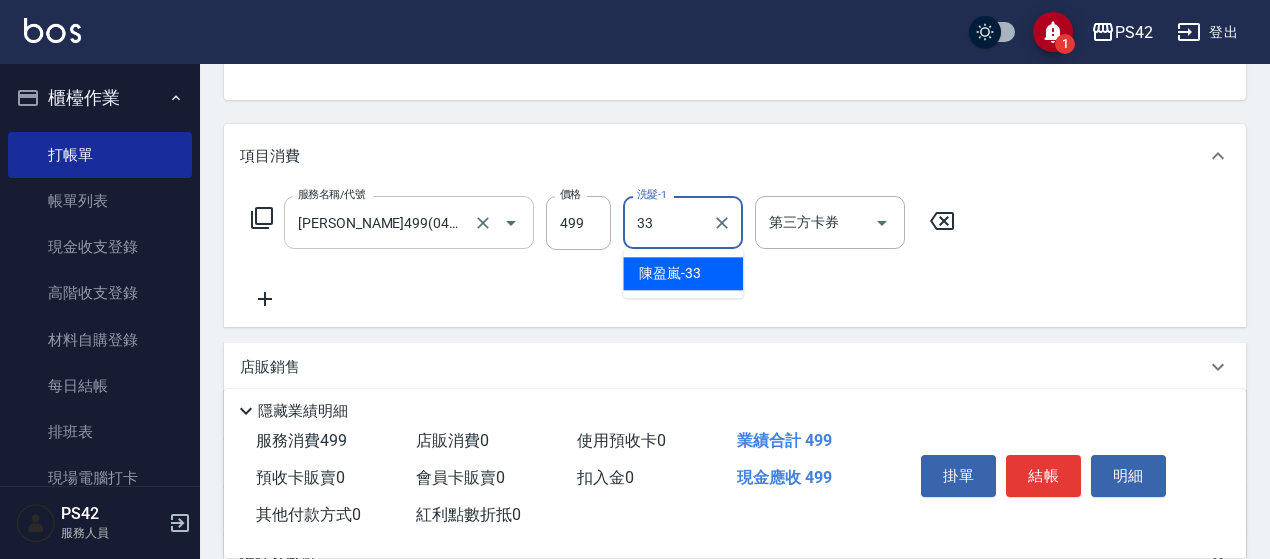 type on "[PERSON_NAME]-33" 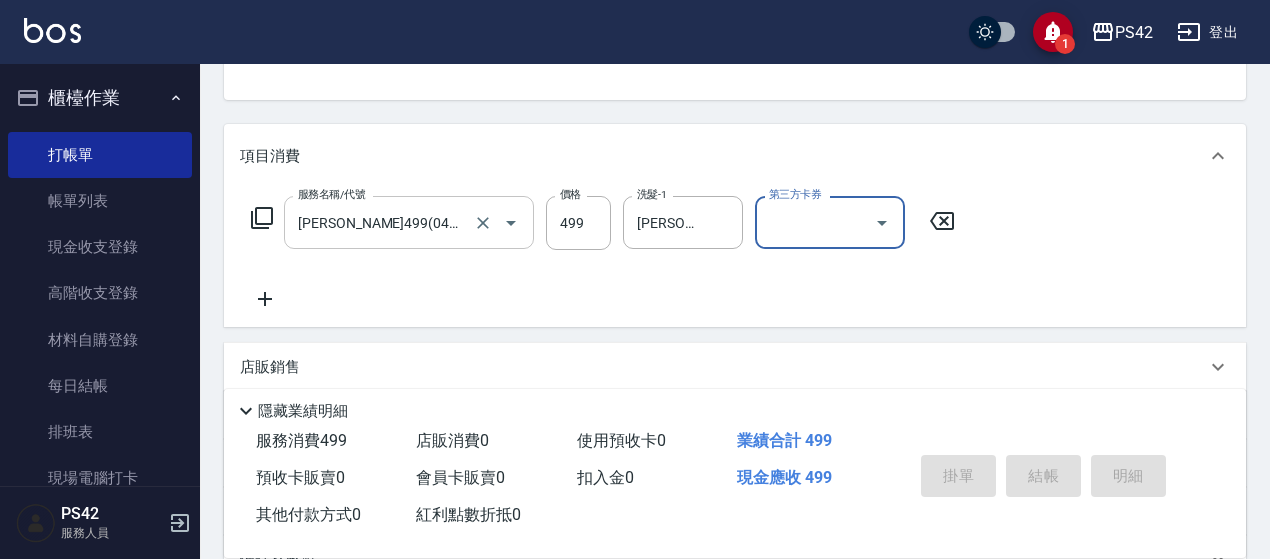 type on "[DATE] 17:51" 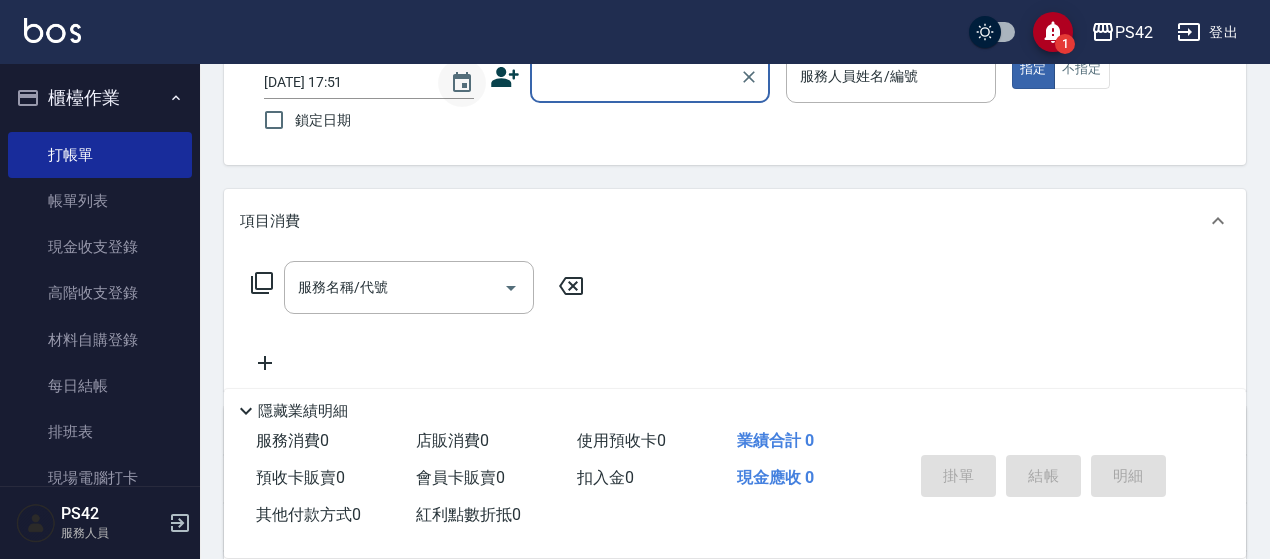 scroll, scrollTop: 0, scrollLeft: 0, axis: both 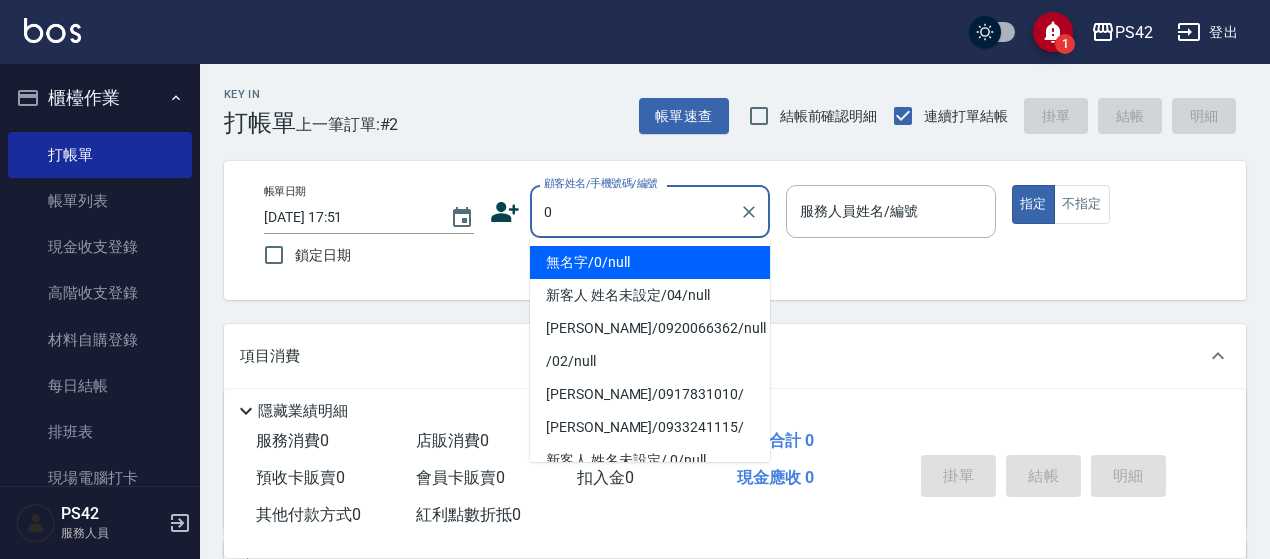 type on "無名字/0/null" 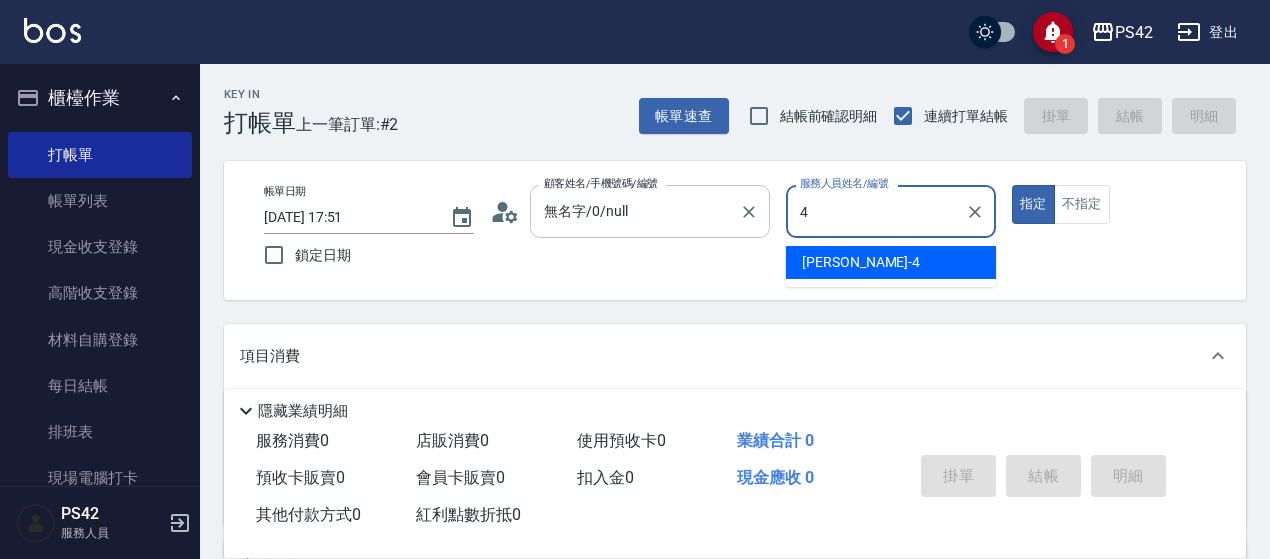 type on "[PERSON_NAME]-4" 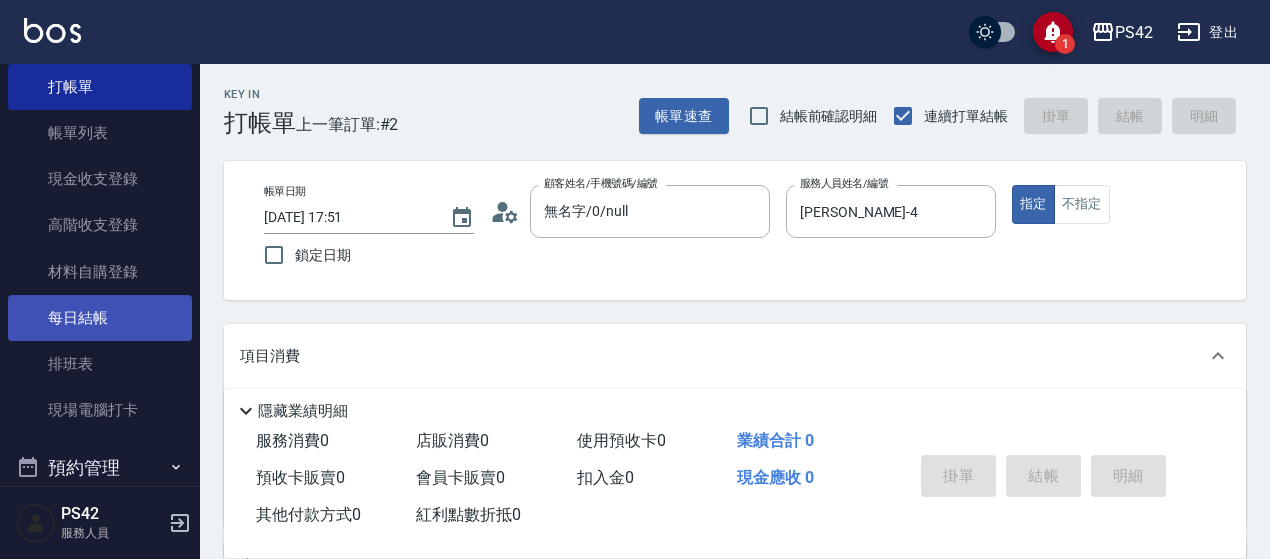 scroll, scrollTop: 100, scrollLeft: 0, axis: vertical 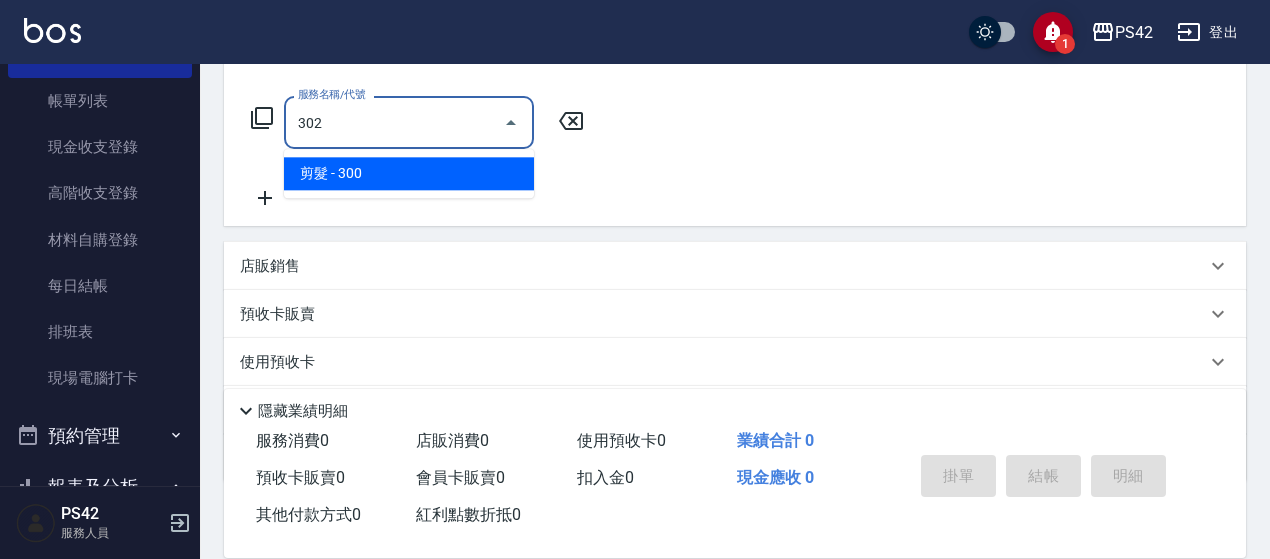 type on "剪髮(302)" 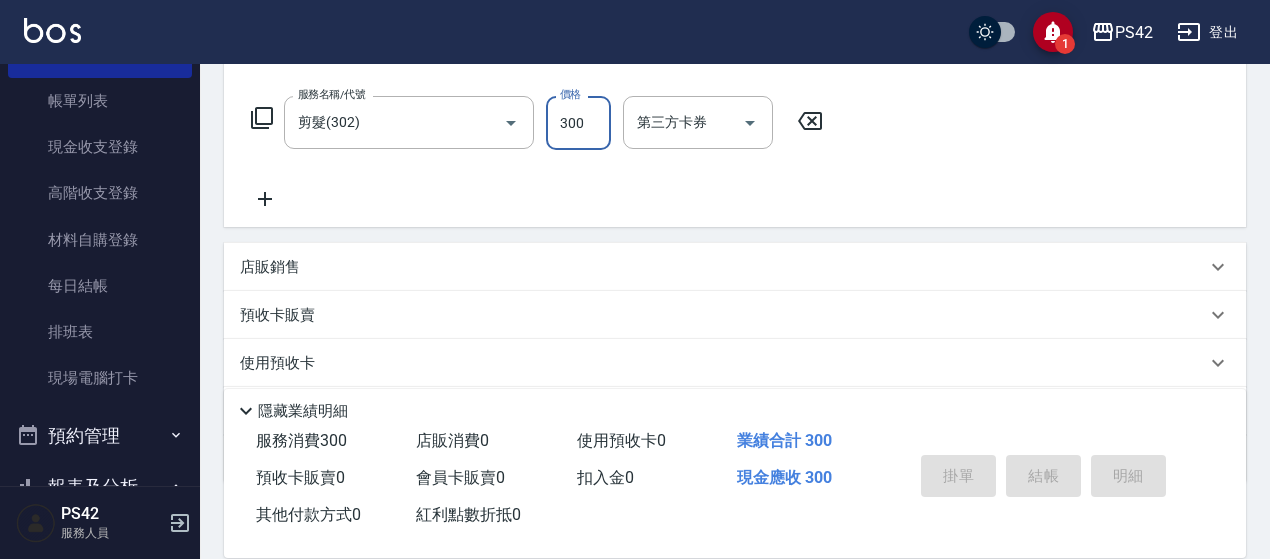 type 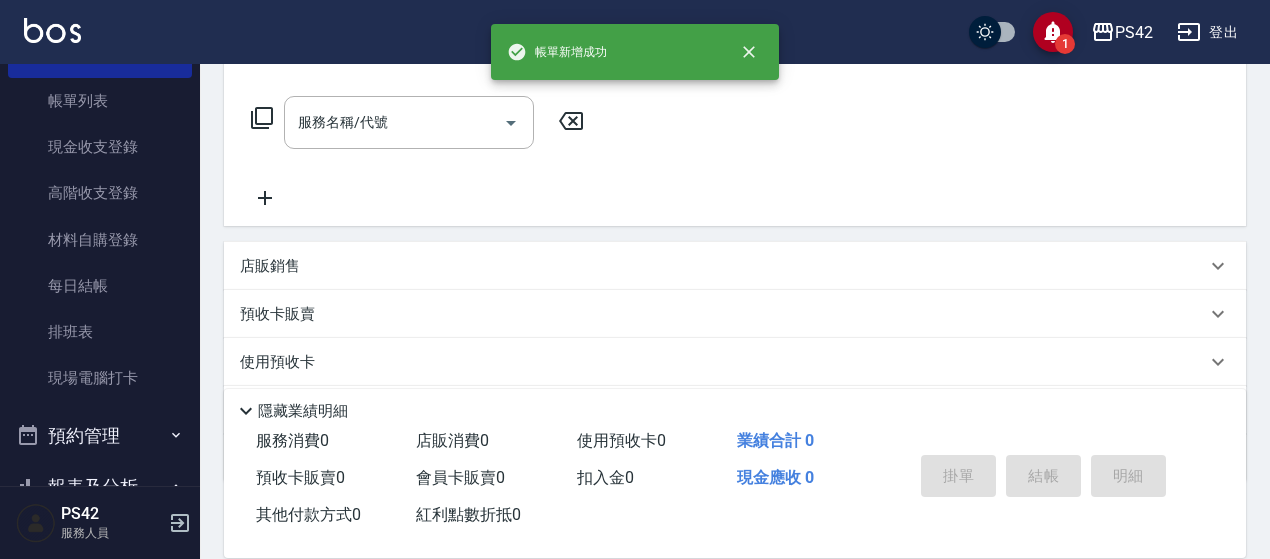 scroll, scrollTop: 0, scrollLeft: 0, axis: both 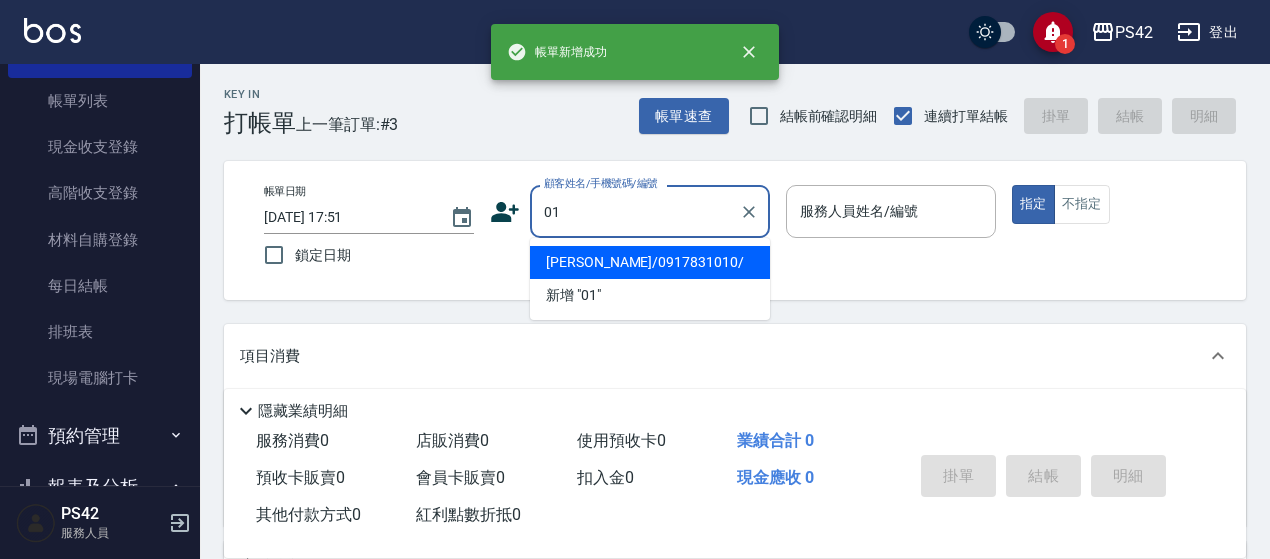 type on "[PERSON_NAME]/0917831010/" 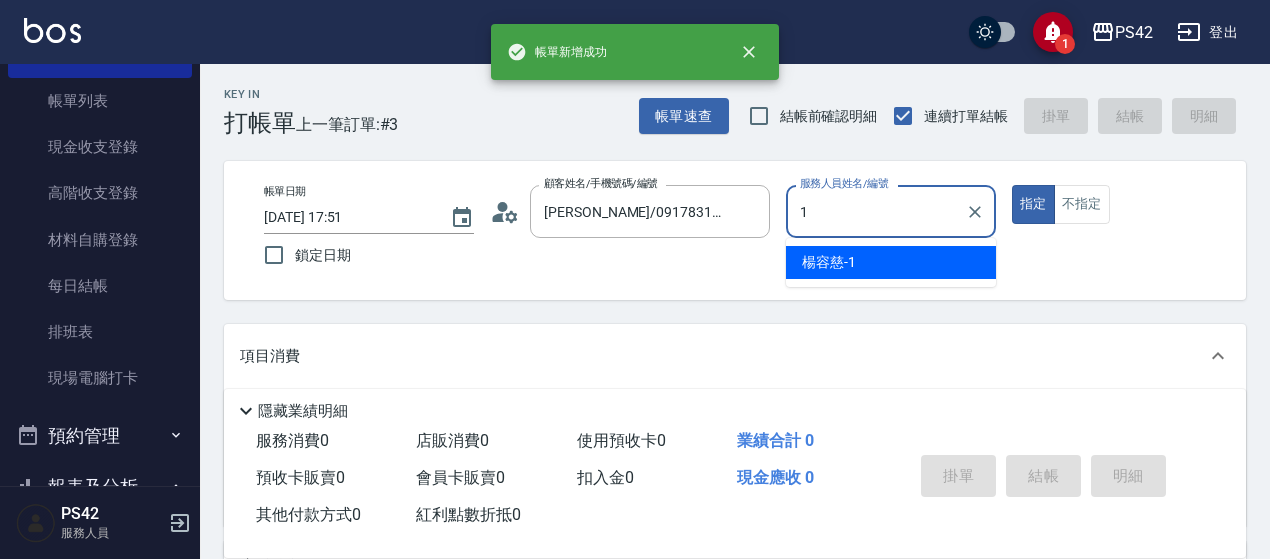 type on "[PERSON_NAME]-1" 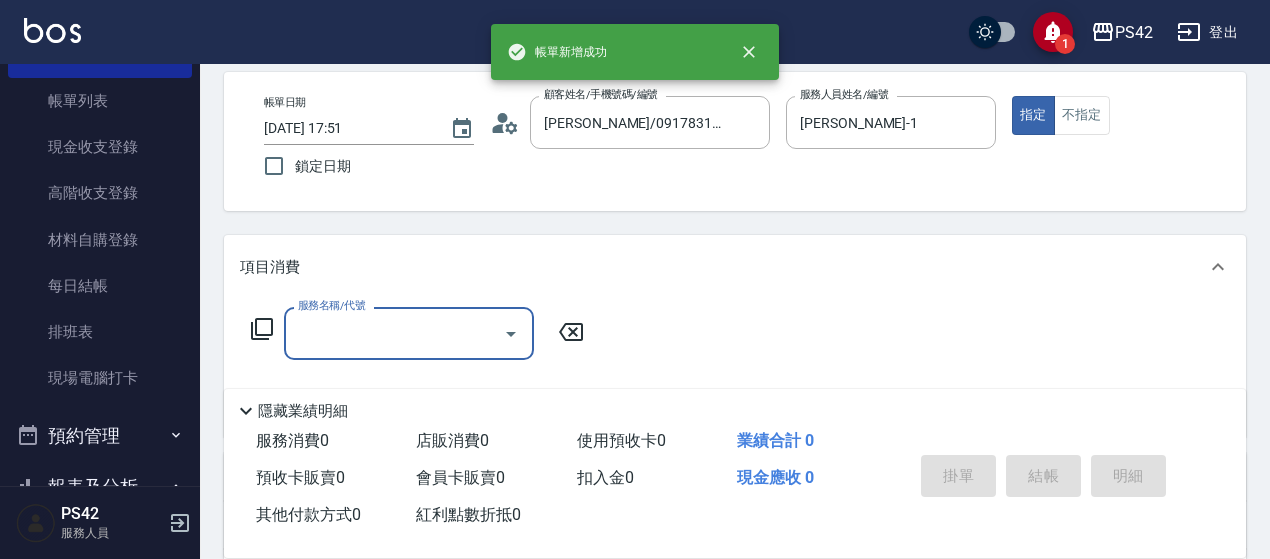 scroll, scrollTop: 200, scrollLeft: 0, axis: vertical 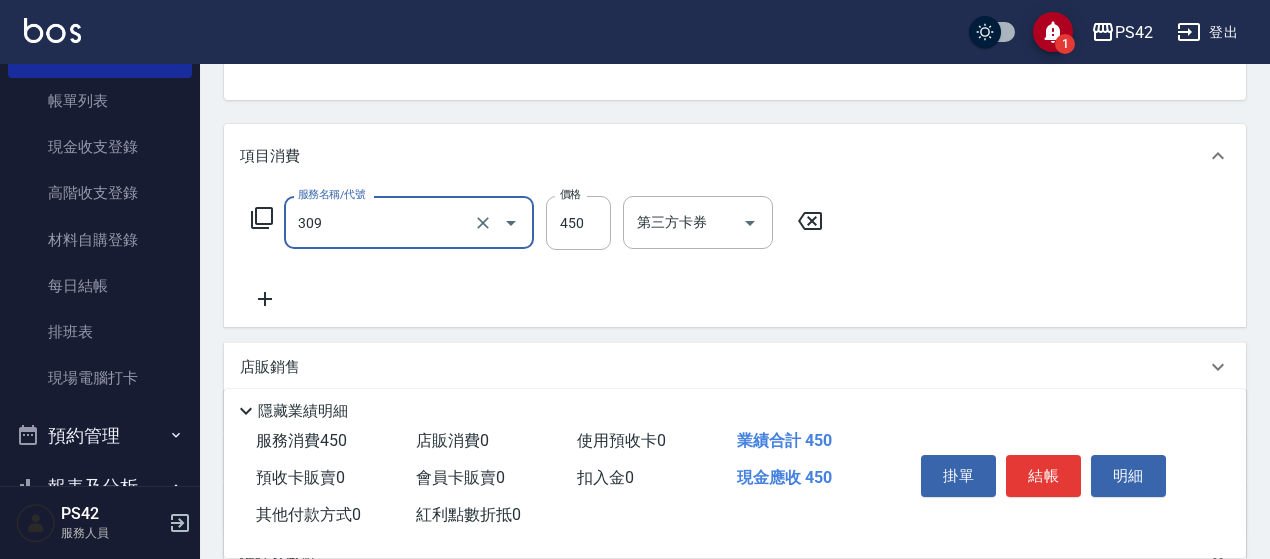 type on "洗+剪(309)" 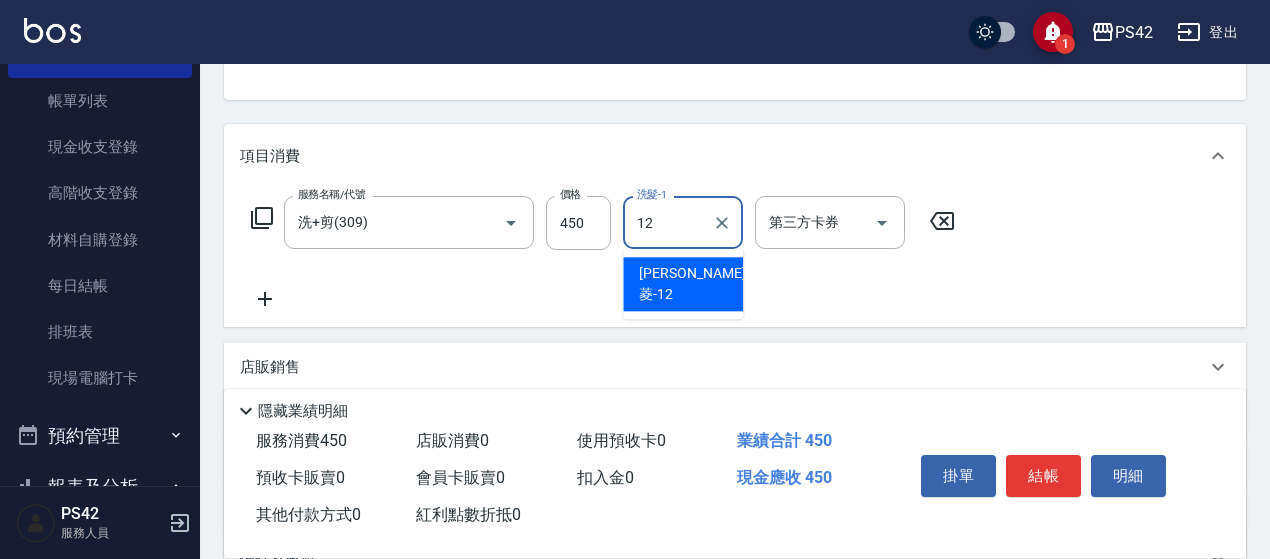 type on "[PERSON_NAME]菱-12" 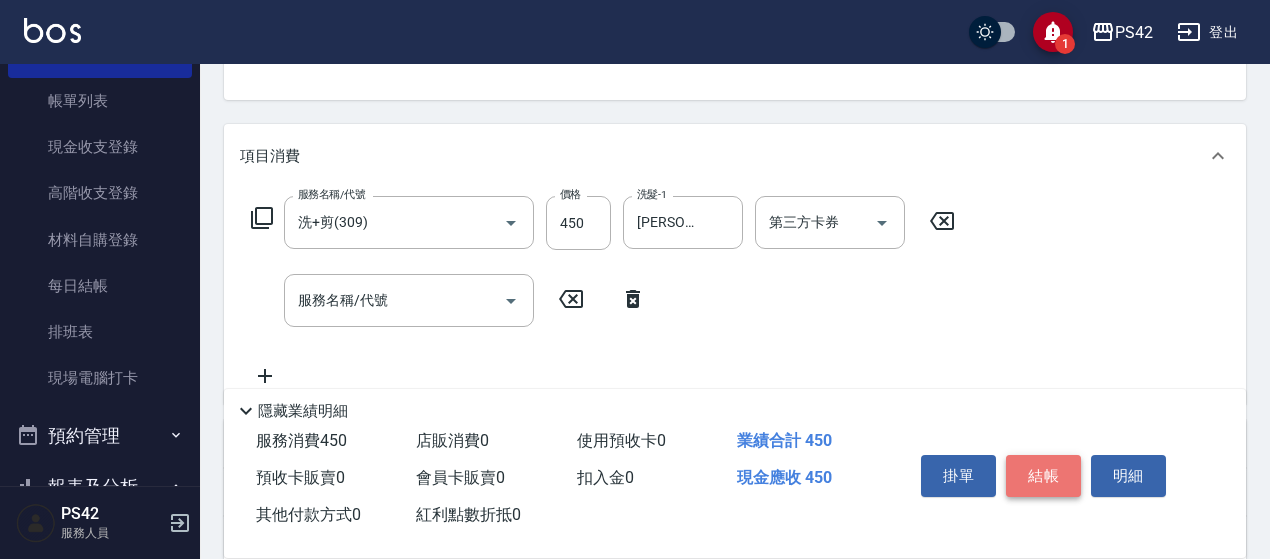 click on "結帳" at bounding box center [1043, 476] 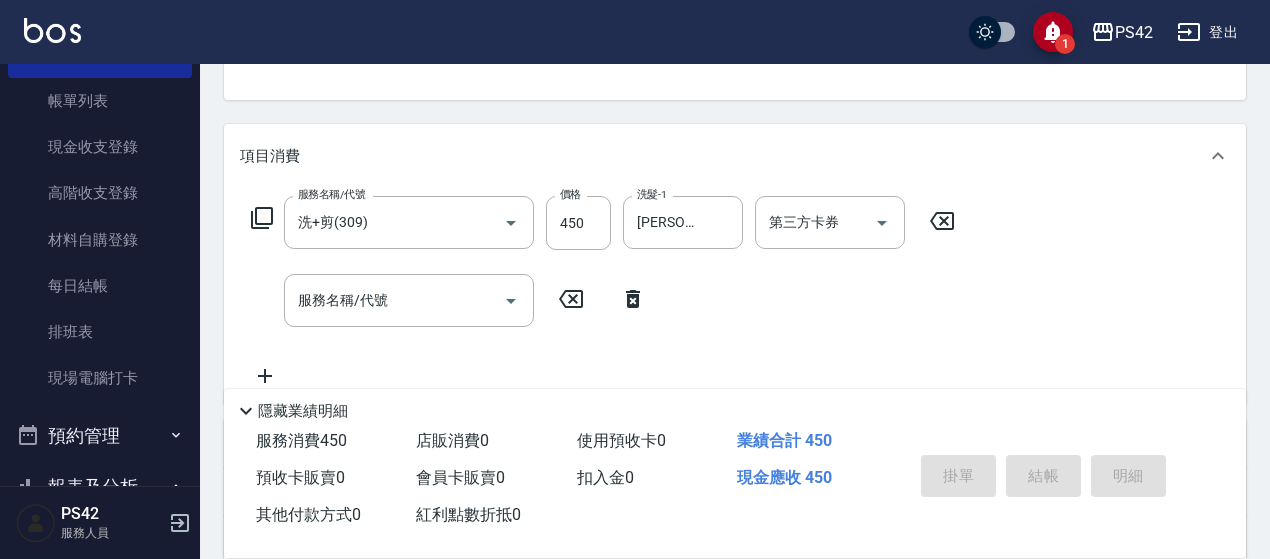 type 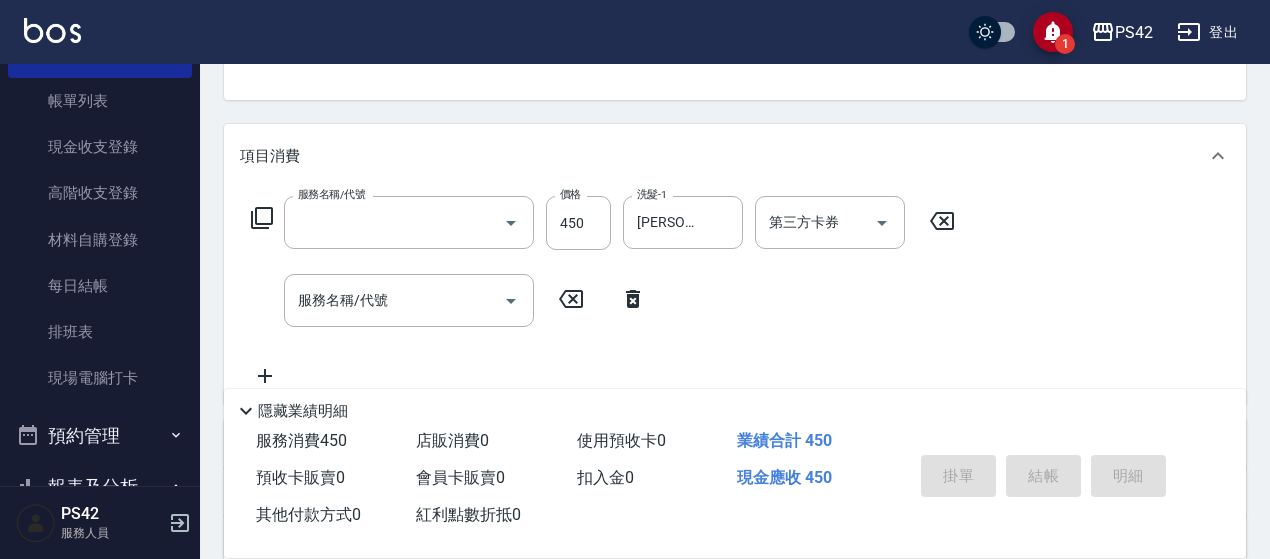 scroll, scrollTop: 194, scrollLeft: 0, axis: vertical 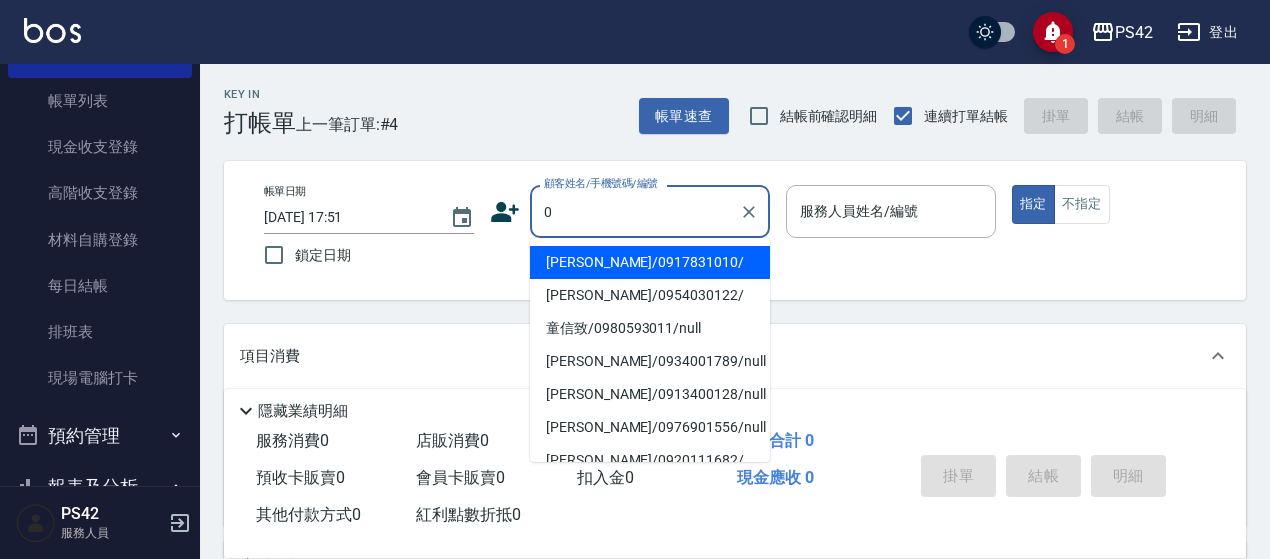 type on "0" 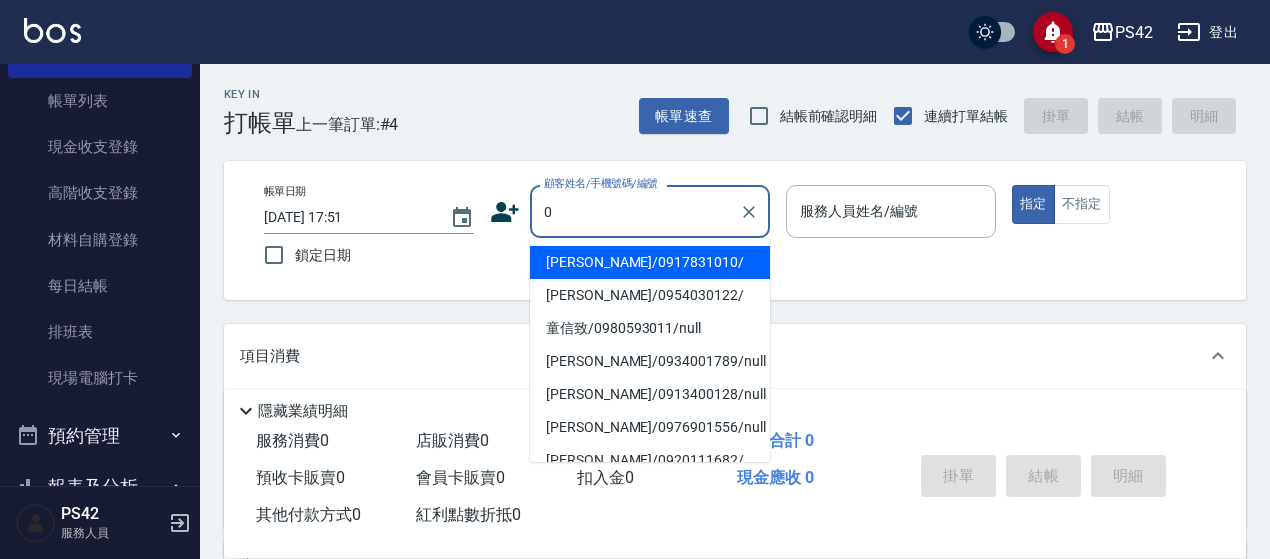 type on "6" 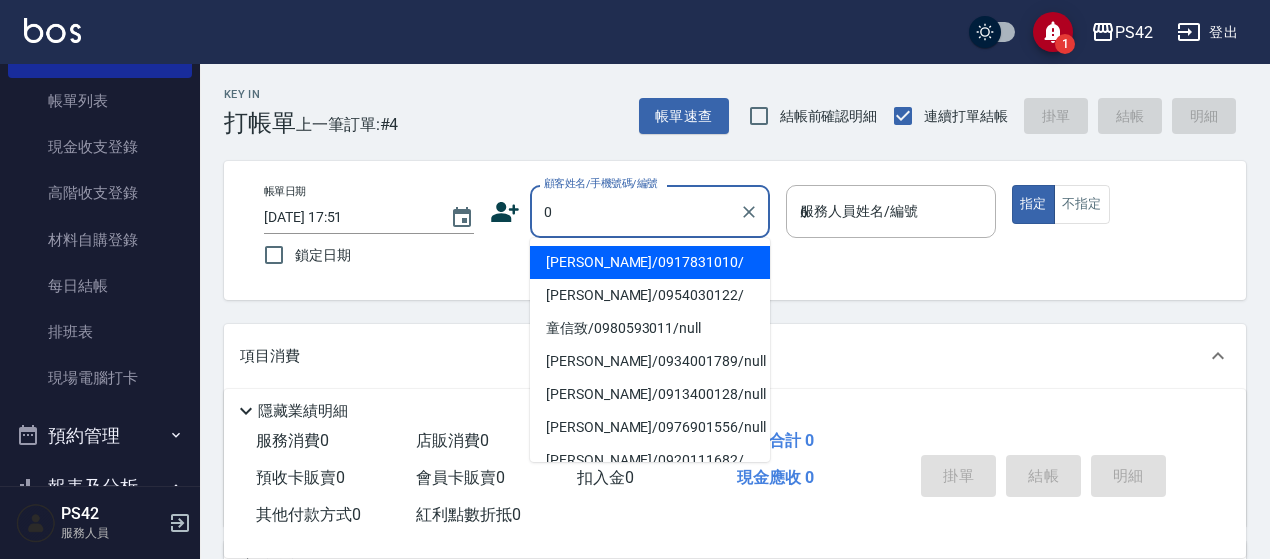 type on "[PERSON_NAME]/0917831010/" 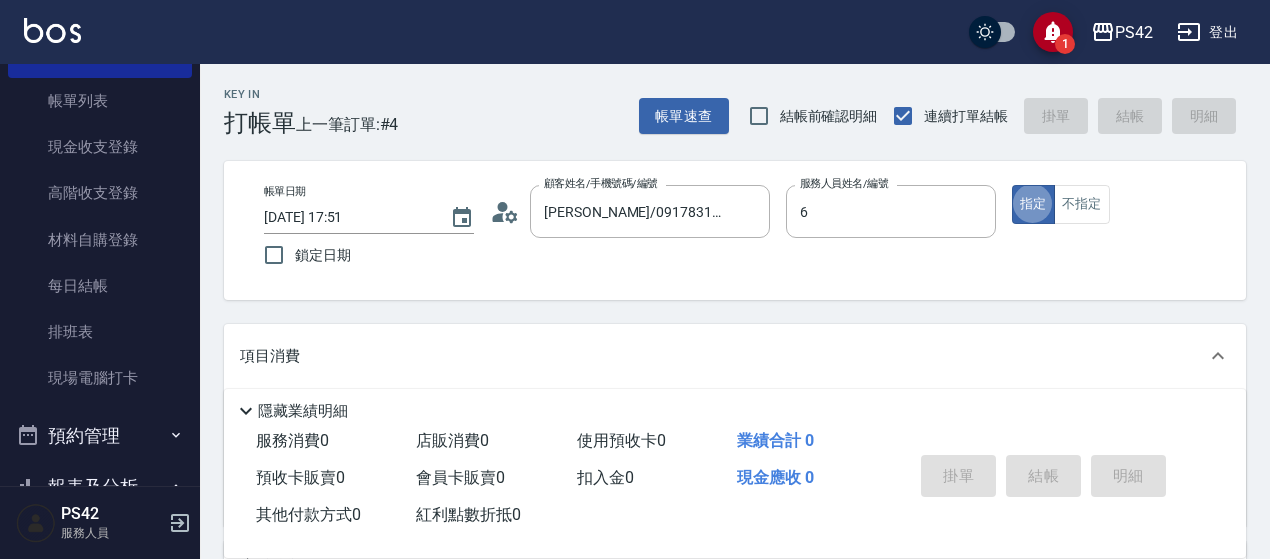 type on "[PERSON_NAME]-6" 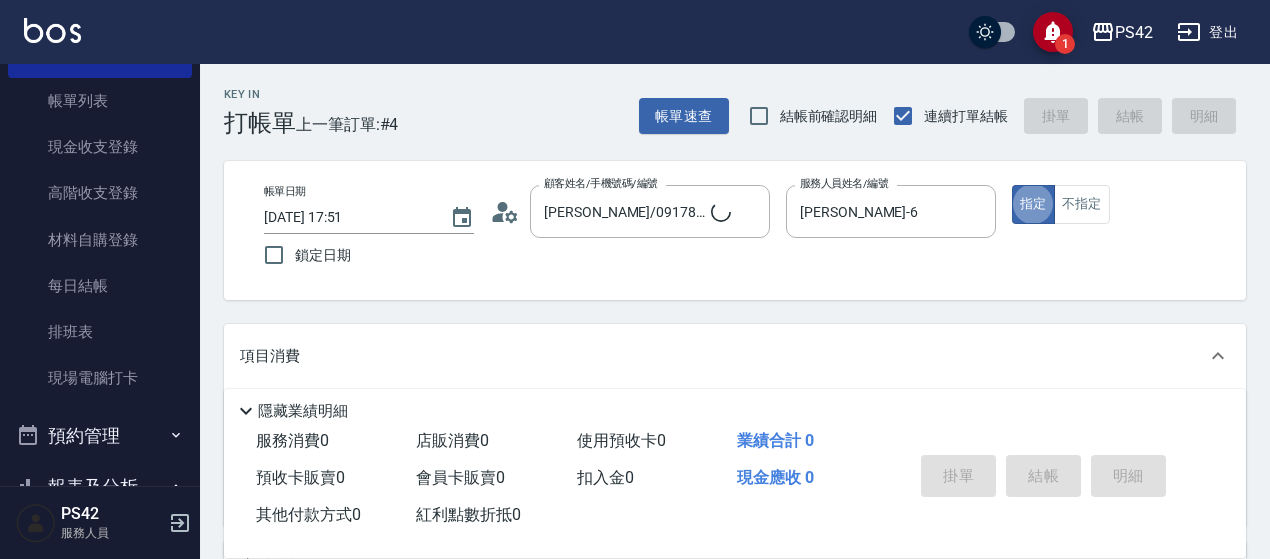 type on "無名字/0/null" 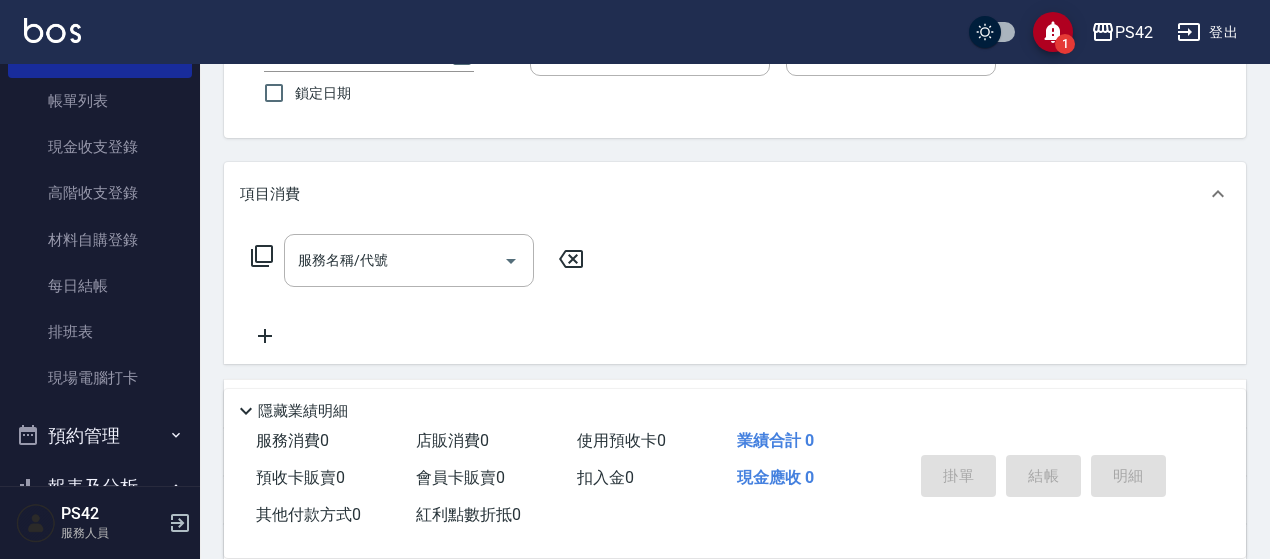 scroll, scrollTop: 300, scrollLeft: 0, axis: vertical 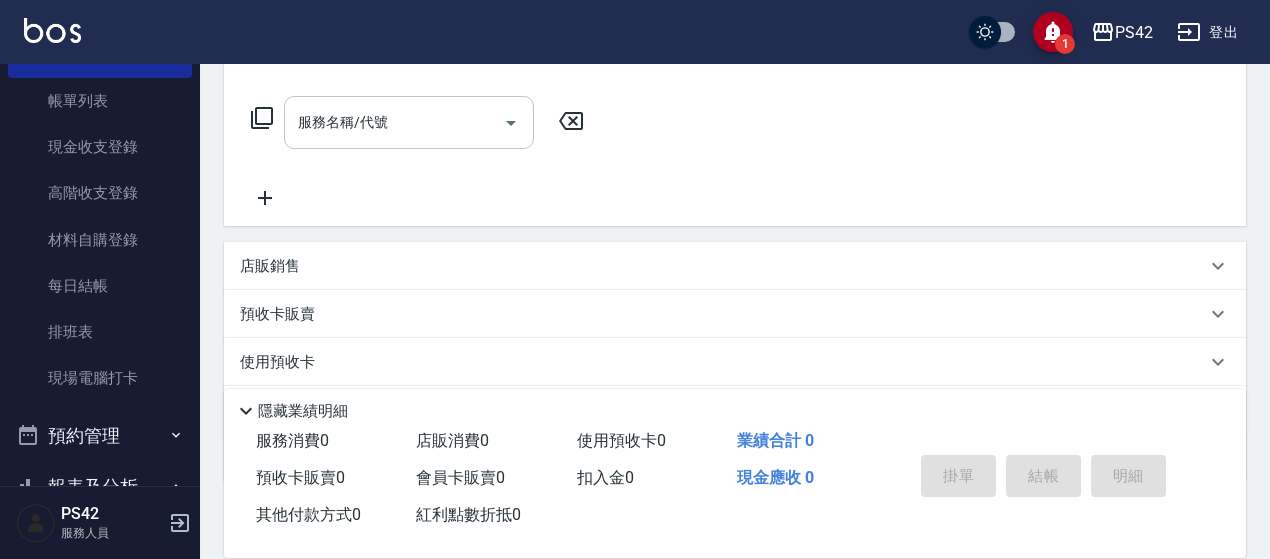drag, startPoint x: 349, startPoint y: 80, endPoint x: 358, endPoint y: 114, distance: 35.17101 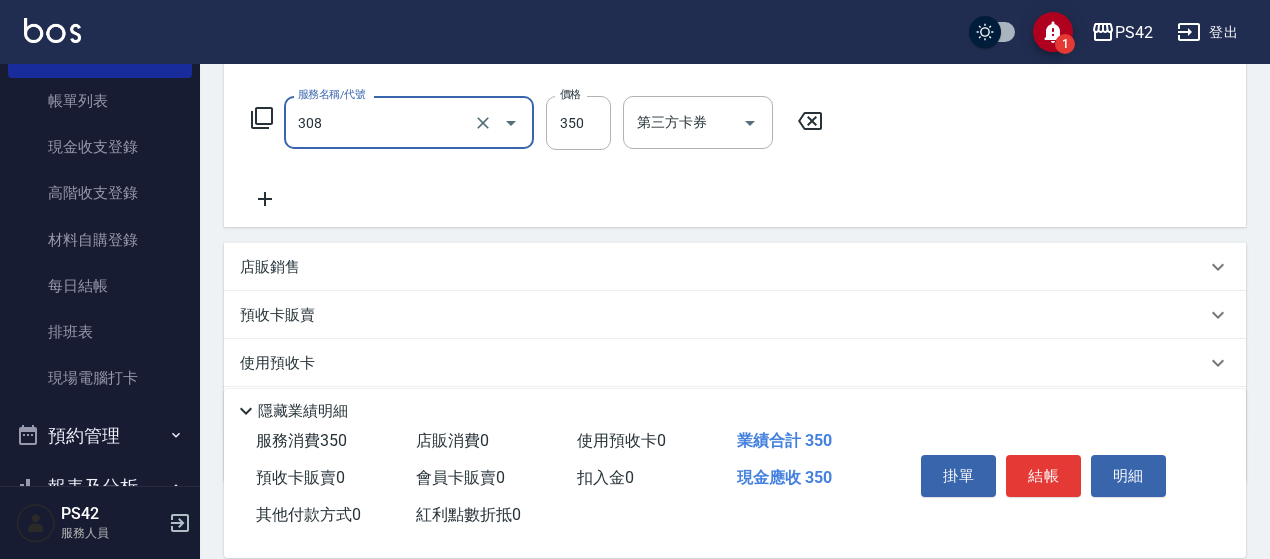 type on "洗+剪(308)" 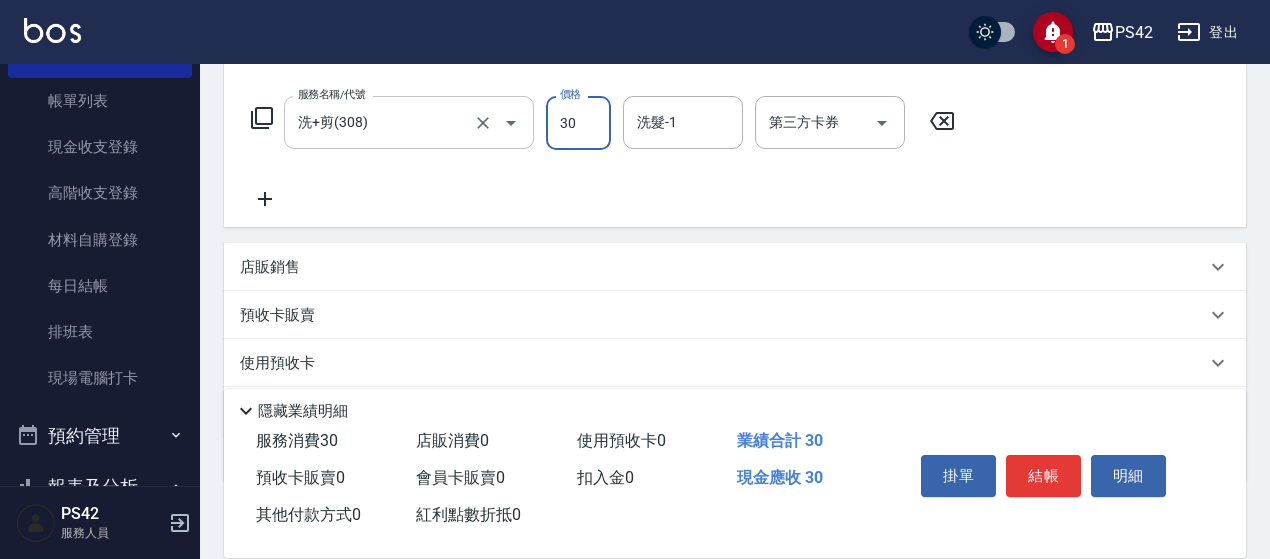 type on "350" 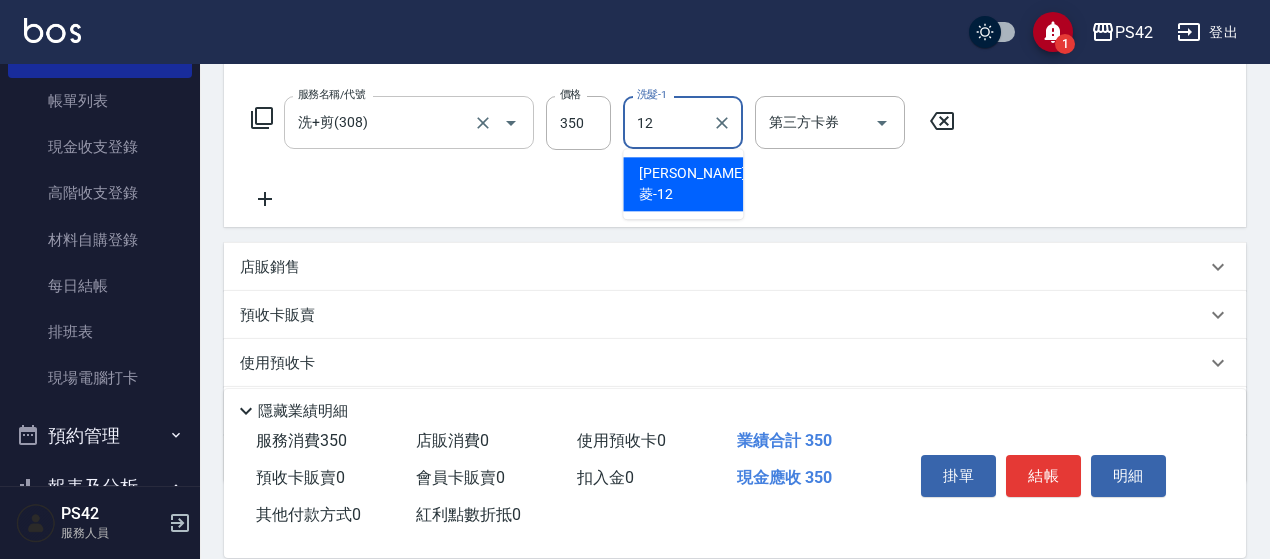 type on "[PERSON_NAME]菱-12" 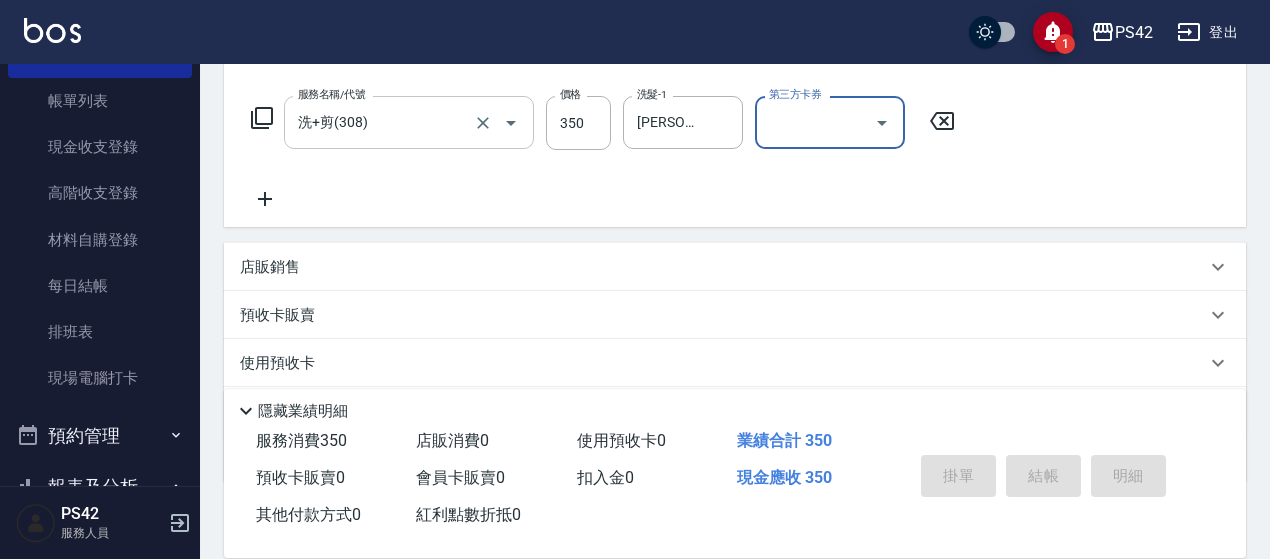 type on "[DATE] 17:56" 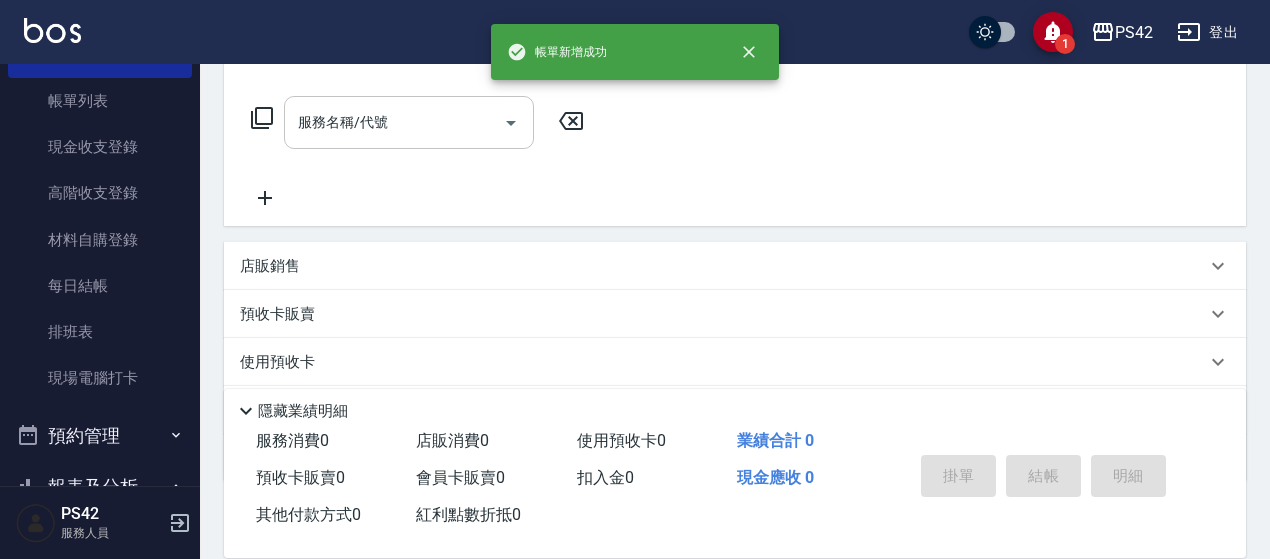 scroll, scrollTop: 0, scrollLeft: 0, axis: both 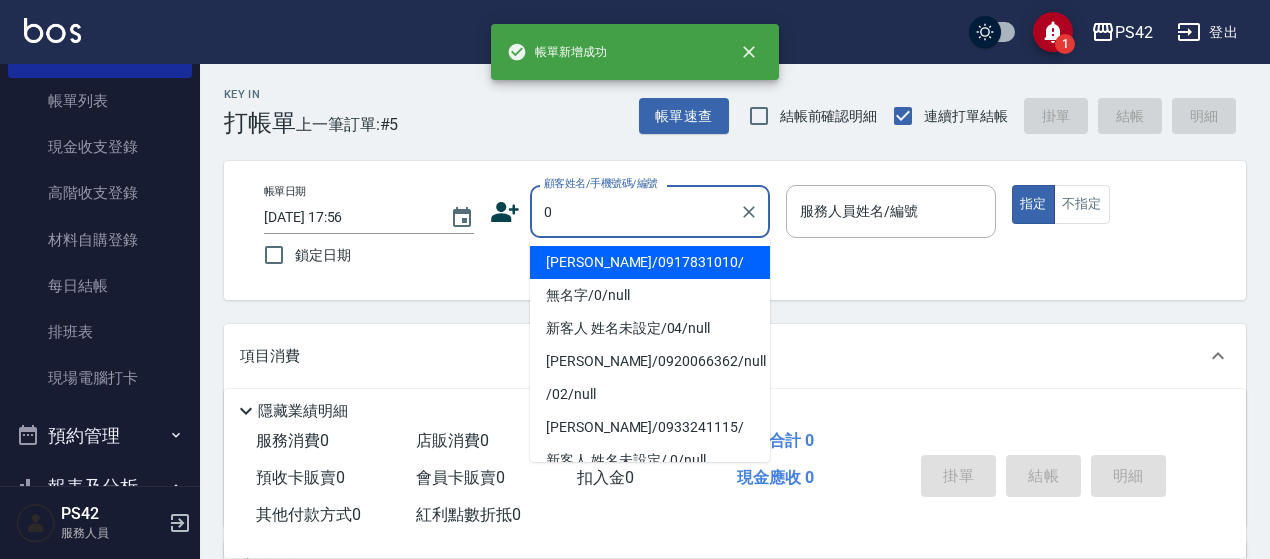 type on "[PERSON_NAME]/0917831010/" 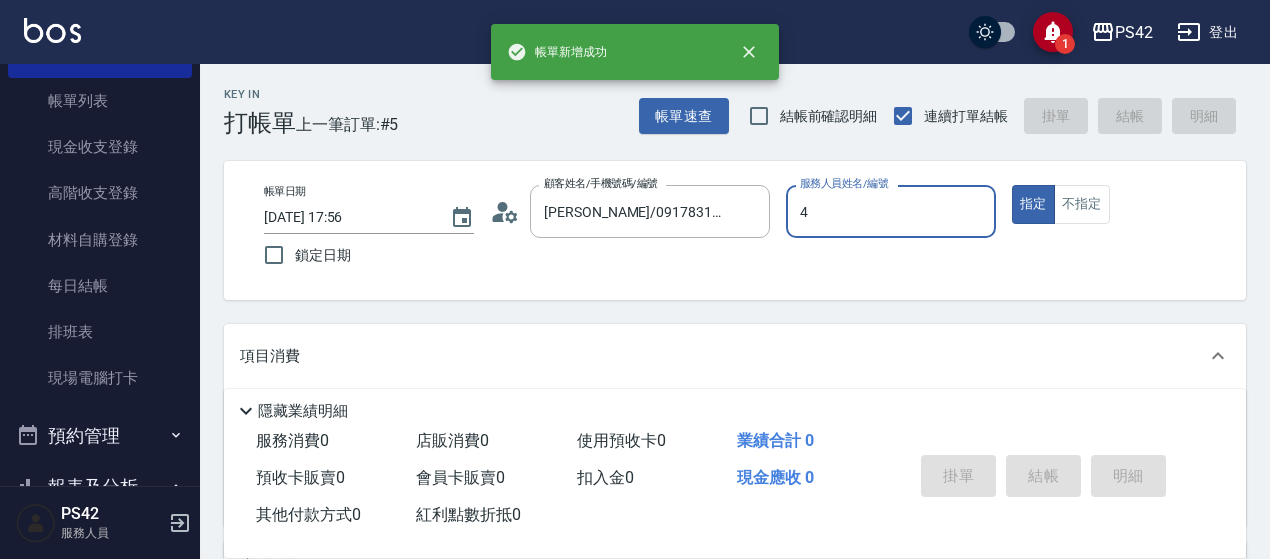 type on "[PERSON_NAME]-4" 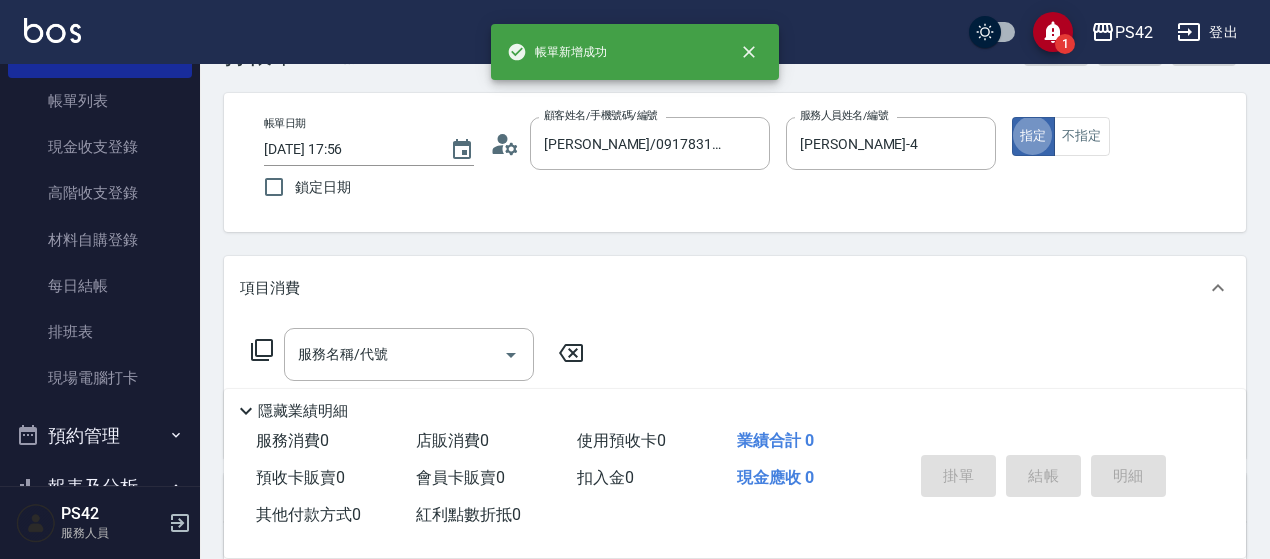 scroll, scrollTop: 100, scrollLeft: 0, axis: vertical 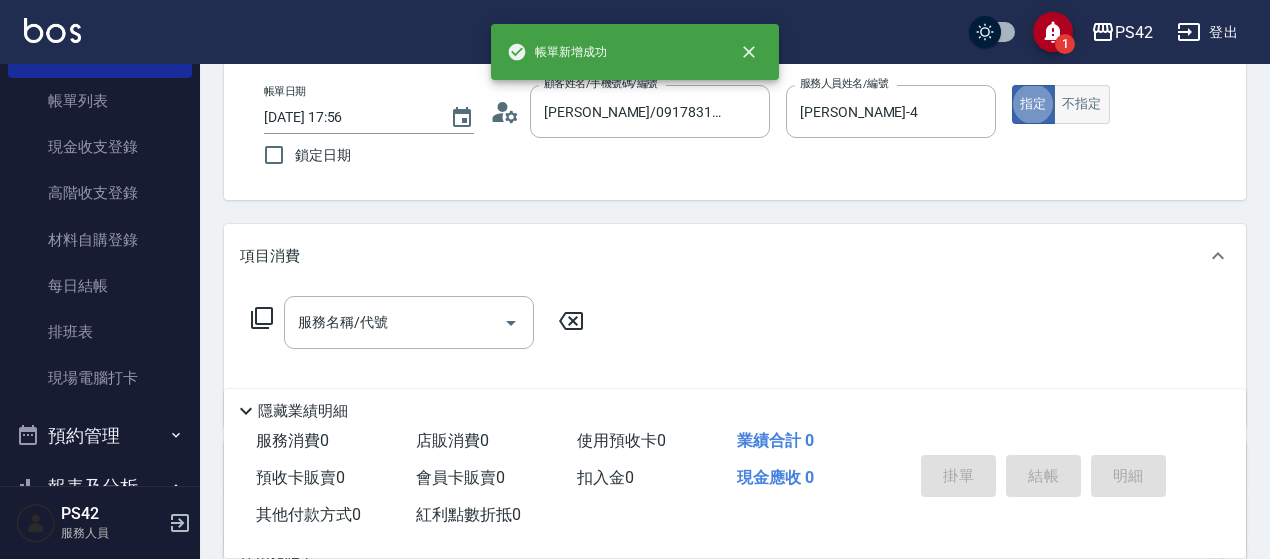click on "不指定" at bounding box center (1082, 104) 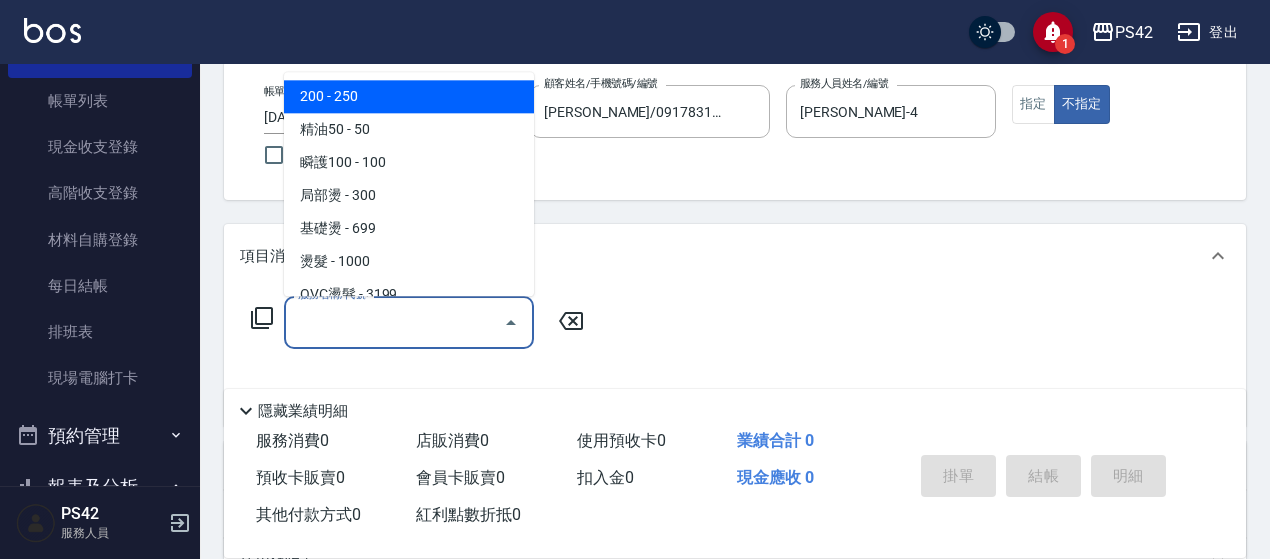 click on "服務名稱/代號" at bounding box center [394, 322] 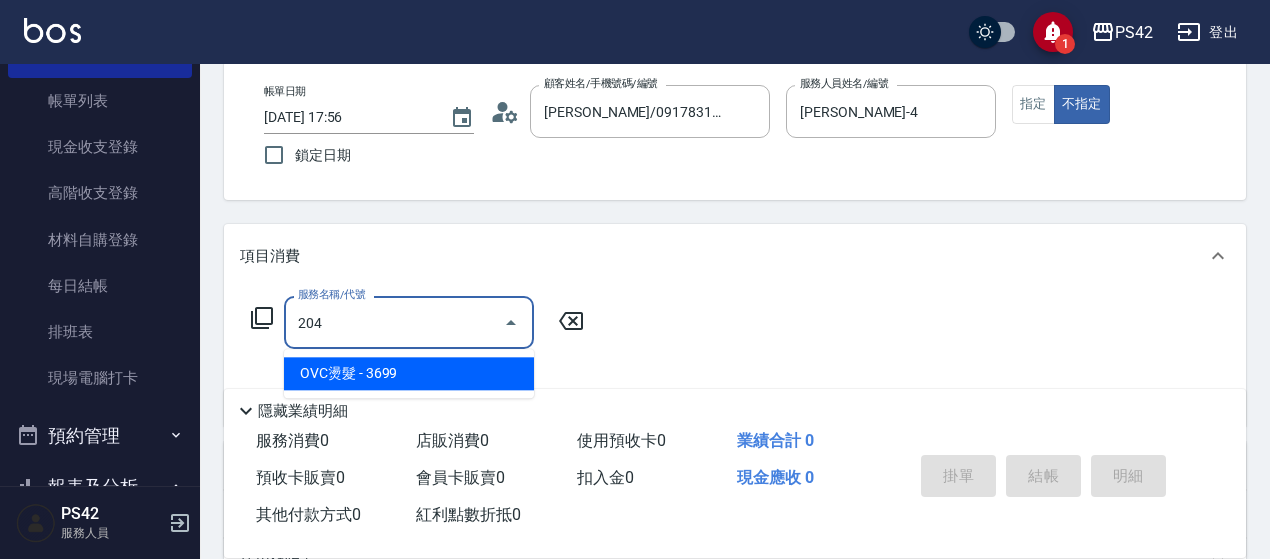 type on "OVC燙髮(204)" 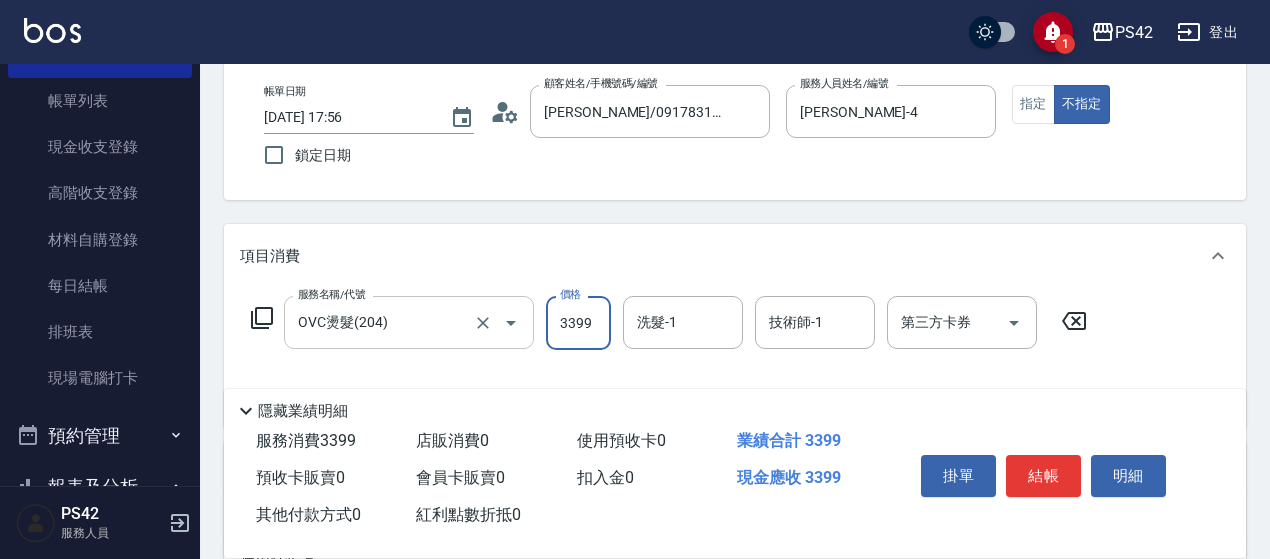 type on "3399" 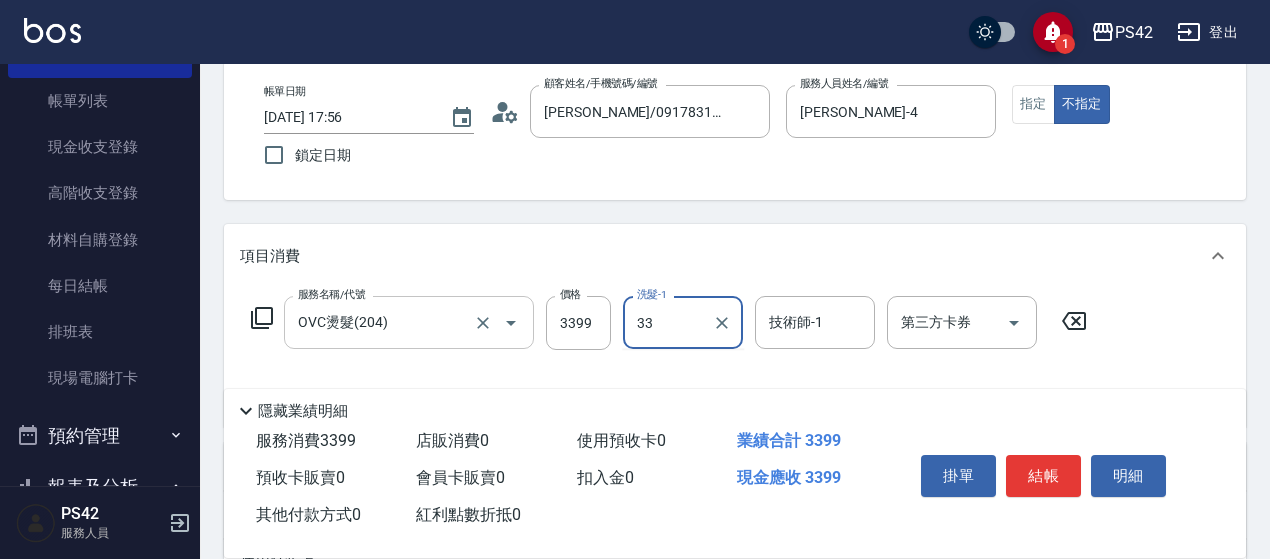 type on "[PERSON_NAME]-33" 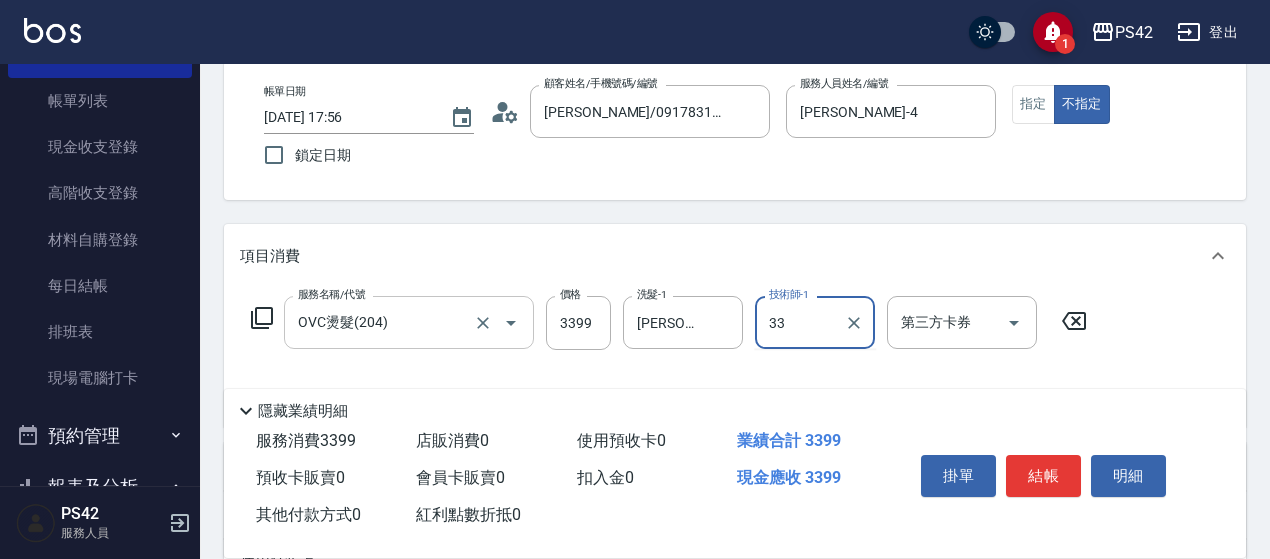 type on "[PERSON_NAME]-33" 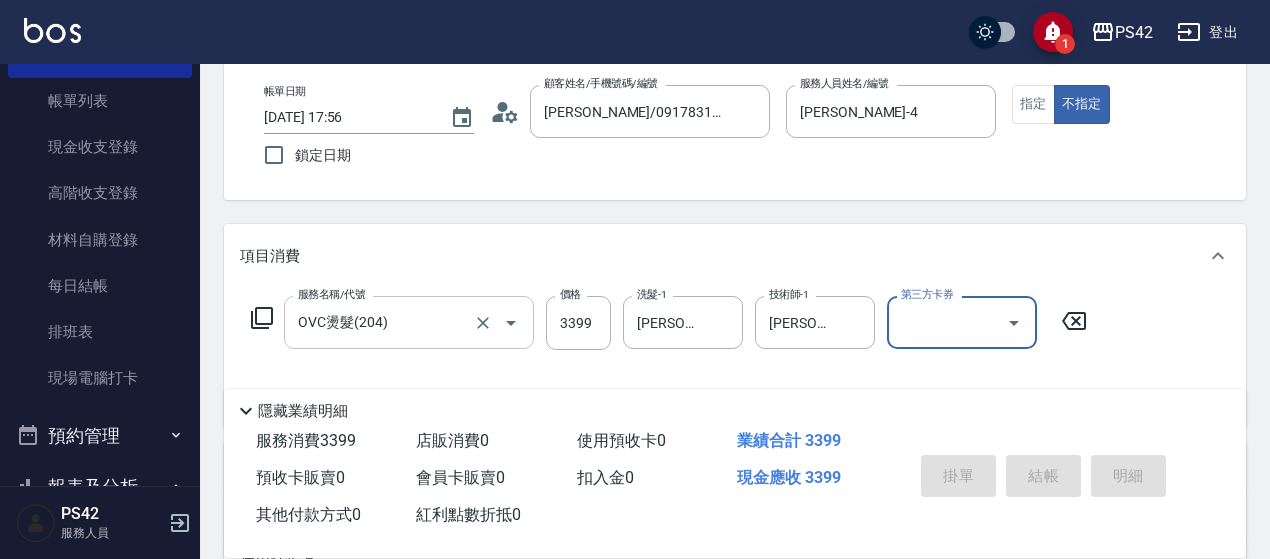type on "[DATE] 17:57" 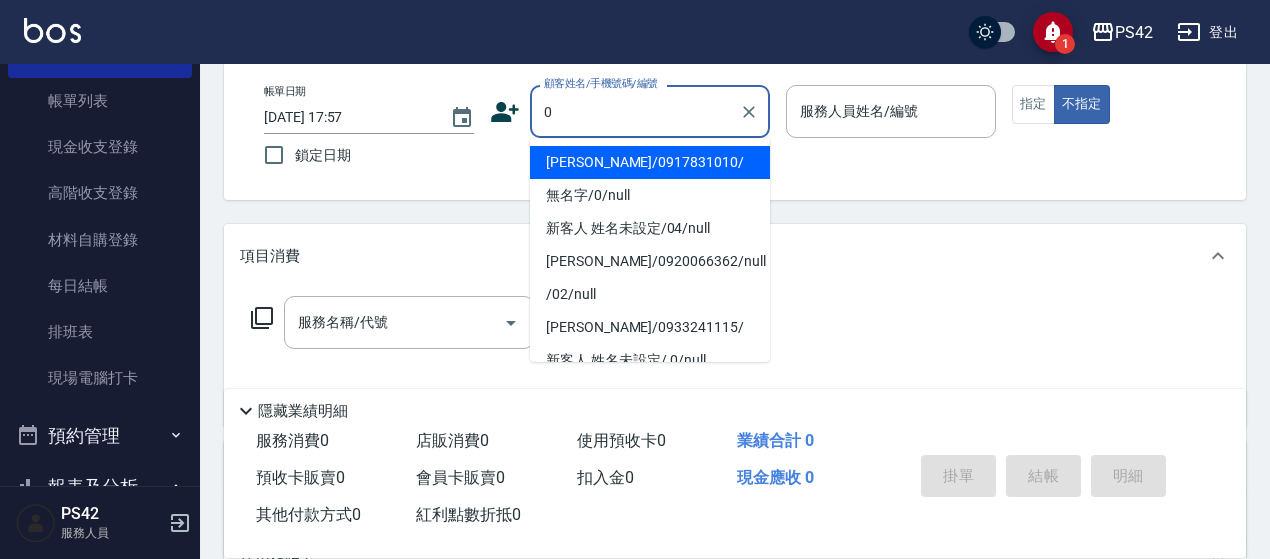 type on "0" 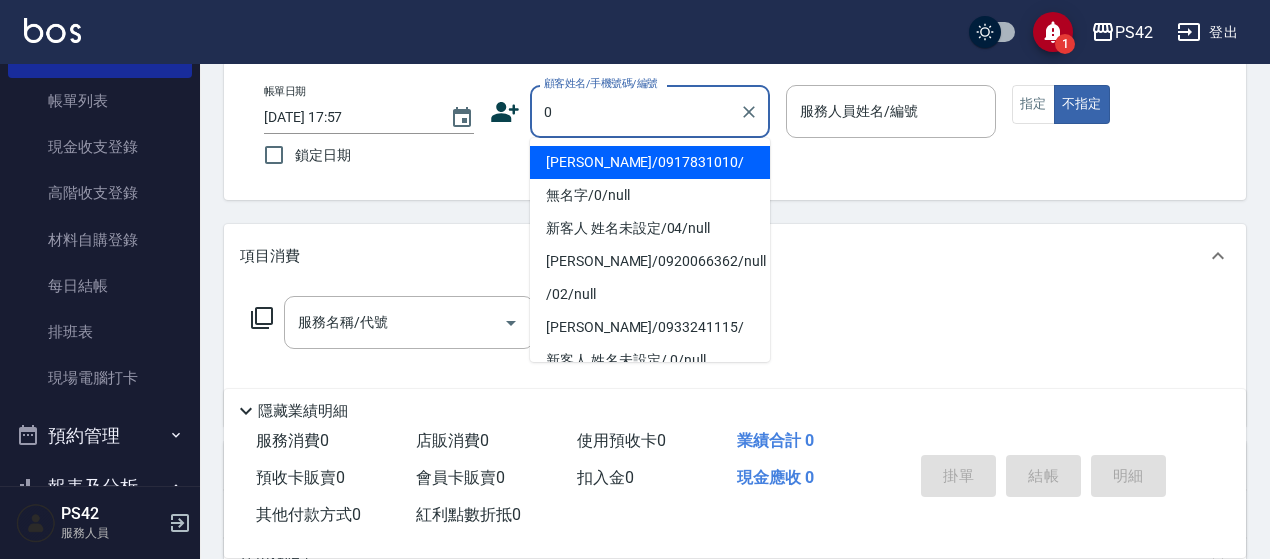 type on "2" 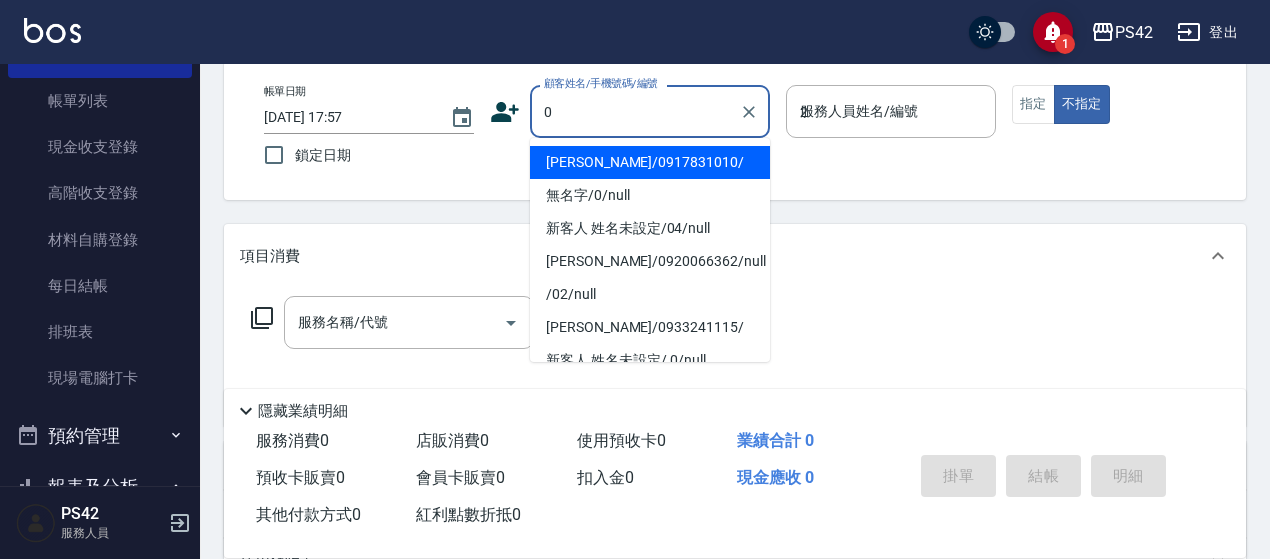 type on "[PERSON_NAME]/0917831010/" 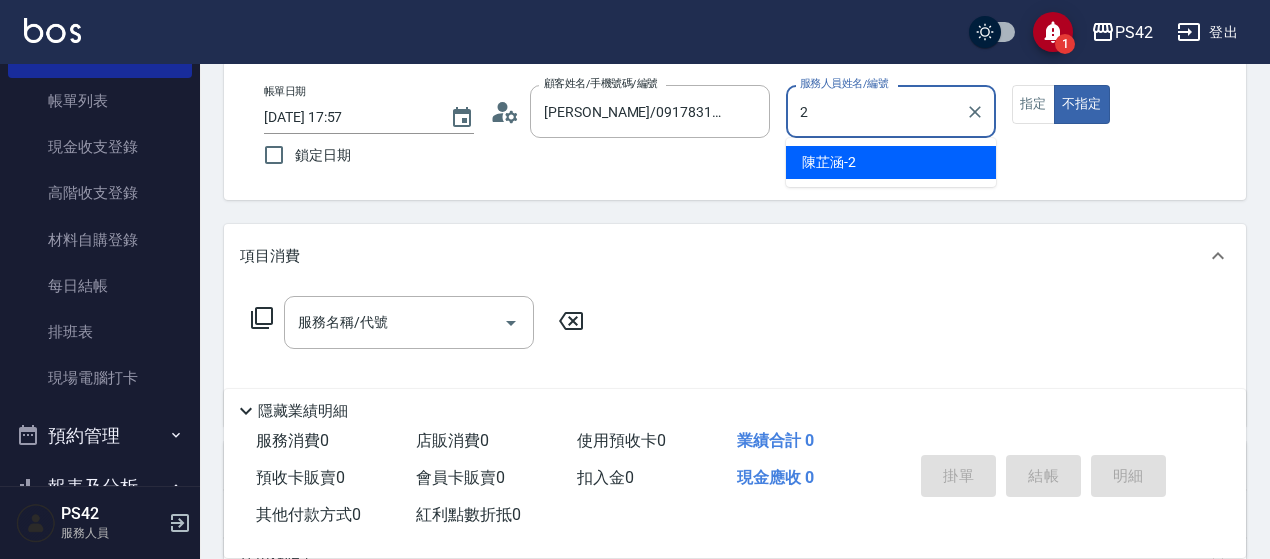 type on "[PERSON_NAME]-2" 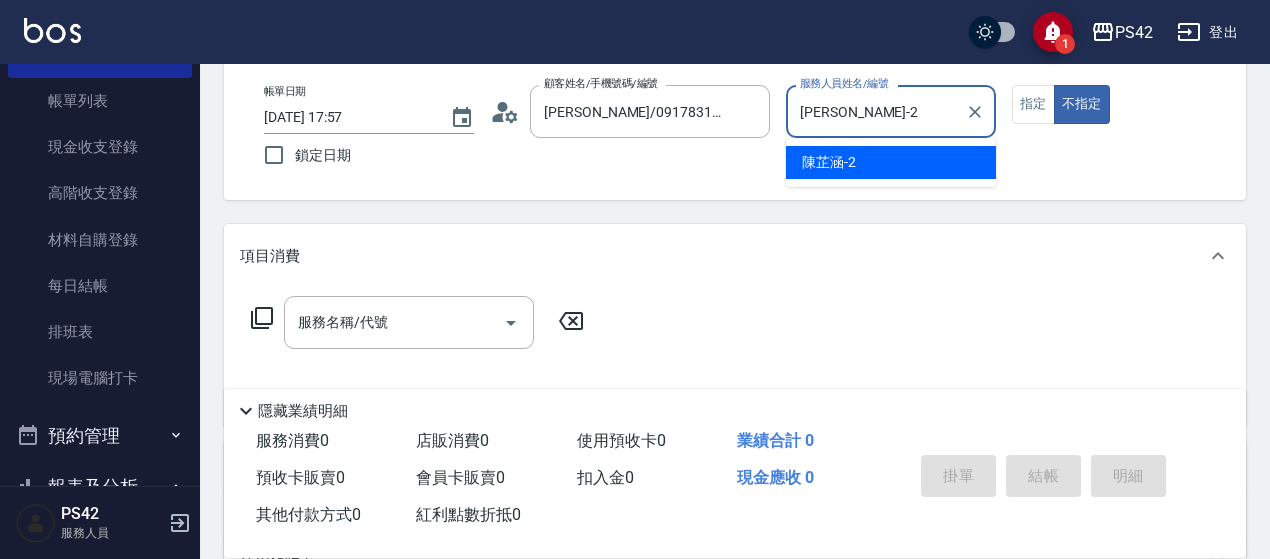 type on "false" 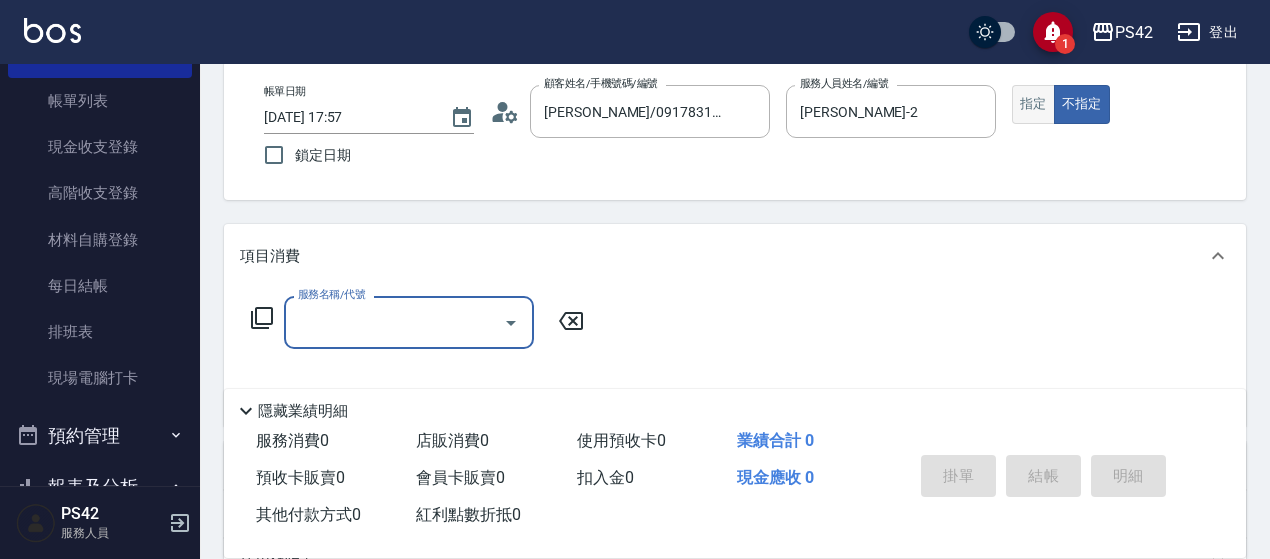 click on "指定" at bounding box center [1033, 104] 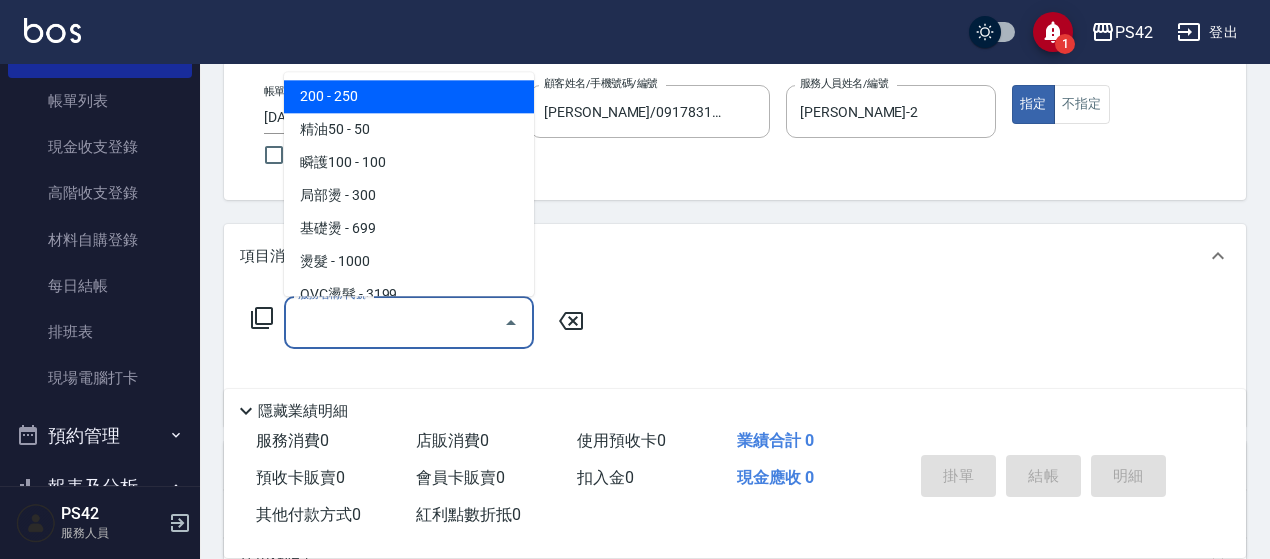 click on "服務名稱/代號" at bounding box center [394, 322] 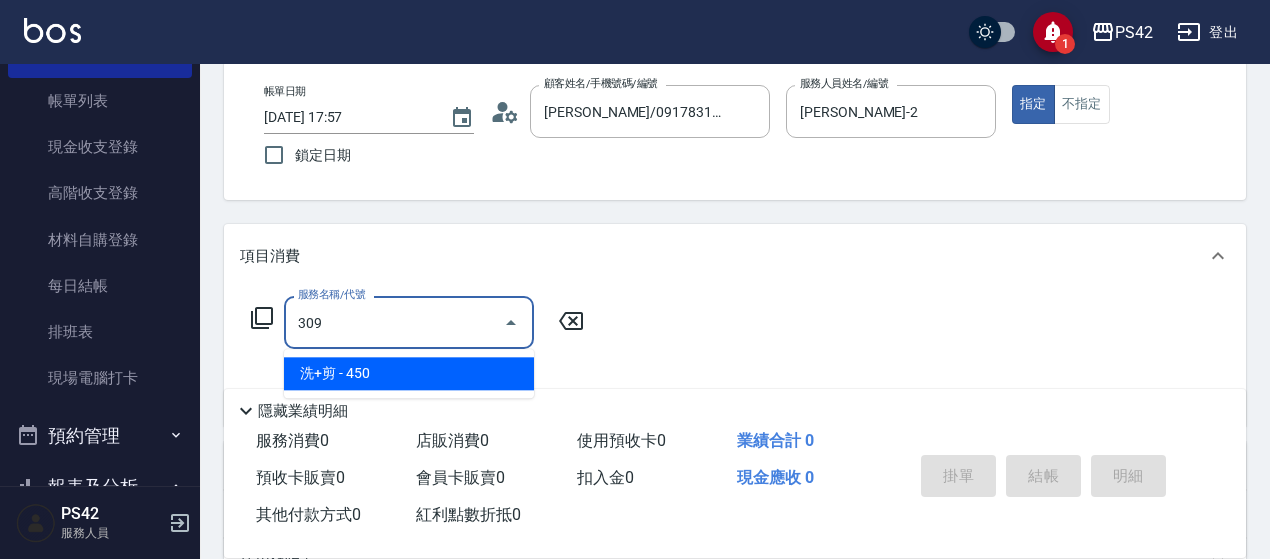 type on "洗+剪(309)" 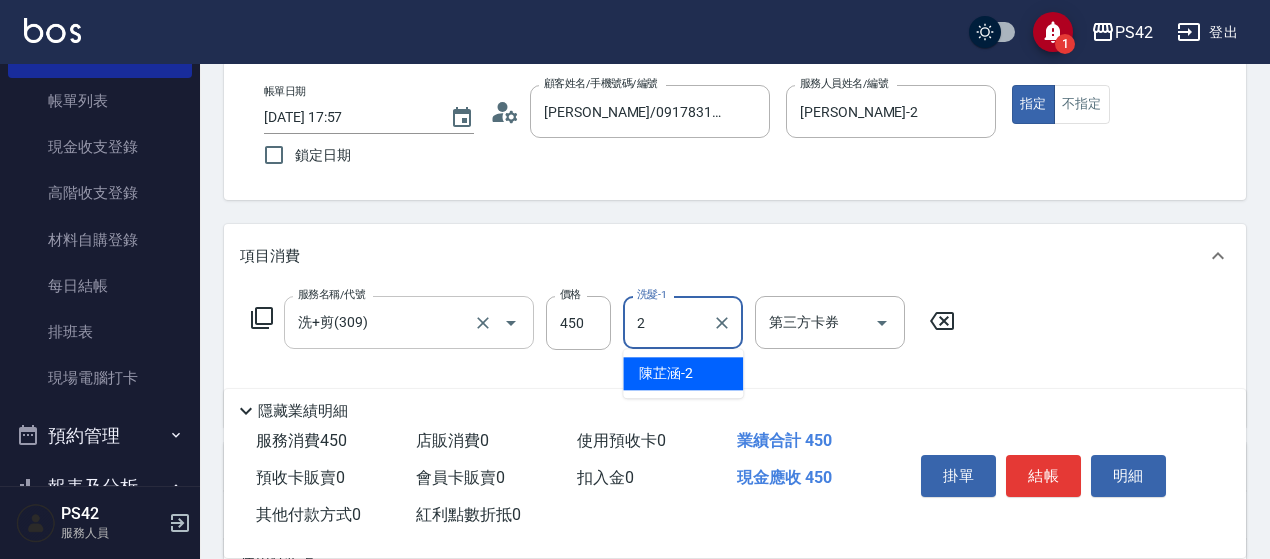 type on "[PERSON_NAME]-2" 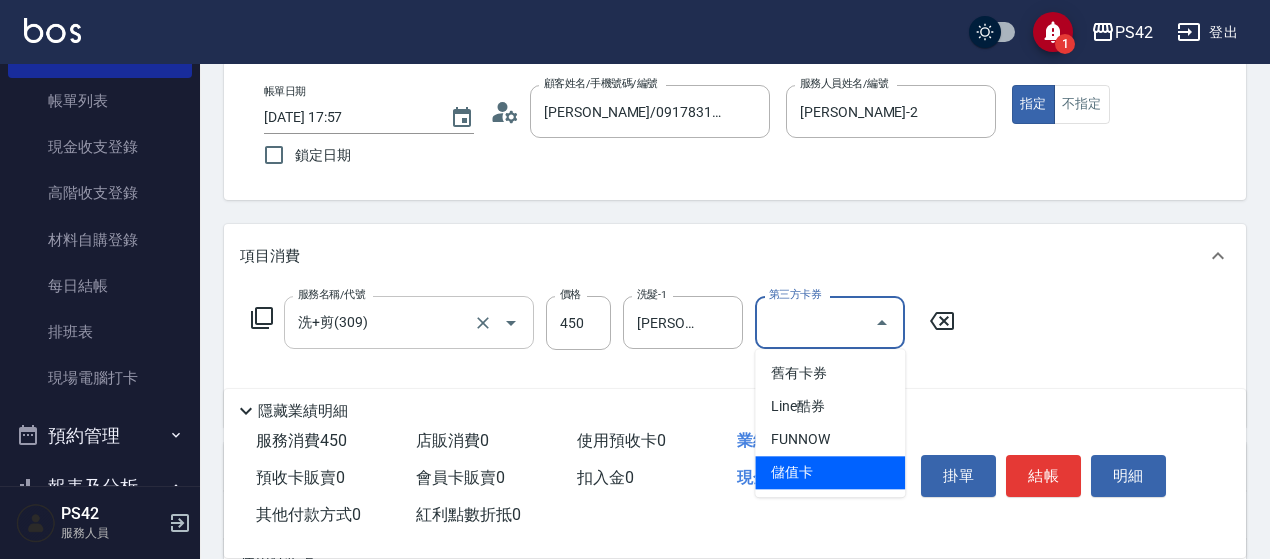 type on "儲值卡" 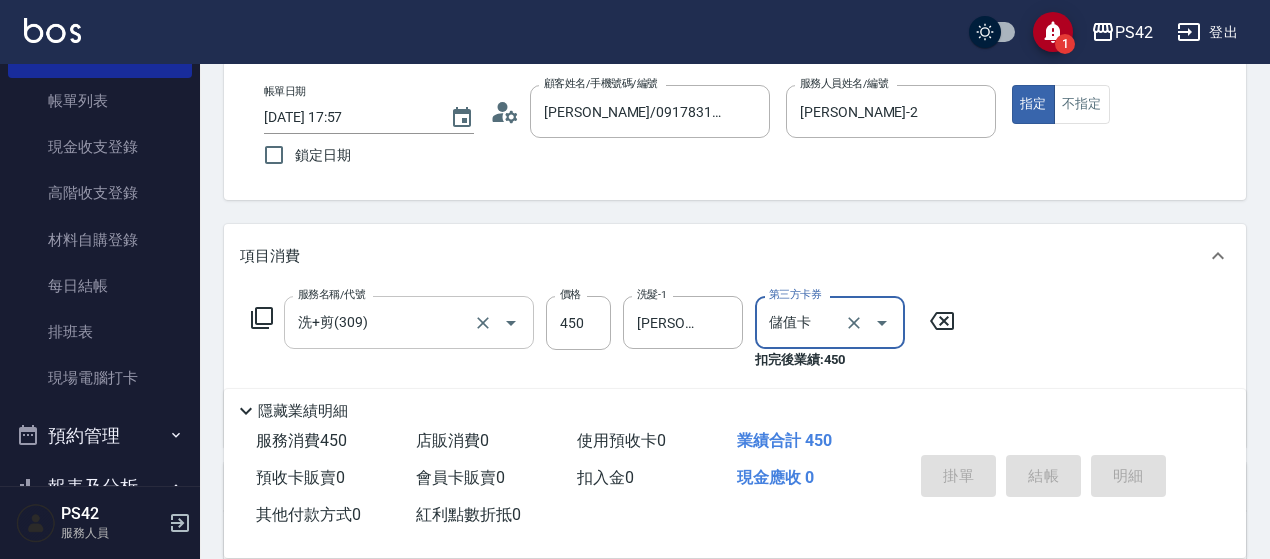 type 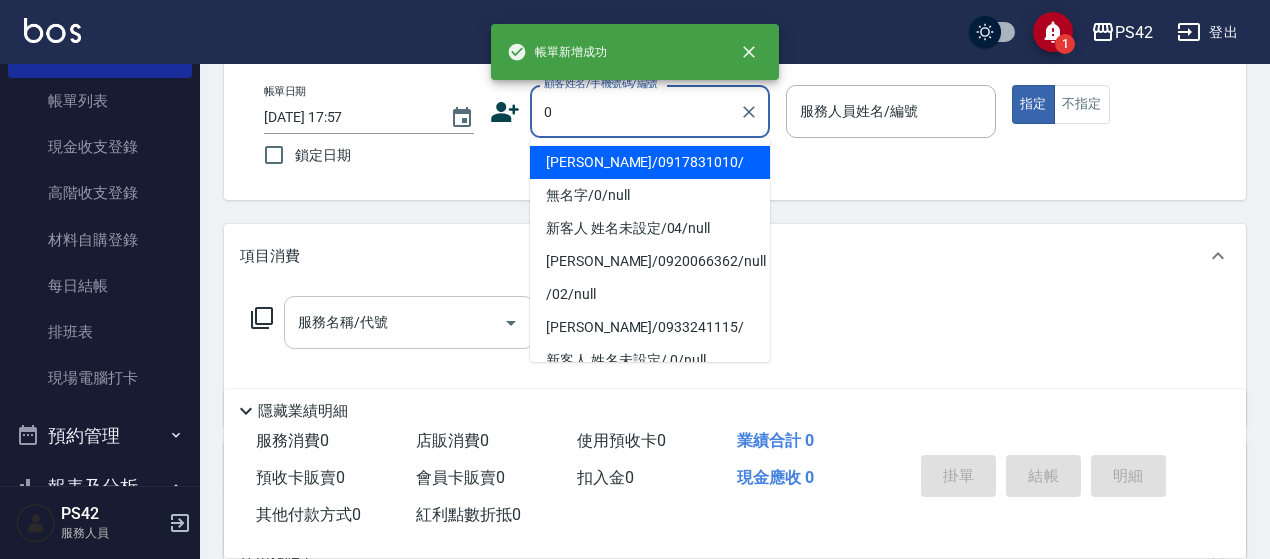 type on "[PERSON_NAME]/0917831010/" 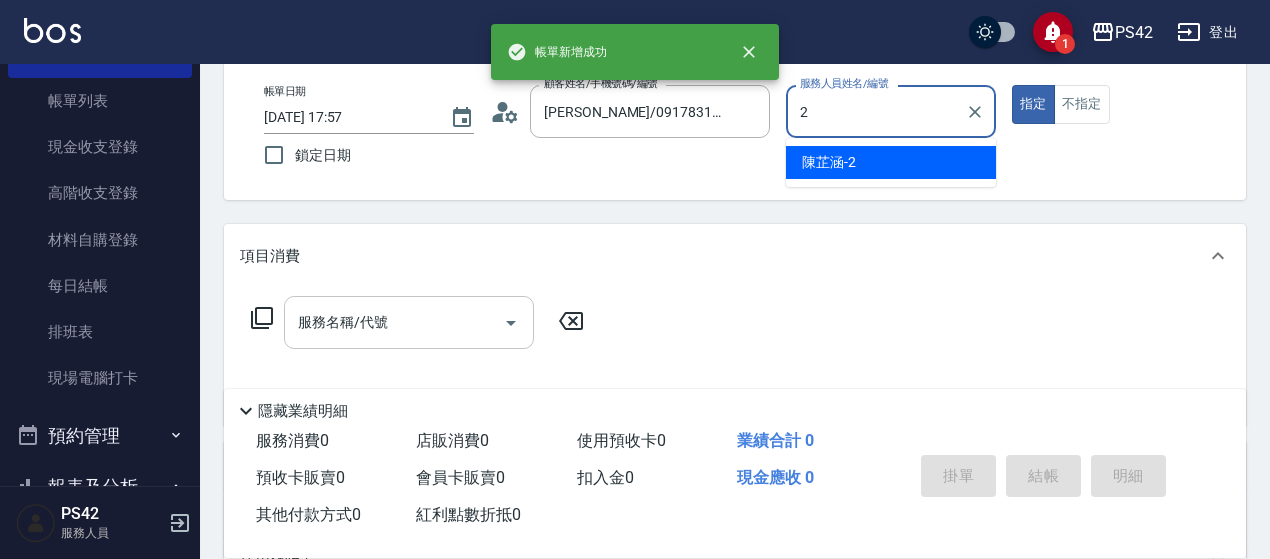 type on "[PERSON_NAME]-2" 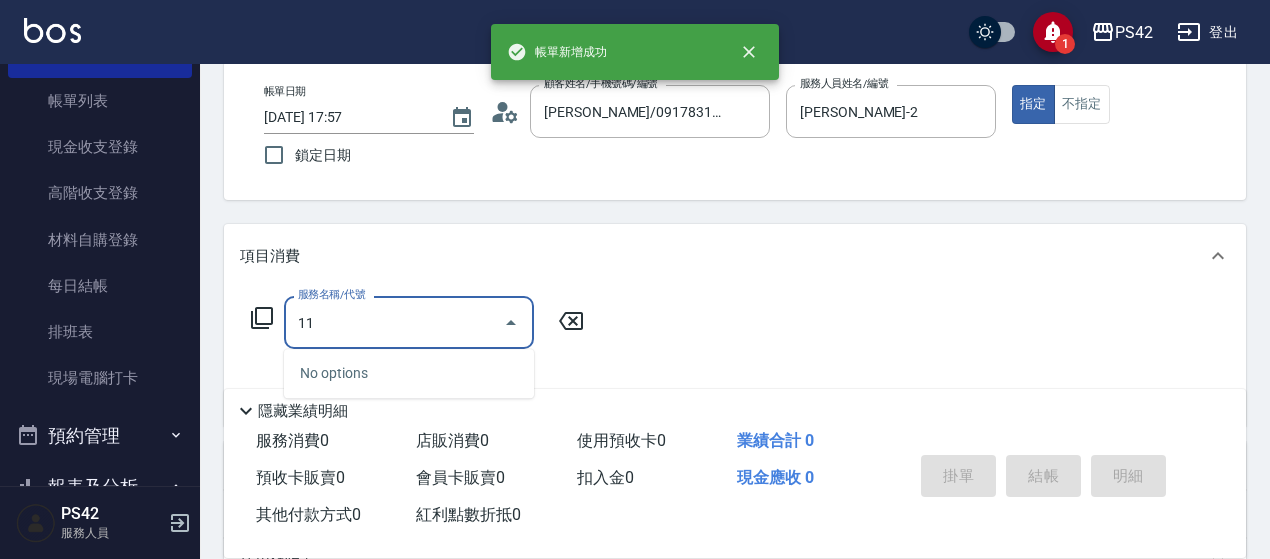 type on "1" 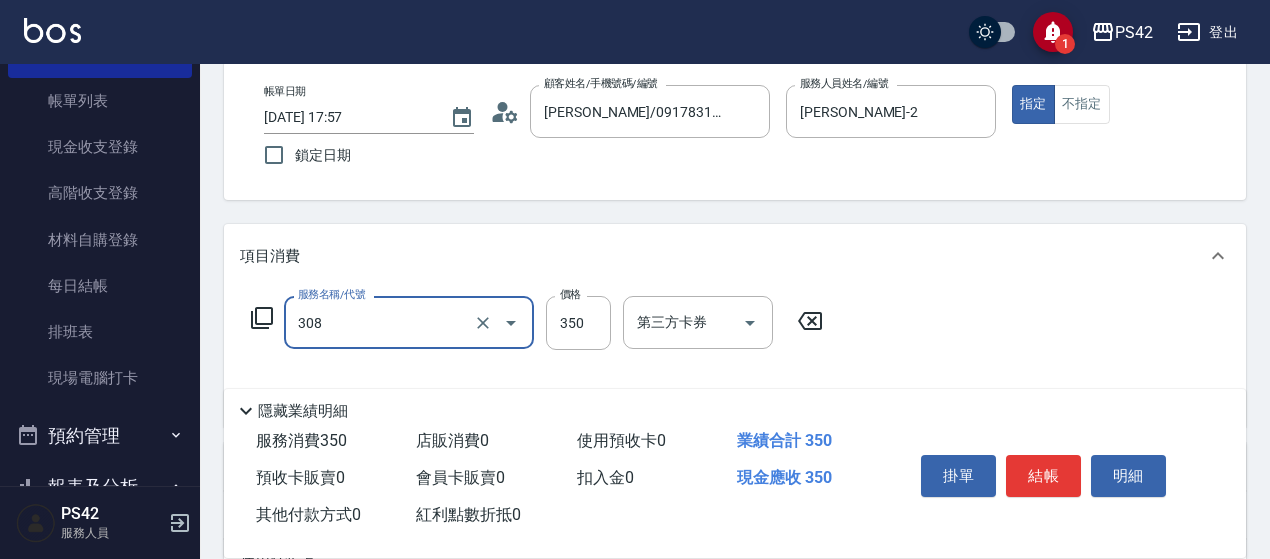 type on "洗+剪(308)" 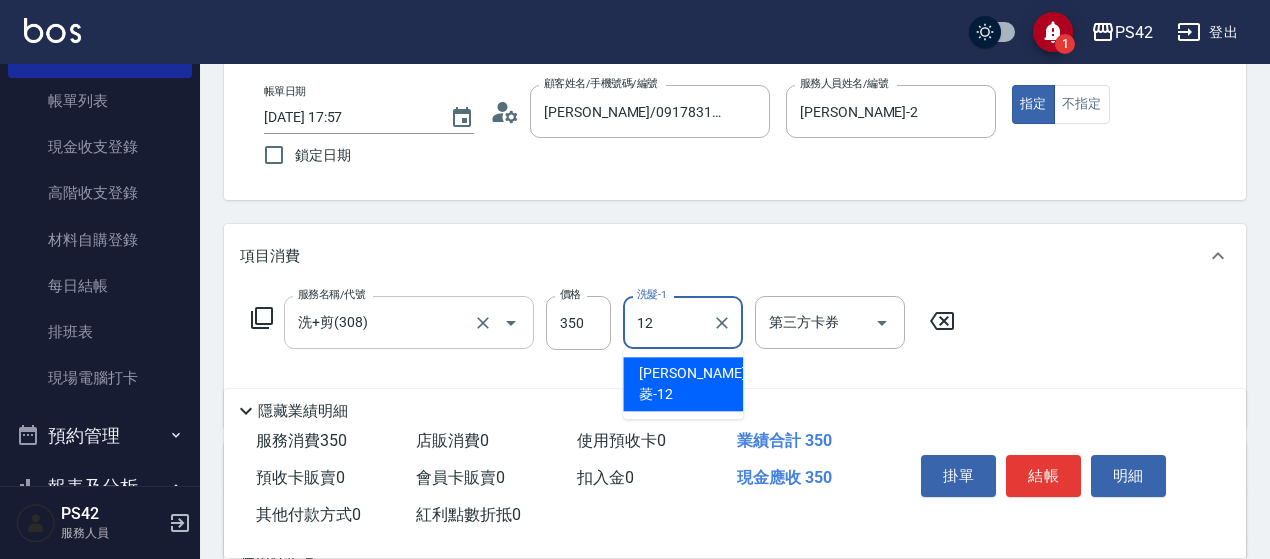 type on "[PERSON_NAME]菱-12" 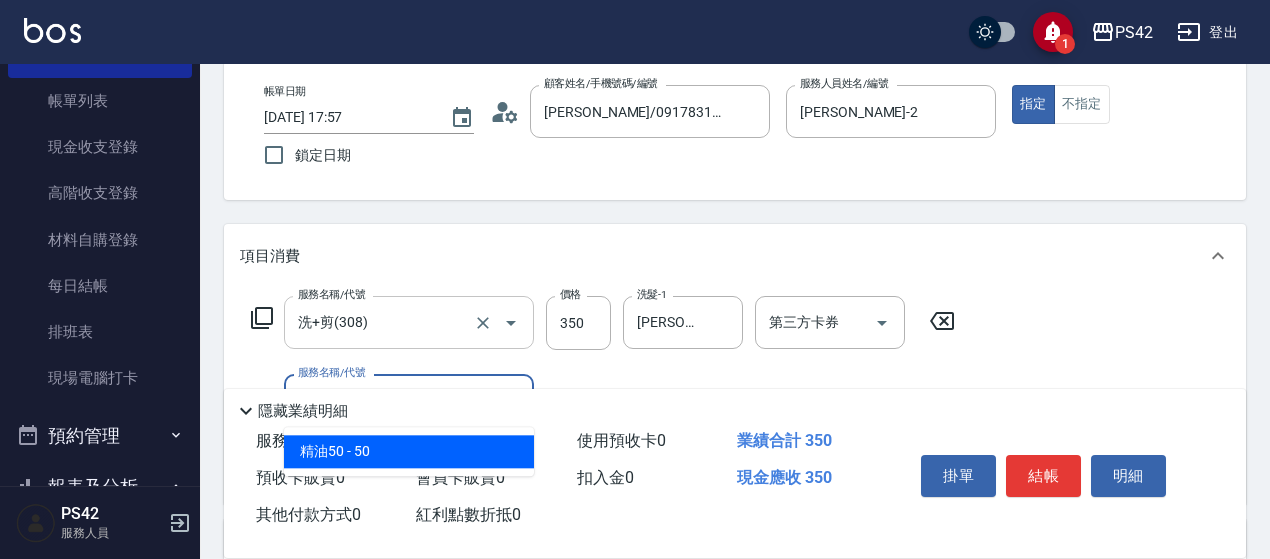 type on "精油50(112)" 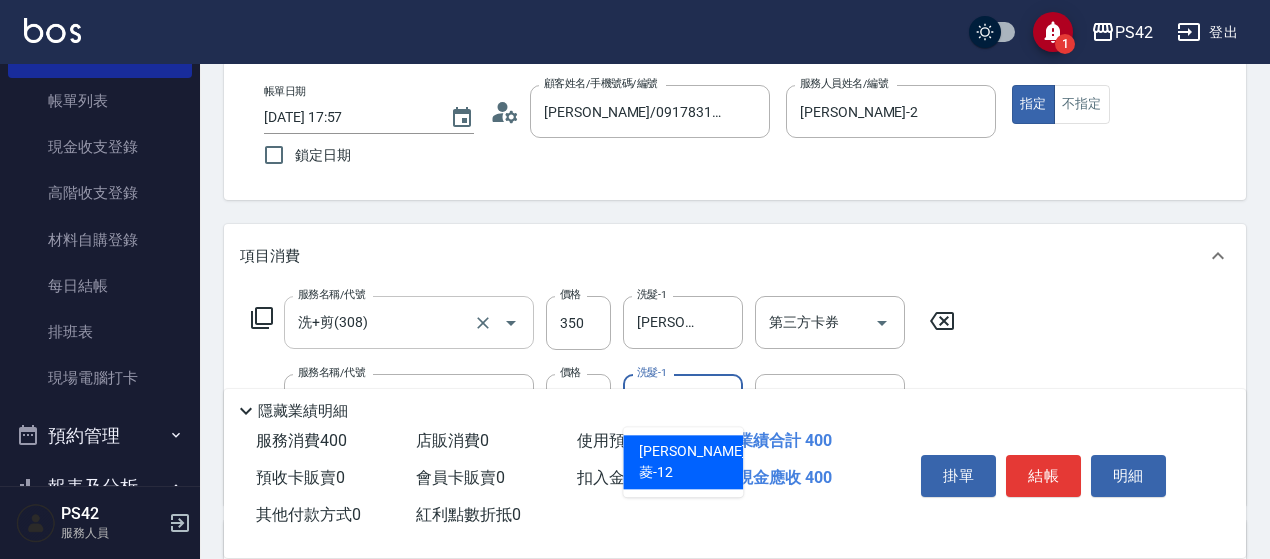 type on "[PERSON_NAME]菱-12" 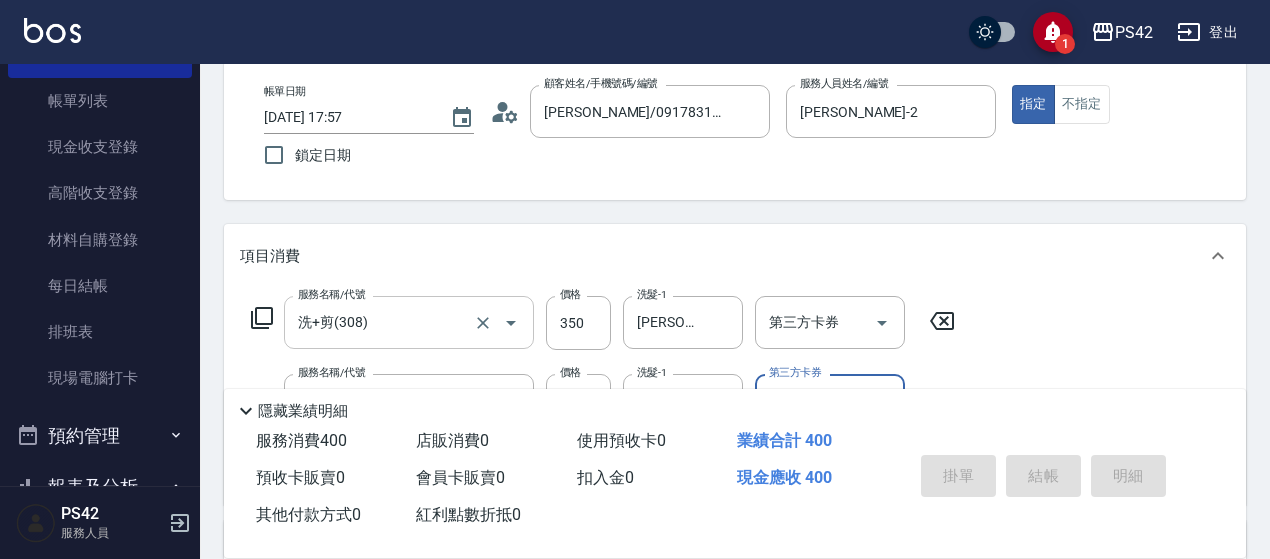 type 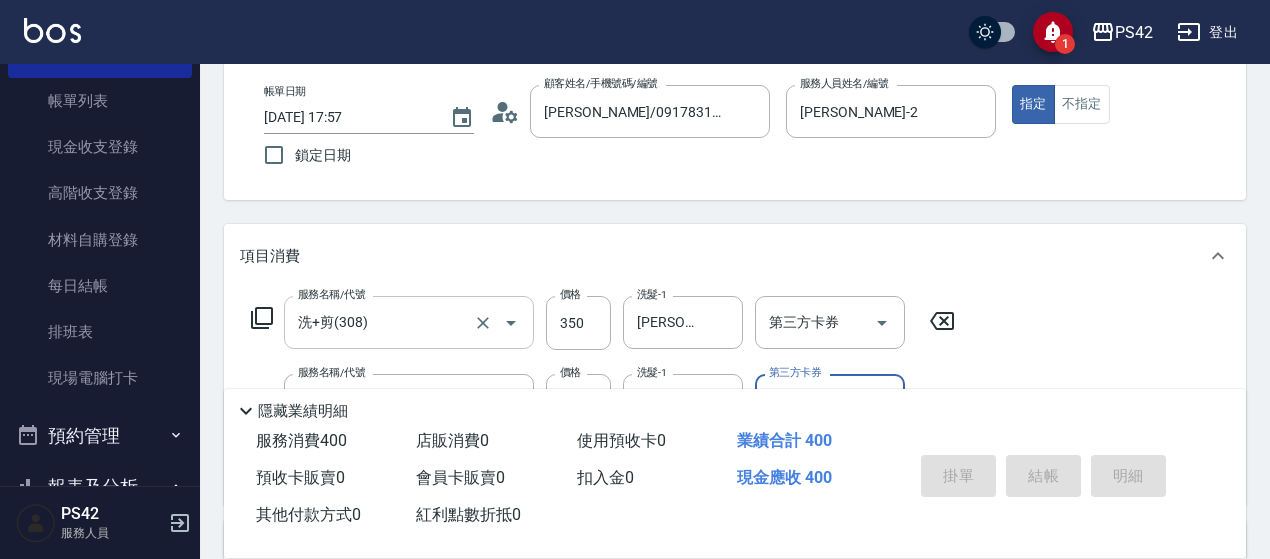 type 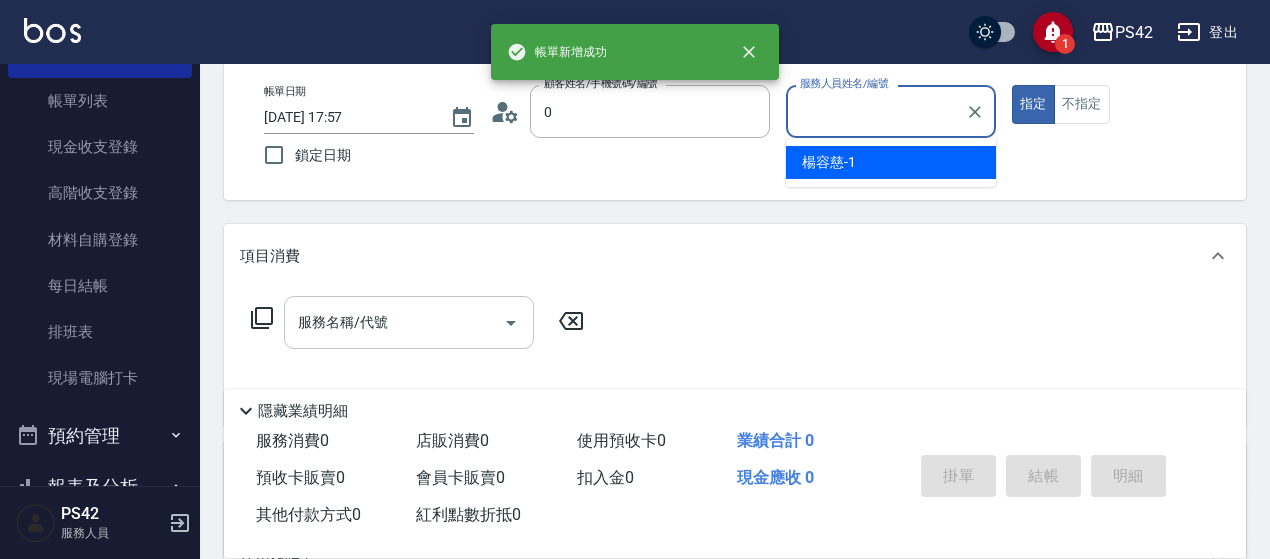 type on "[PERSON_NAME]/0917831010/" 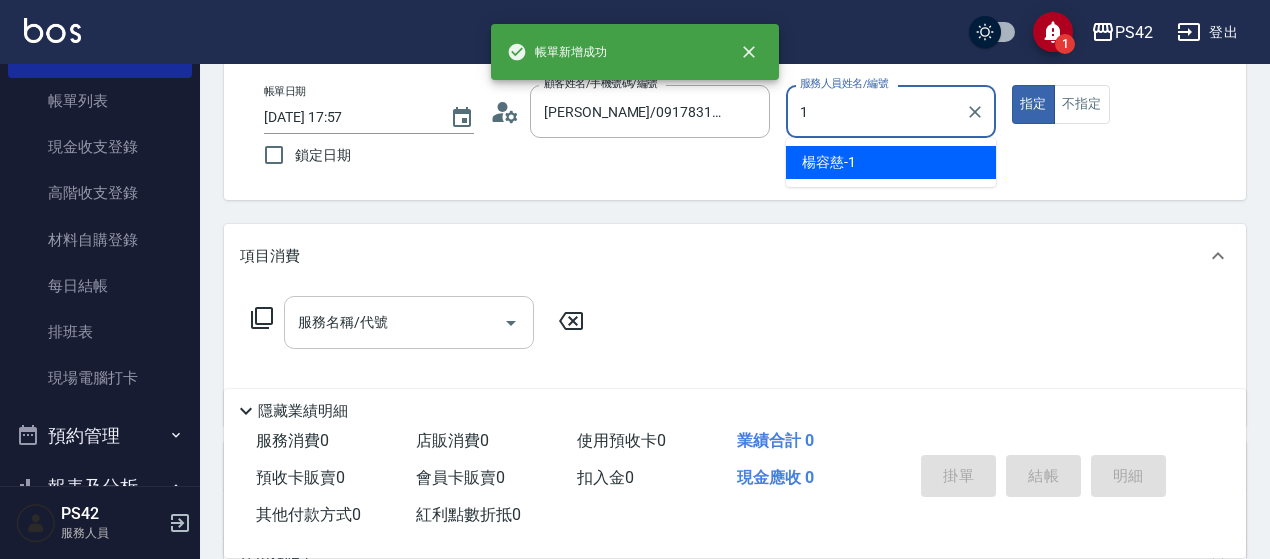 type on "[PERSON_NAME]-1" 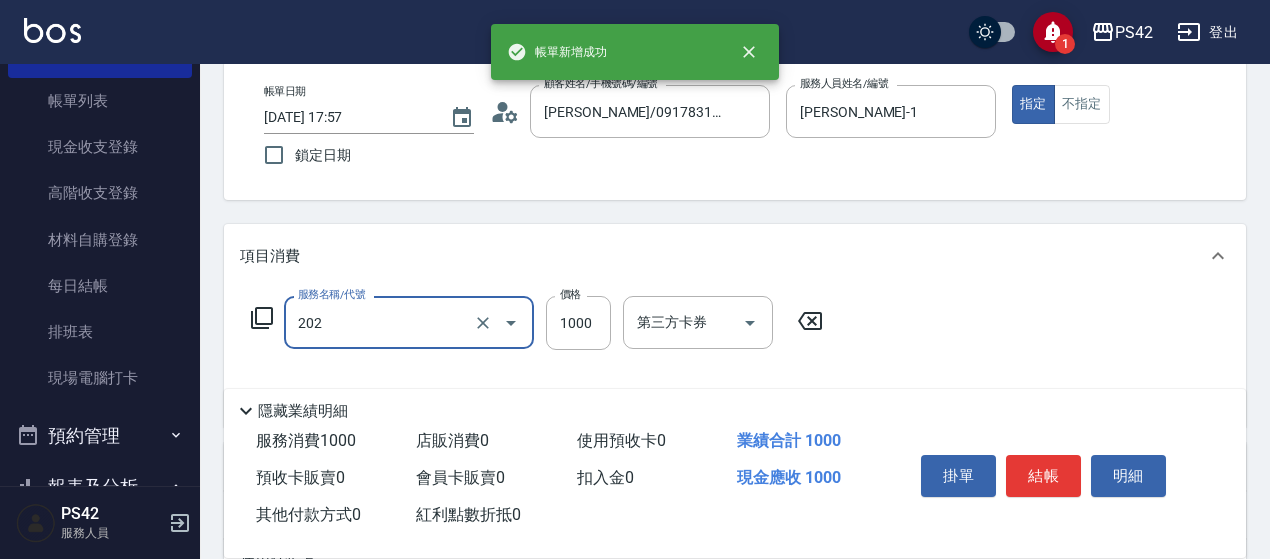 type on "燙髮(202)" 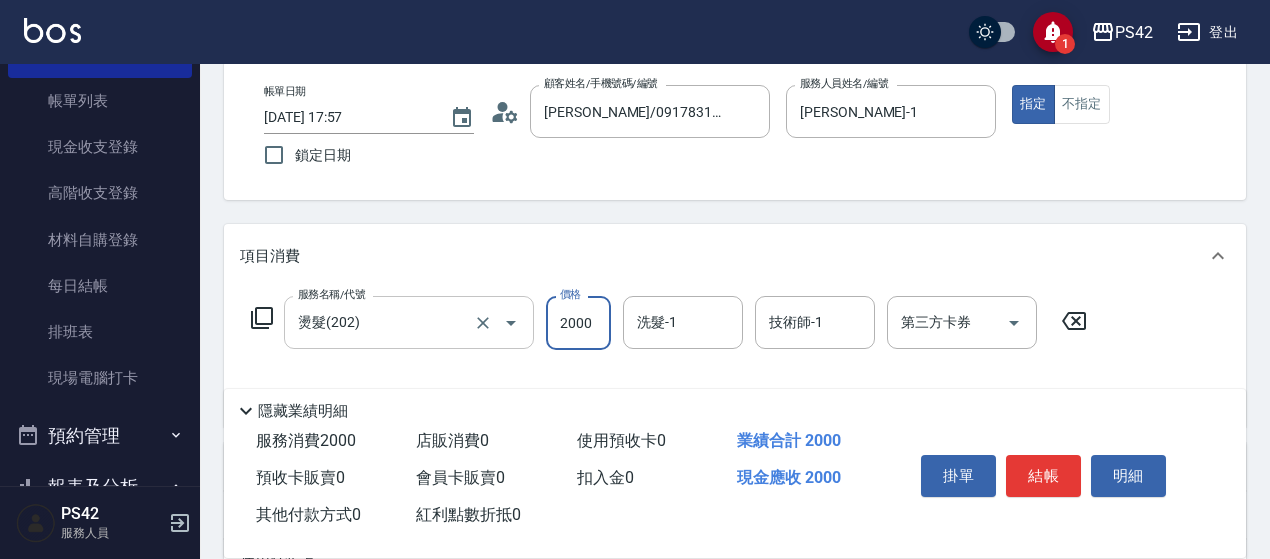 type on "2000" 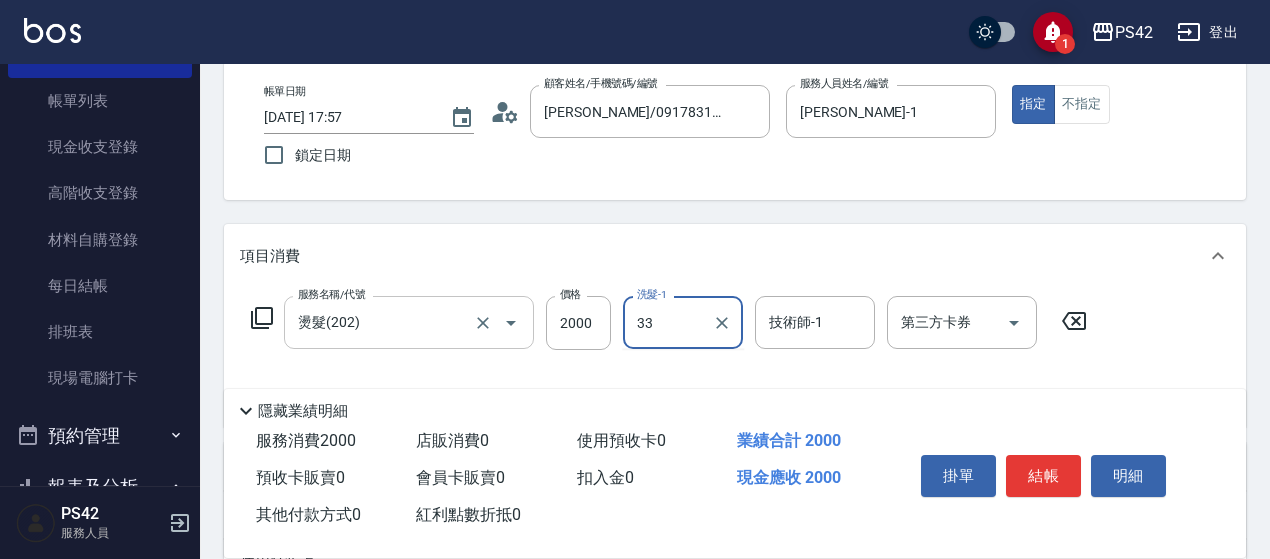type on "[PERSON_NAME]-33" 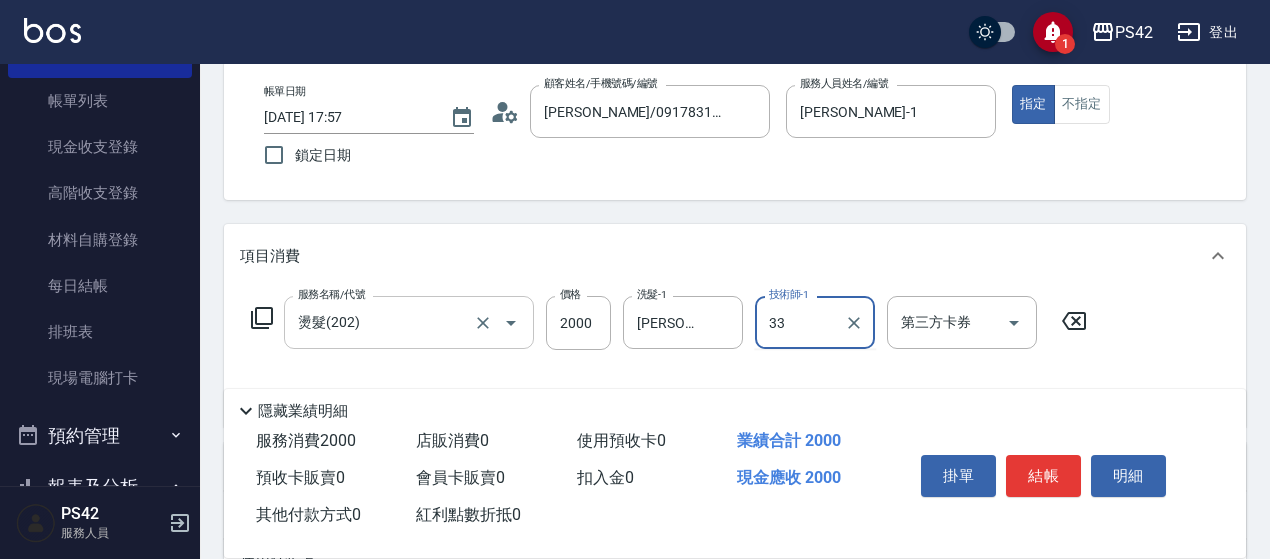 type on "[PERSON_NAME]-33" 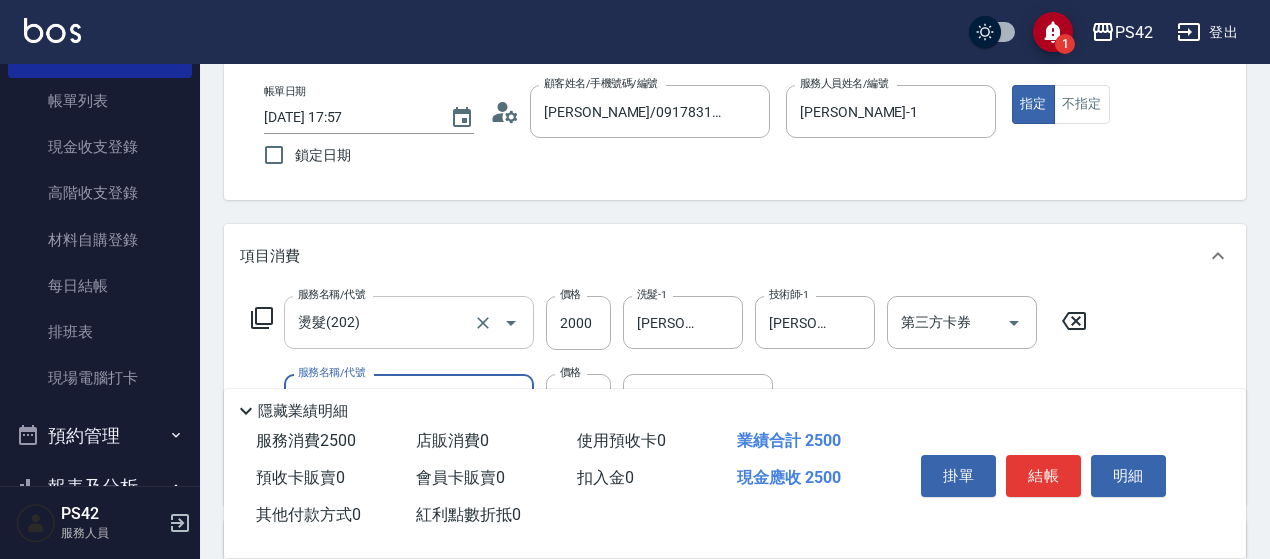 type on "500護(402)" 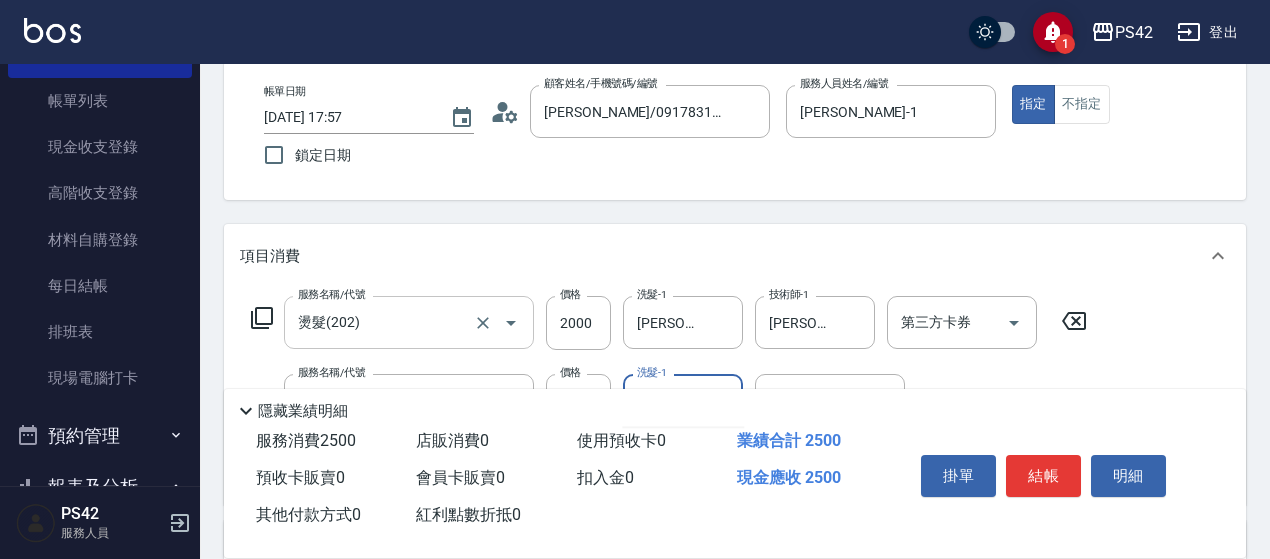 type on "[PERSON_NAME]-33" 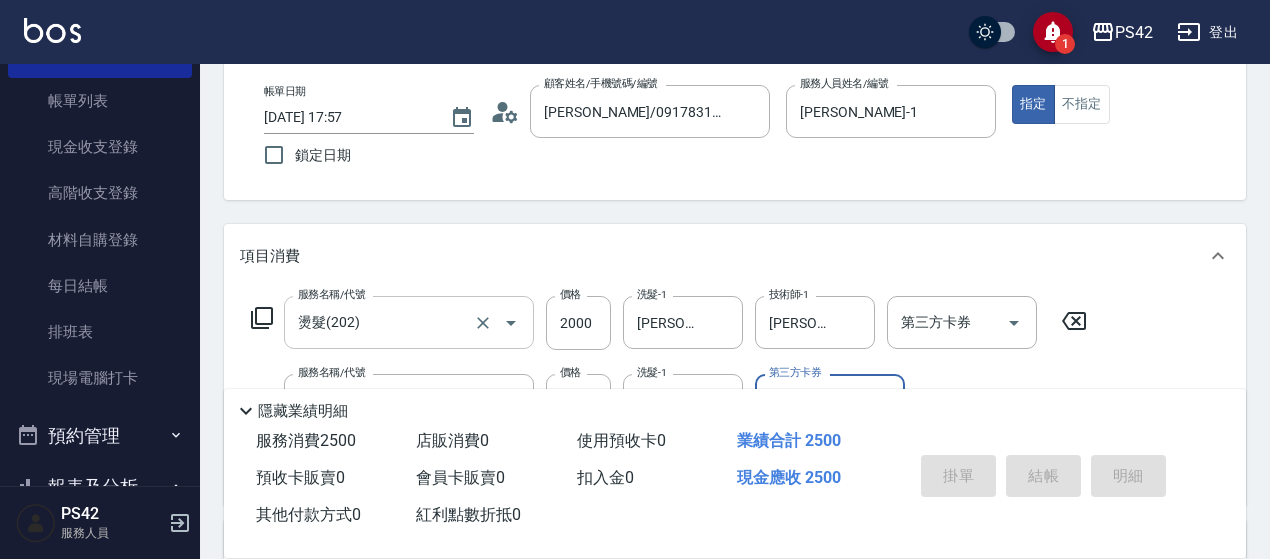 type 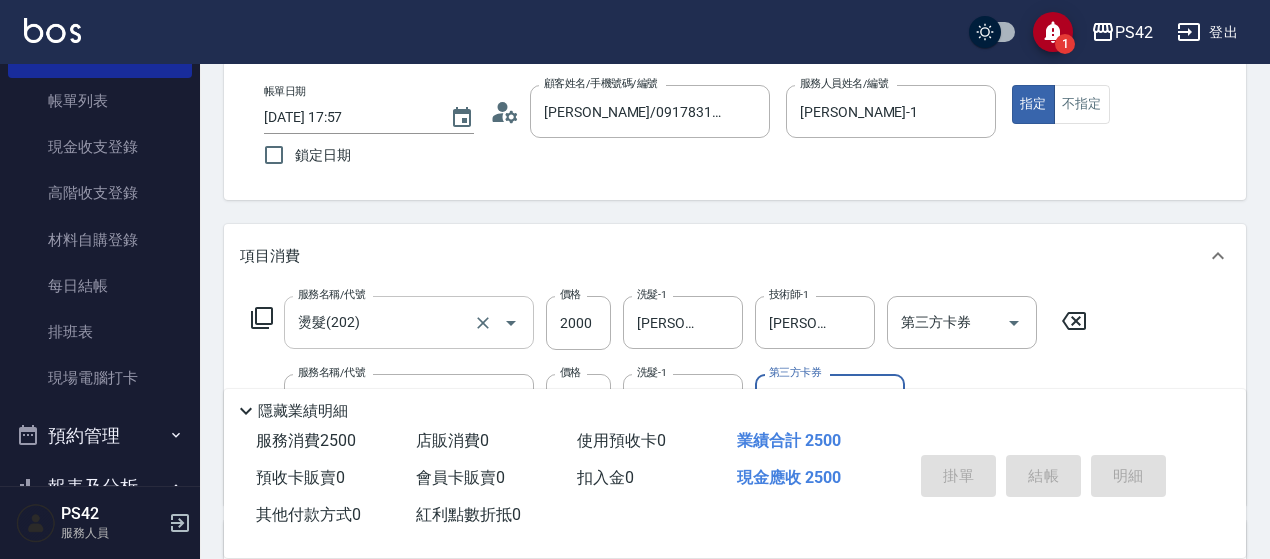 type 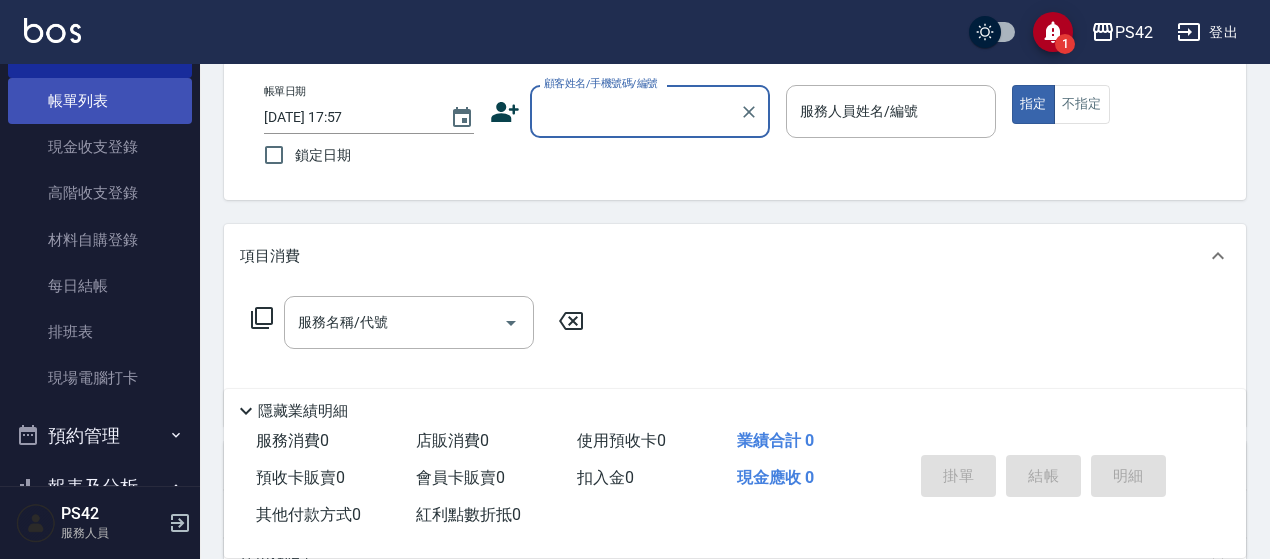 click on "帳單列表" at bounding box center (100, 101) 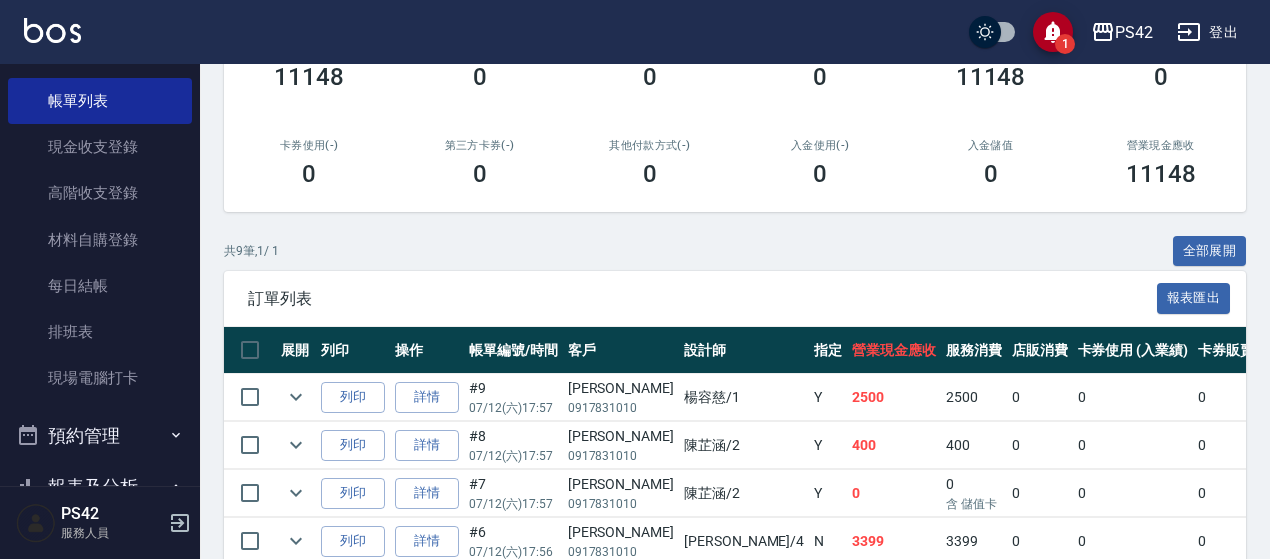 scroll, scrollTop: 300, scrollLeft: 0, axis: vertical 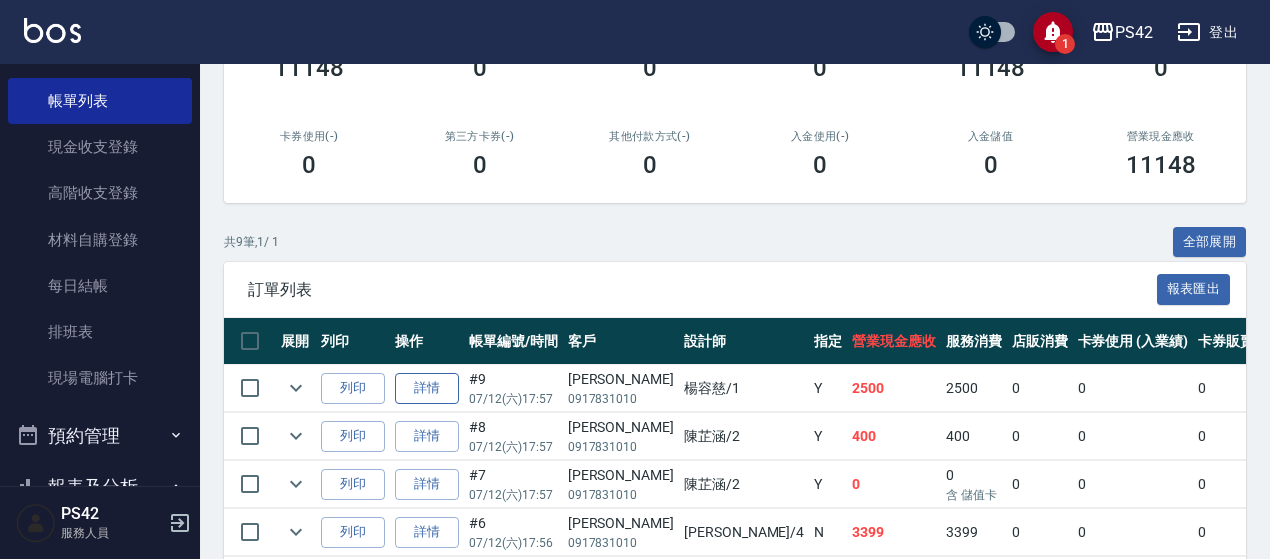 click on "詳情" at bounding box center [427, 388] 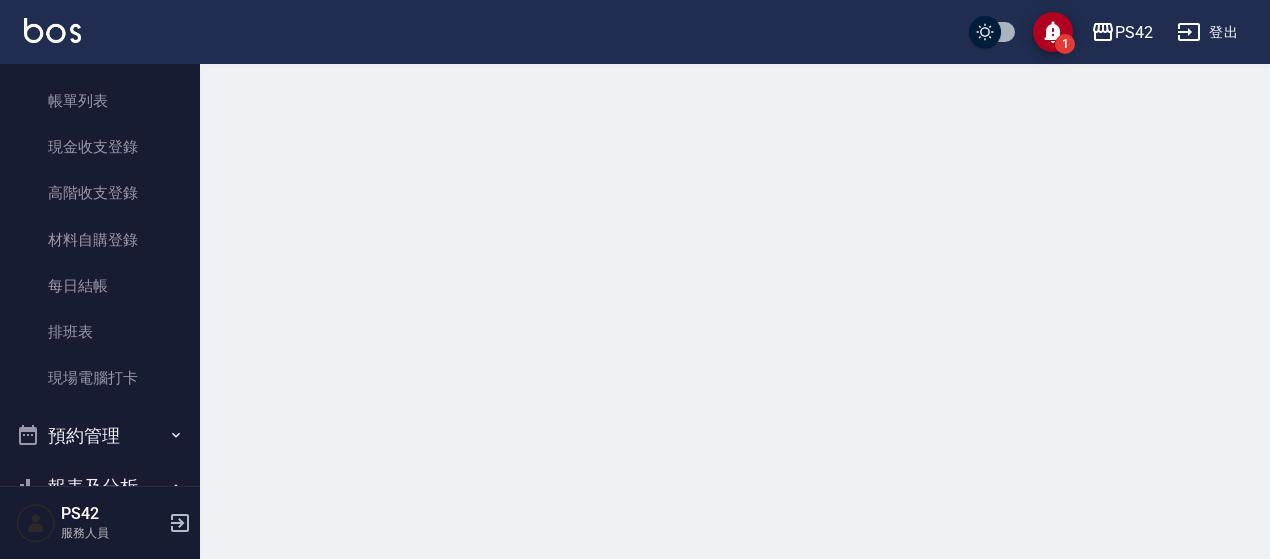 scroll, scrollTop: 0, scrollLeft: 0, axis: both 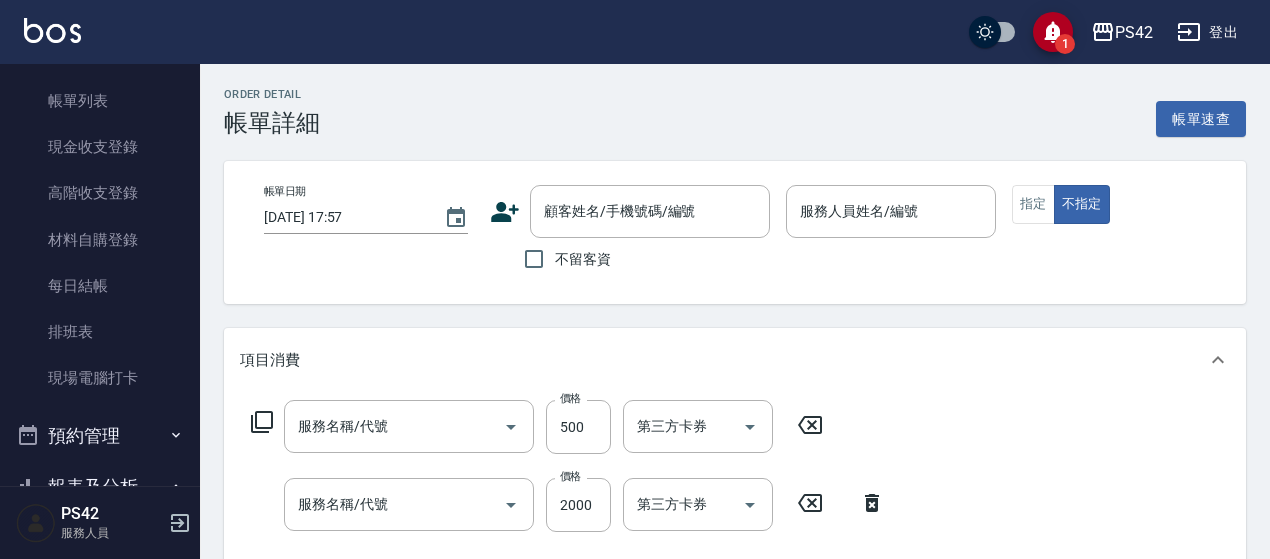 type on "[PERSON_NAME]-1" 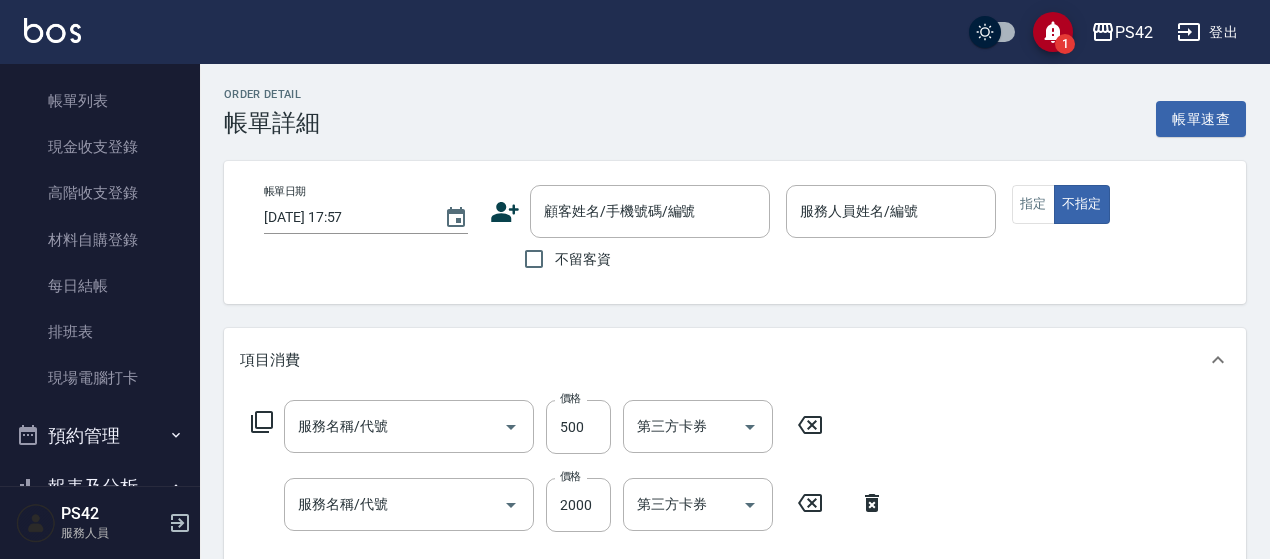 type on "500護(402)" 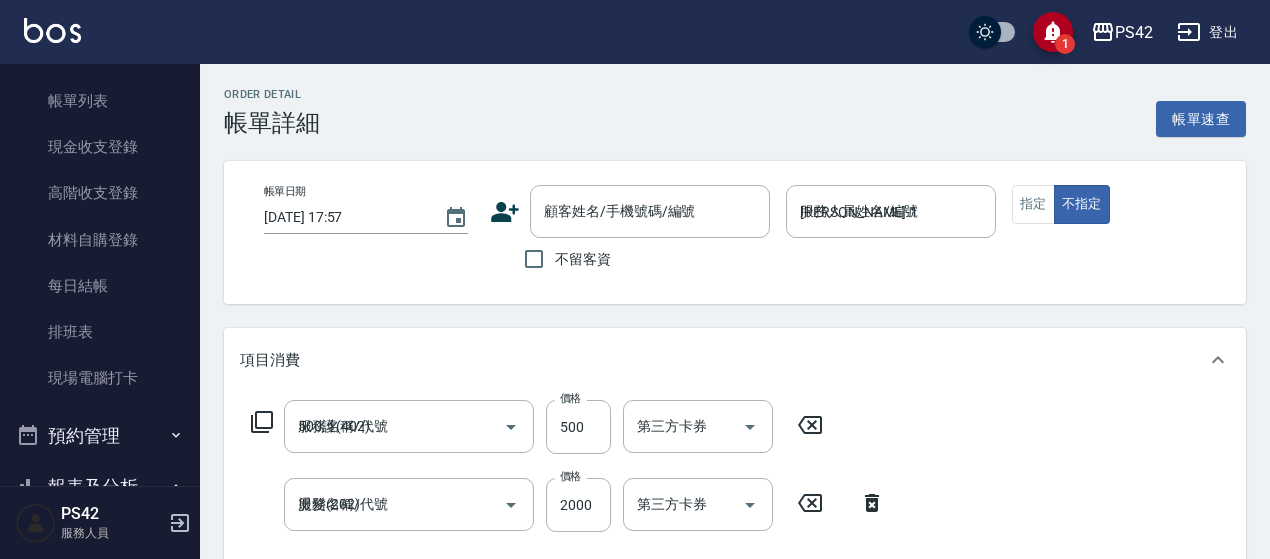 scroll, scrollTop: 300, scrollLeft: 0, axis: vertical 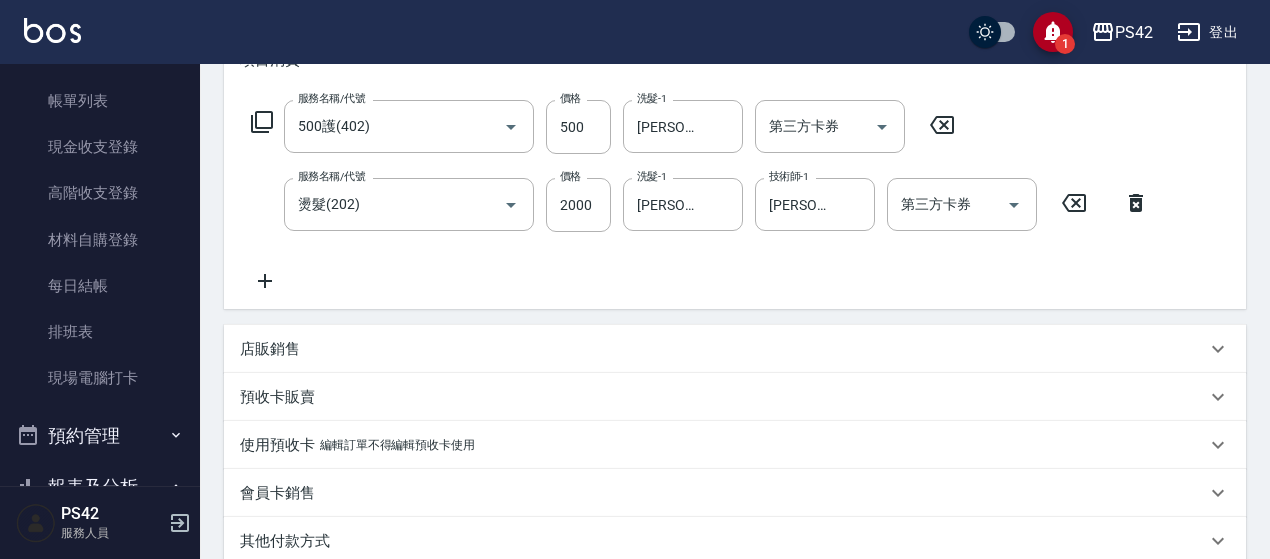 type on "[PERSON_NAME]/0917831010/" 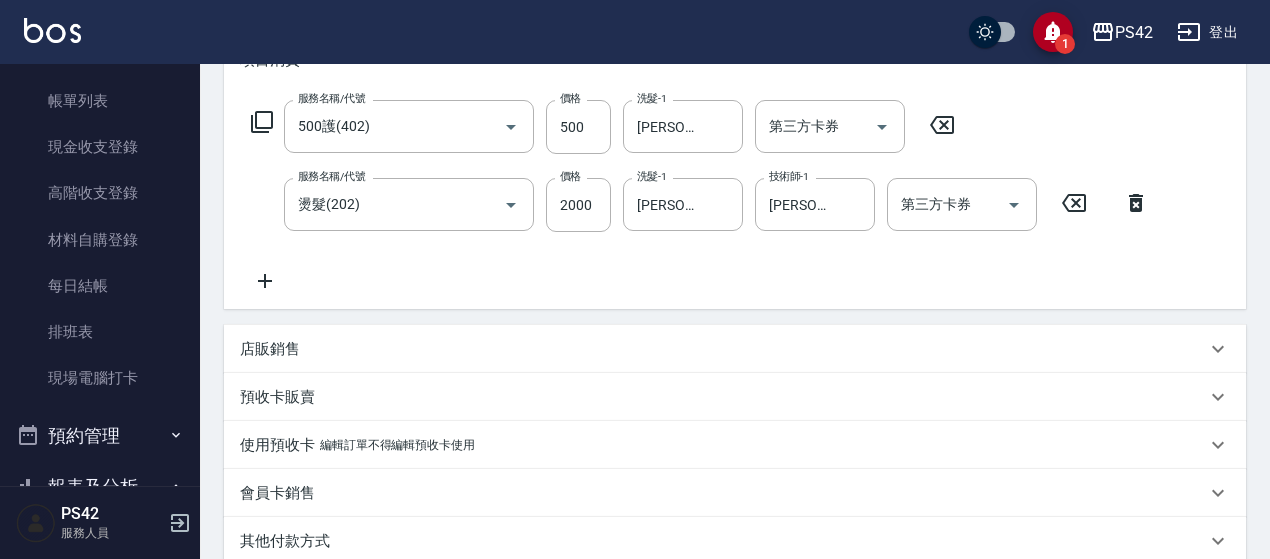 click on "店販銷售" at bounding box center (723, 349) 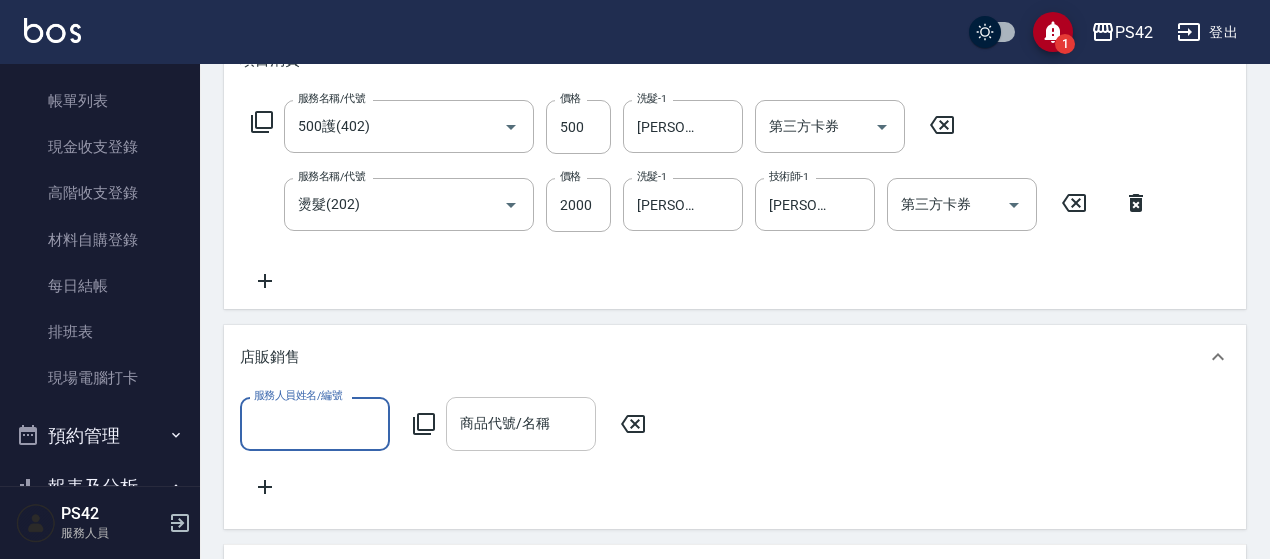 scroll, scrollTop: 0, scrollLeft: 0, axis: both 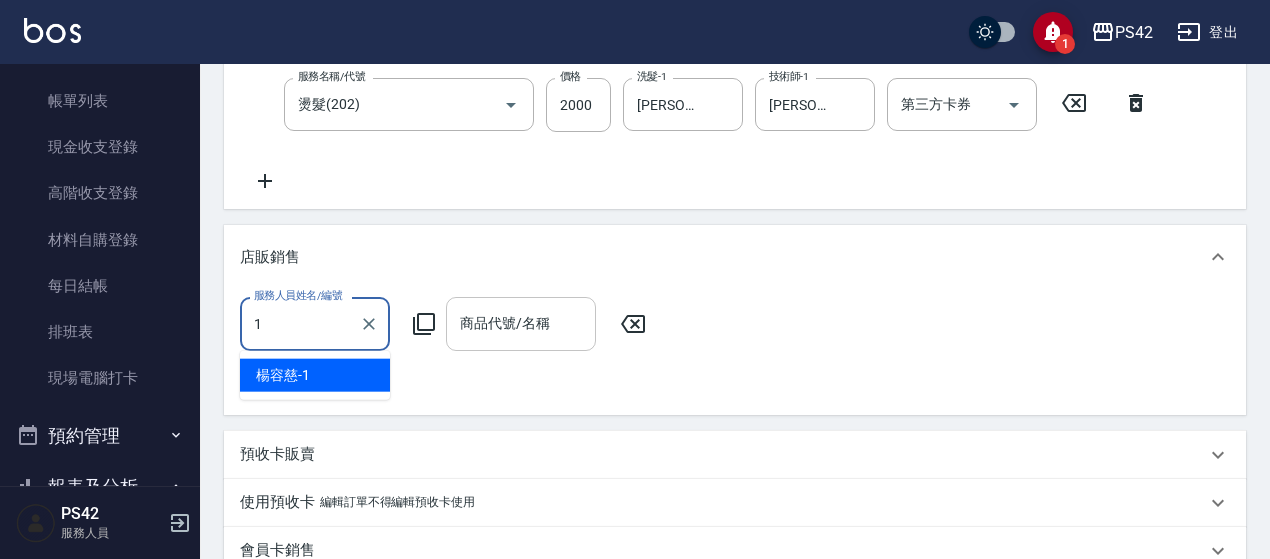 type on "[PERSON_NAME]-1" 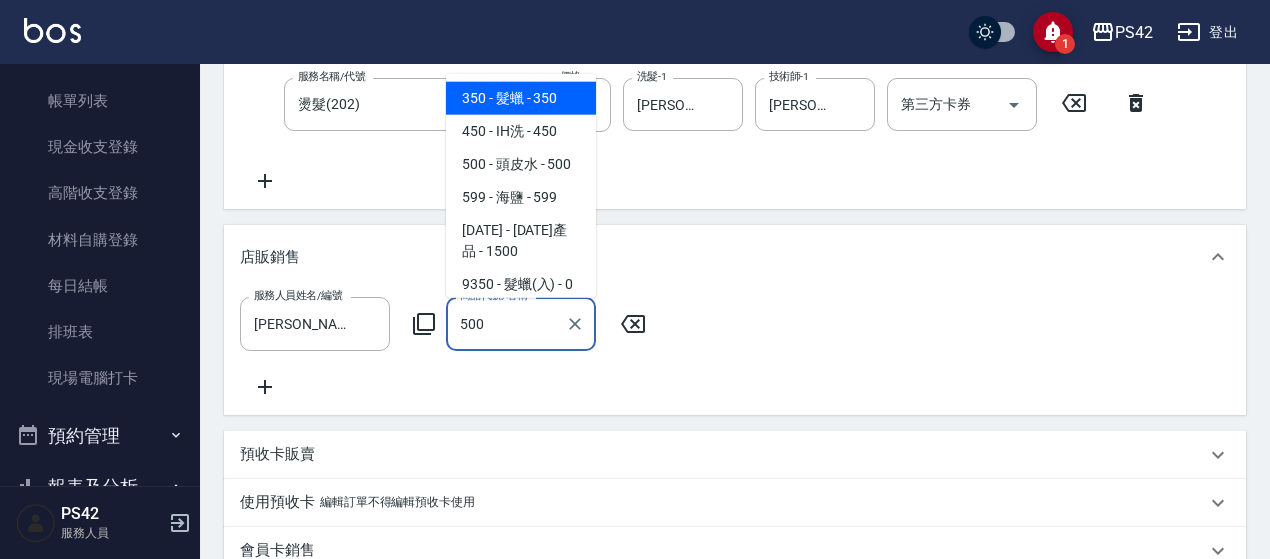 type on "頭皮水" 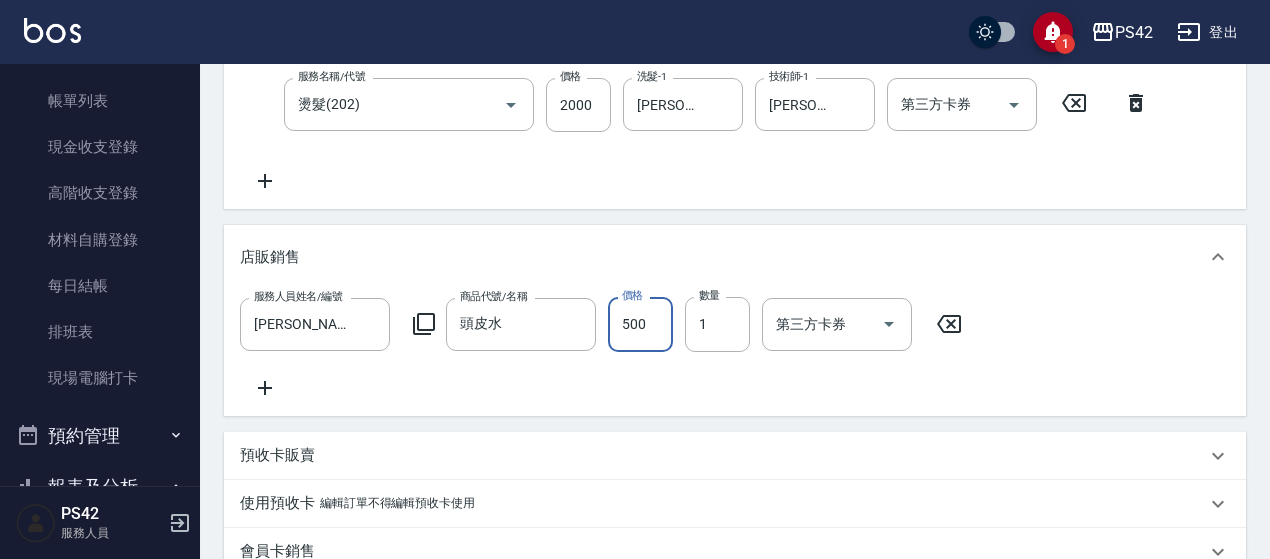 click on "500" at bounding box center [640, 324] 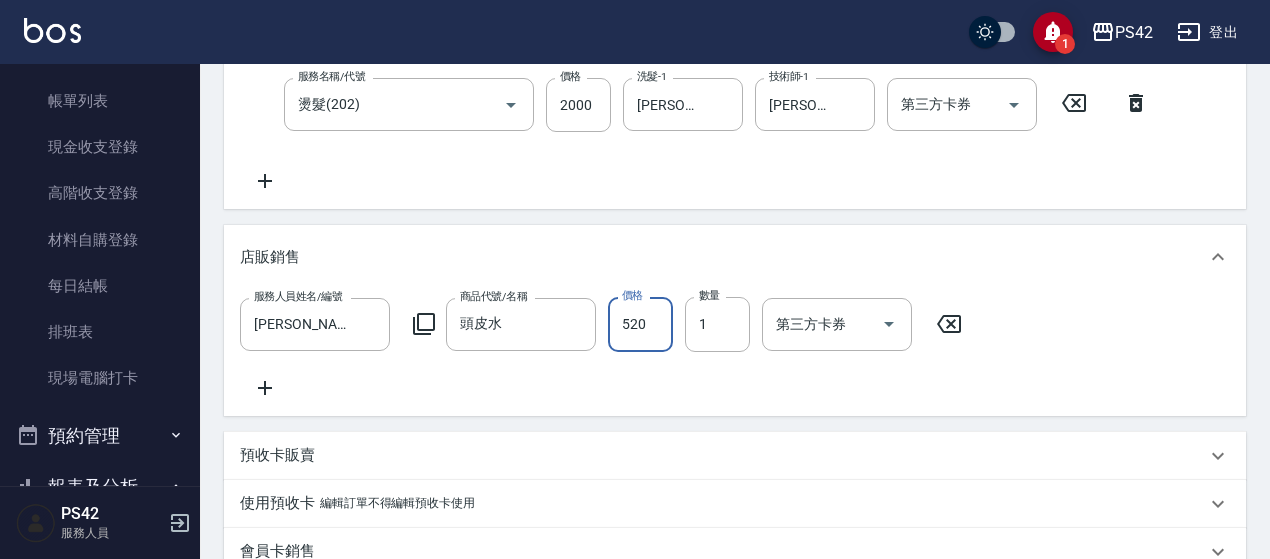 type on "520" 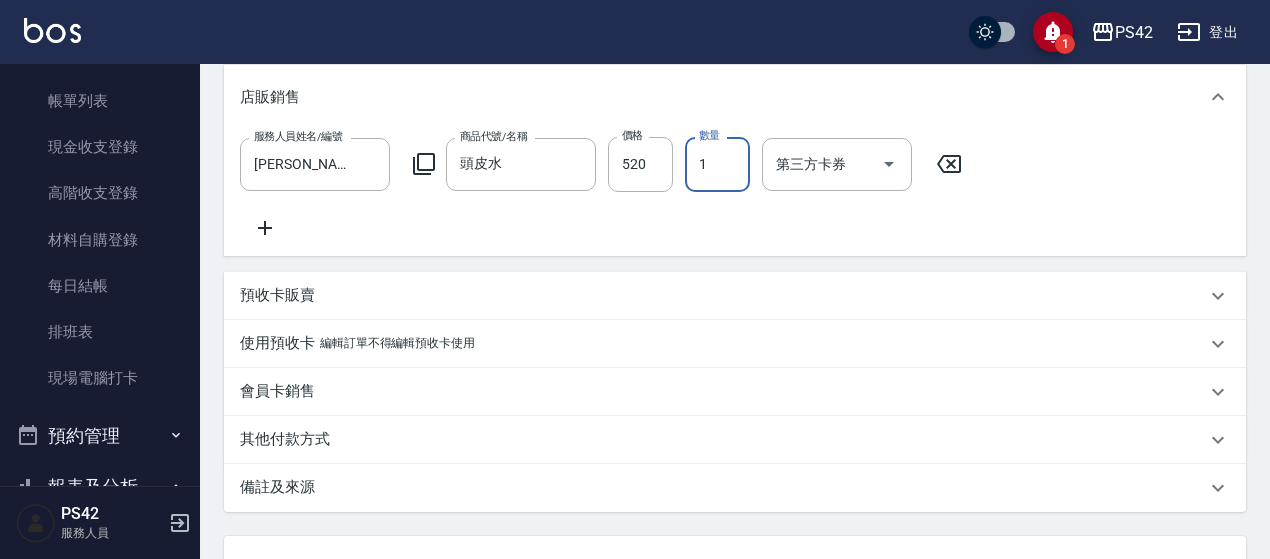 scroll, scrollTop: 700, scrollLeft: 0, axis: vertical 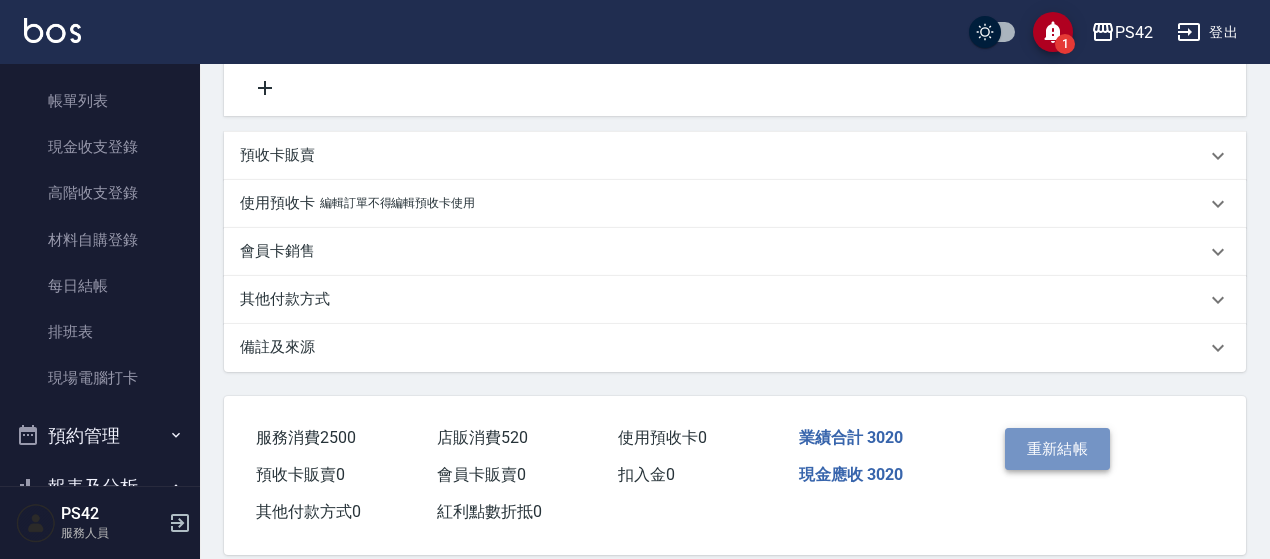 click on "重新結帳" at bounding box center [1058, 449] 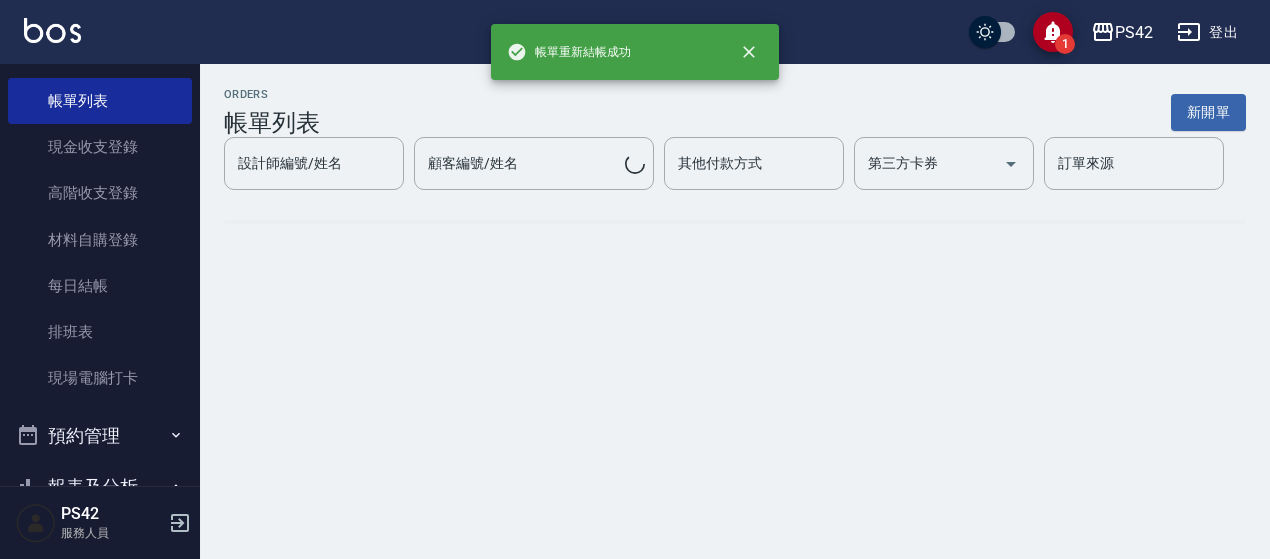 scroll, scrollTop: 0, scrollLeft: 0, axis: both 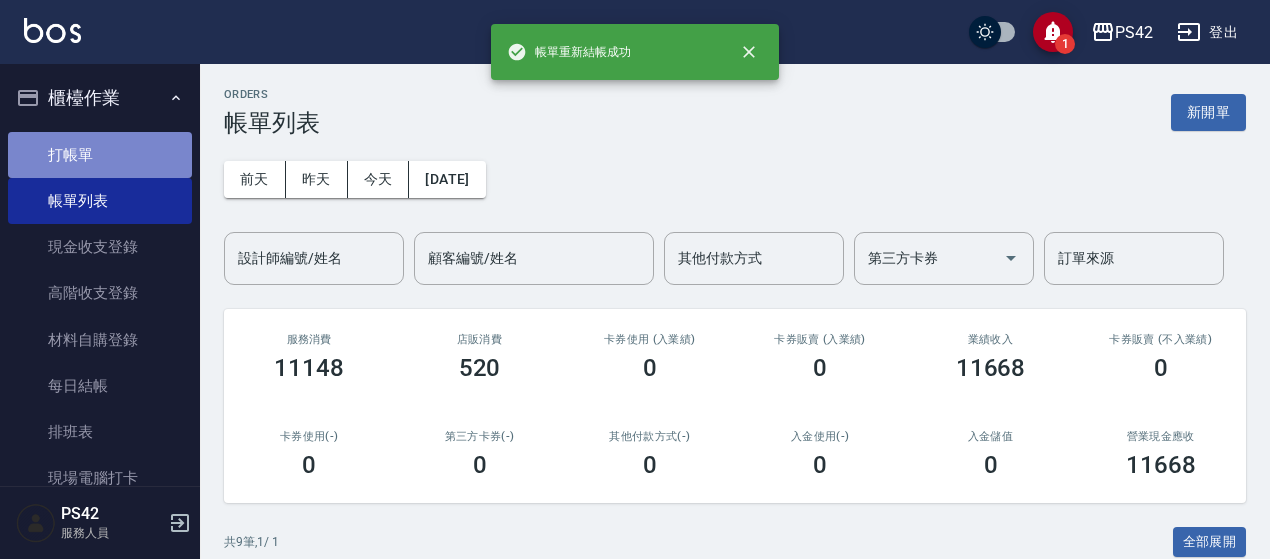 click on "打帳單" at bounding box center [100, 155] 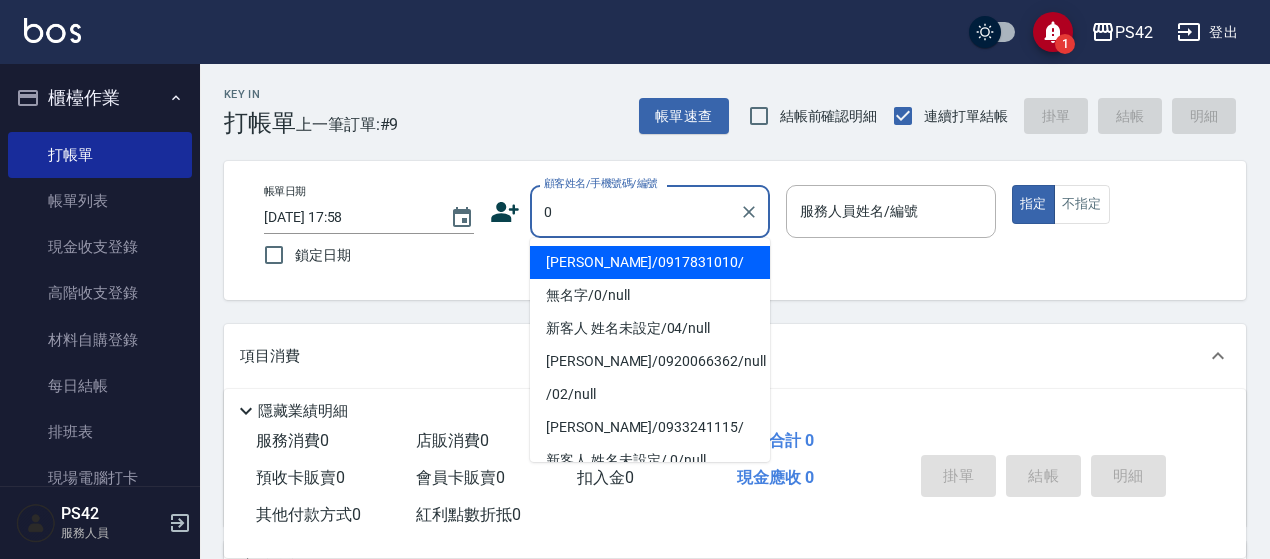 type on "[PERSON_NAME]/0917831010/" 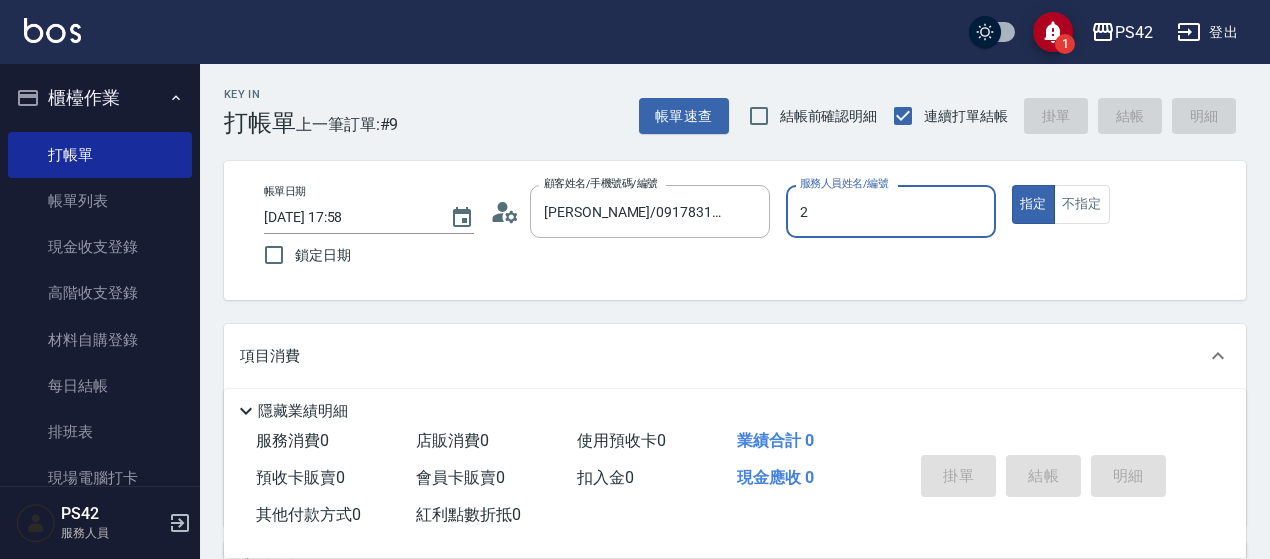type on "[PERSON_NAME]-2" 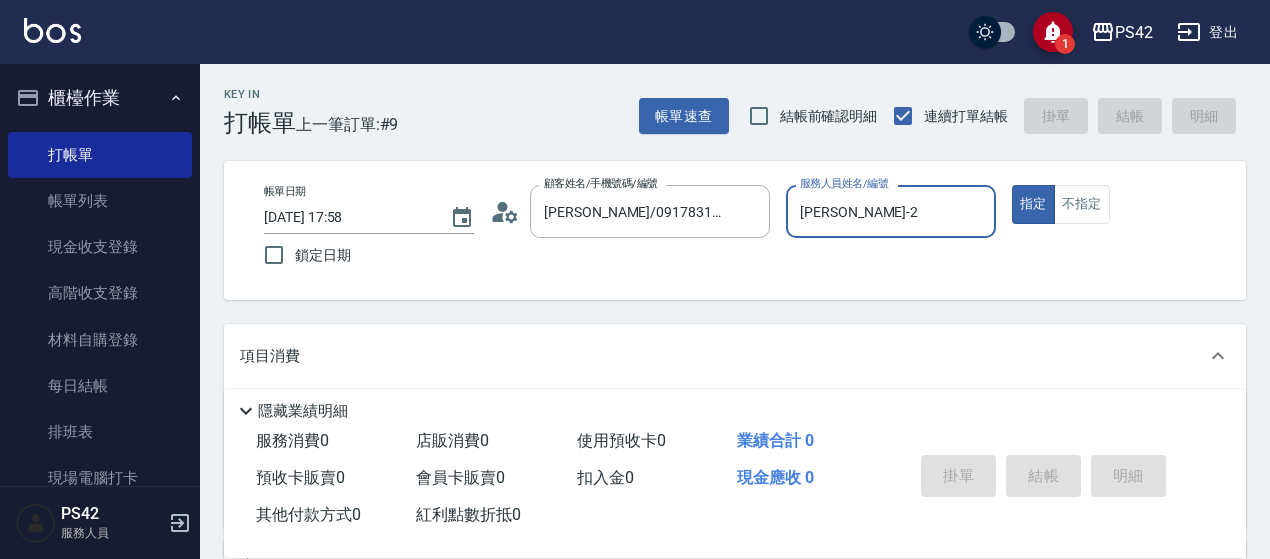 type on "true" 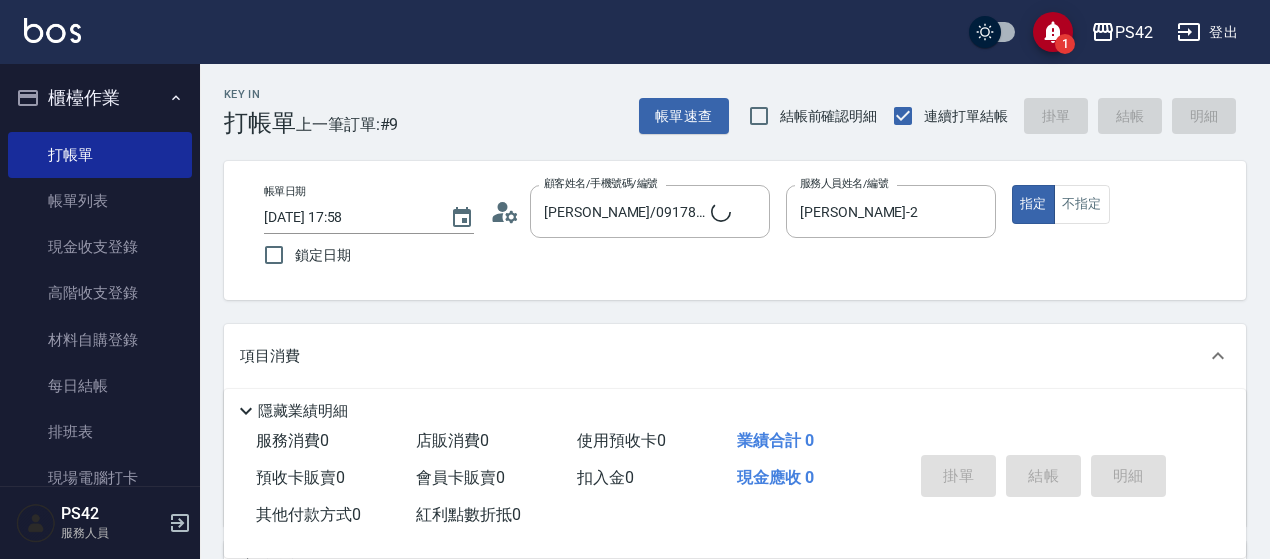 type on "無名字/0/null" 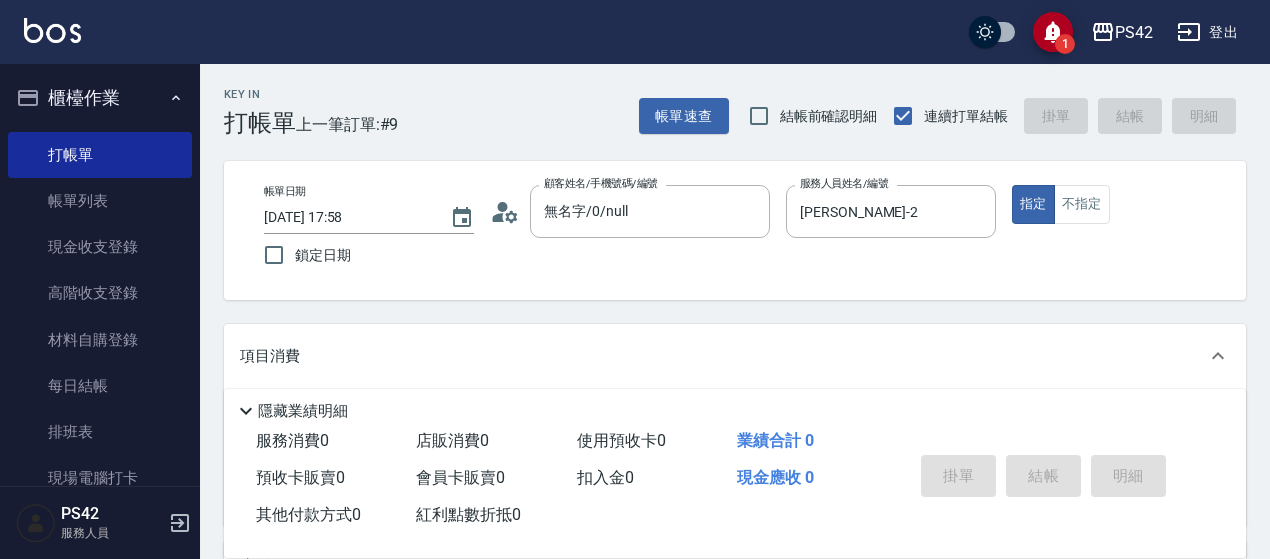 scroll, scrollTop: 100, scrollLeft: 0, axis: vertical 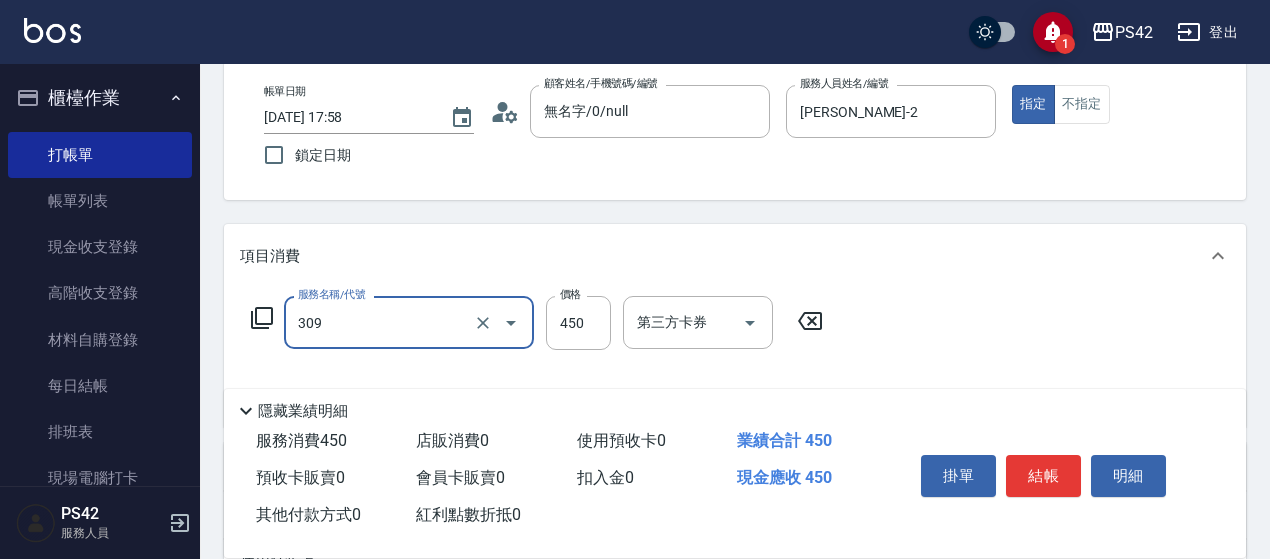 type on "洗+剪(309)" 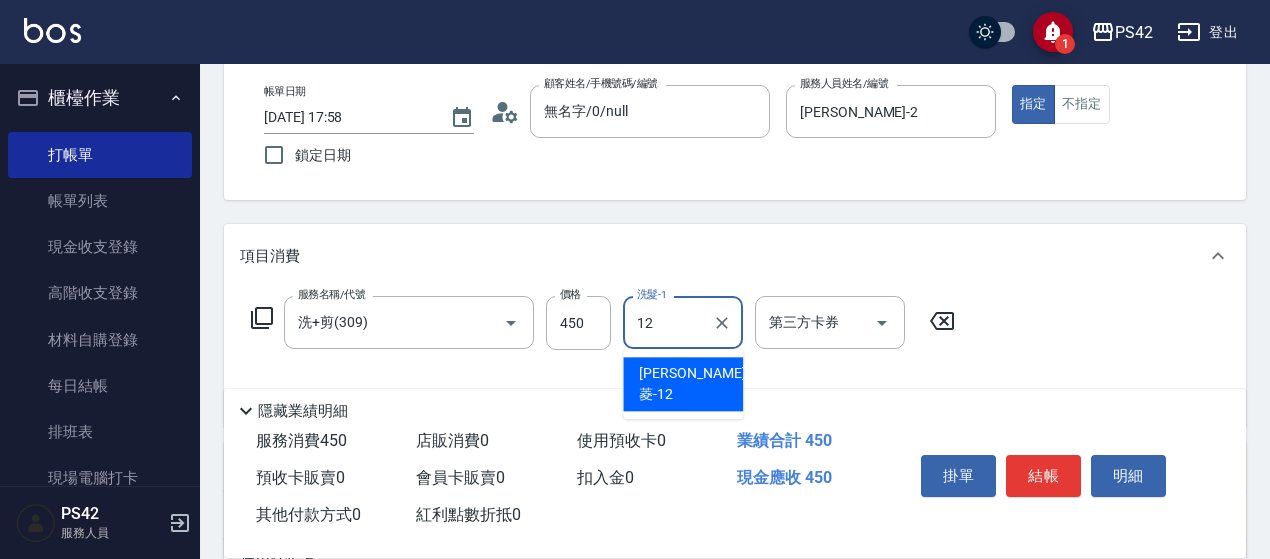 type on "[PERSON_NAME]菱-12" 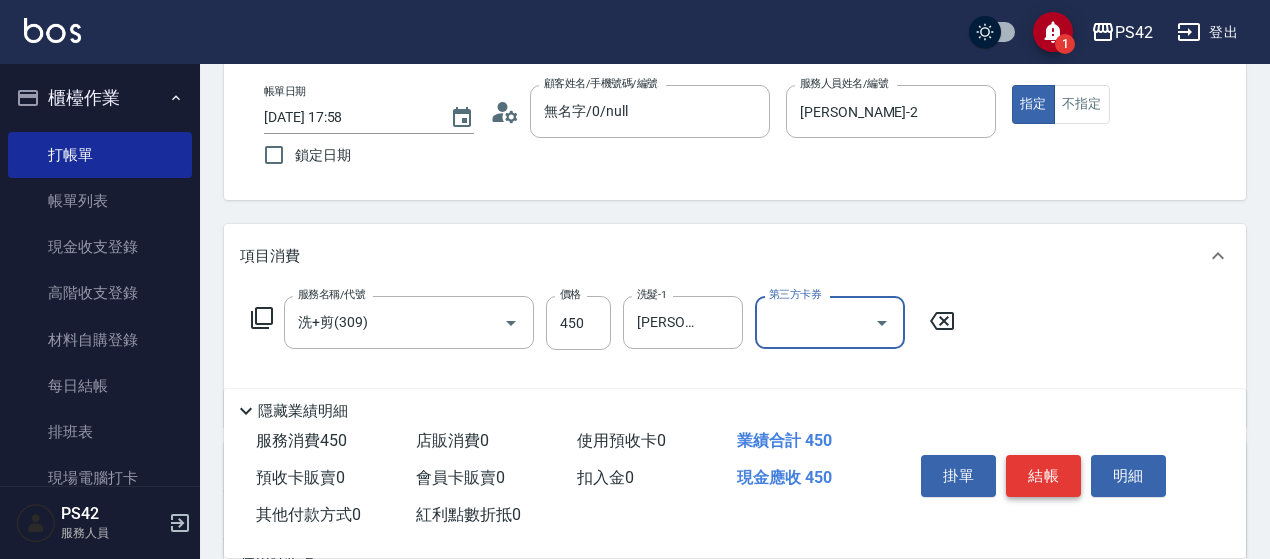 click on "結帳" at bounding box center [1043, 476] 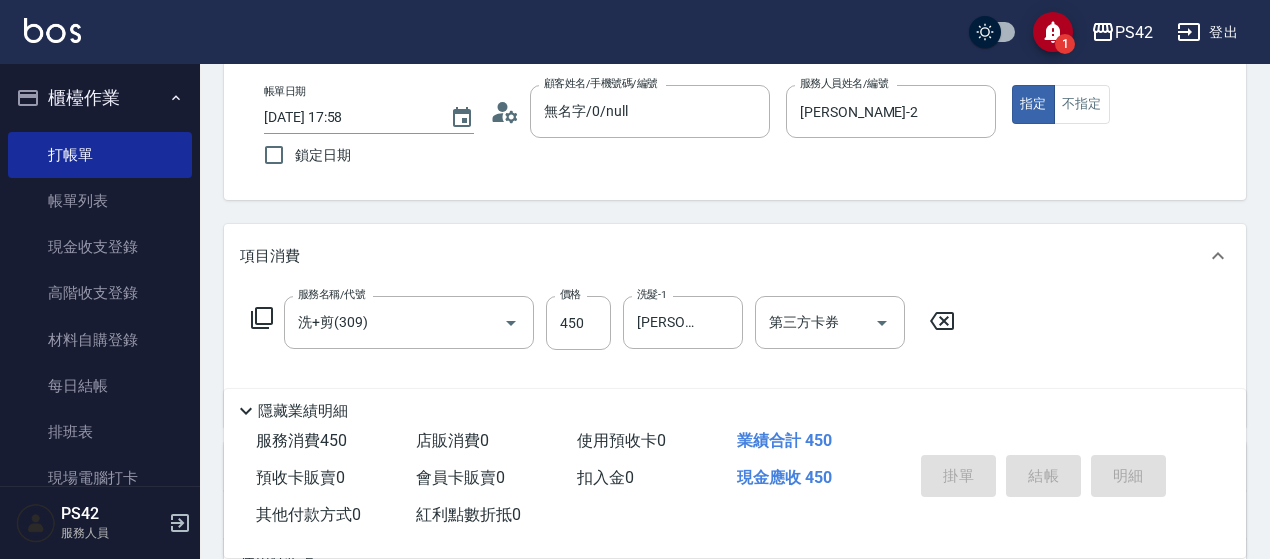 type 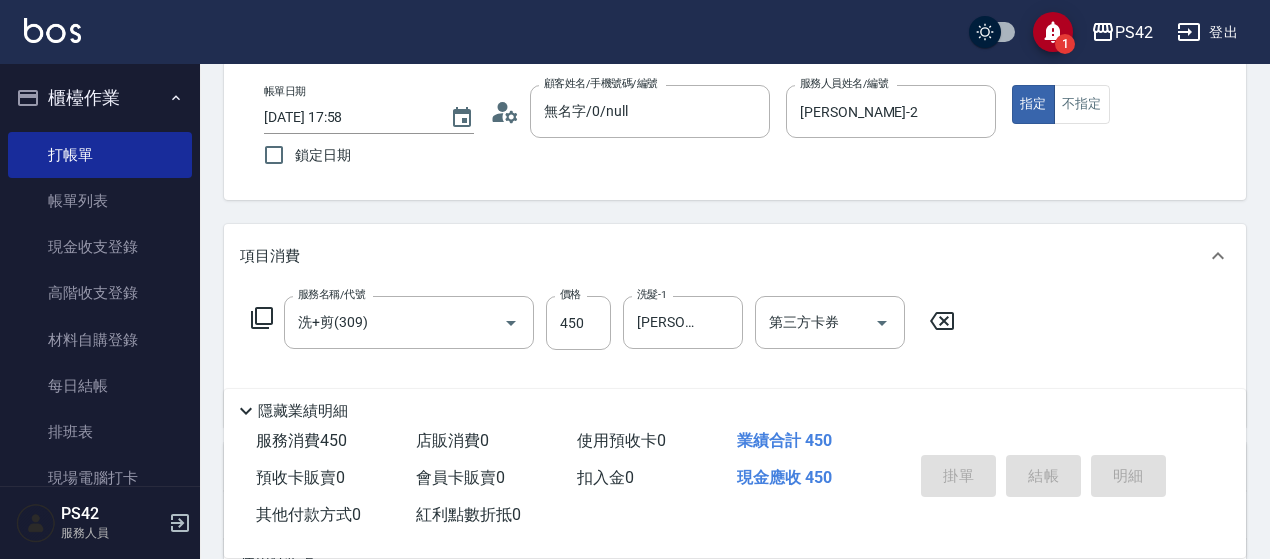 type 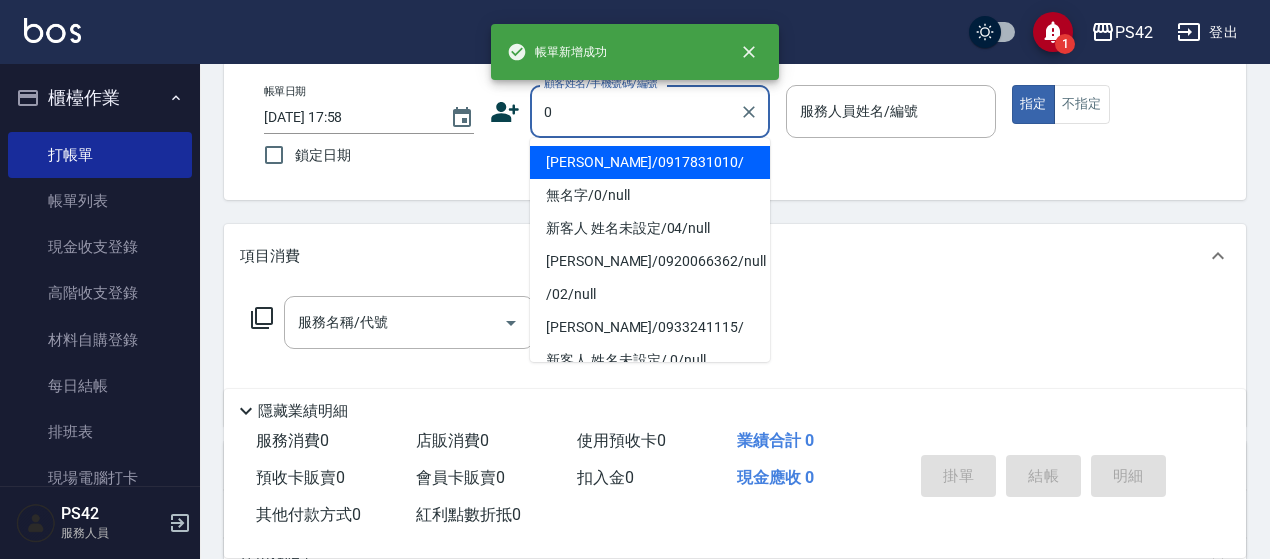 type on "[PERSON_NAME]/0917831010/" 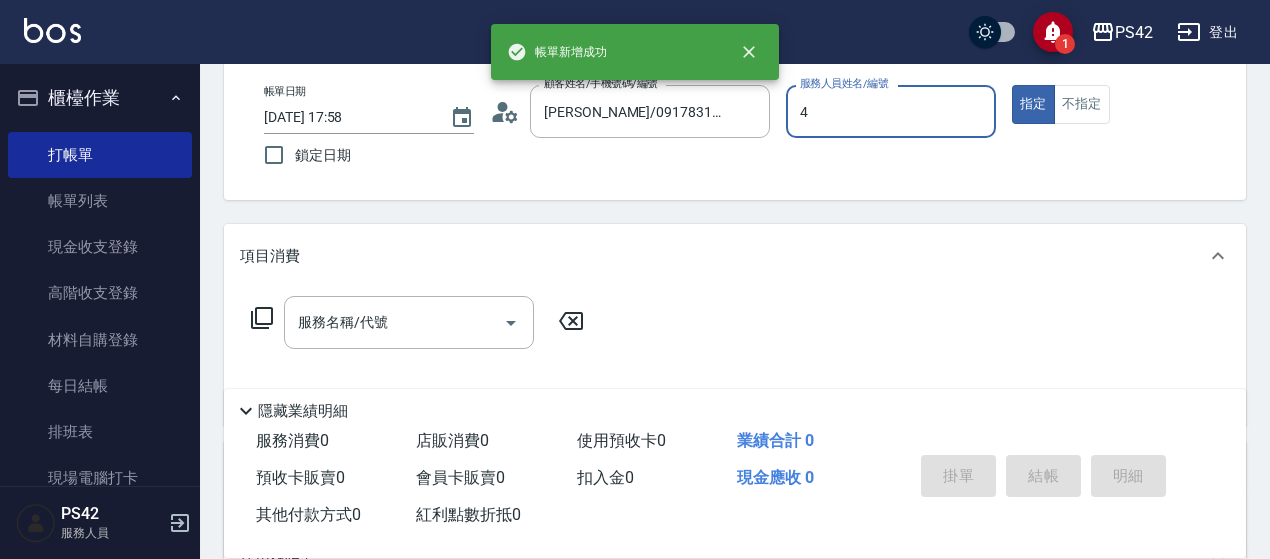 type on "[PERSON_NAME]-4" 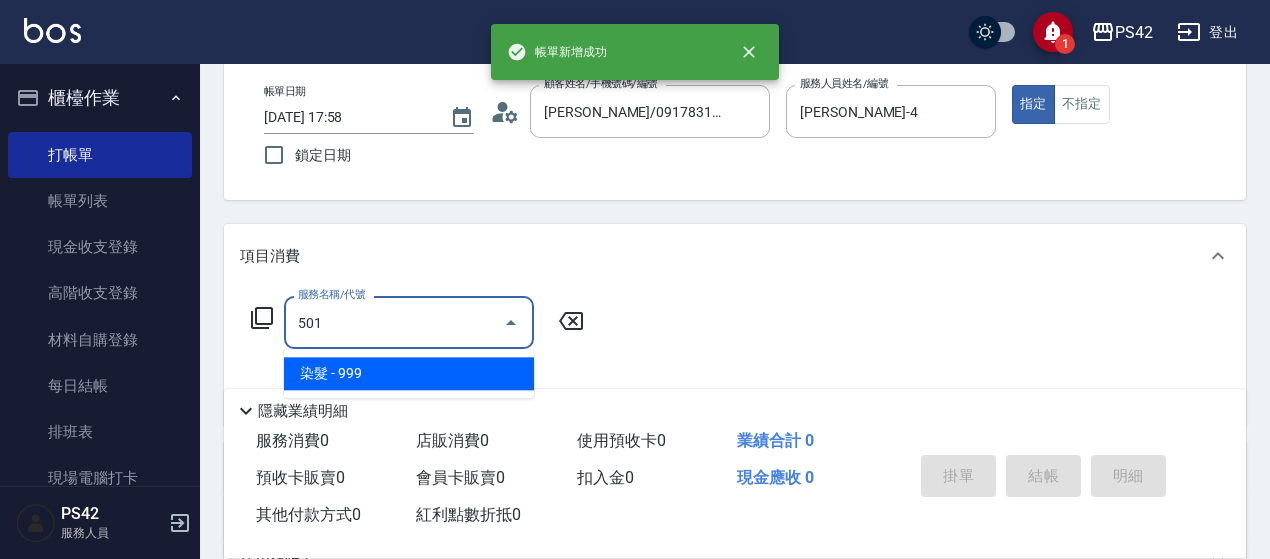 type on "染髮(501)" 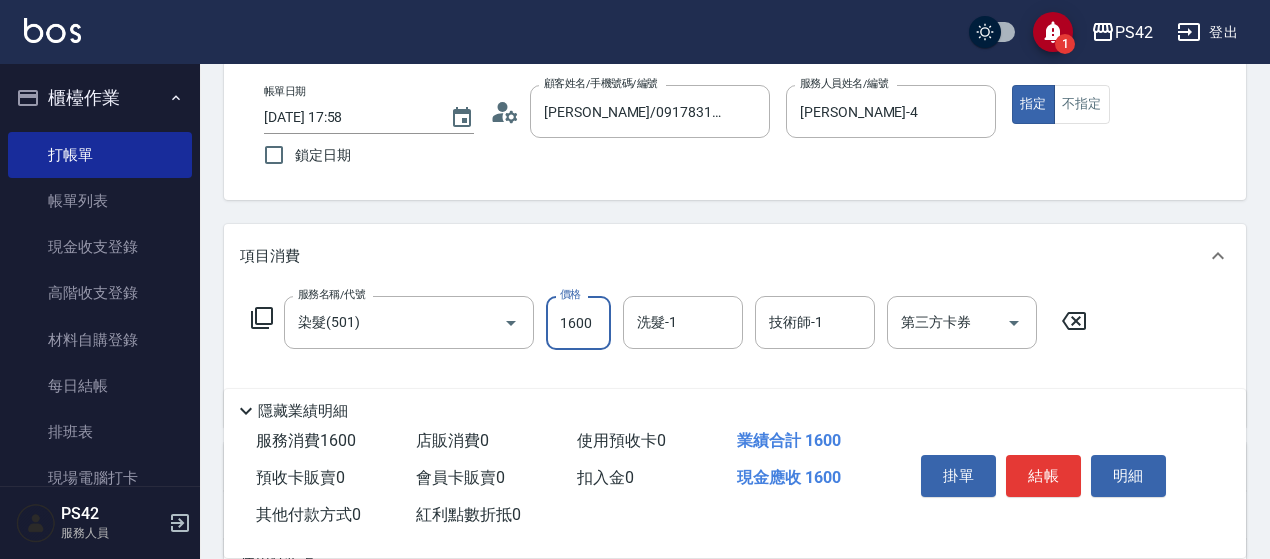 type on "1600" 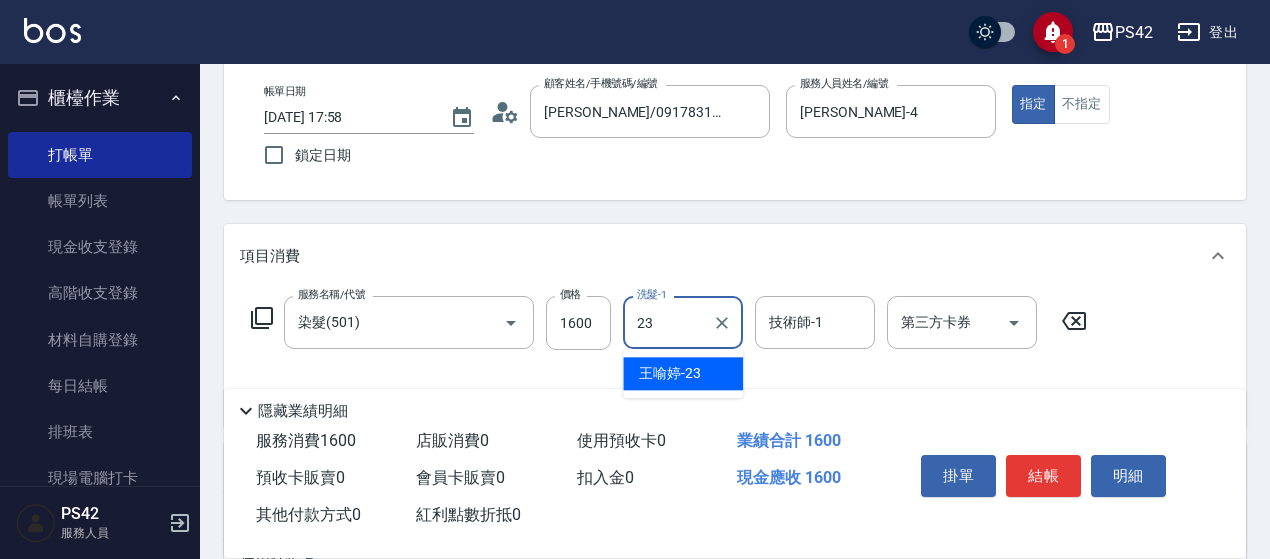 type on "[PERSON_NAME]-23" 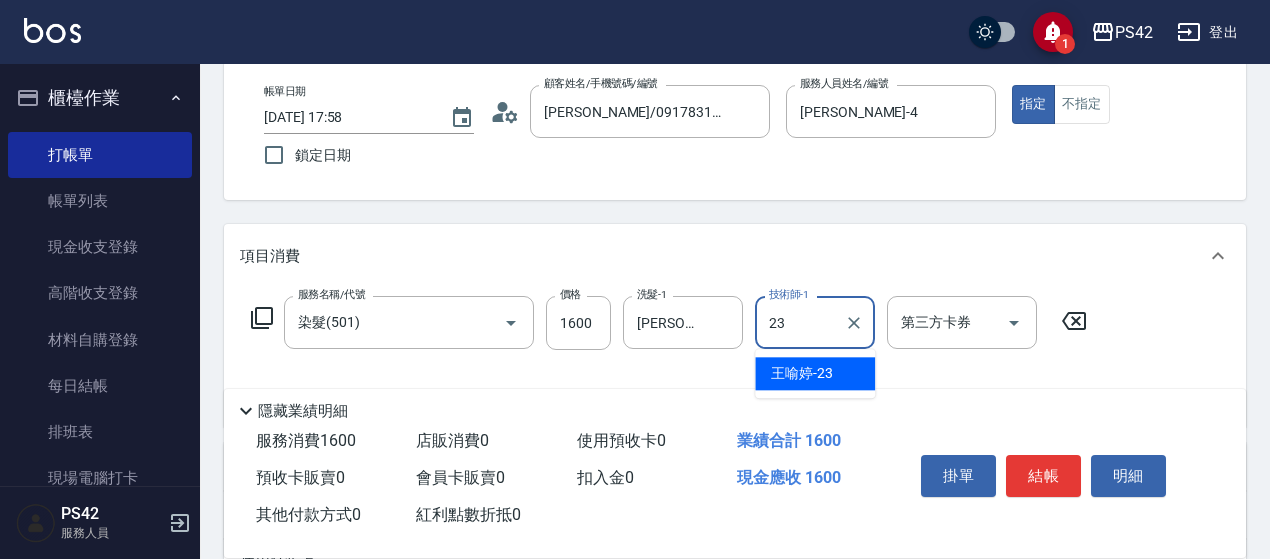 type on "[PERSON_NAME]-23" 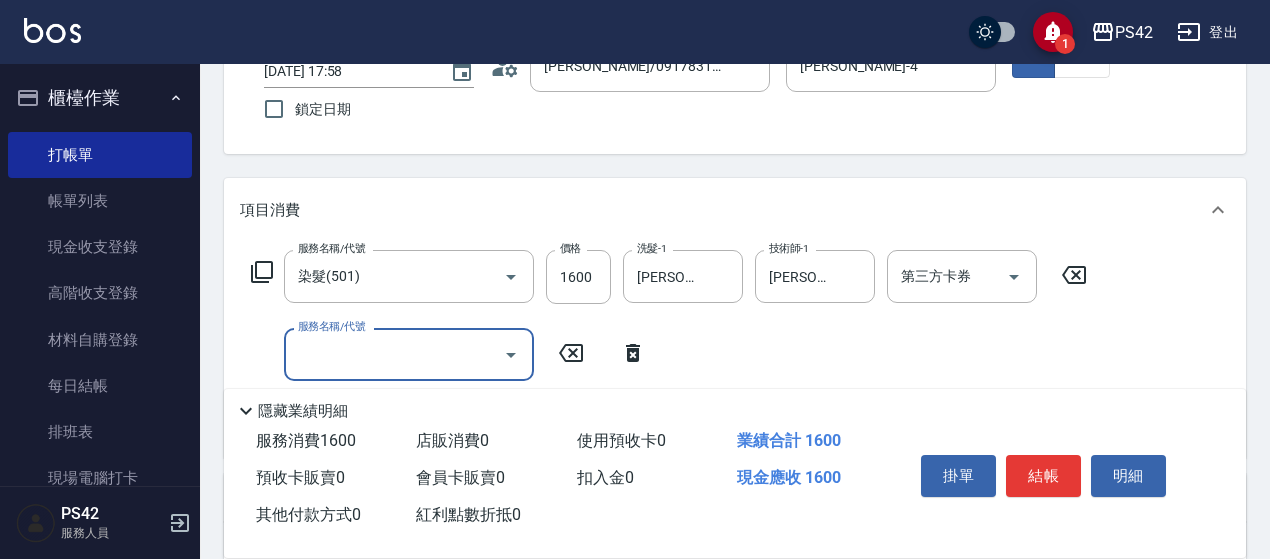 scroll, scrollTop: 300, scrollLeft: 0, axis: vertical 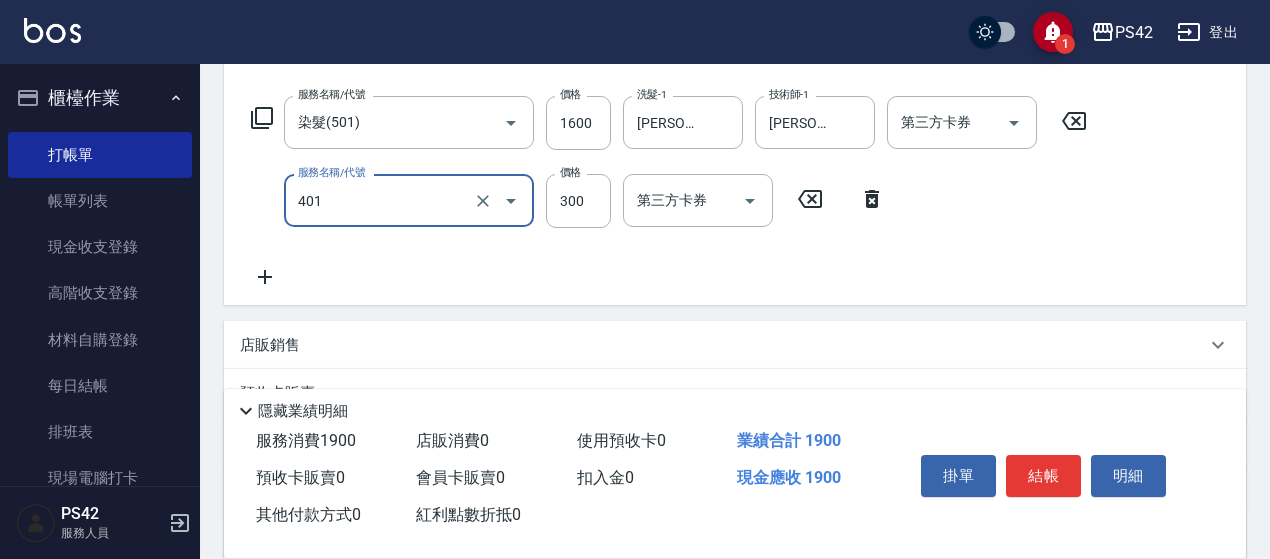 type on "300護(401)" 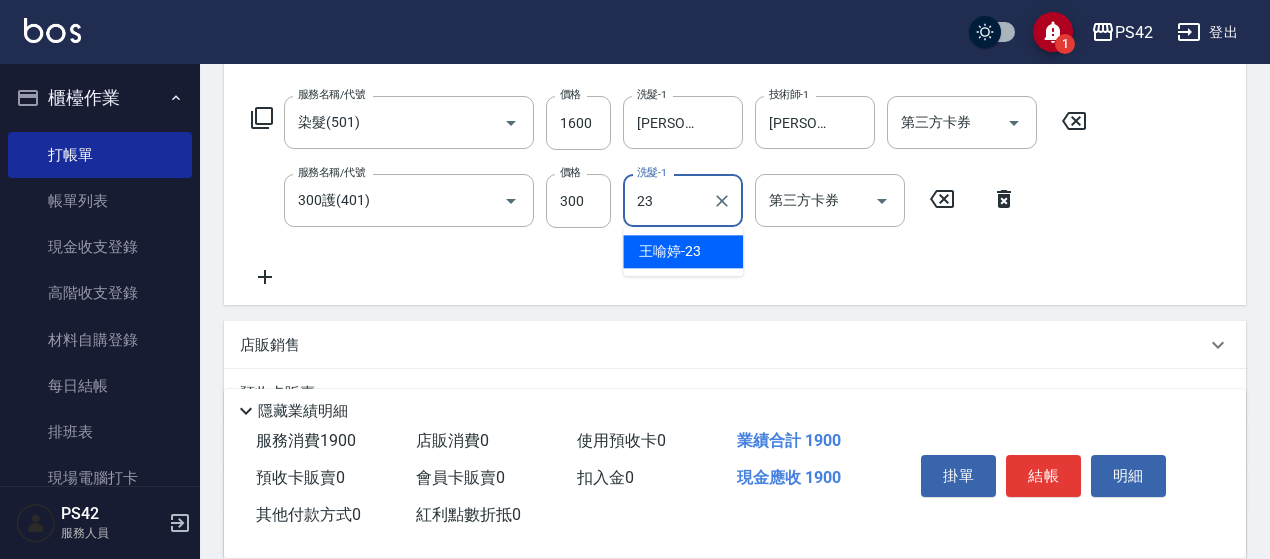 type on "[PERSON_NAME]-23" 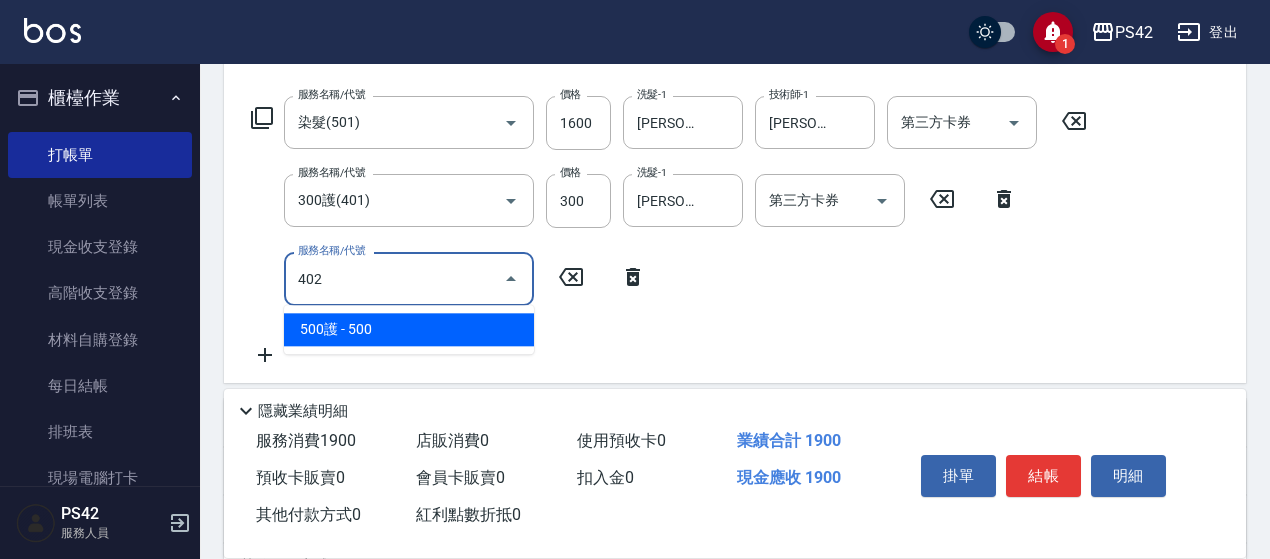 type on "500護(402)" 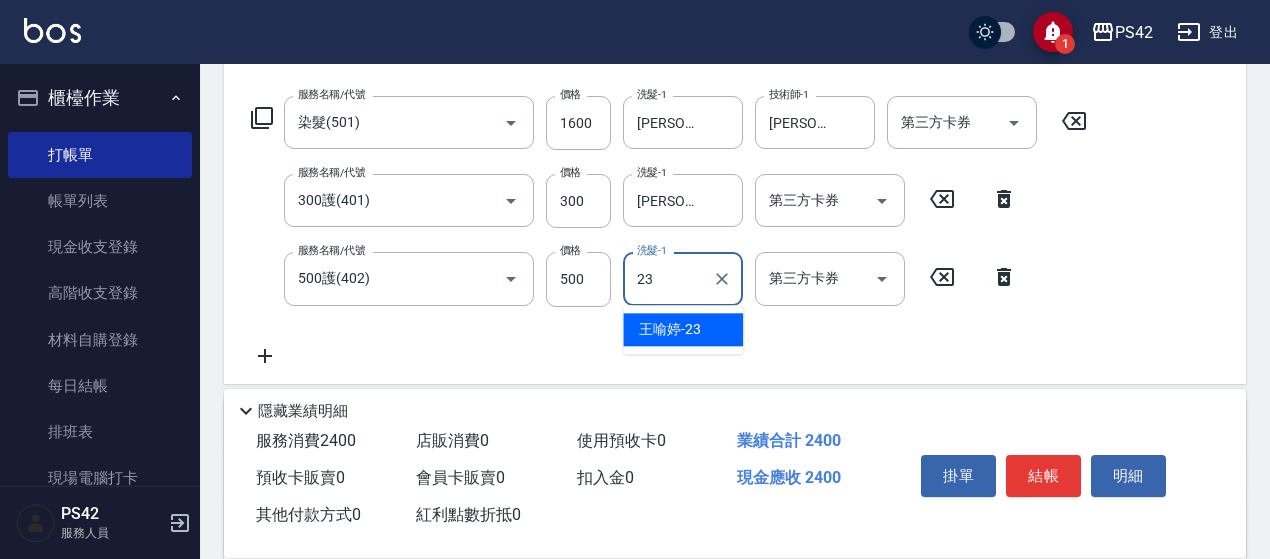 type on "[PERSON_NAME]-23" 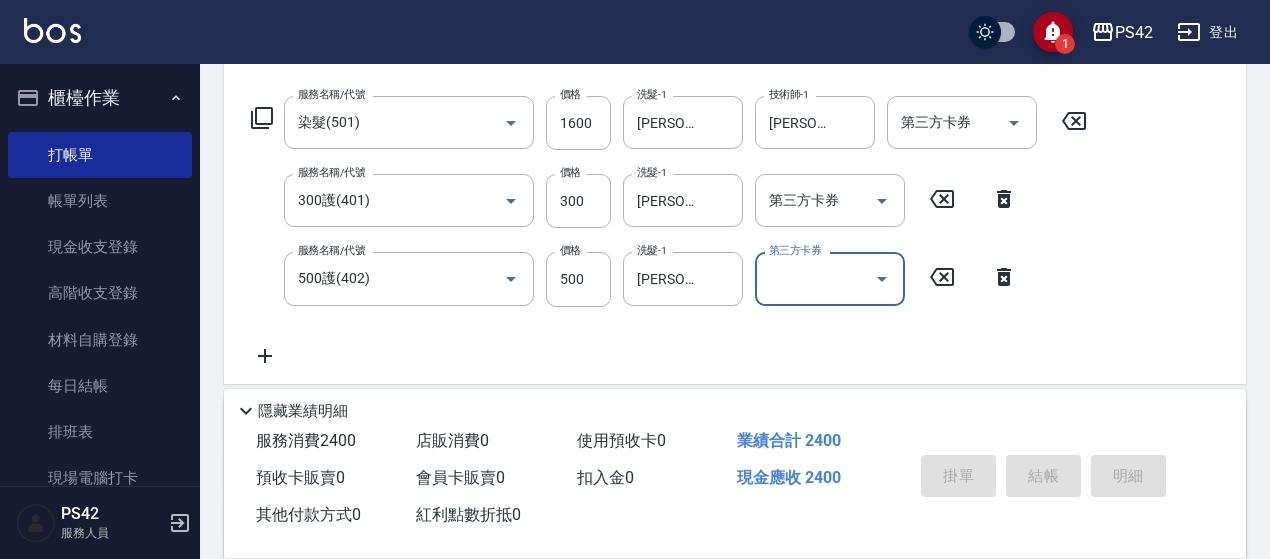type 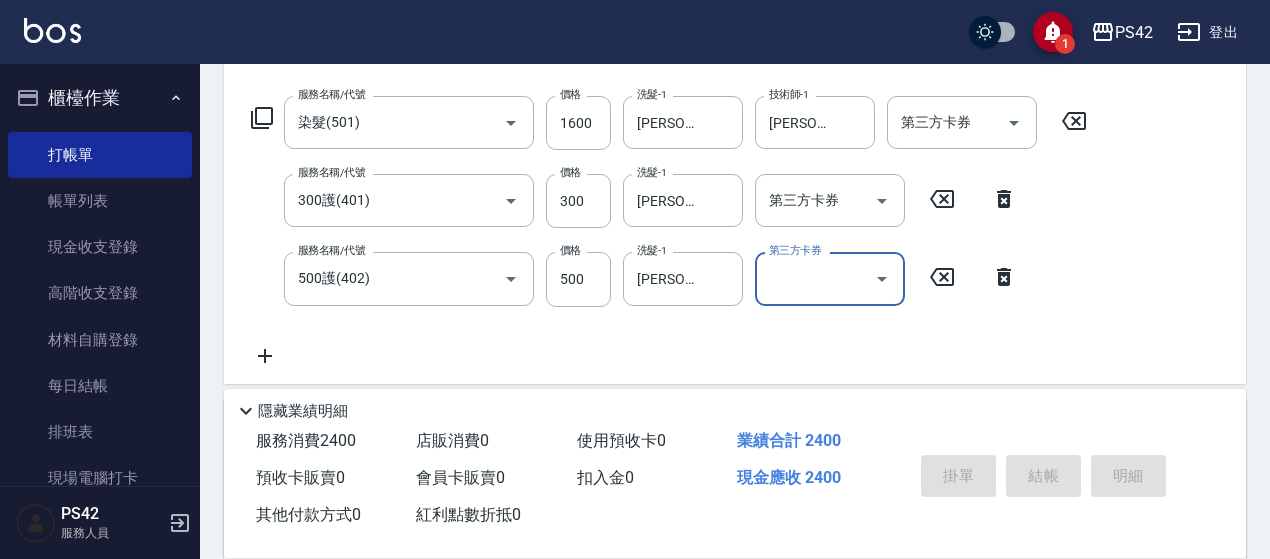 type 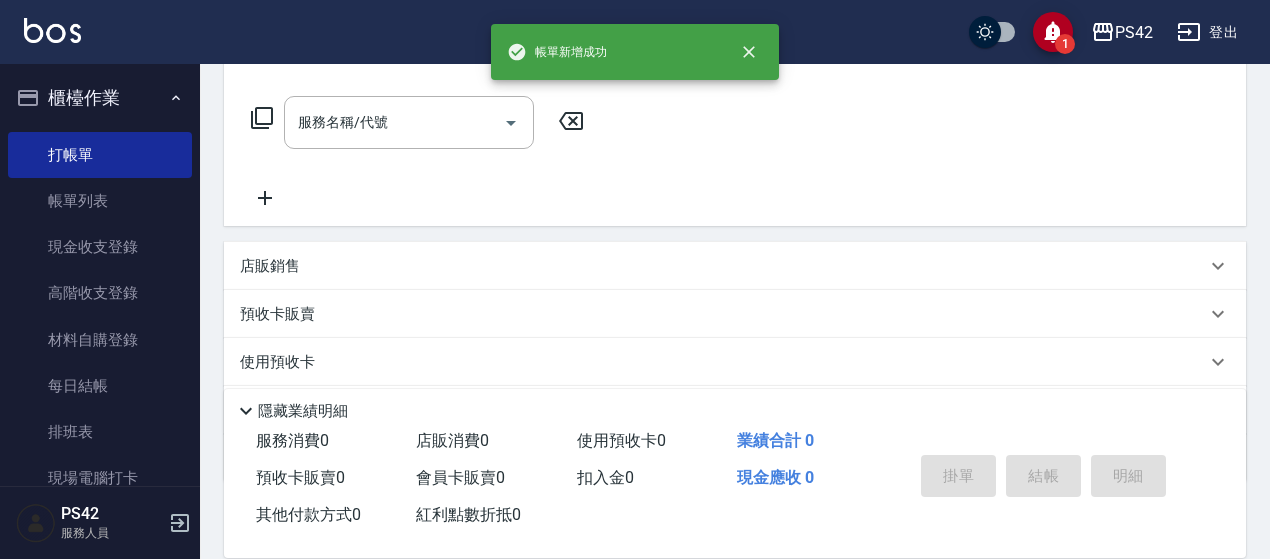 scroll, scrollTop: 0, scrollLeft: 0, axis: both 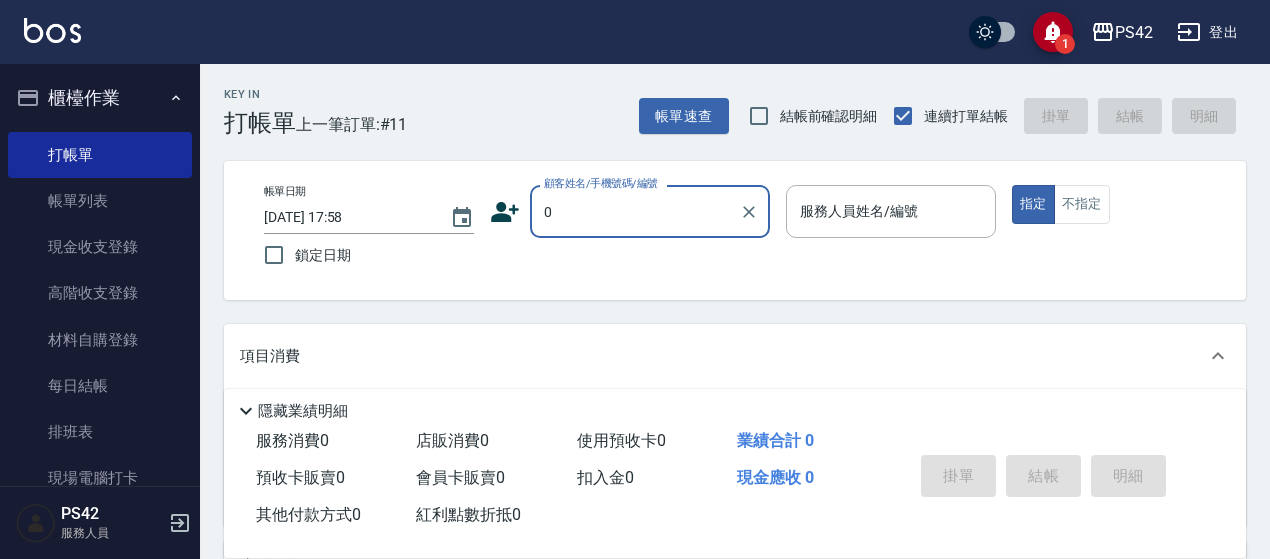 type on "[PERSON_NAME]/0917831010/" 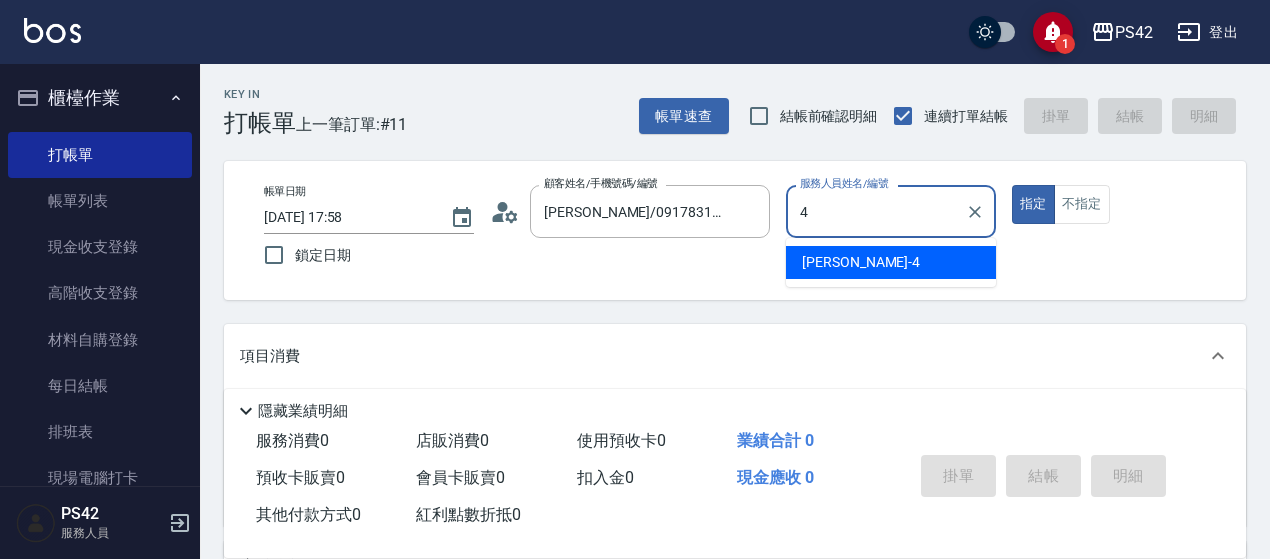 type on "[PERSON_NAME]-4" 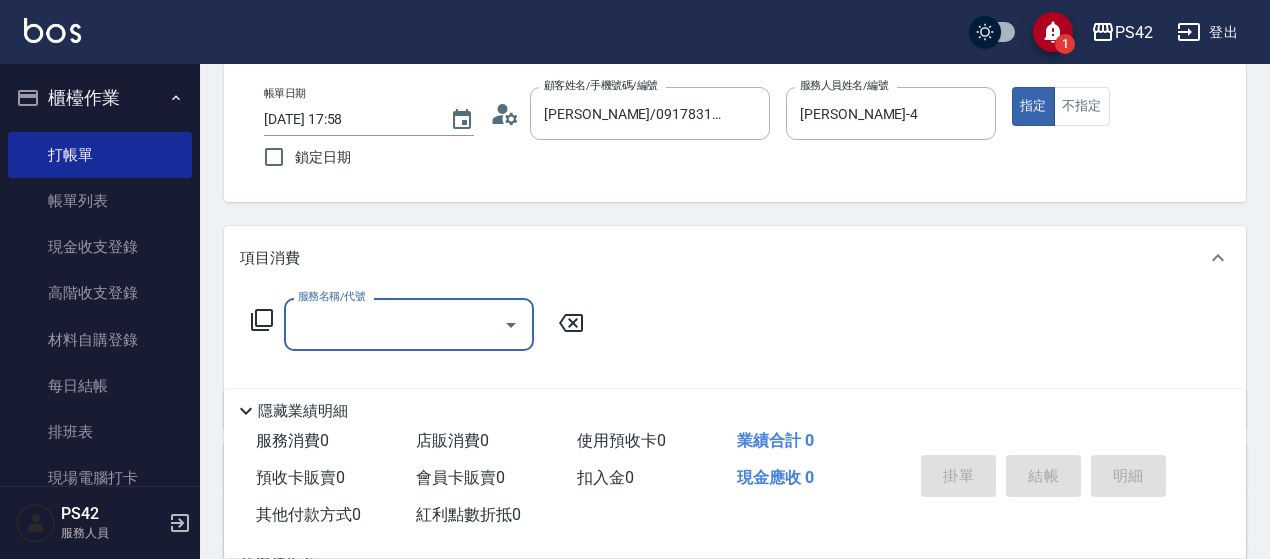 scroll, scrollTop: 200, scrollLeft: 0, axis: vertical 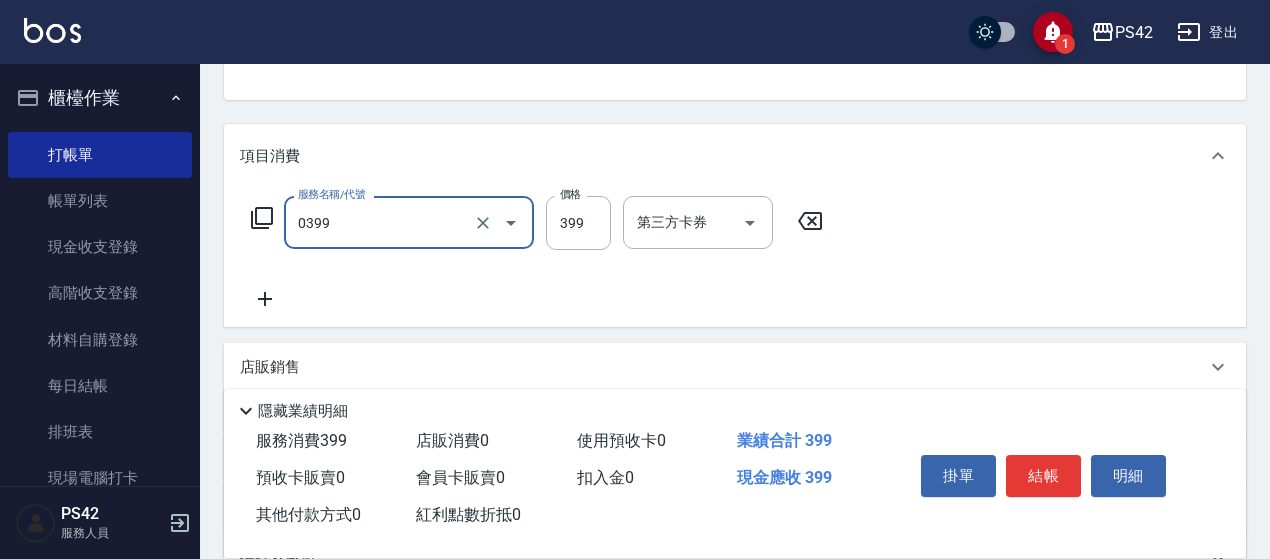 type on "海鹽399(0399)" 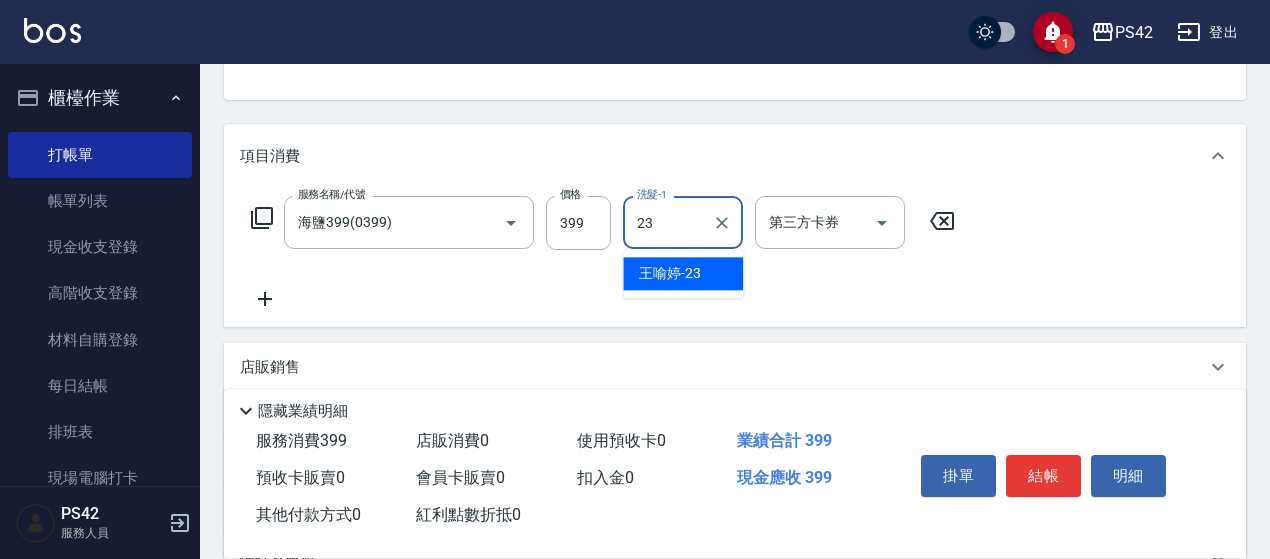 type on "[PERSON_NAME]-23" 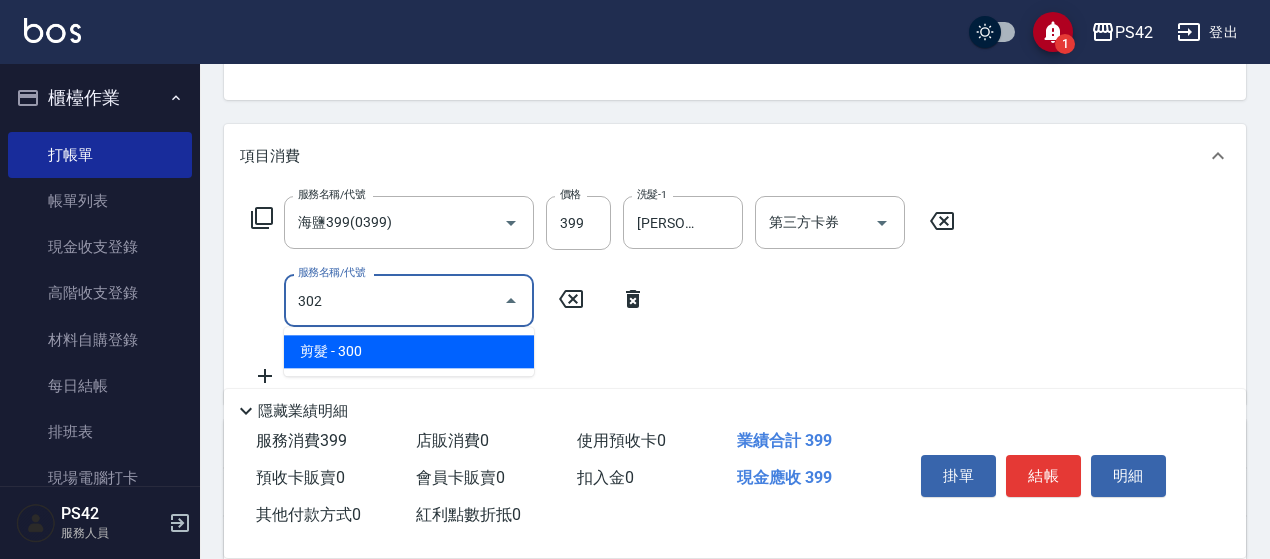 type on "剪髮(302)" 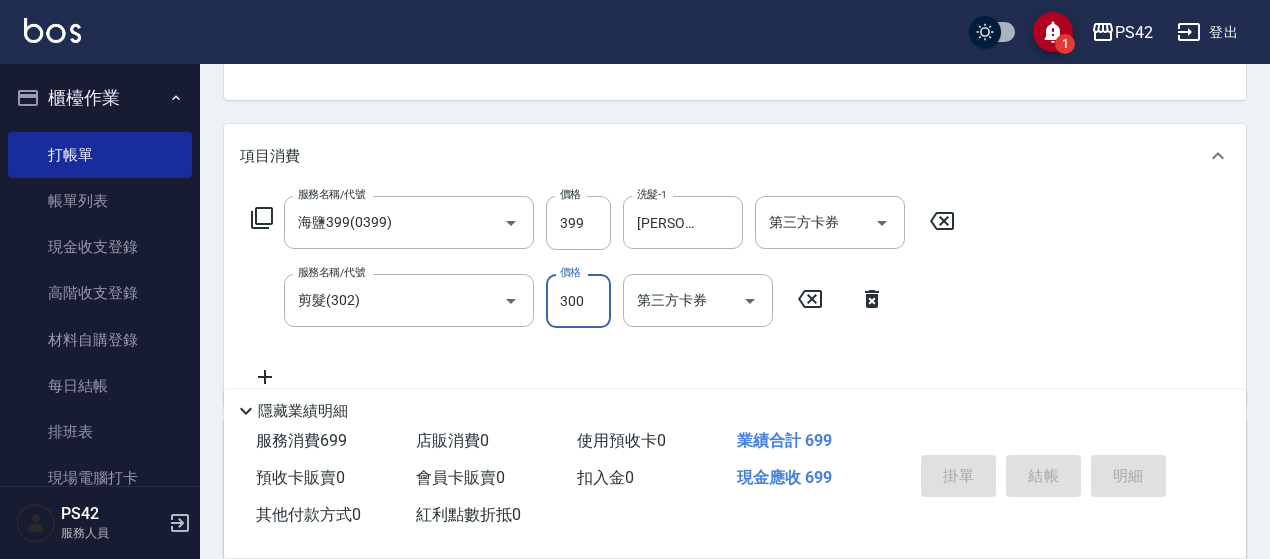 type 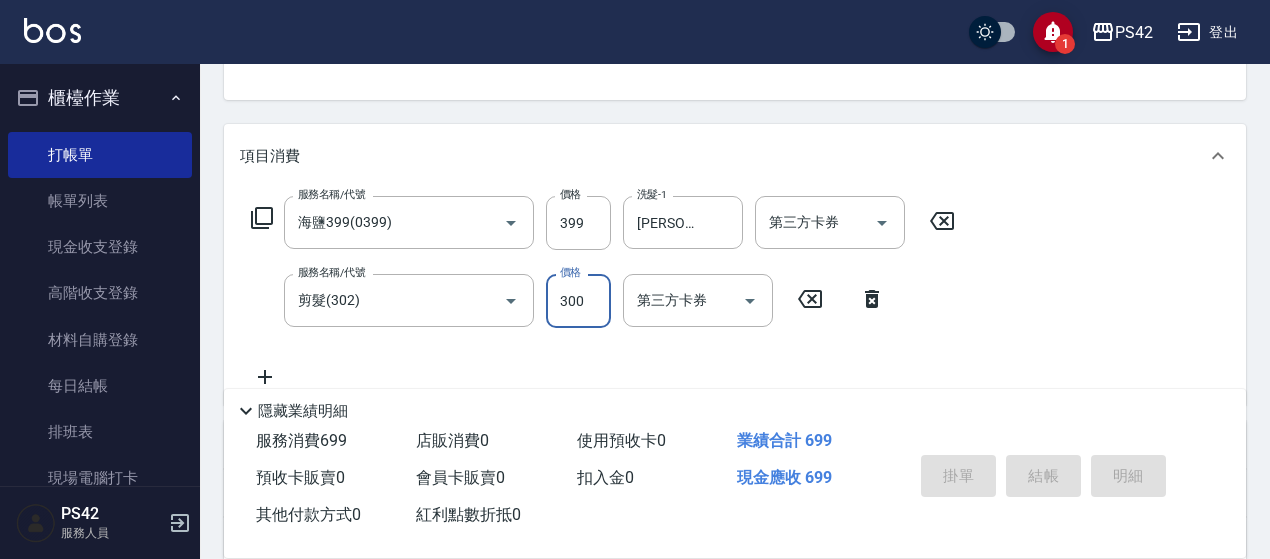 type 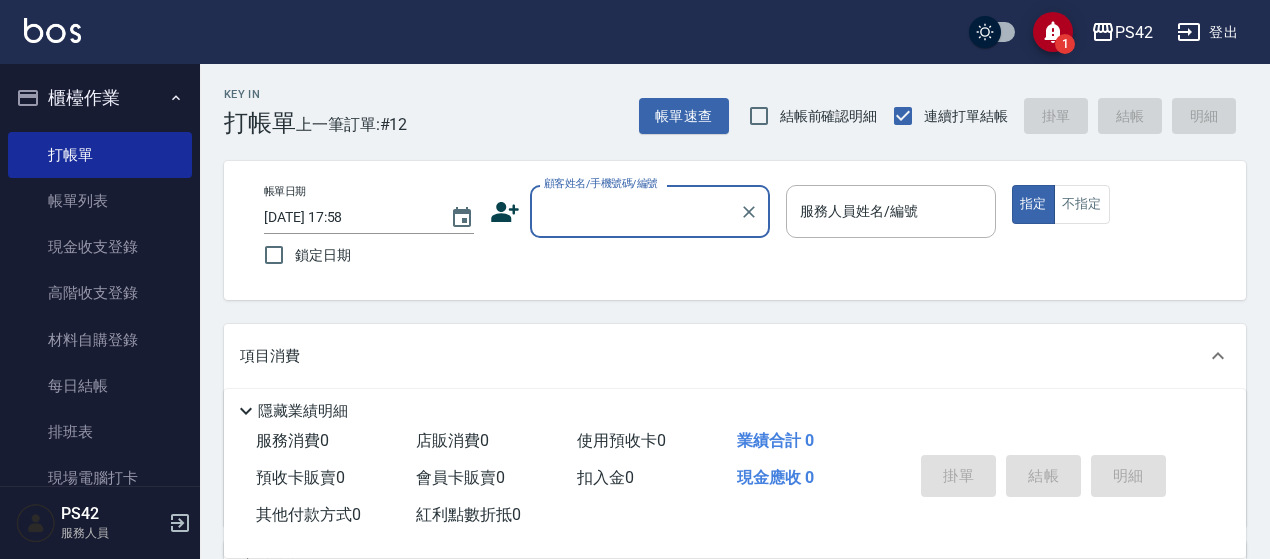 scroll, scrollTop: 0, scrollLeft: 0, axis: both 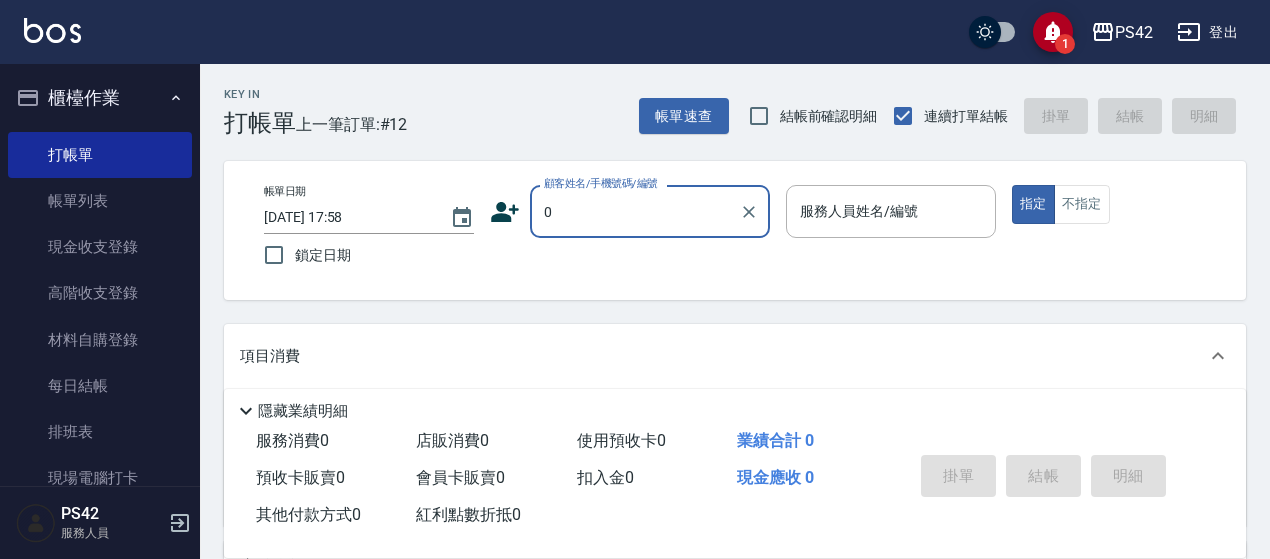 type on "[PERSON_NAME]/0917831010/" 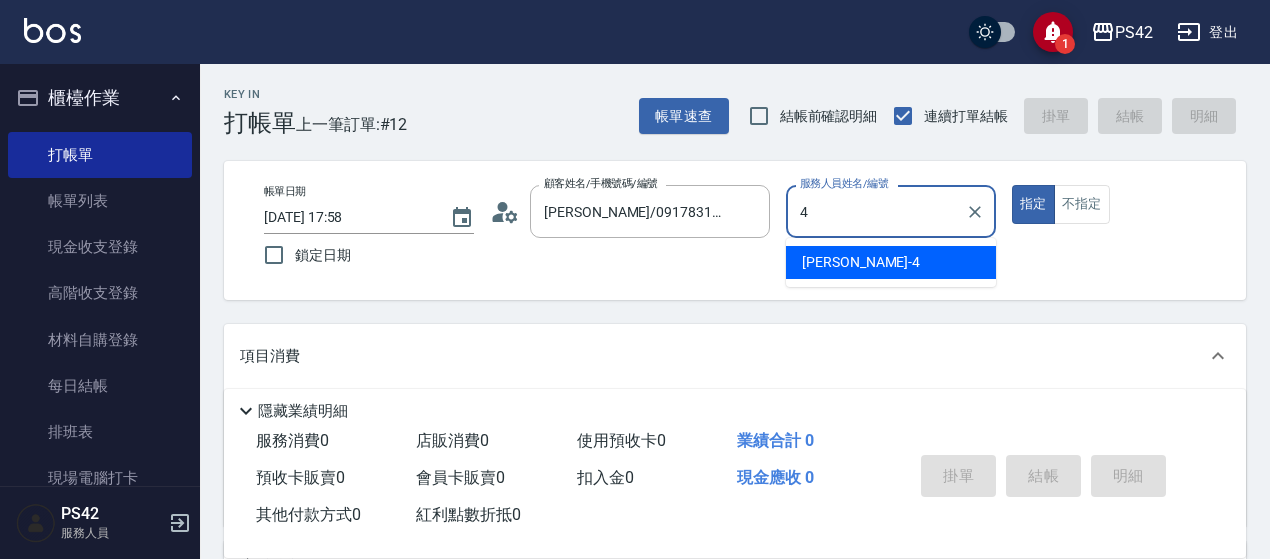 type on "[PERSON_NAME]-4" 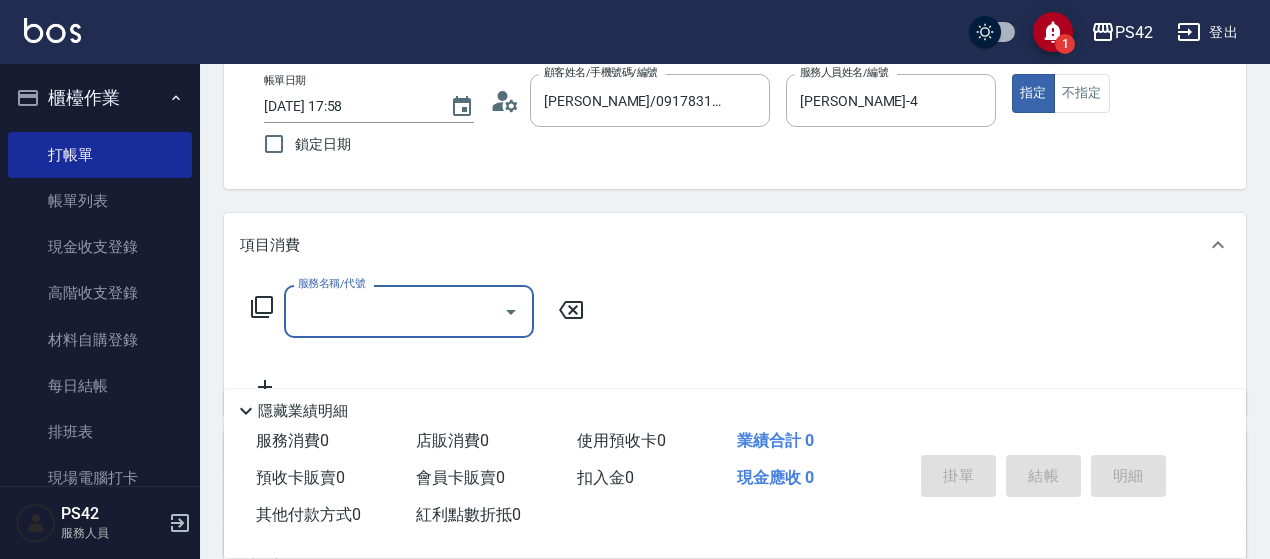 scroll, scrollTop: 200, scrollLeft: 0, axis: vertical 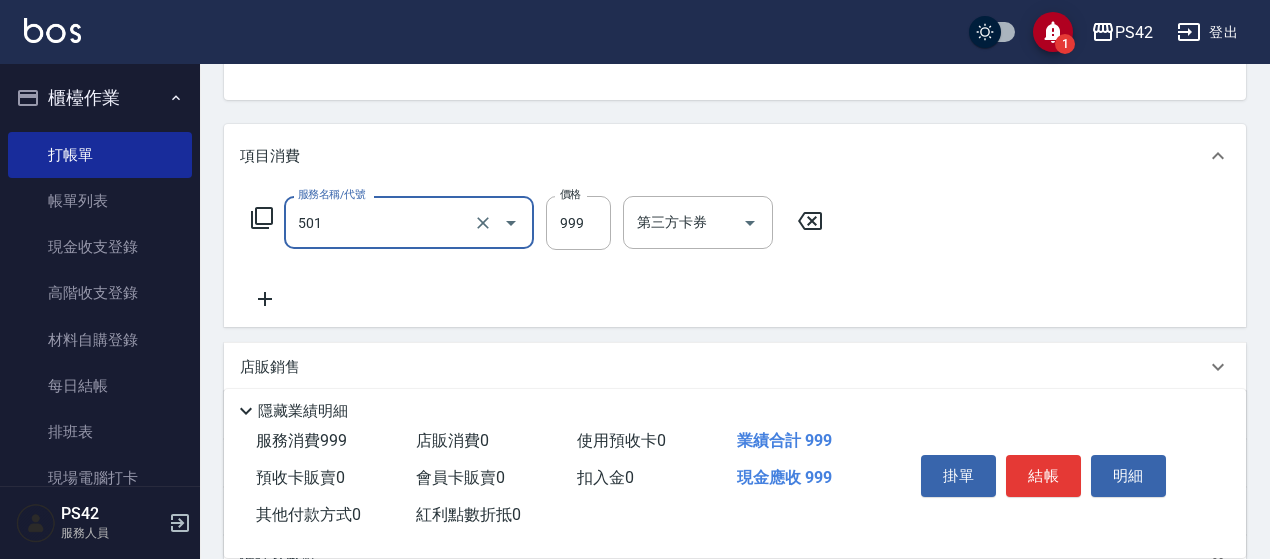 type on "染髮(501)" 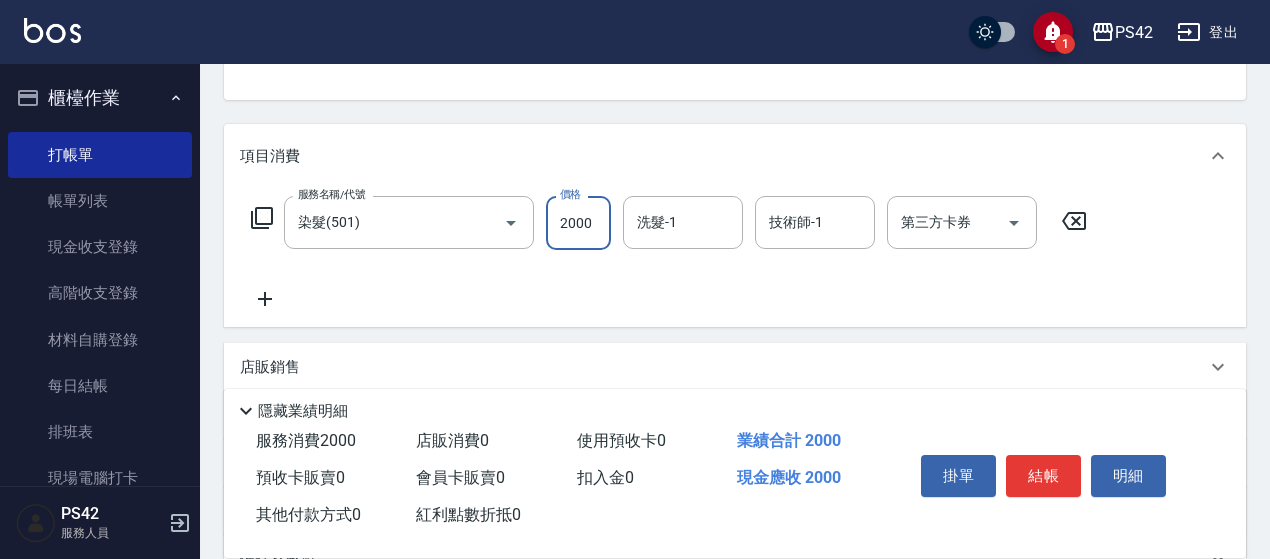 type on "2000" 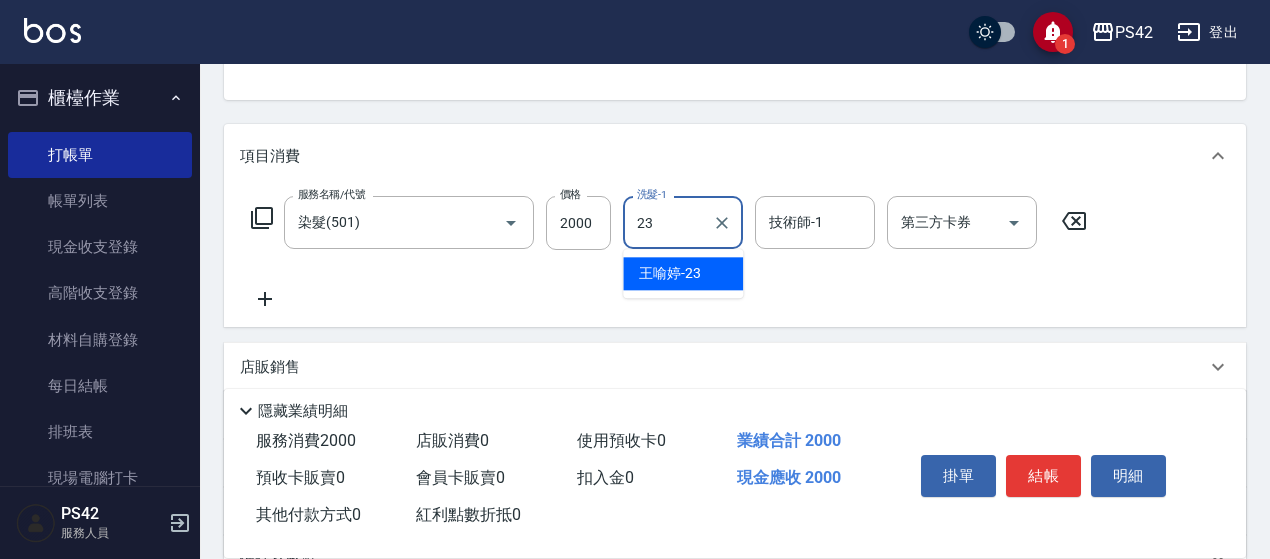 type on "[PERSON_NAME]-23" 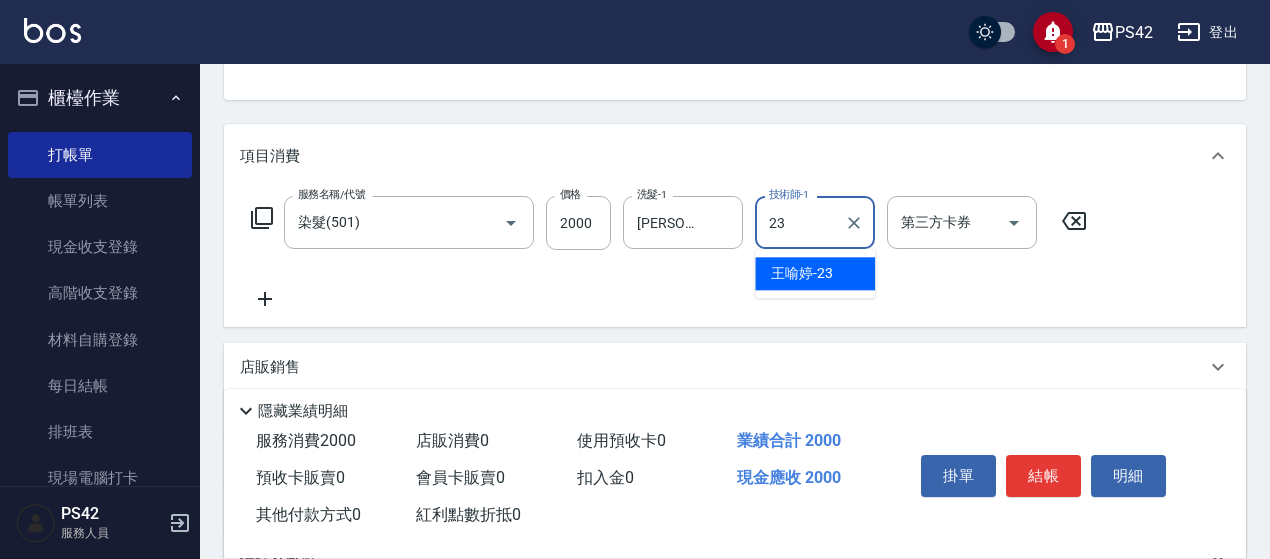 type on "[PERSON_NAME]-23" 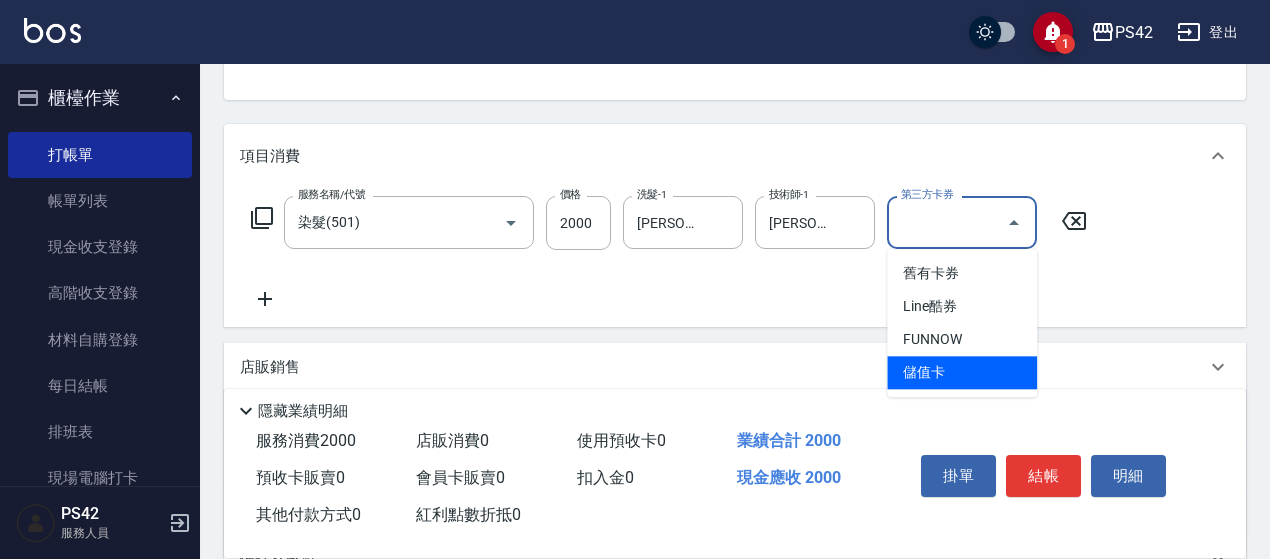 type on "儲值卡" 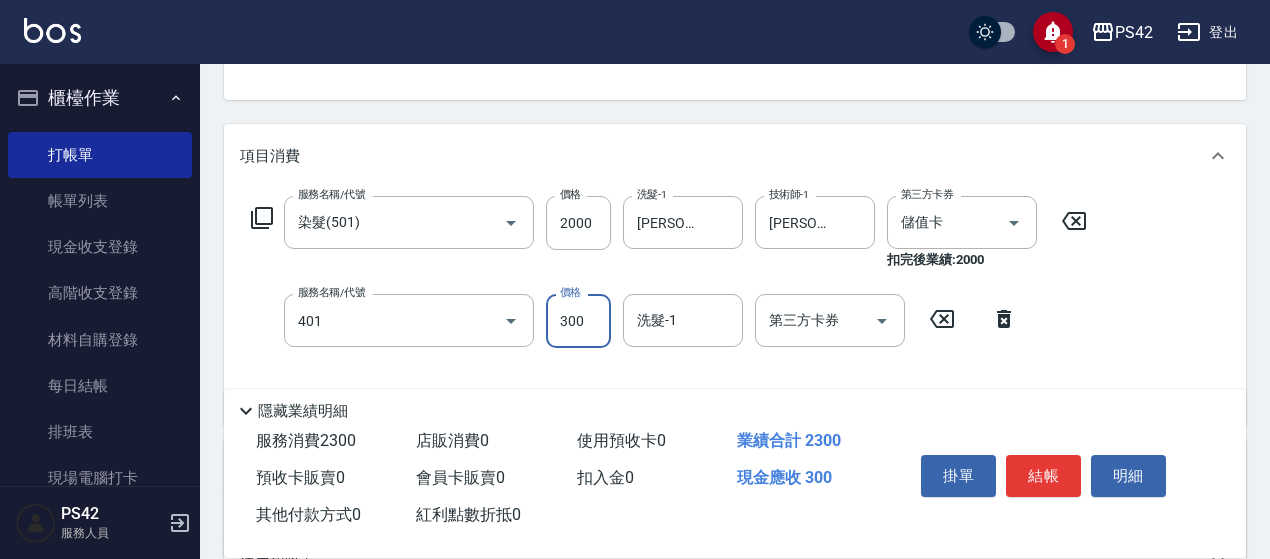 type on "300護(401)" 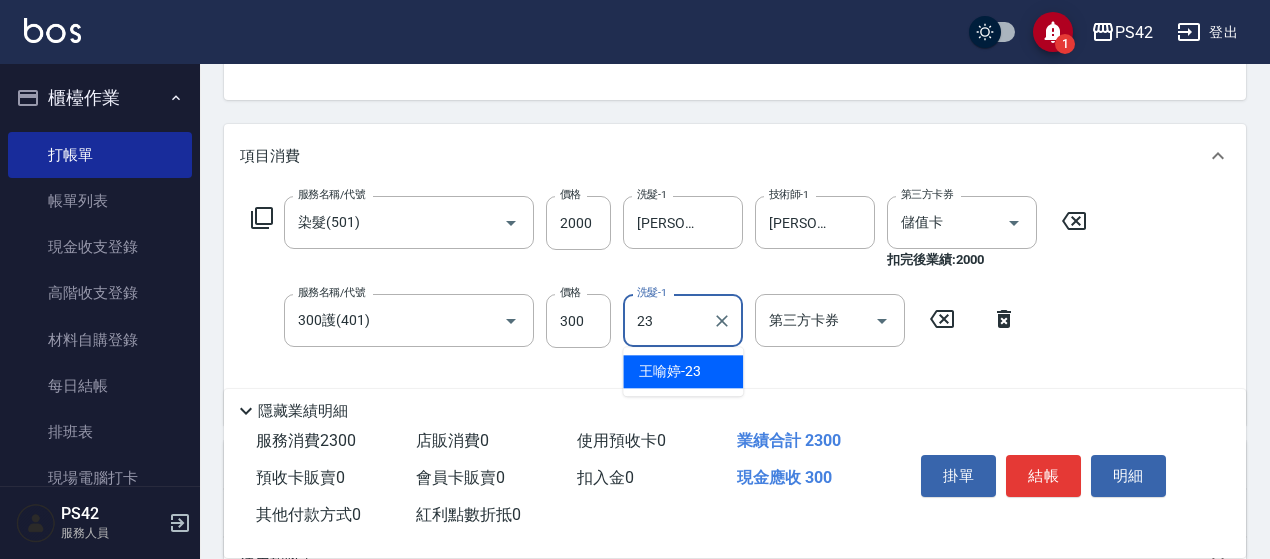 type on "[PERSON_NAME]-23" 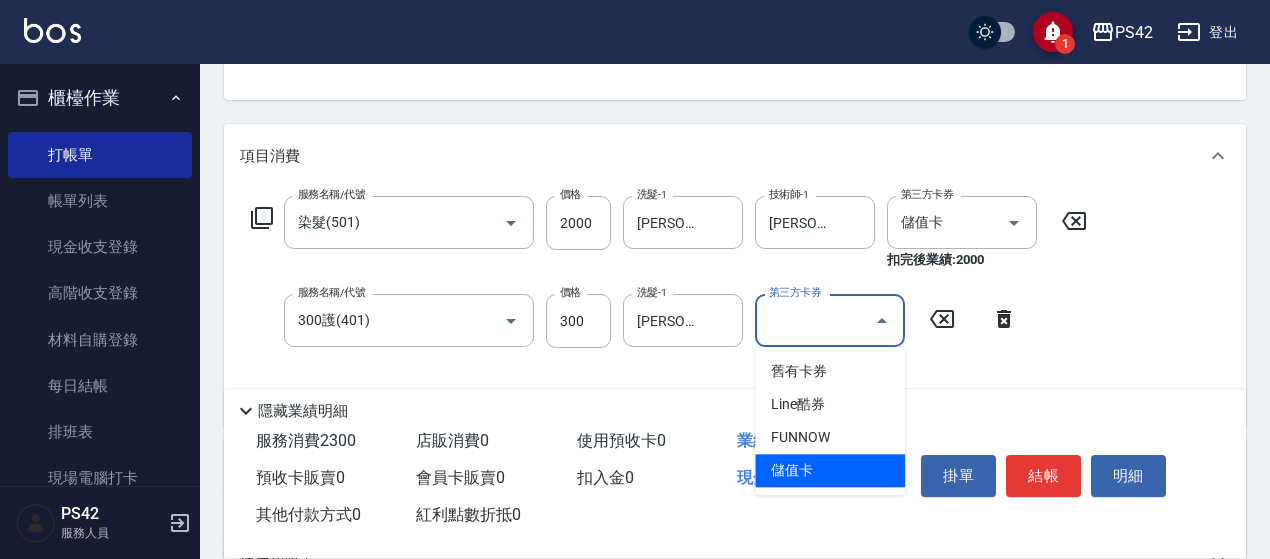 type on "儲值卡" 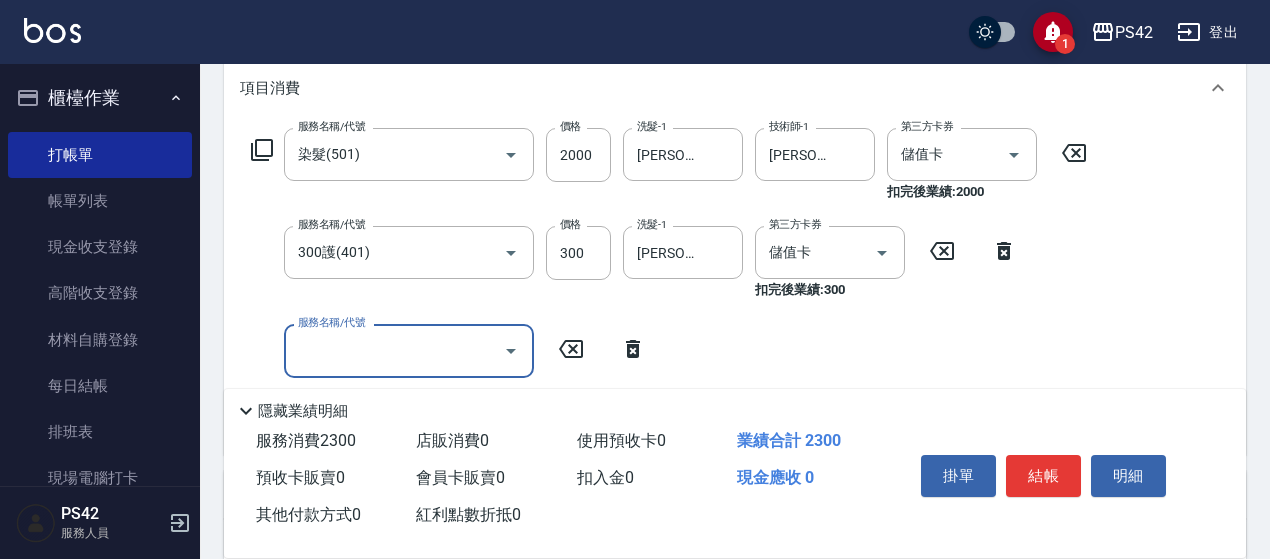scroll, scrollTop: 300, scrollLeft: 0, axis: vertical 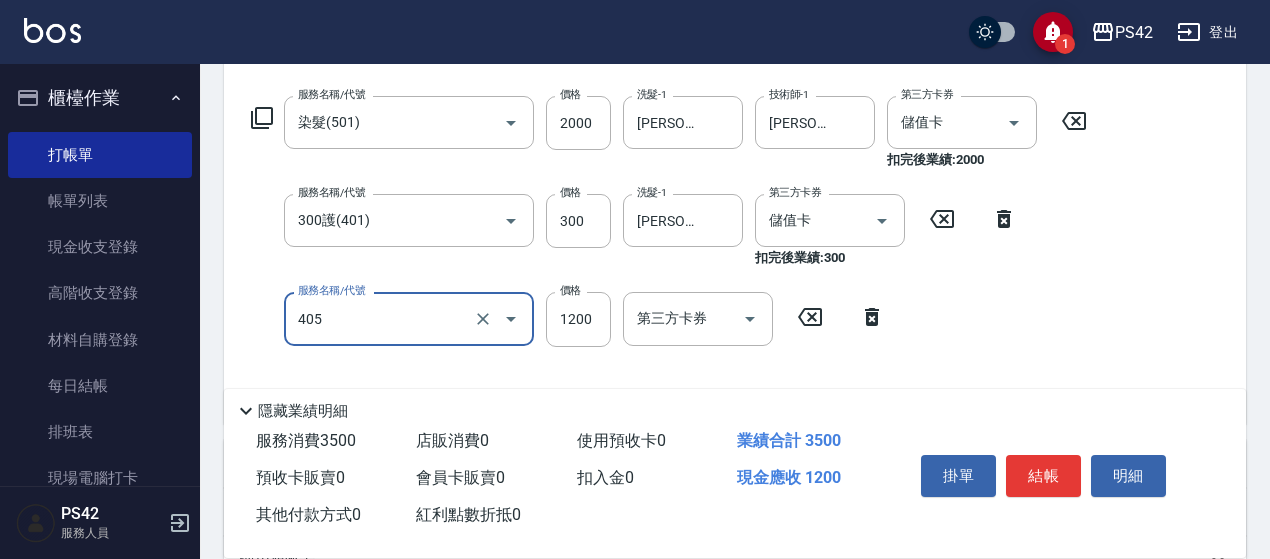 type on "1200護(405)" 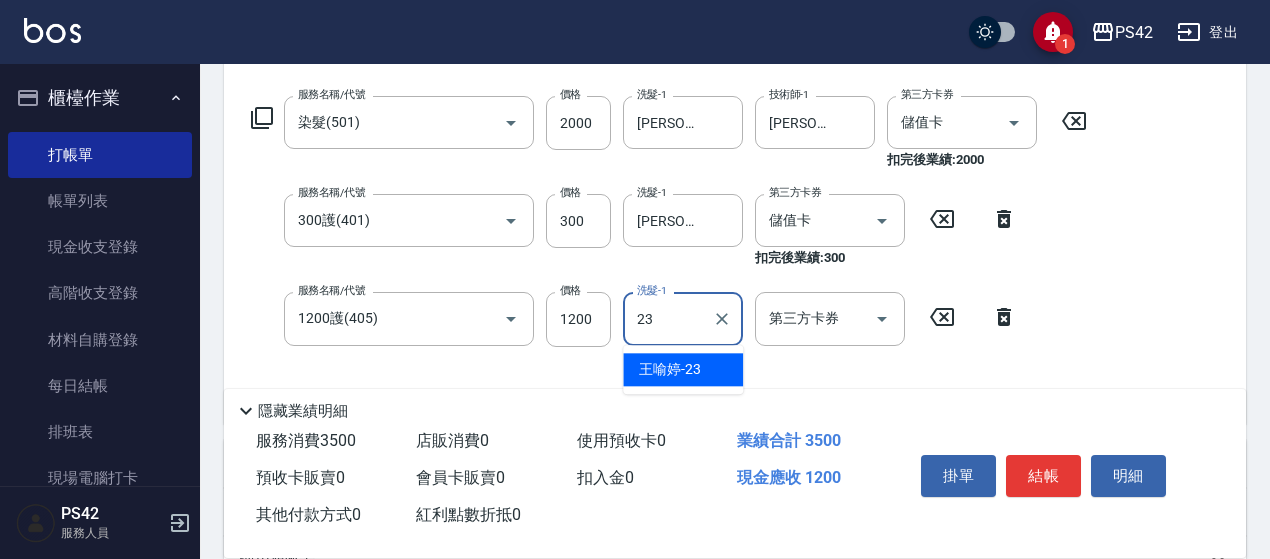 type on "[PERSON_NAME]-23" 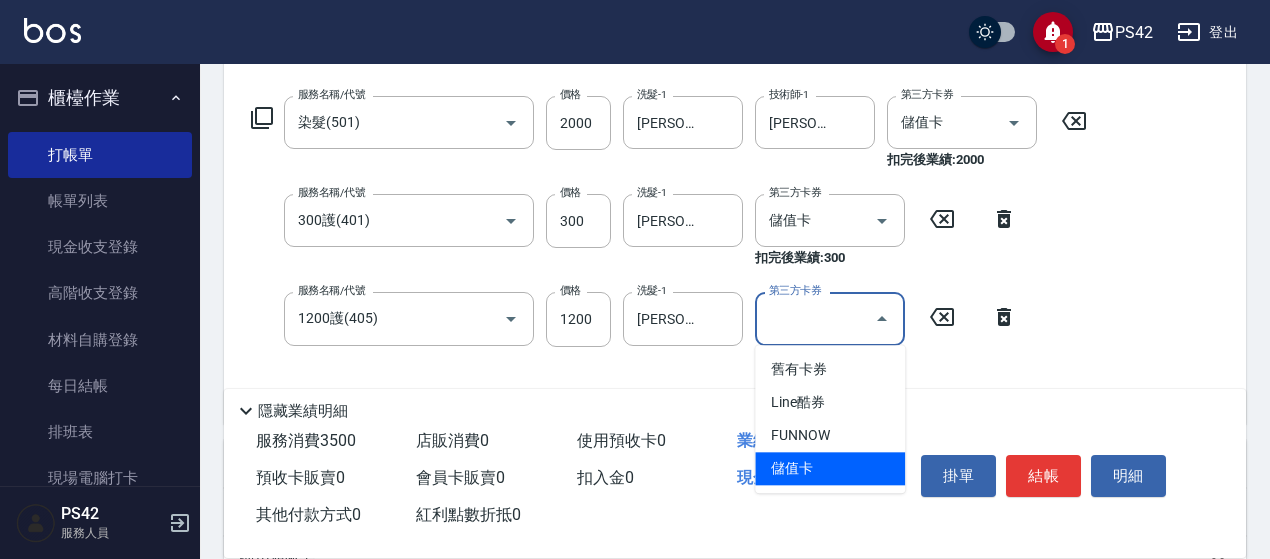 type on "儲值卡" 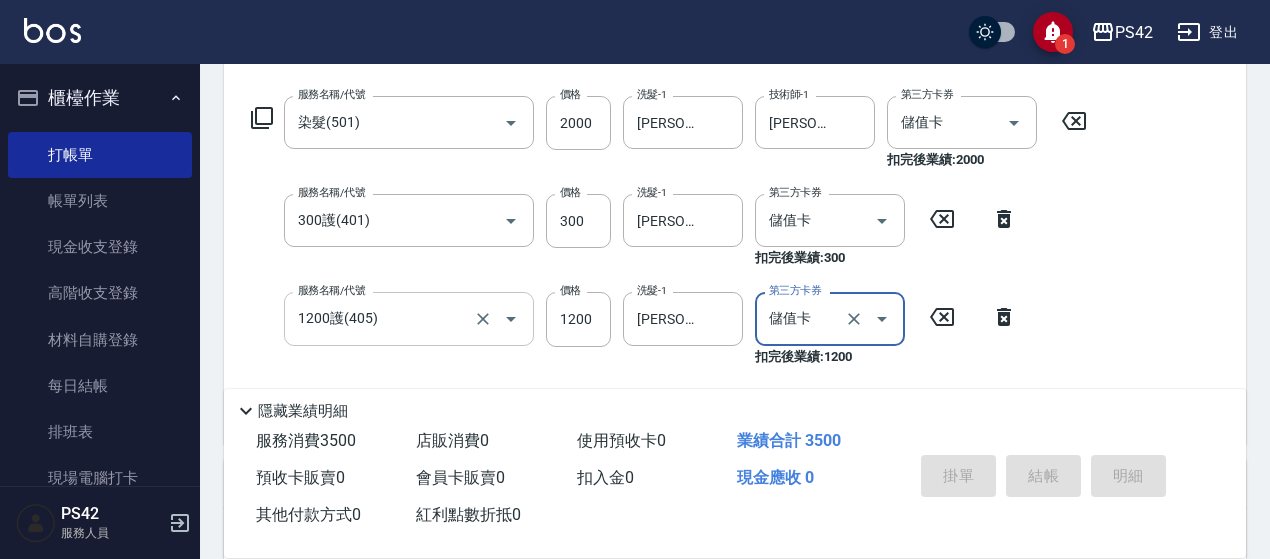 type on "[DATE] 18:00" 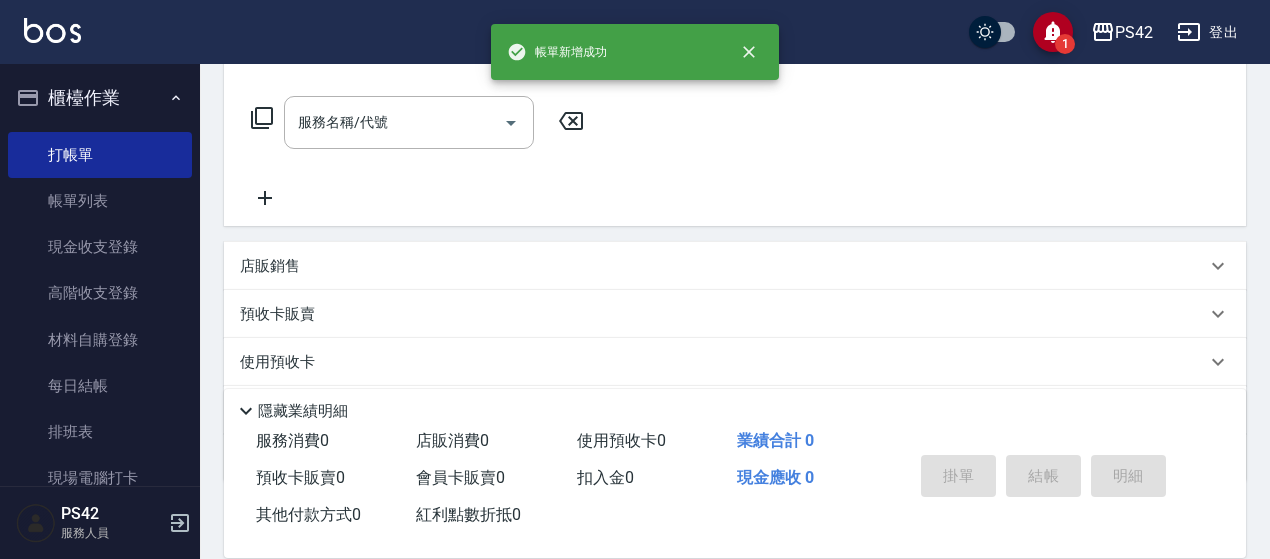 scroll, scrollTop: 0, scrollLeft: 0, axis: both 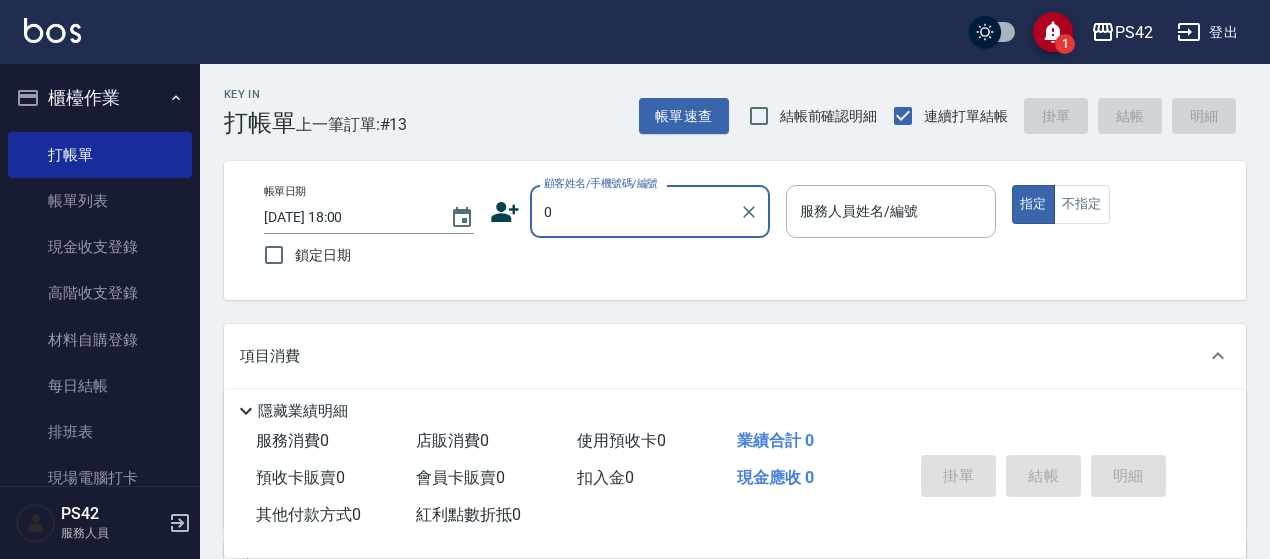 type on "[PERSON_NAME]/0917831010/" 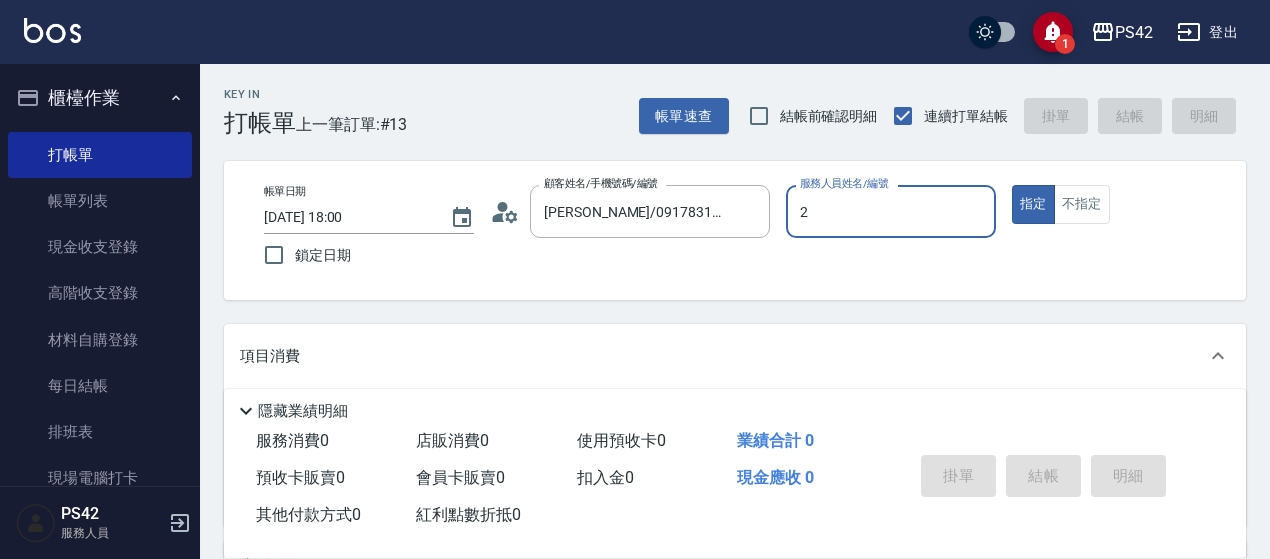 type on "[PERSON_NAME]-2" 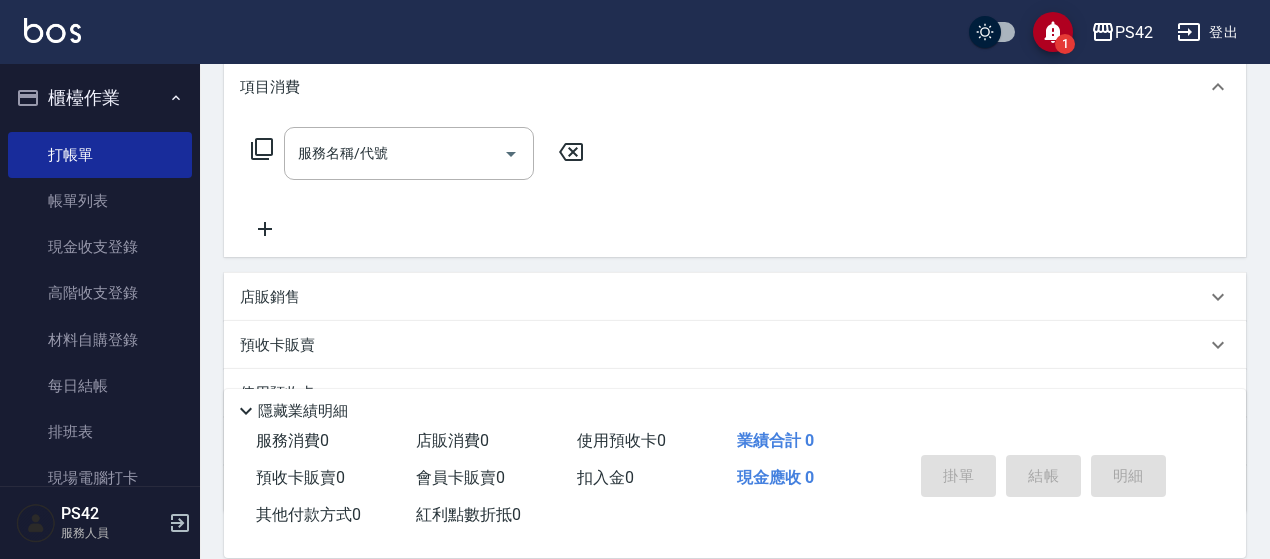 scroll, scrollTop: 300, scrollLeft: 0, axis: vertical 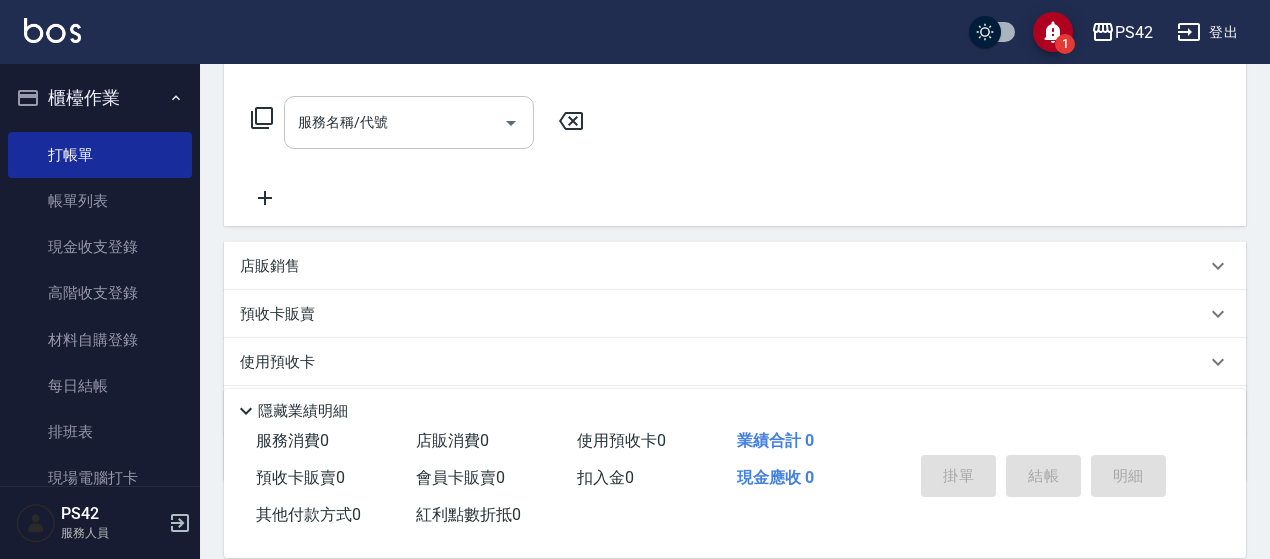 click on "服務名稱/代號" at bounding box center [394, 122] 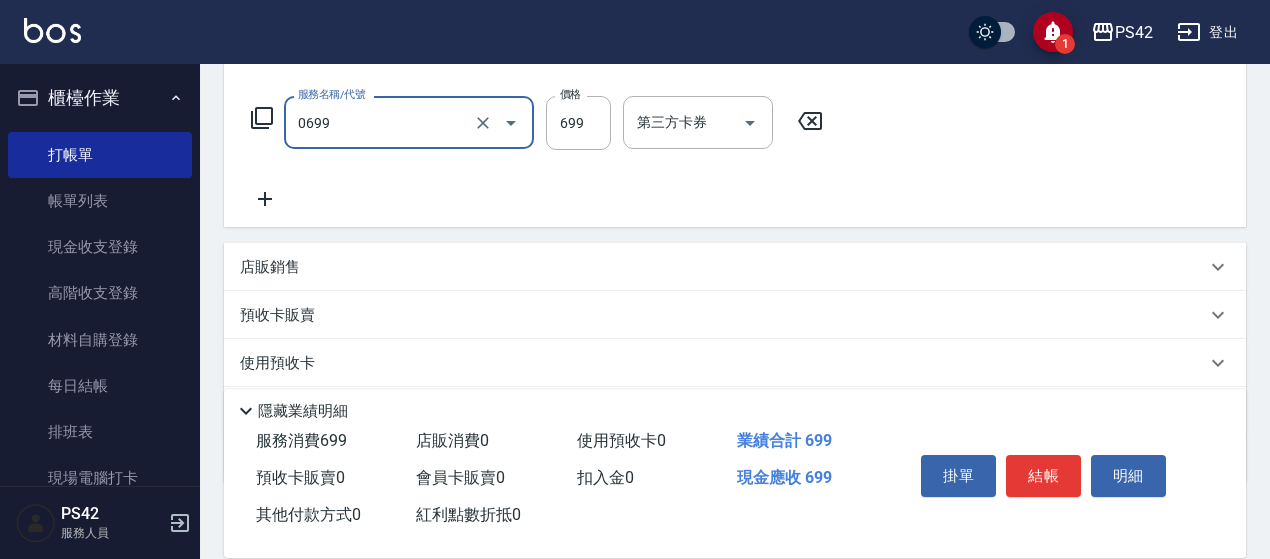 type on "精油SPA(0699)" 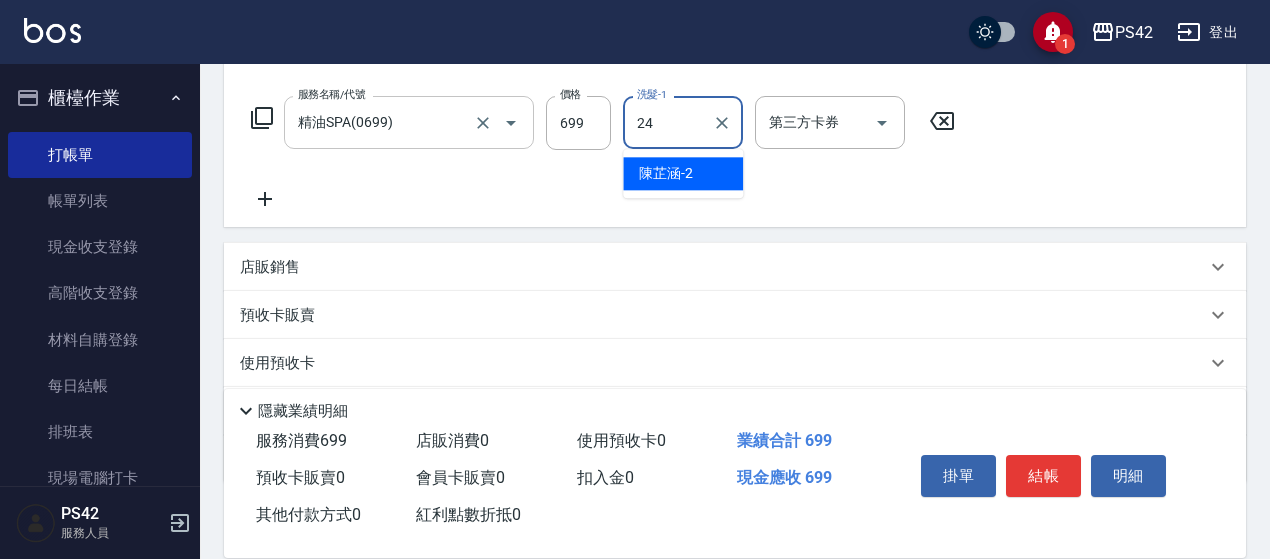 type on "[PERSON_NAME]-24" 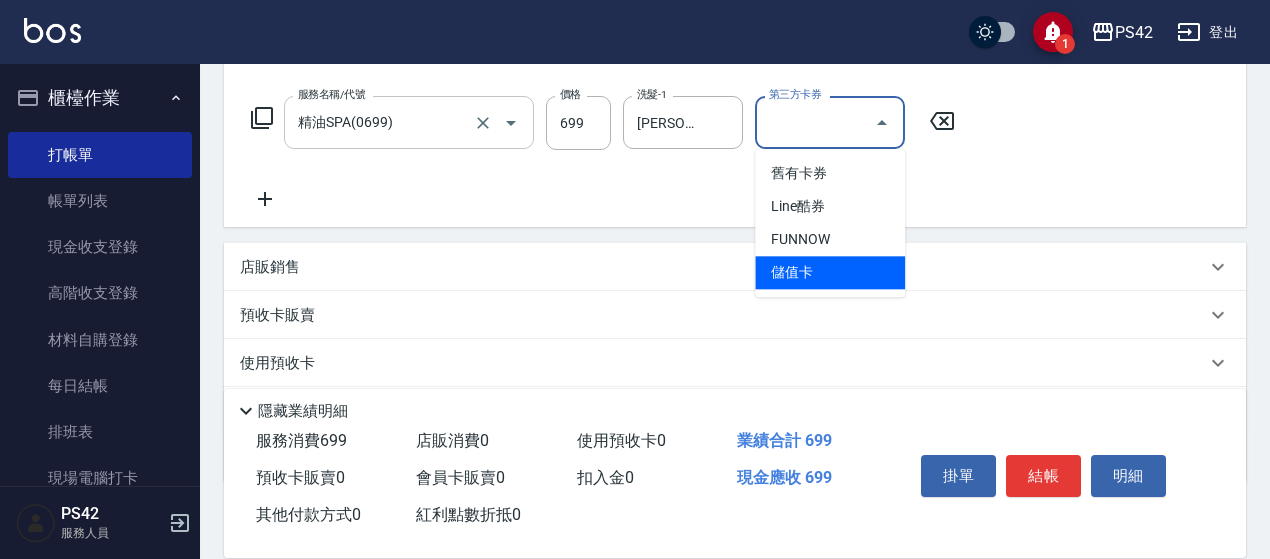 type on "儲值卡" 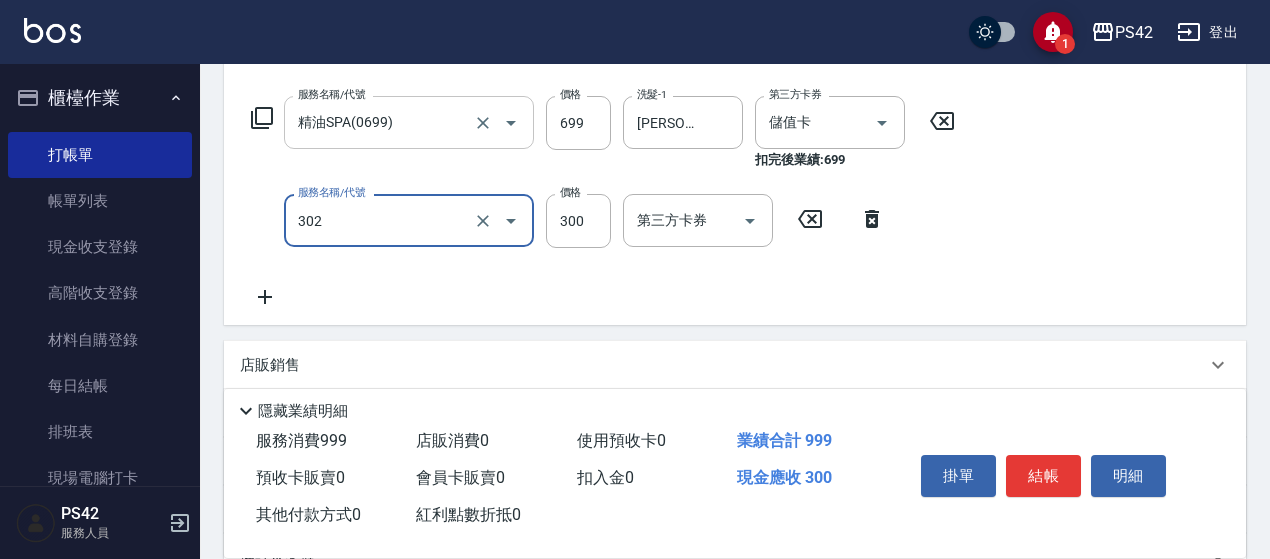 type on "剪髮(302)" 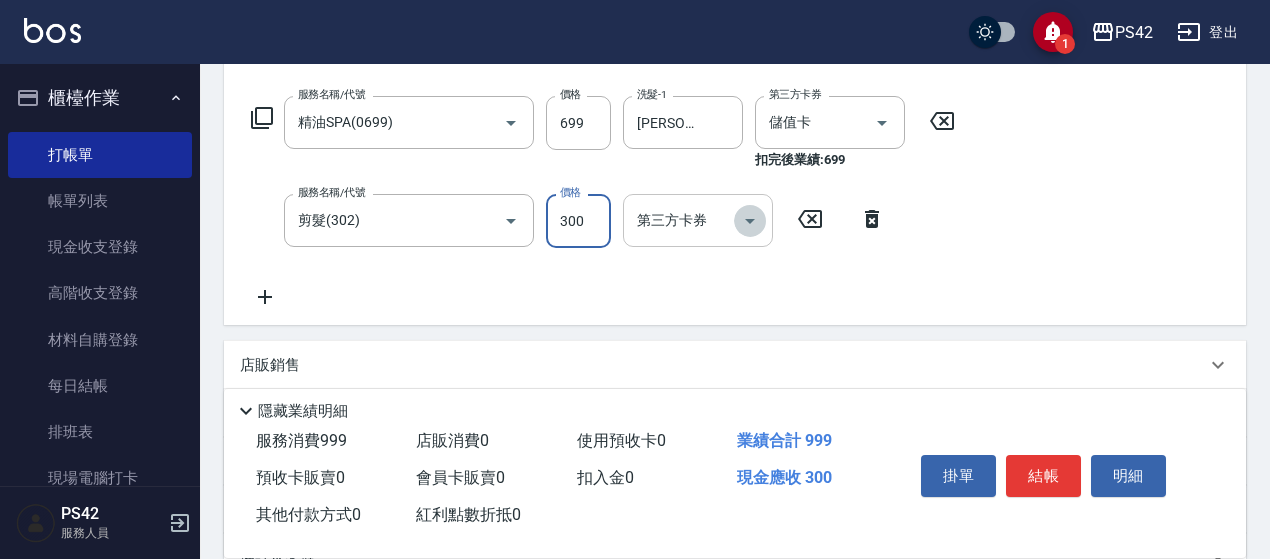 click 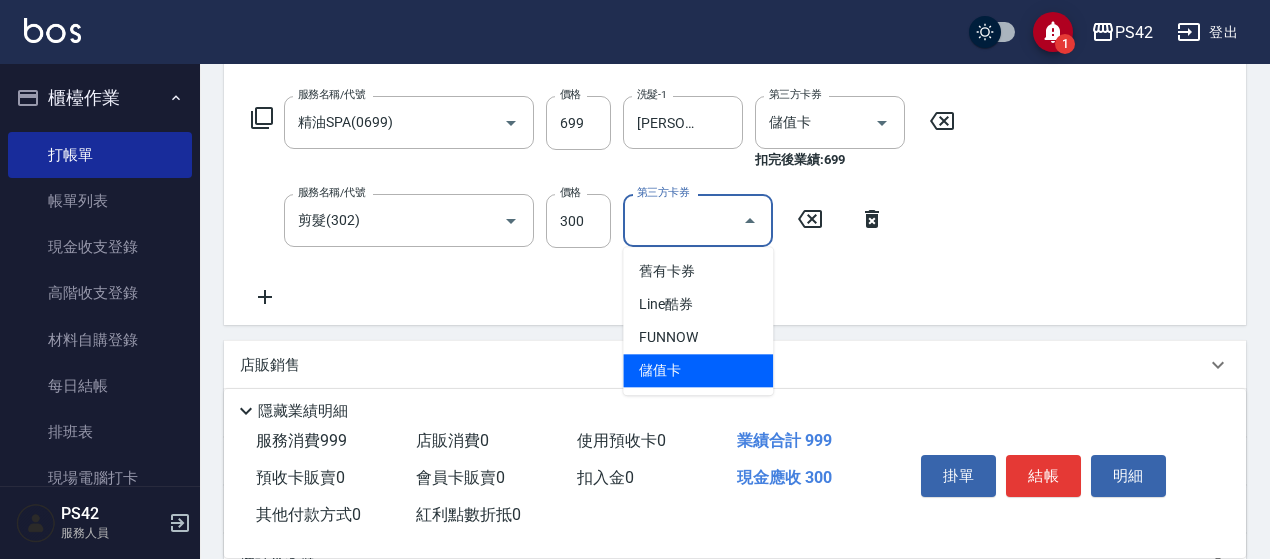 click on "儲值卡" at bounding box center (698, 370) 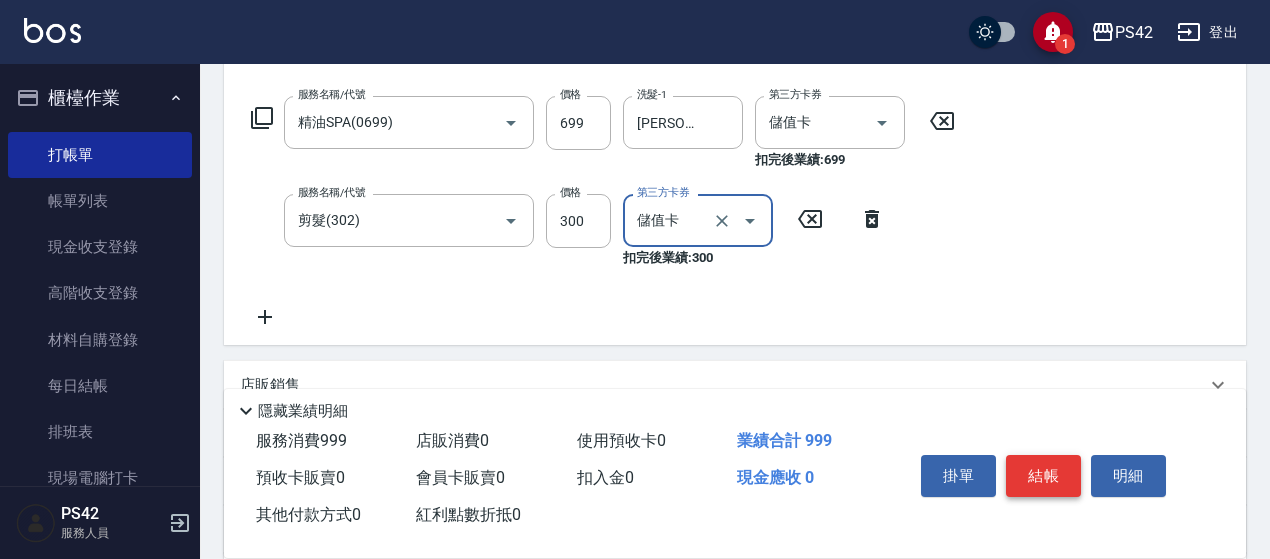 click on "結帳" at bounding box center (1043, 476) 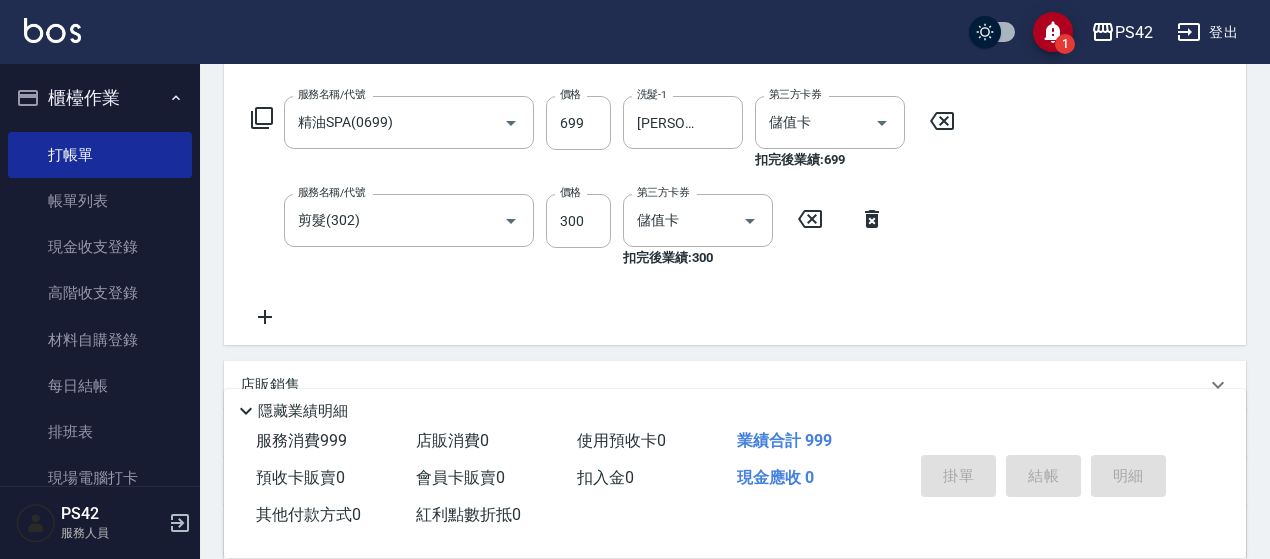 scroll, scrollTop: 0, scrollLeft: 0, axis: both 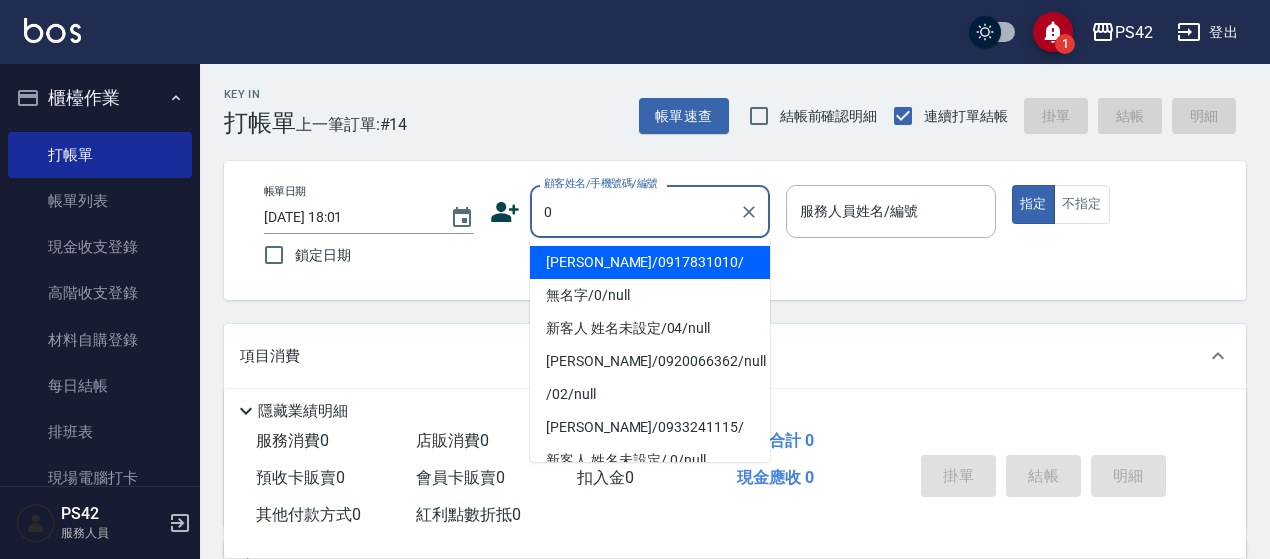 type on "[PERSON_NAME]/0917831010/" 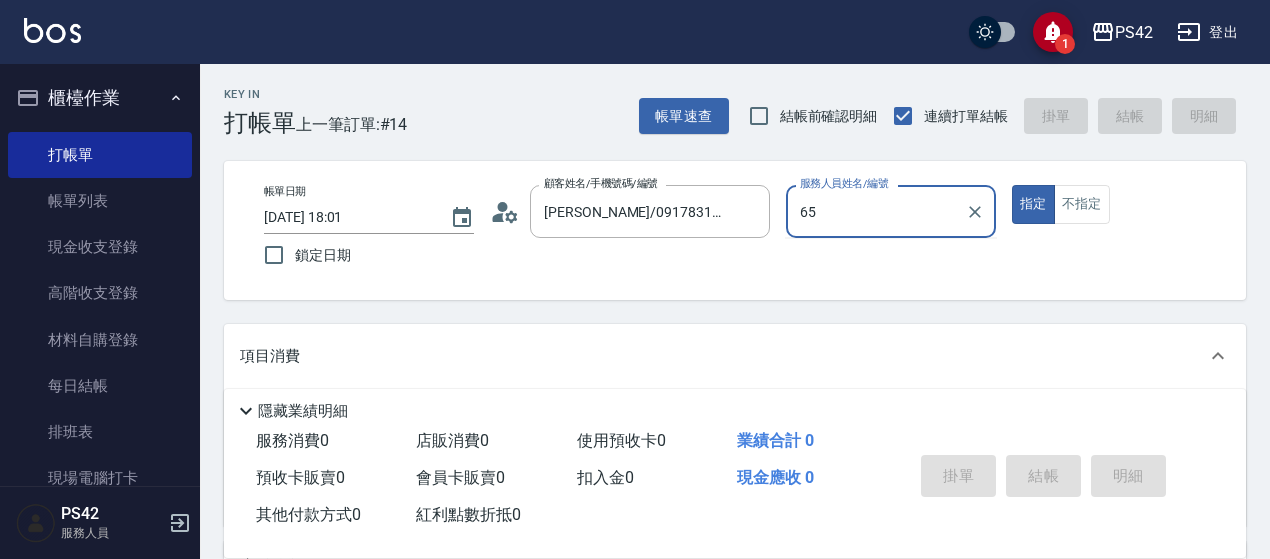 type on "65" 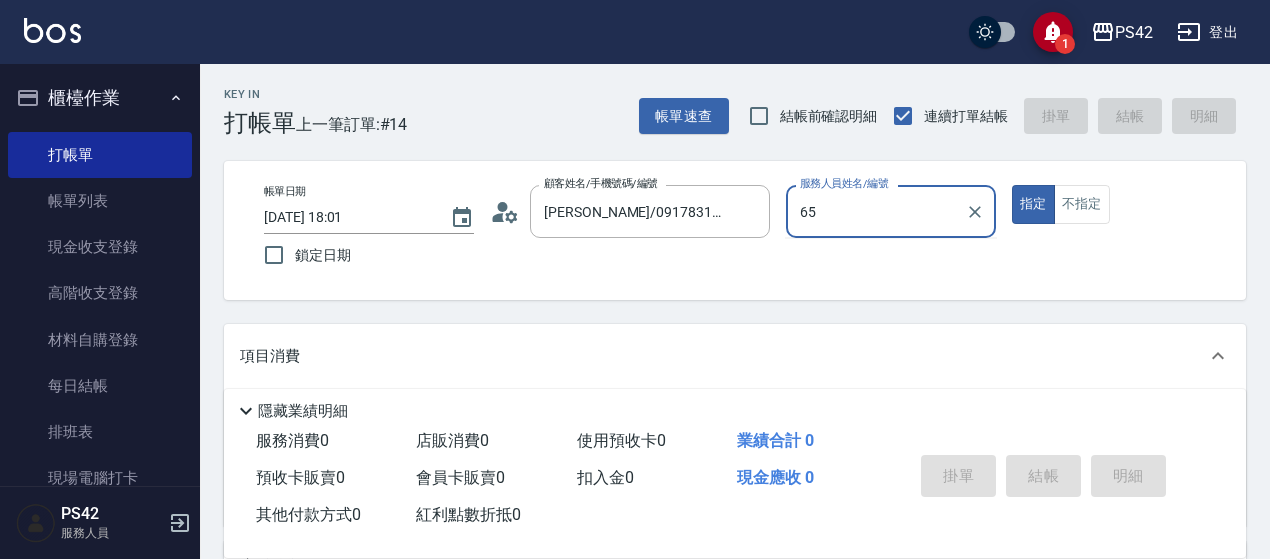 click on "指定" at bounding box center [1033, 204] 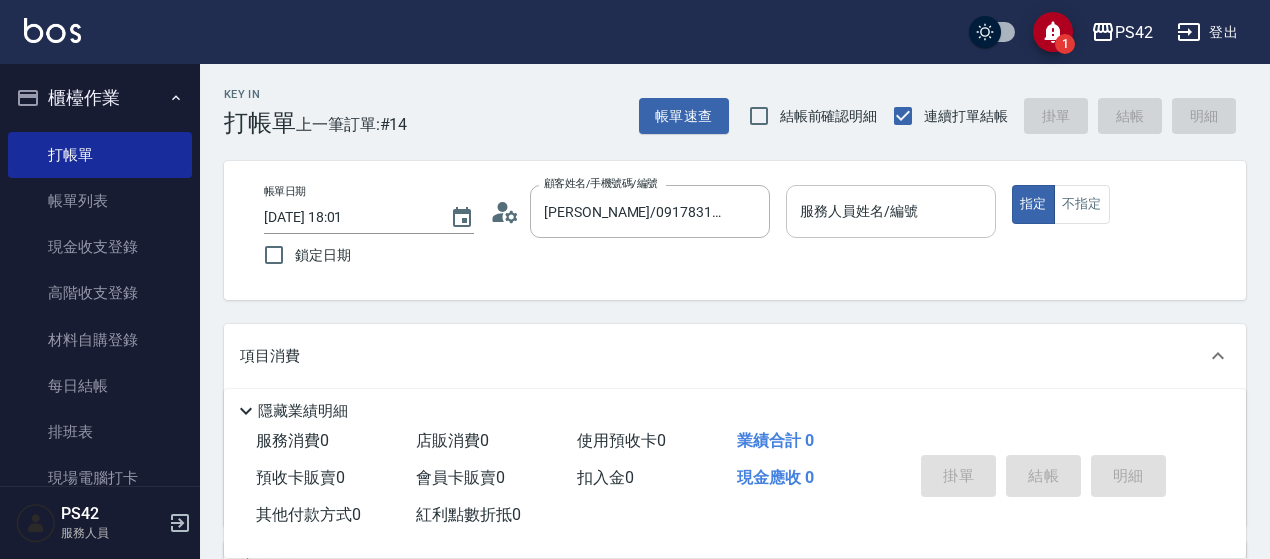 drag, startPoint x: 839, startPoint y: 241, endPoint x: 882, endPoint y: 191, distance: 65.946945 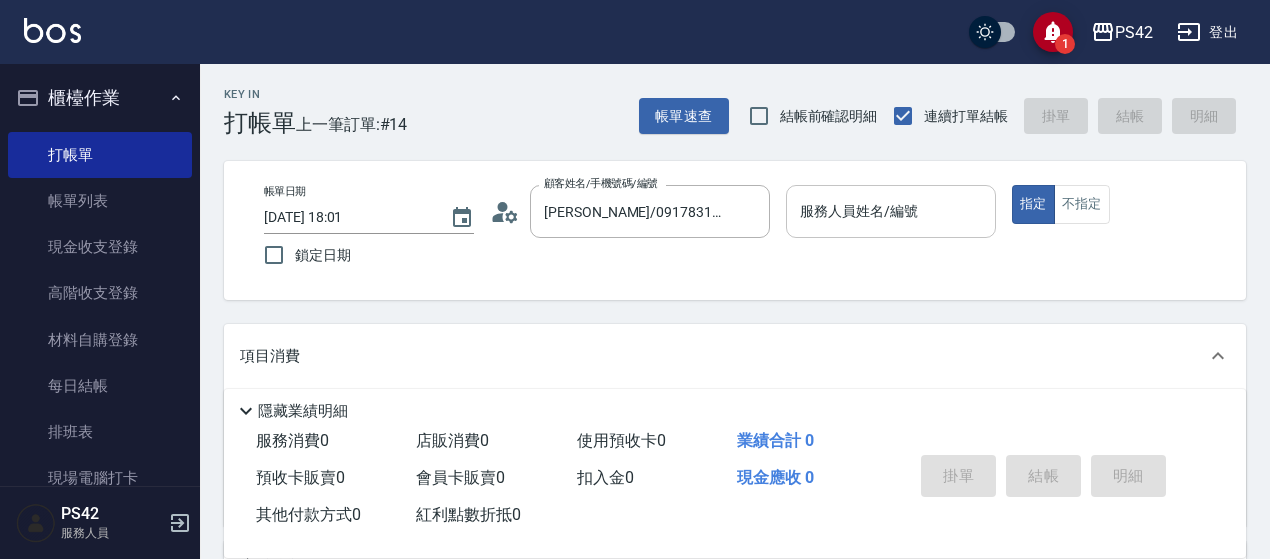 click on "服務人員姓名/編號 服務人員姓名/編號" at bounding box center (891, 222) 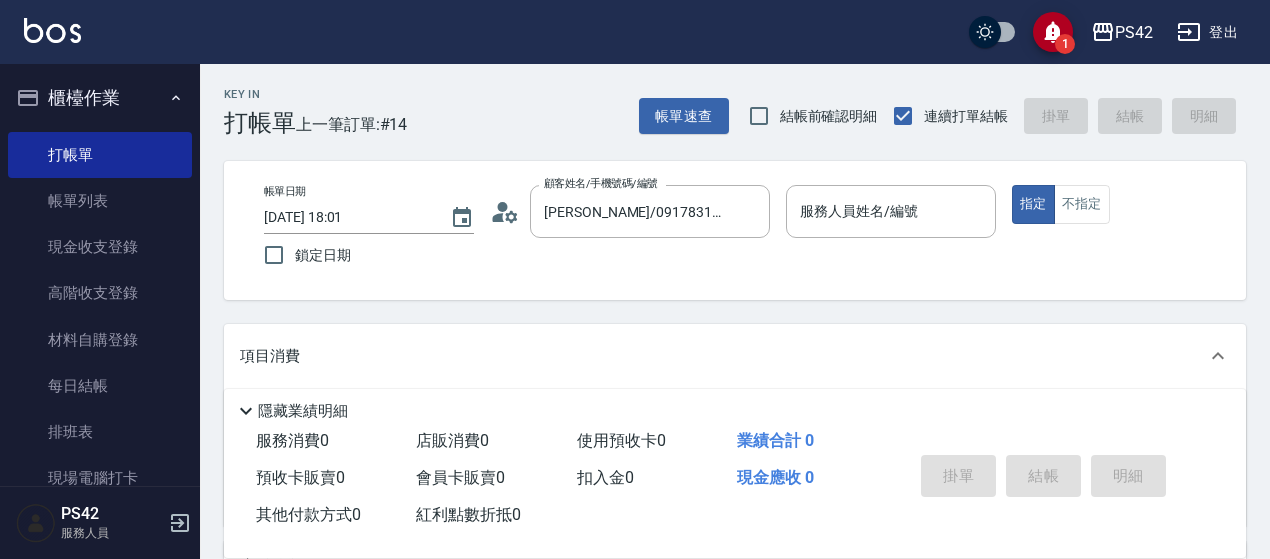 drag, startPoint x: 890, startPoint y: 183, endPoint x: 890, endPoint y: 247, distance: 64 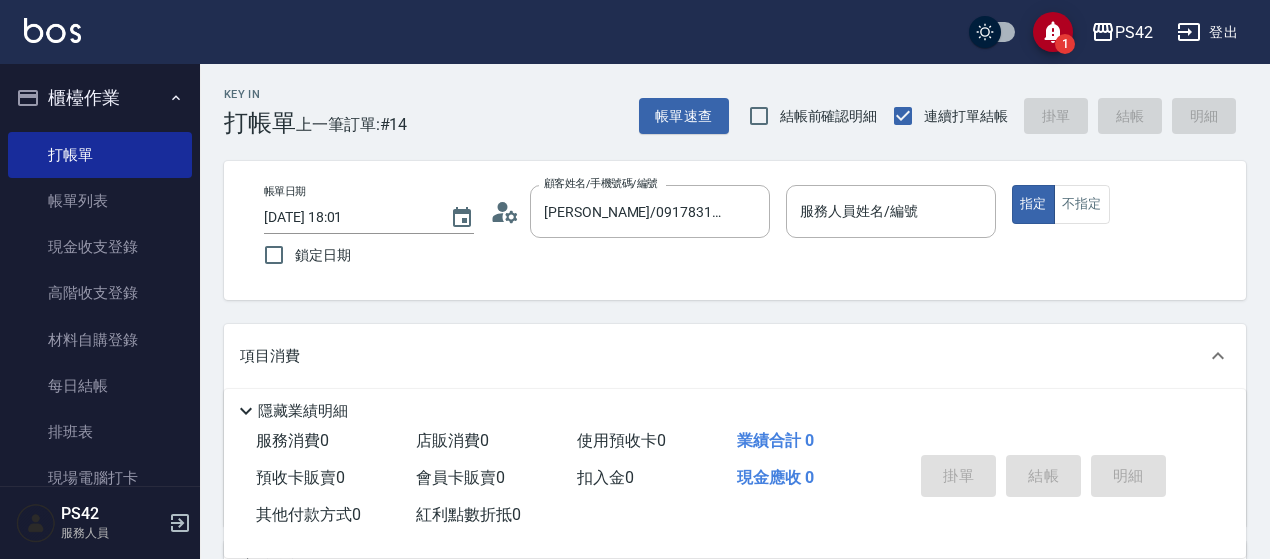 click at bounding box center [891, 248] 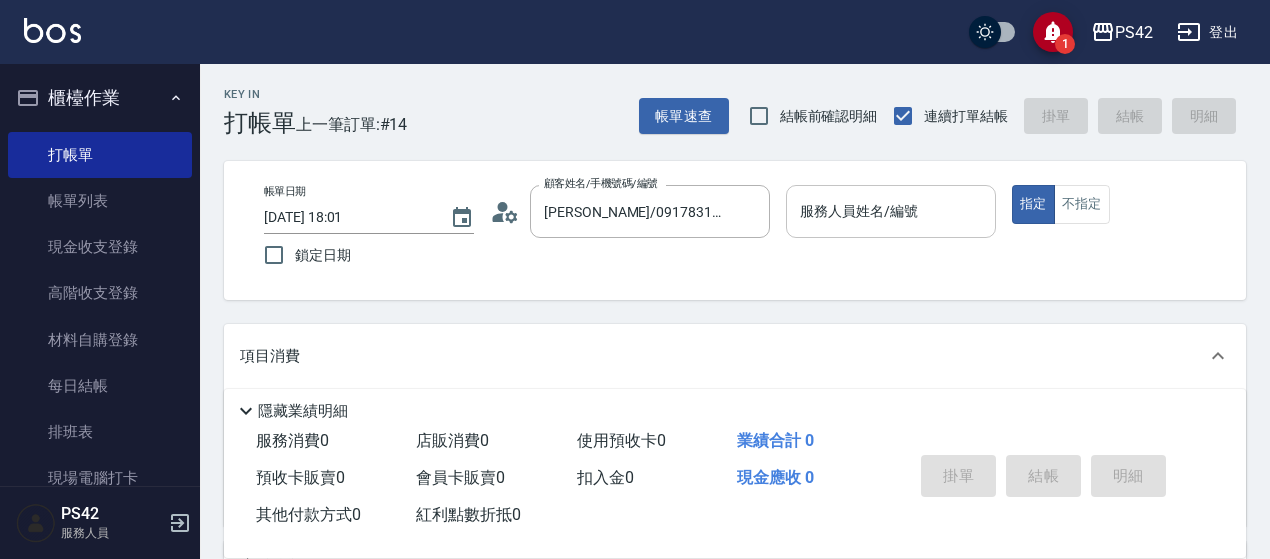 click on "服務人員姓名/編號" at bounding box center (891, 211) 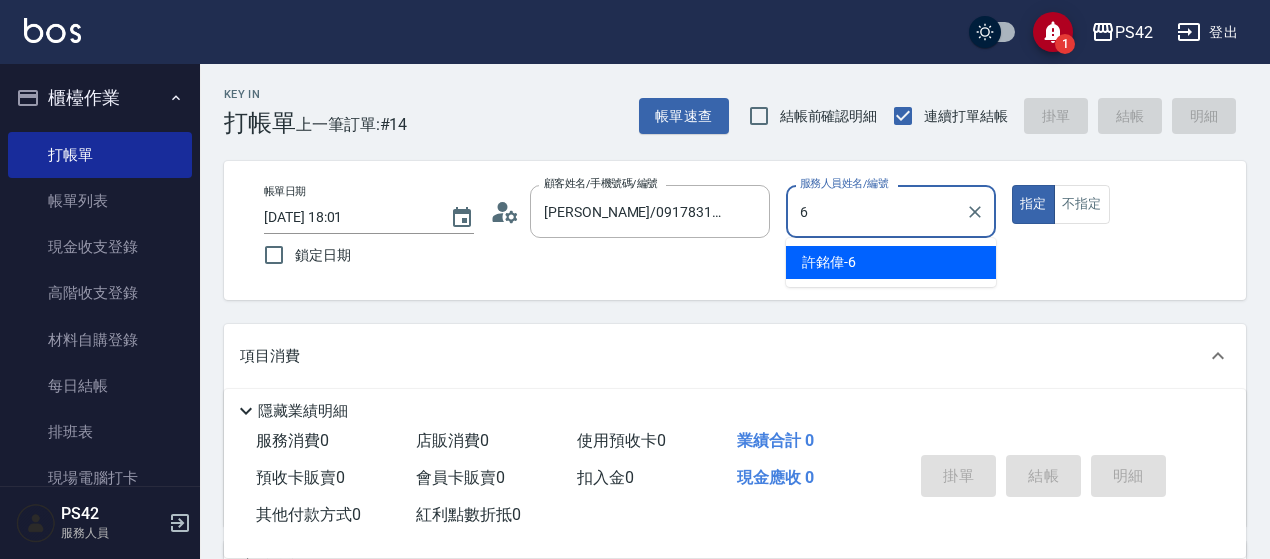type on "[PERSON_NAME]-6" 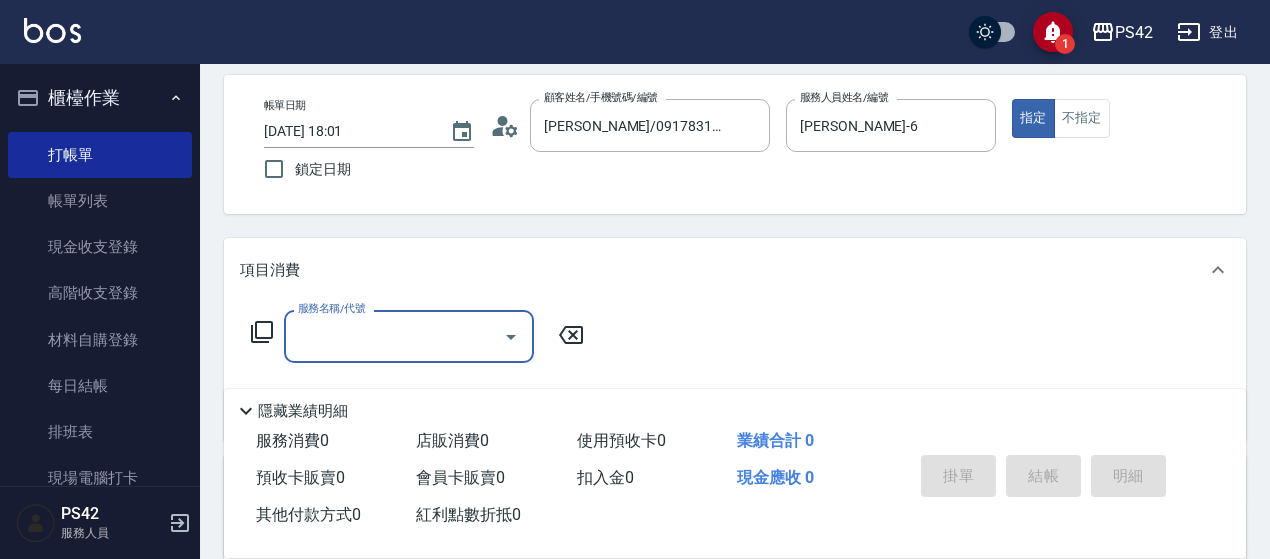 scroll, scrollTop: 200, scrollLeft: 0, axis: vertical 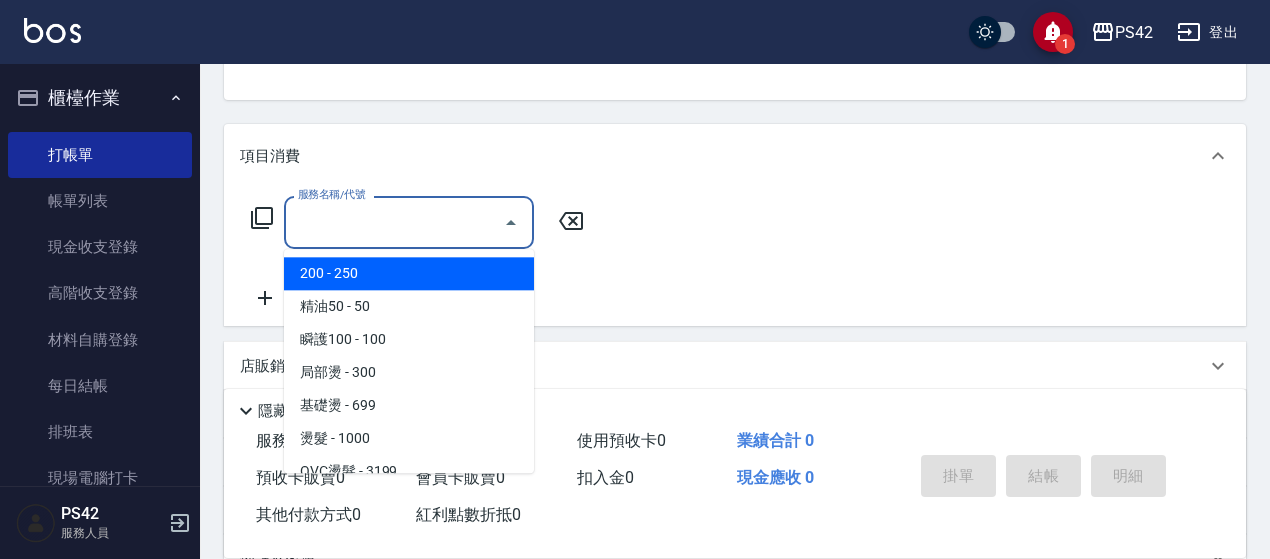 click on "服務名稱/代號" at bounding box center (394, 222) 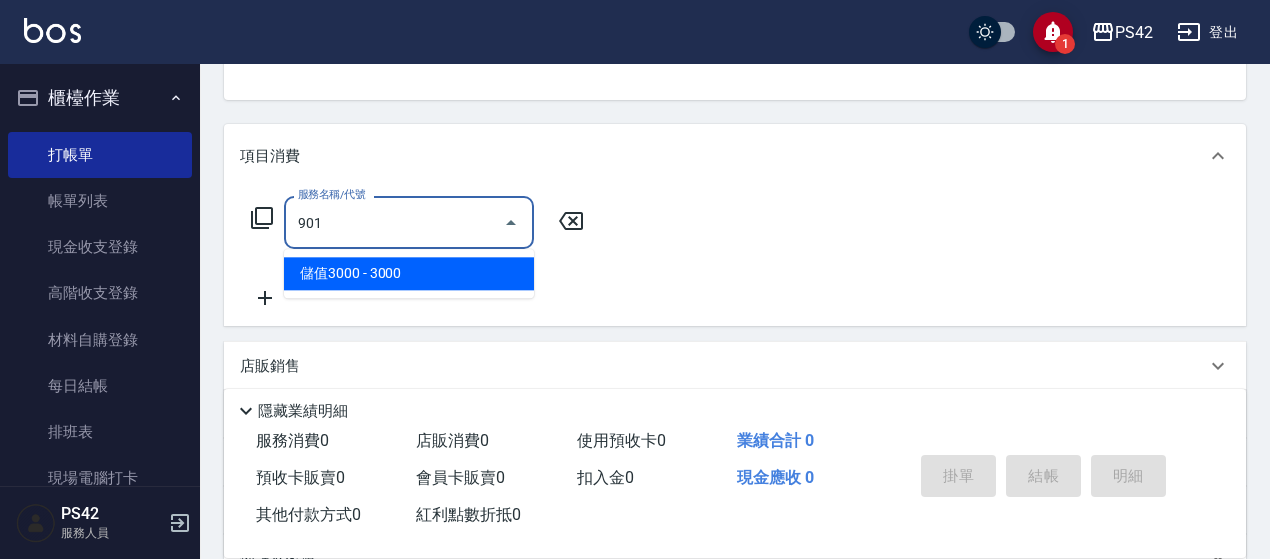type on "儲值3000(901)" 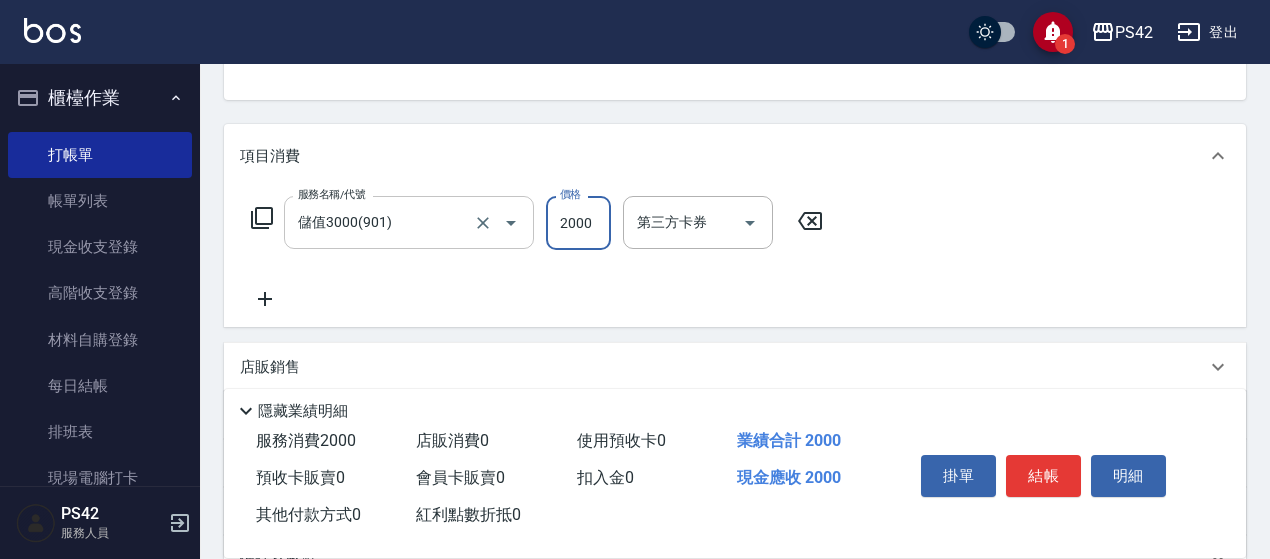 type on "2000" 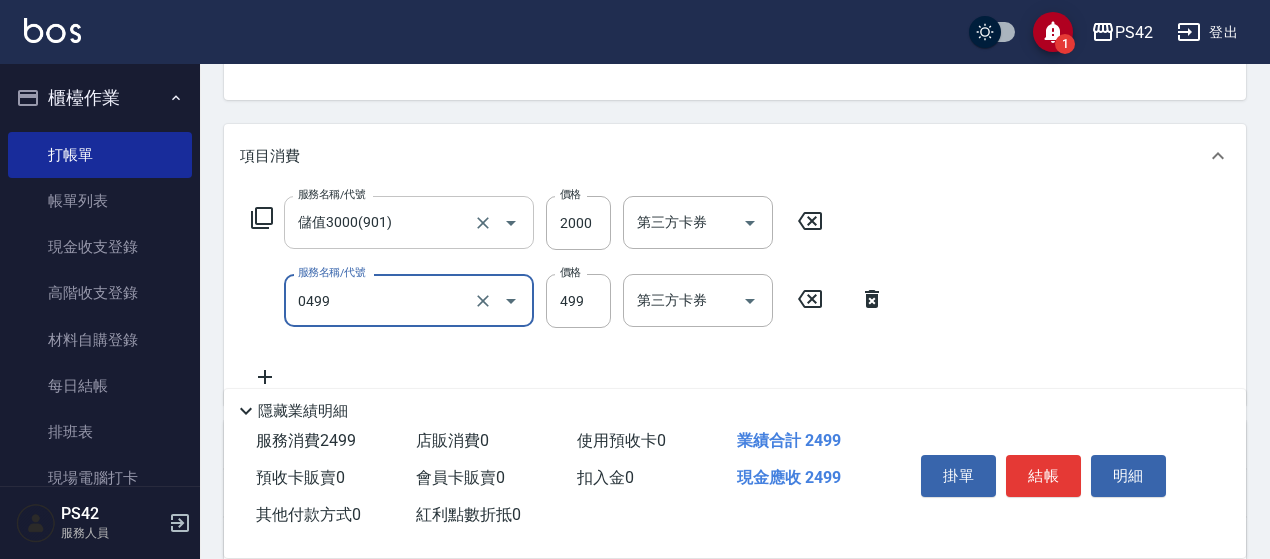 type on "[PERSON_NAME]499(0499)" 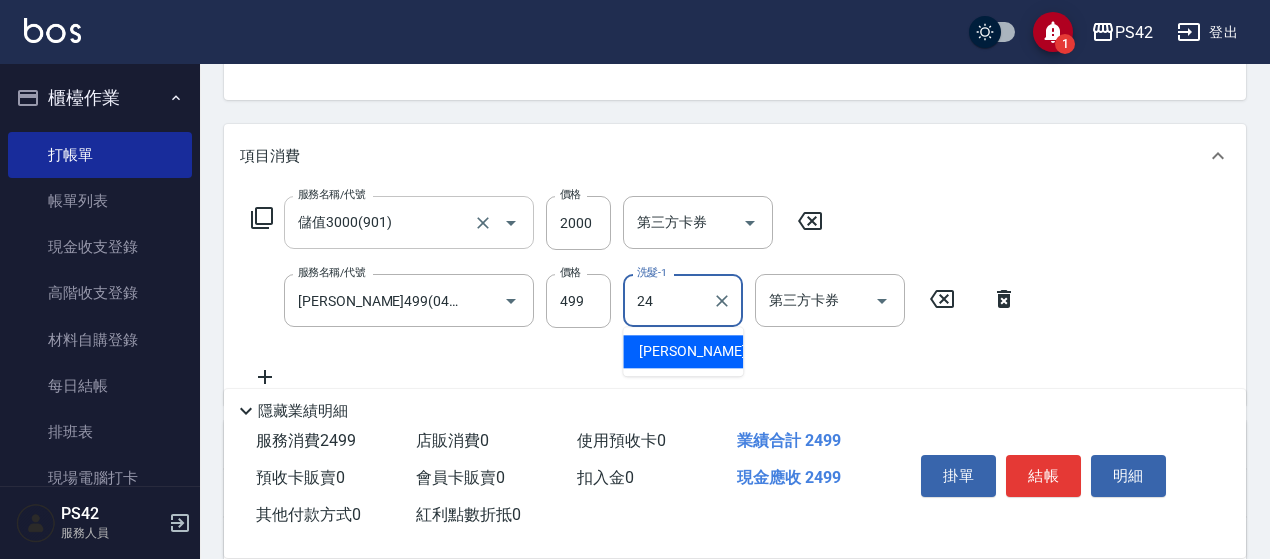 type on "[PERSON_NAME]-24" 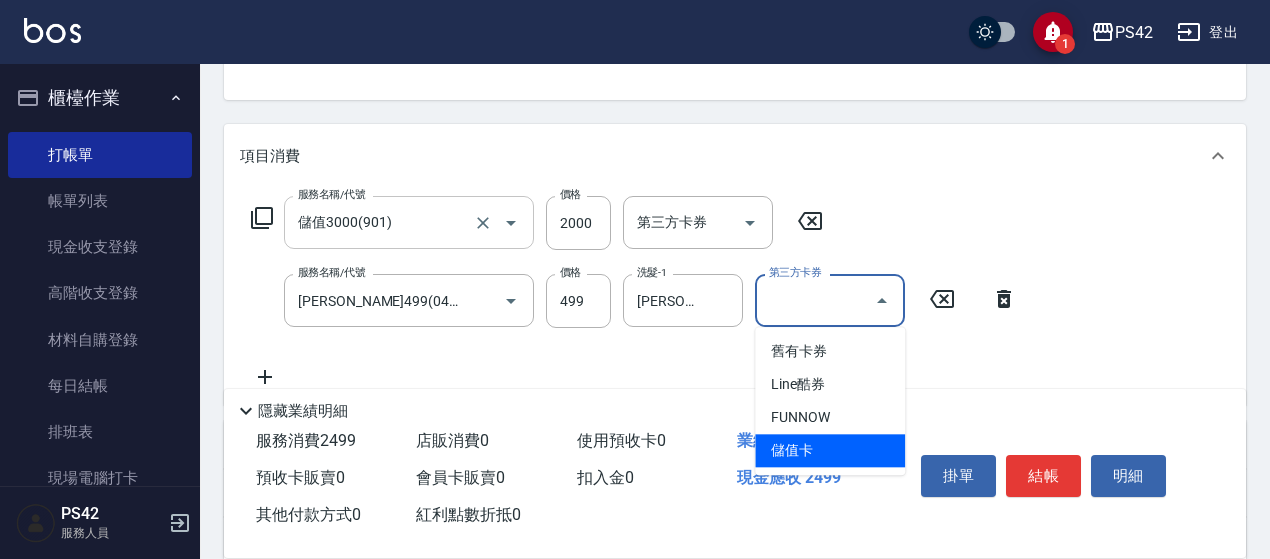 type on "儲值卡" 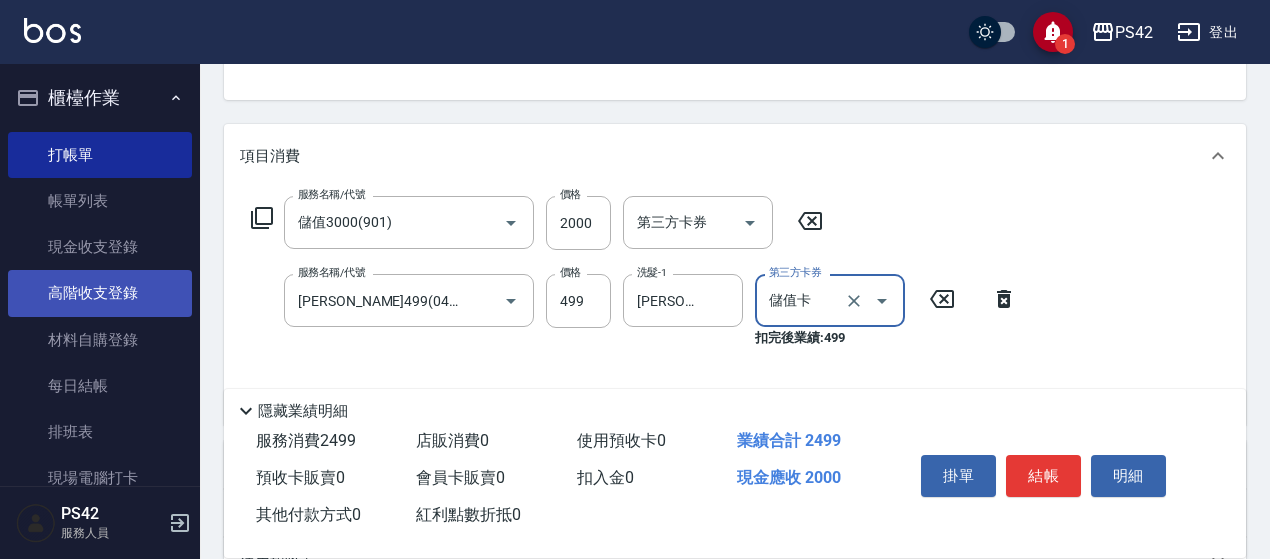 scroll, scrollTop: 100, scrollLeft: 0, axis: vertical 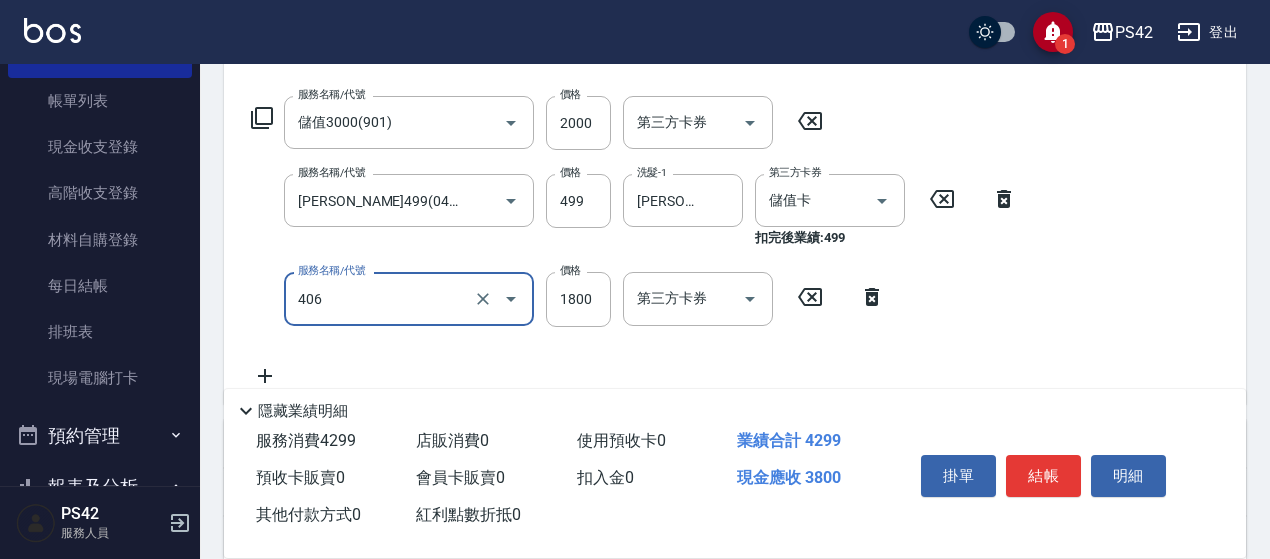 type on "鏡面二劑(406)" 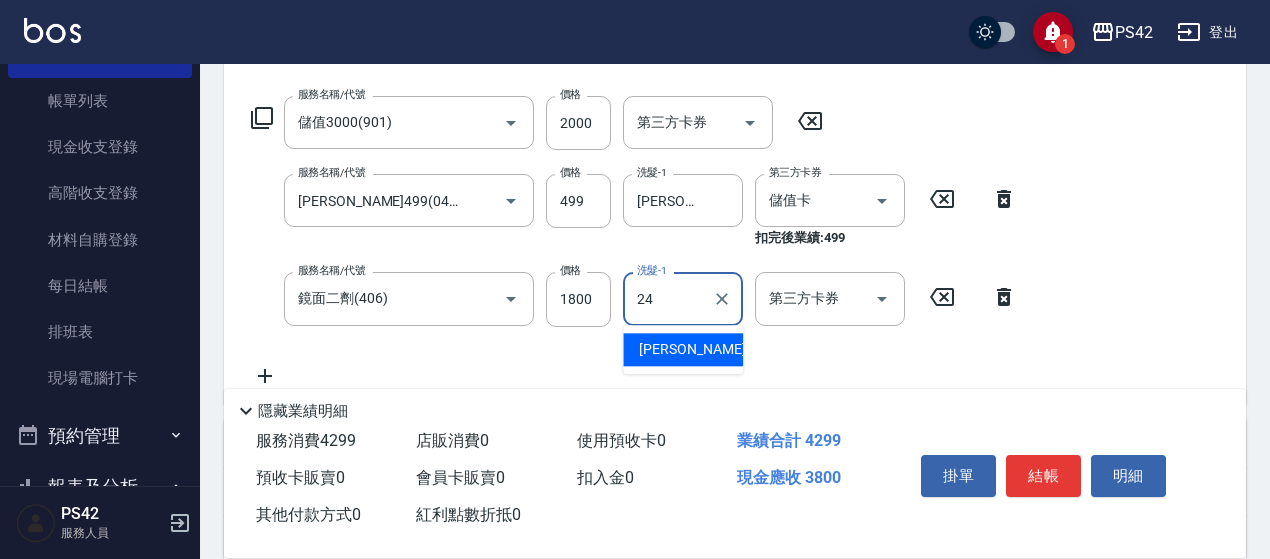 type on "[PERSON_NAME]-24" 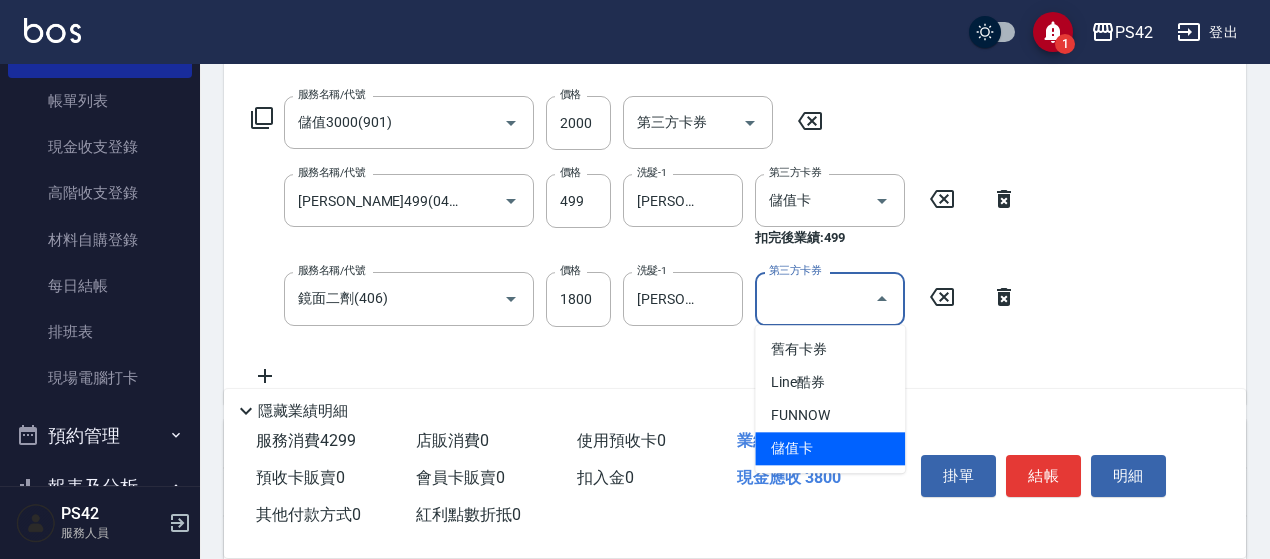 type on "儲值卡" 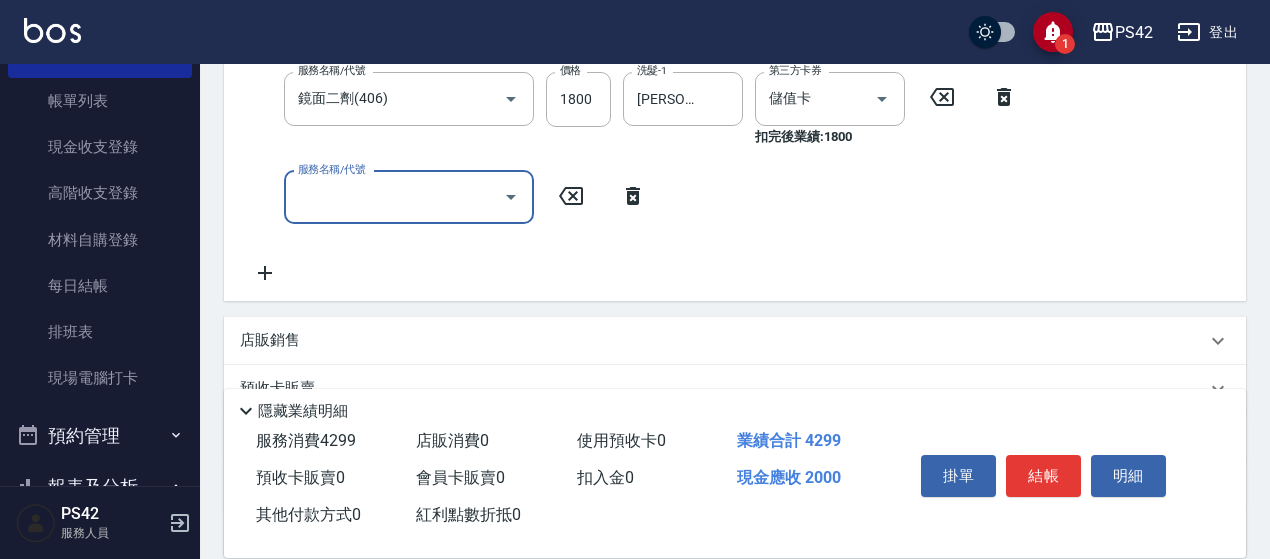 scroll, scrollTop: 600, scrollLeft: 0, axis: vertical 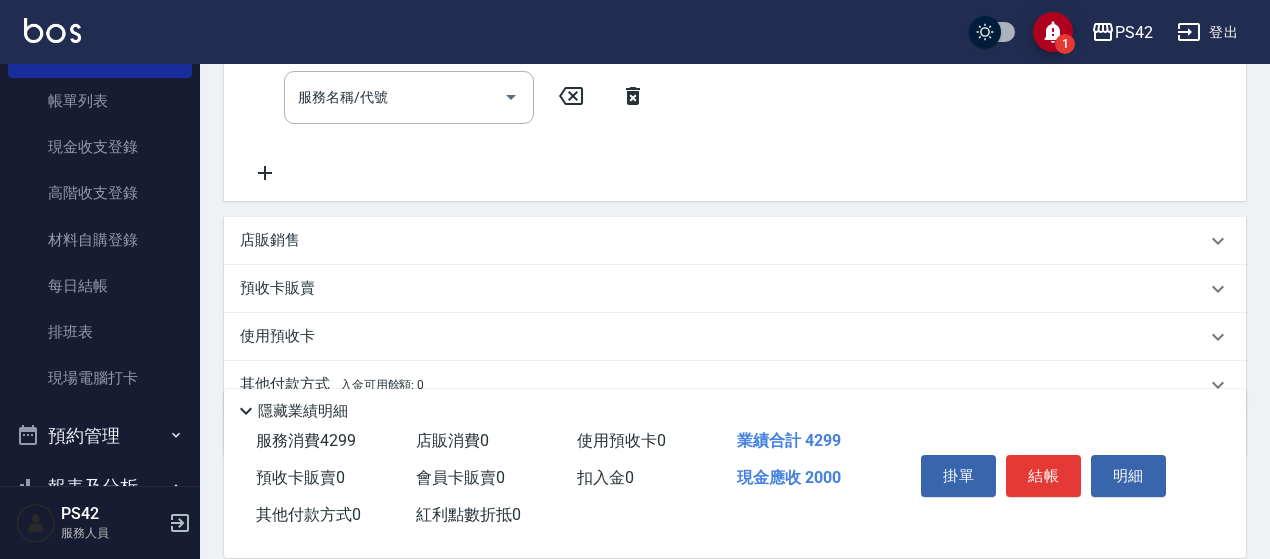 click on "店販銷售" at bounding box center (723, 240) 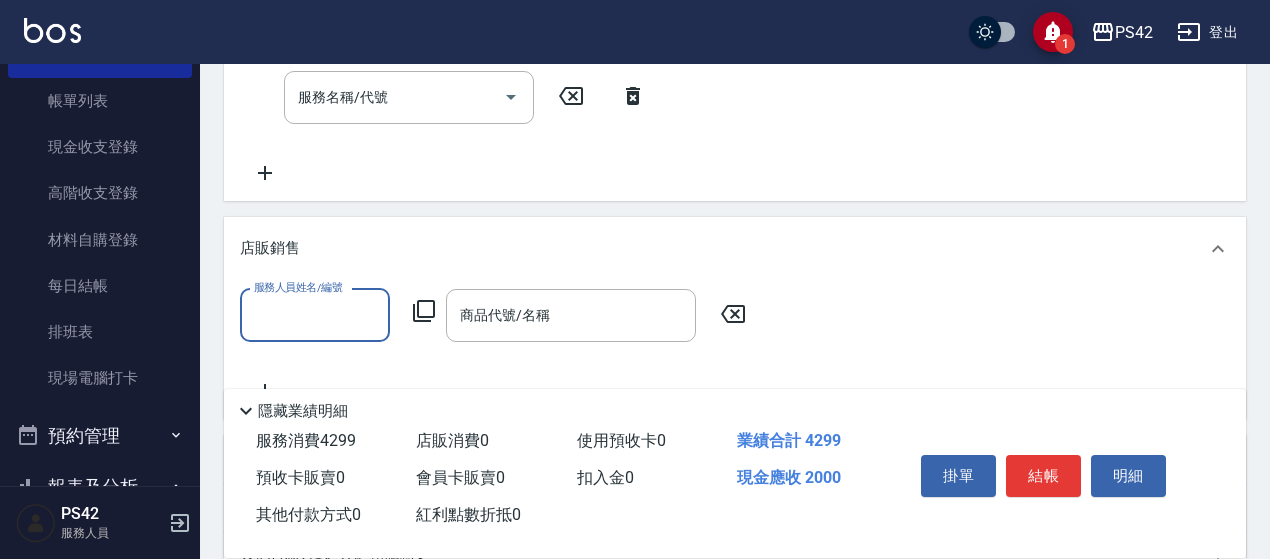 scroll, scrollTop: 0, scrollLeft: 0, axis: both 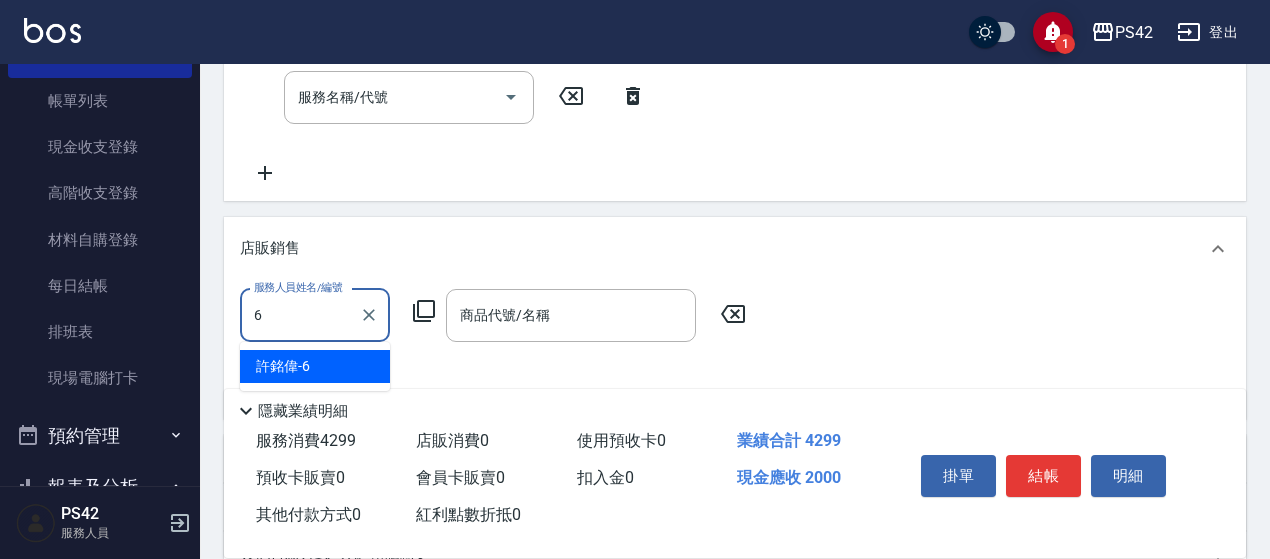 type on "[PERSON_NAME]-6" 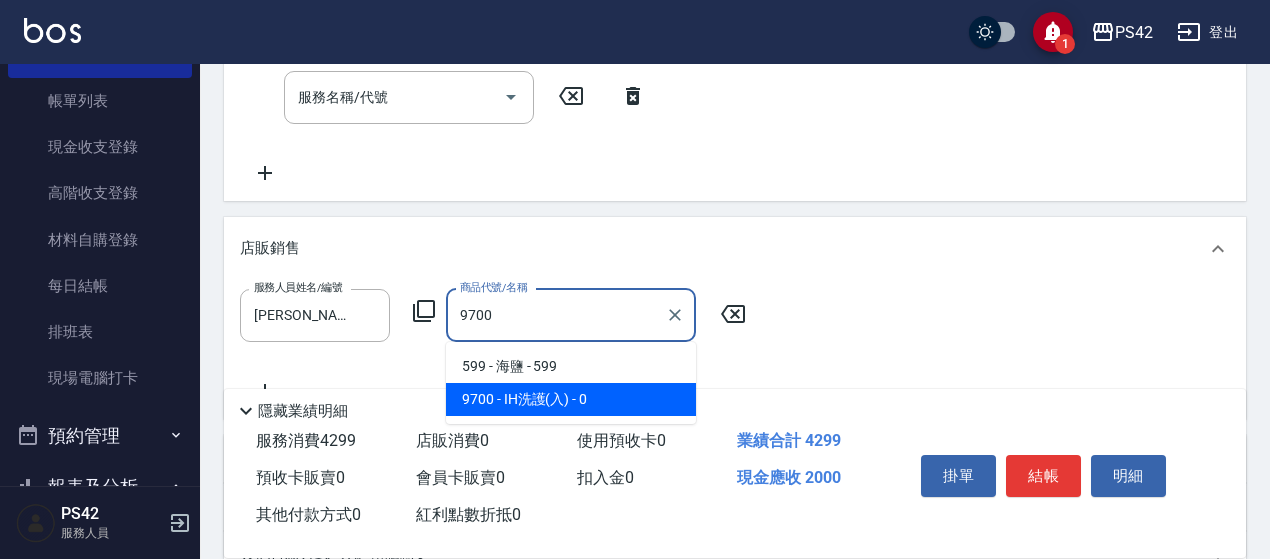 type on "IH洗護(入)" 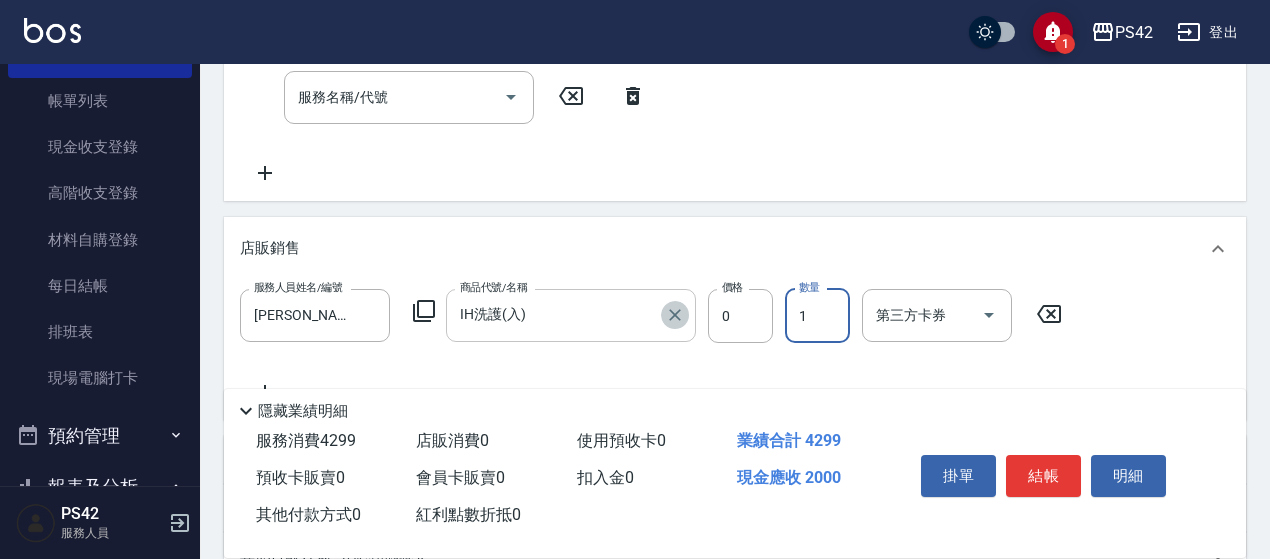 click at bounding box center (675, 315) 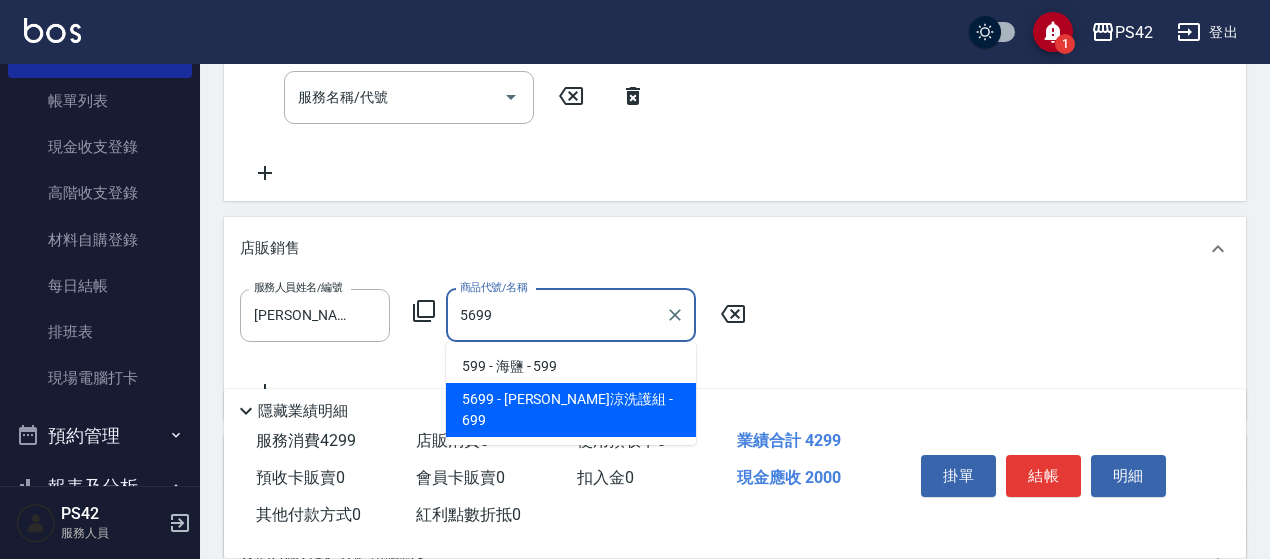 click on "5699 - [PERSON_NAME]涼洗護組 - 699" at bounding box center (571, 410) 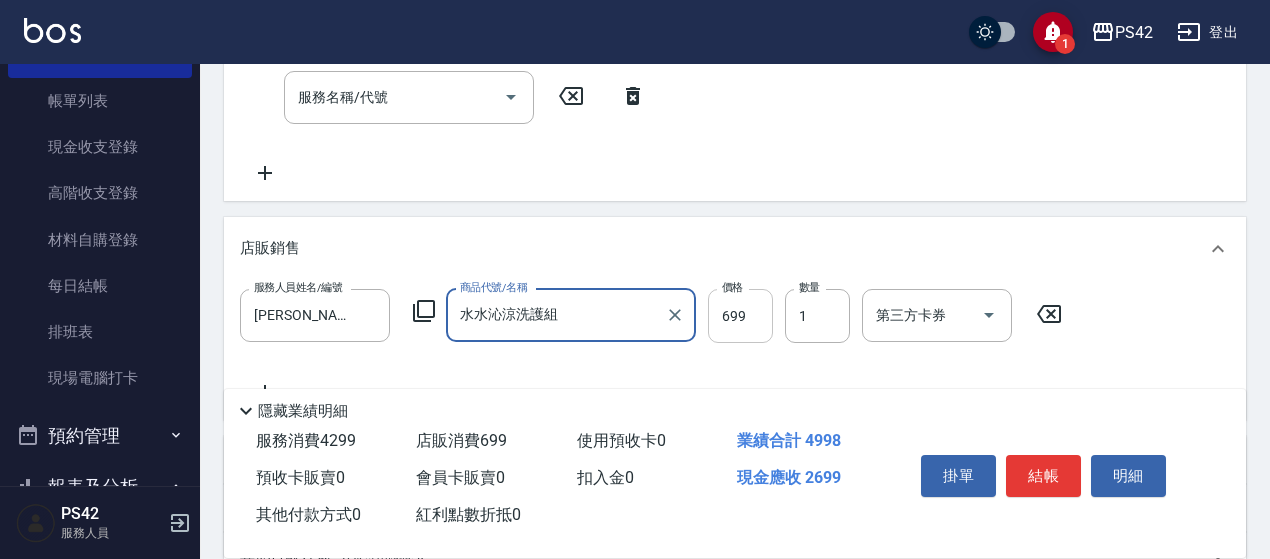 type on "水水沁涼洗護組" 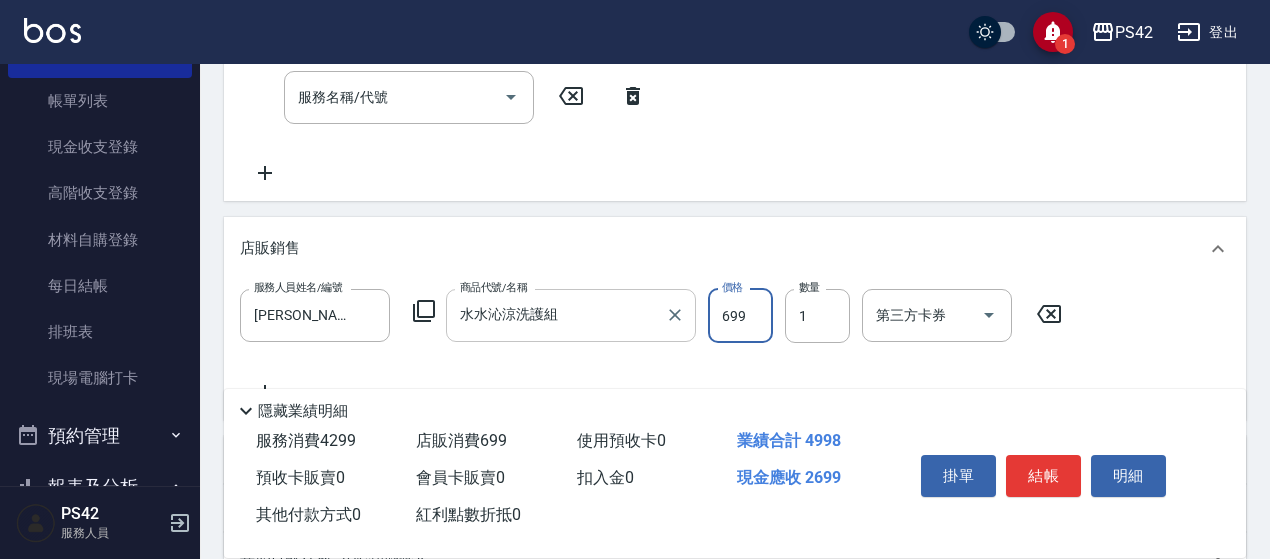 click on "699" at bounding box center (740, 316) 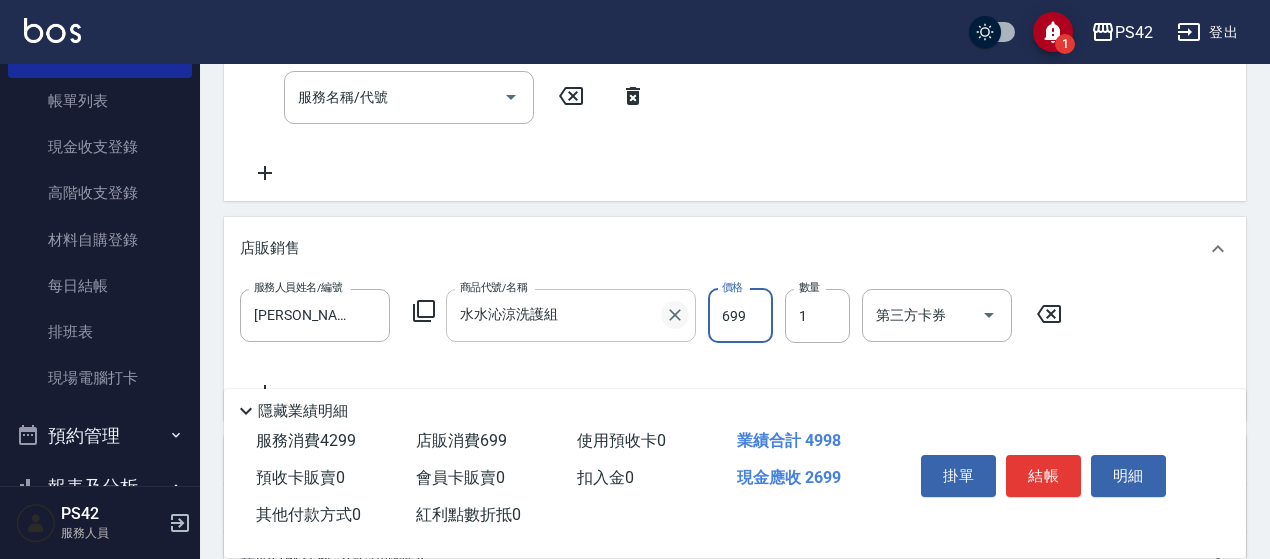 click 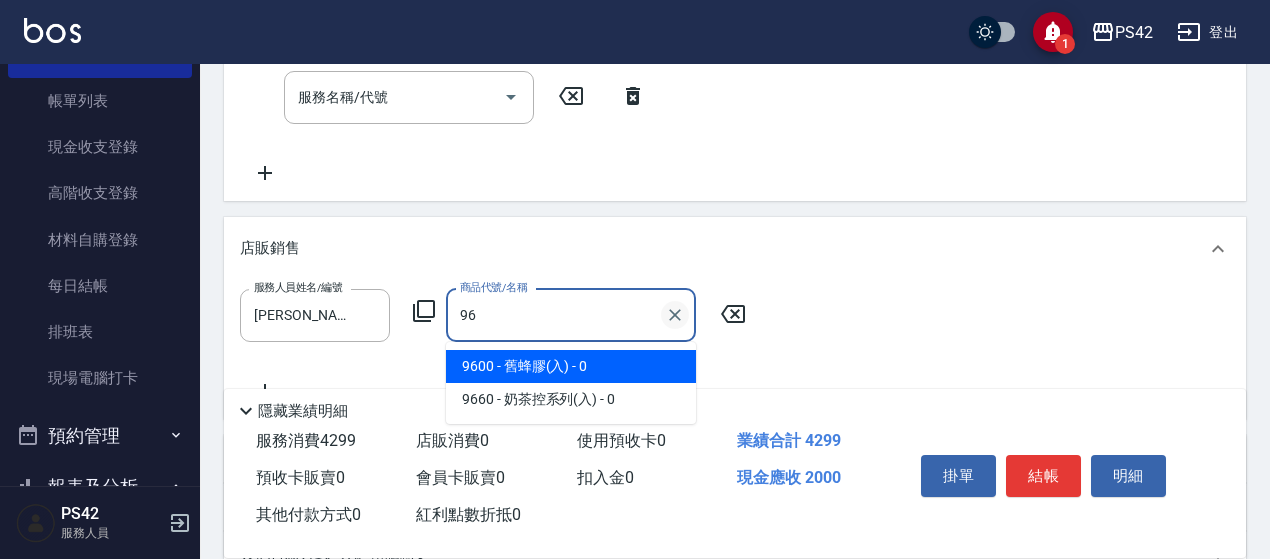type on "9" 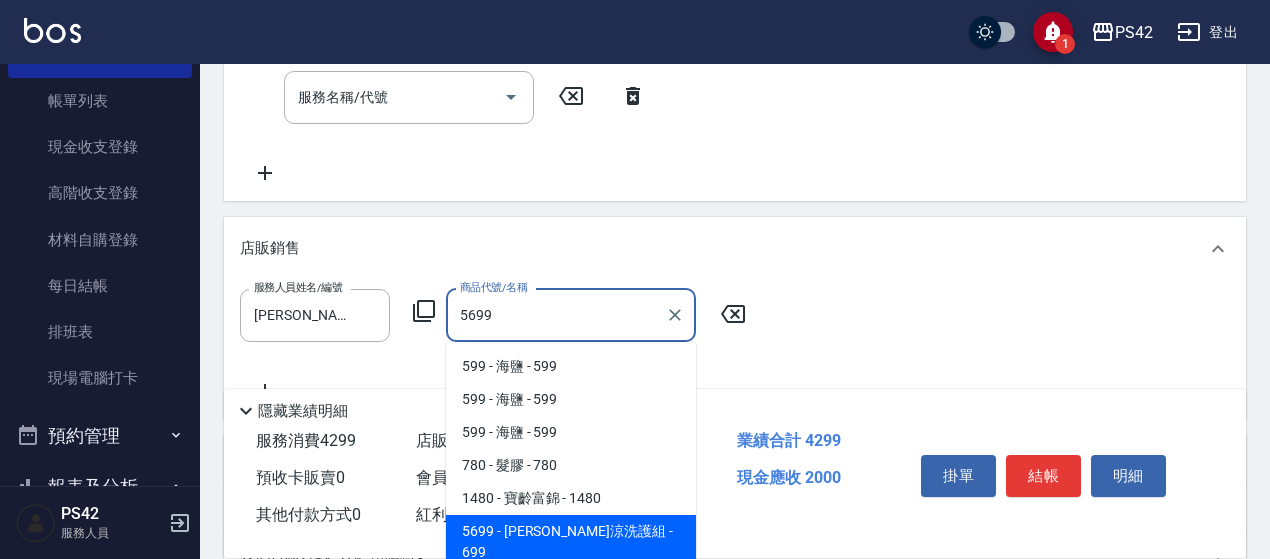 type on "水水沁涼洗護組" 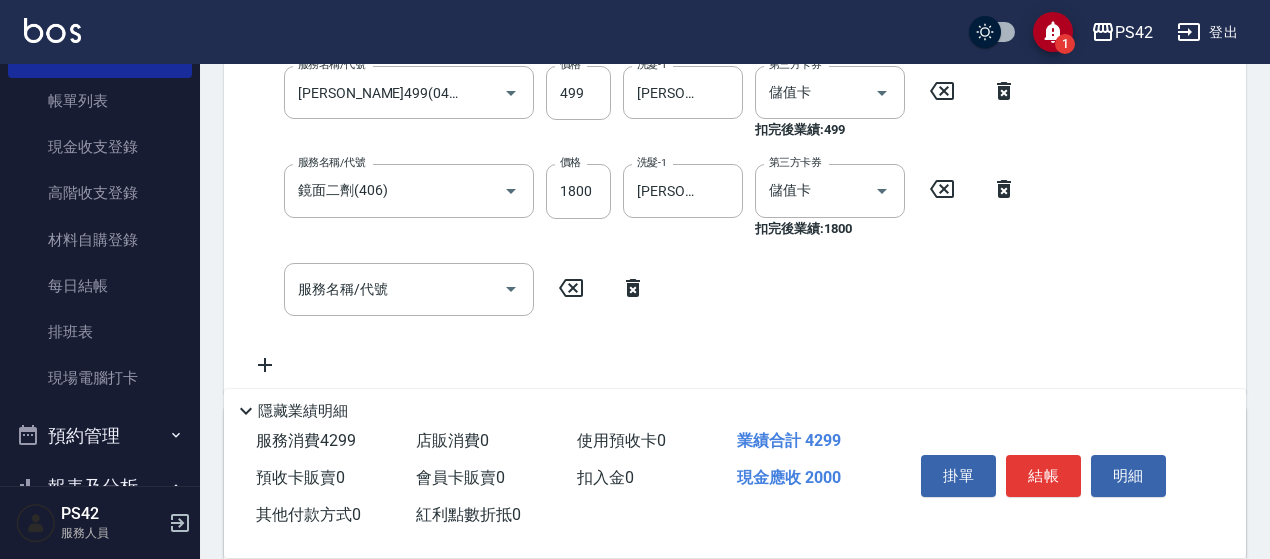 scroll, scrollTop: 400, scrollLeft: 0, axis: vertical 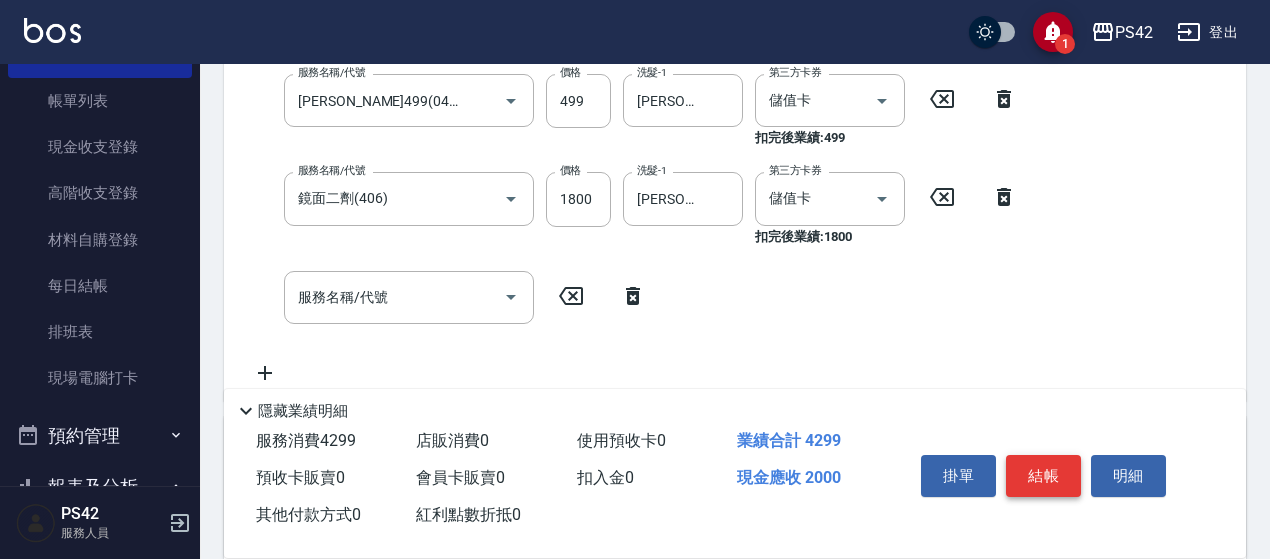 type on "0" 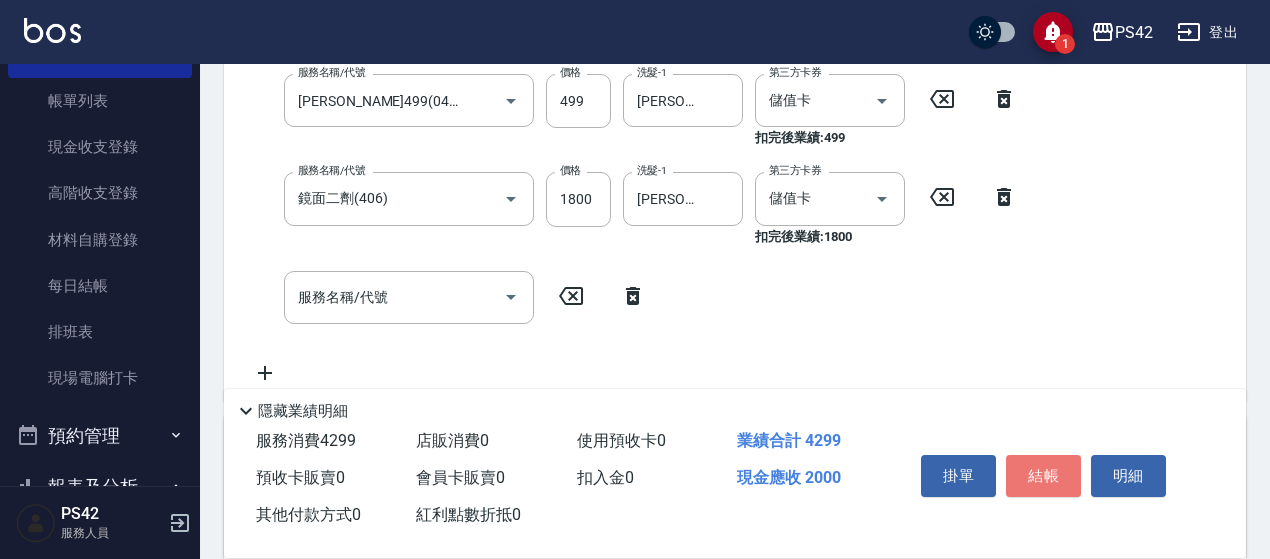 click on "結帳" at bounding box center (1043, 476) 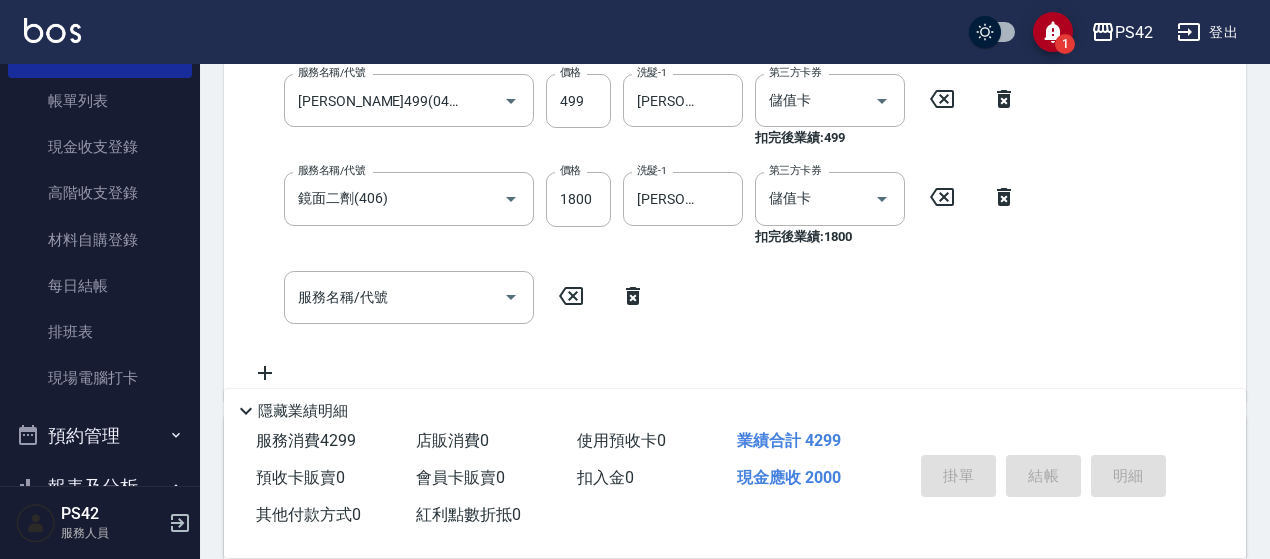 type on "[DATE] 18:02" 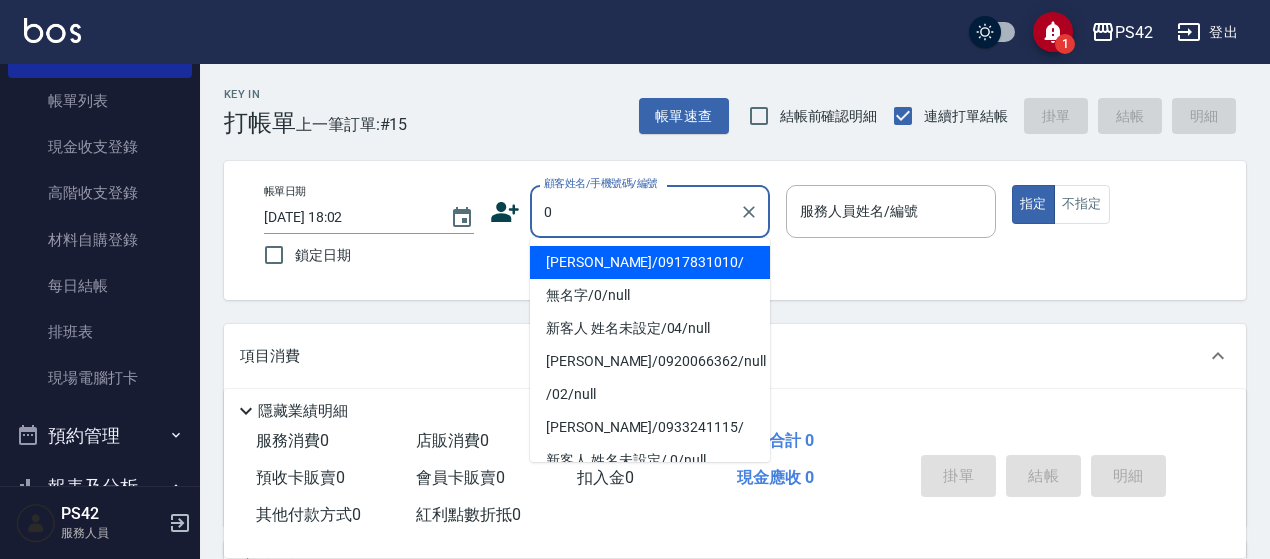 type on "[PERSON_NAME]/0917831010/" 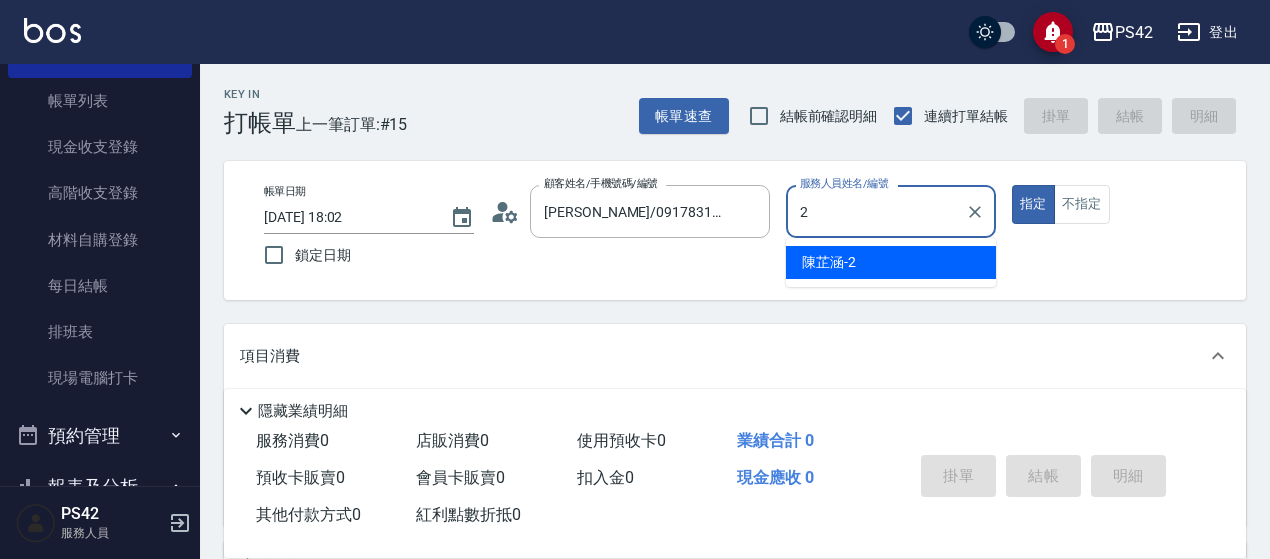 type on "[PERSON_NAME]-2" 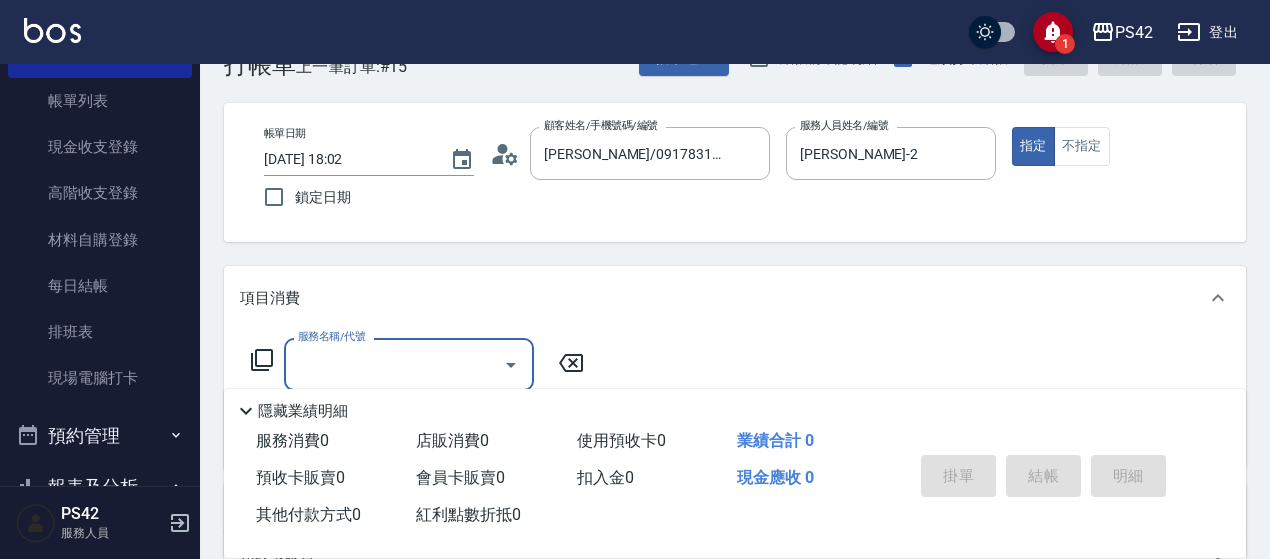 scroll, scrollTop: 100, scrollLeft: 0, axis: vertical 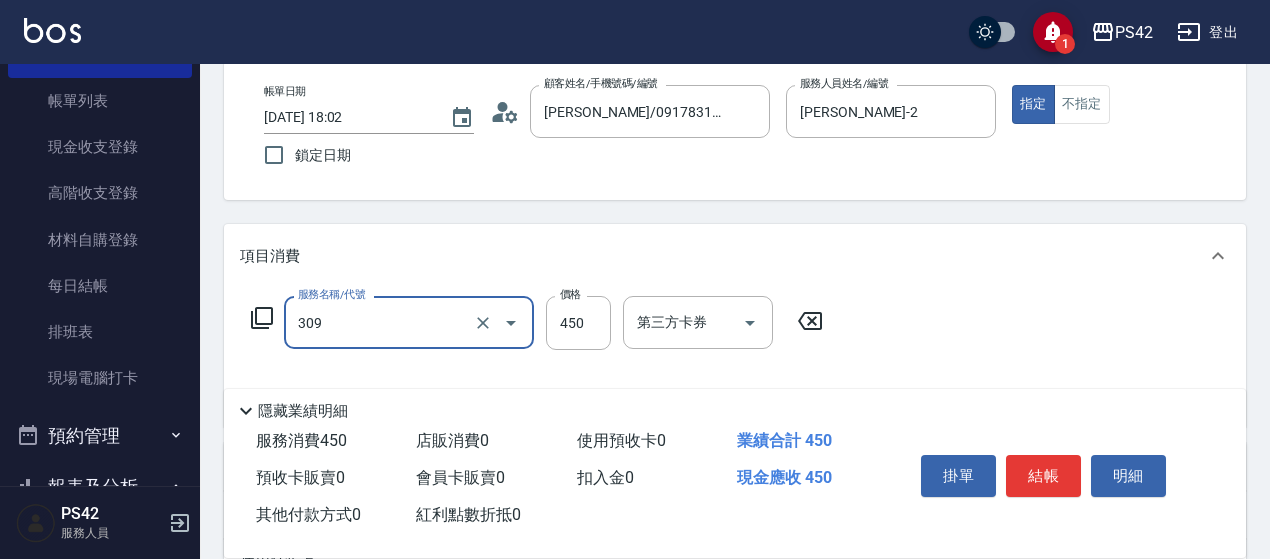 type on "洗+剪(309)" 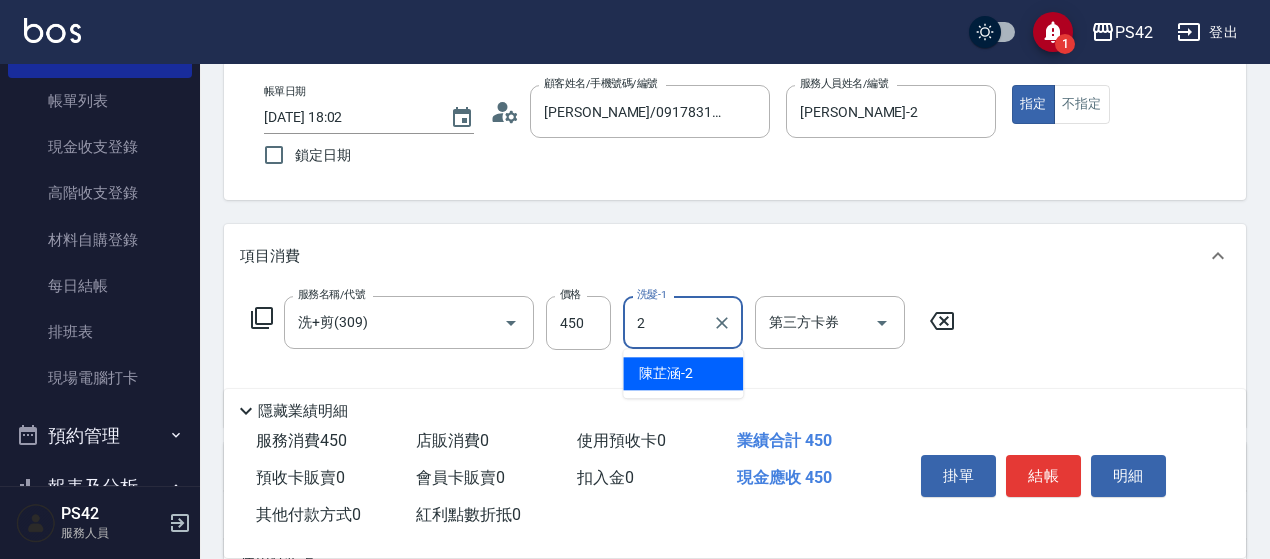 type on "[PERSON_NAME]-2" 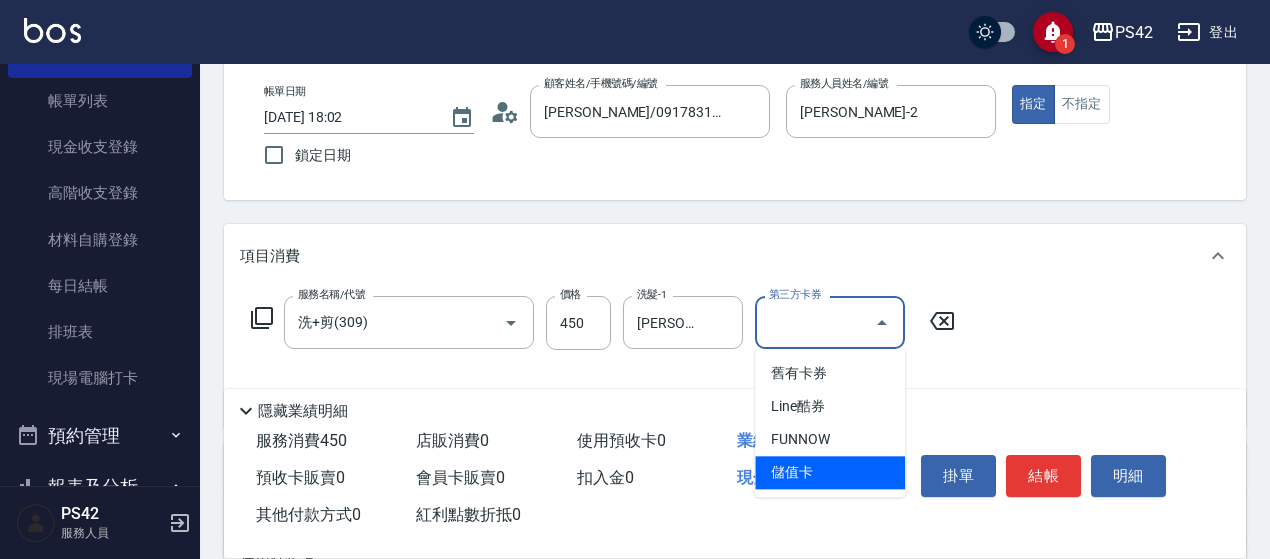 type on "儲值卡" 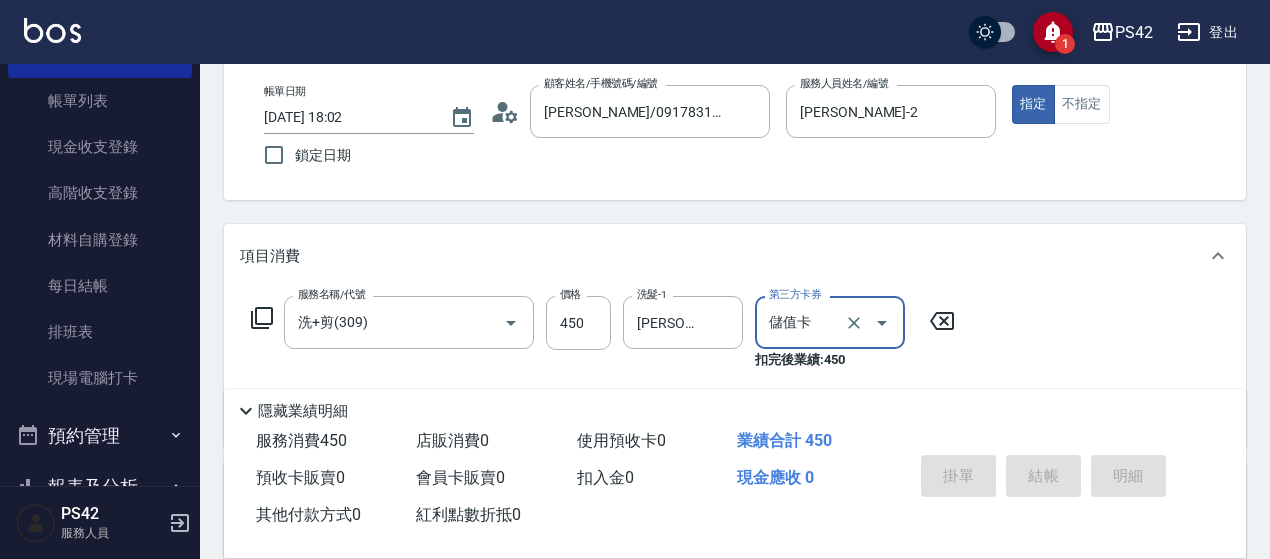 type on "[DATE] 18:03" 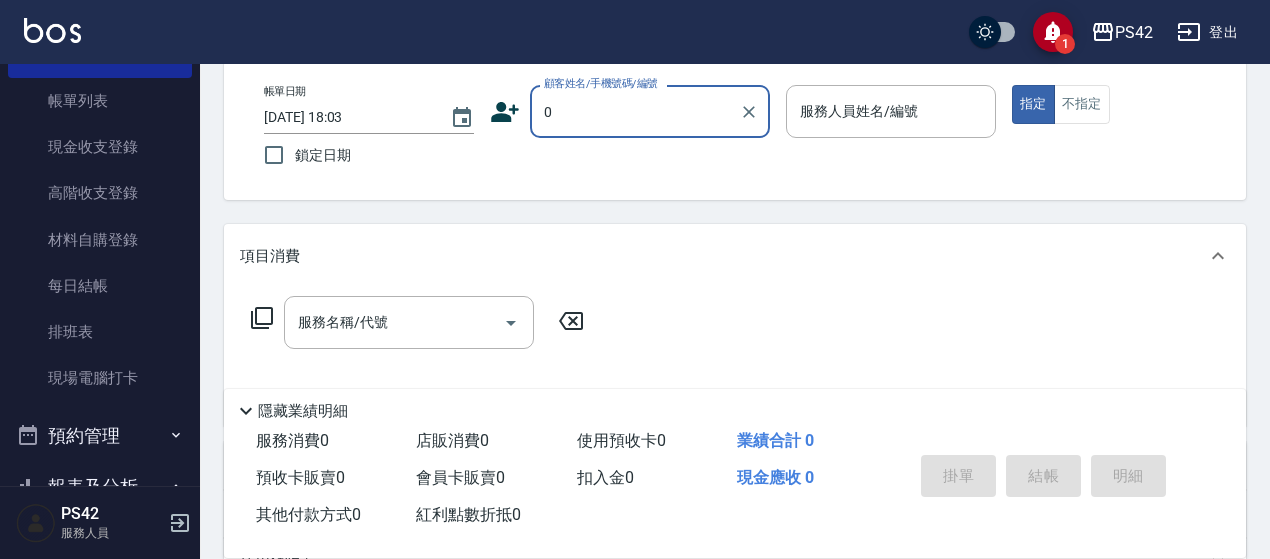 type on "[PERSON_NAME]/0917831010/" 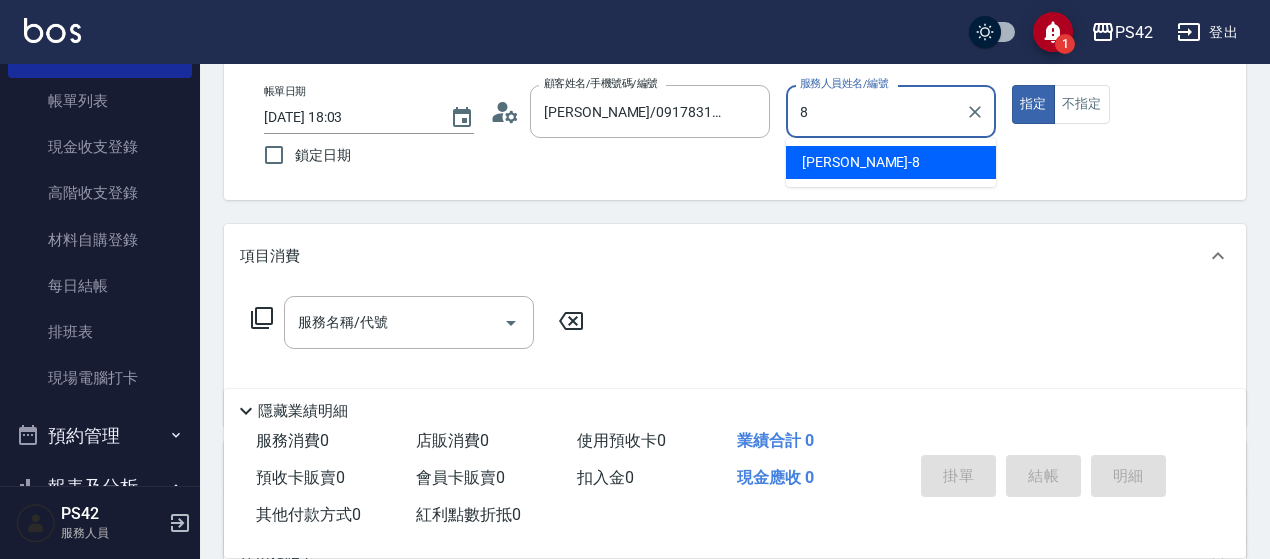 type on "[PERSON_NAME]-8" 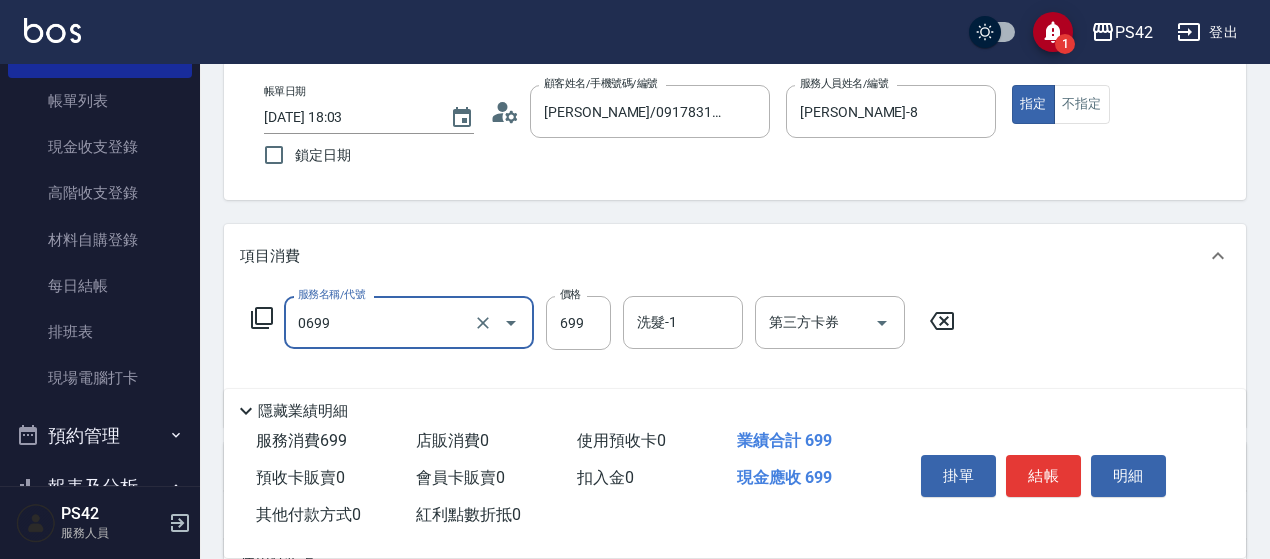 type on "精油SPA(0699)" 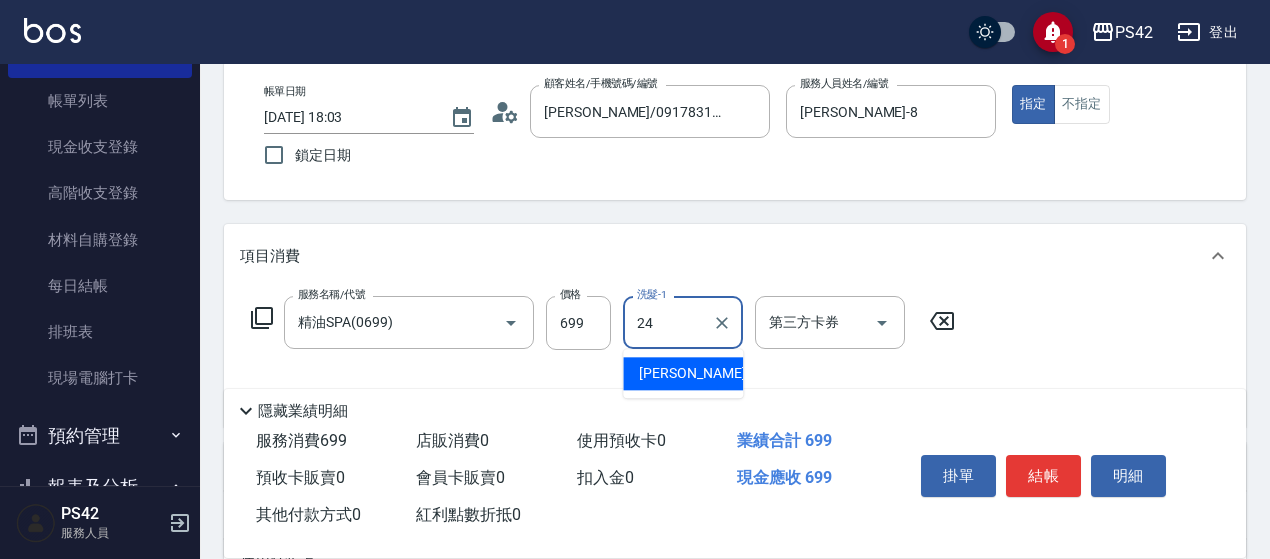 type on "[PERSON_NAME]-24" 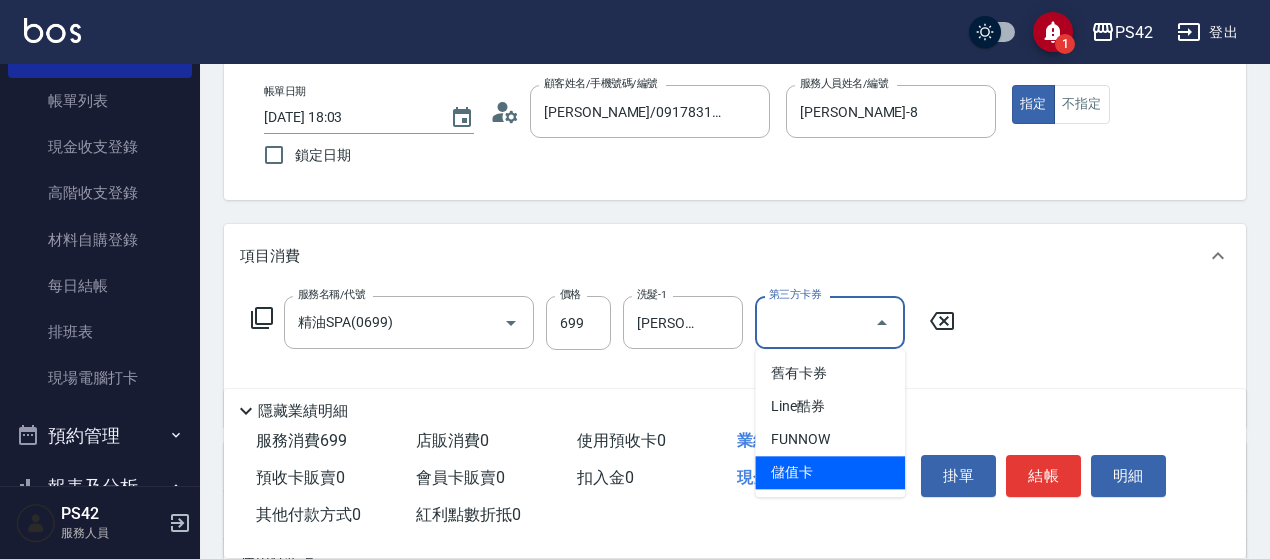 type on "儲值卡" 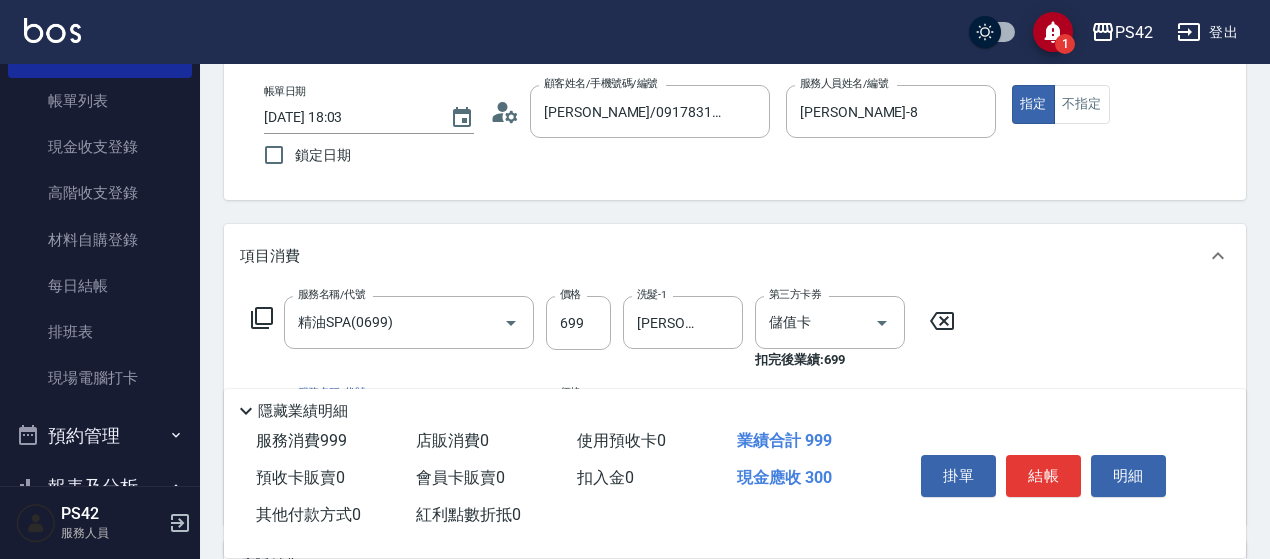 type on "剪髮(302)" 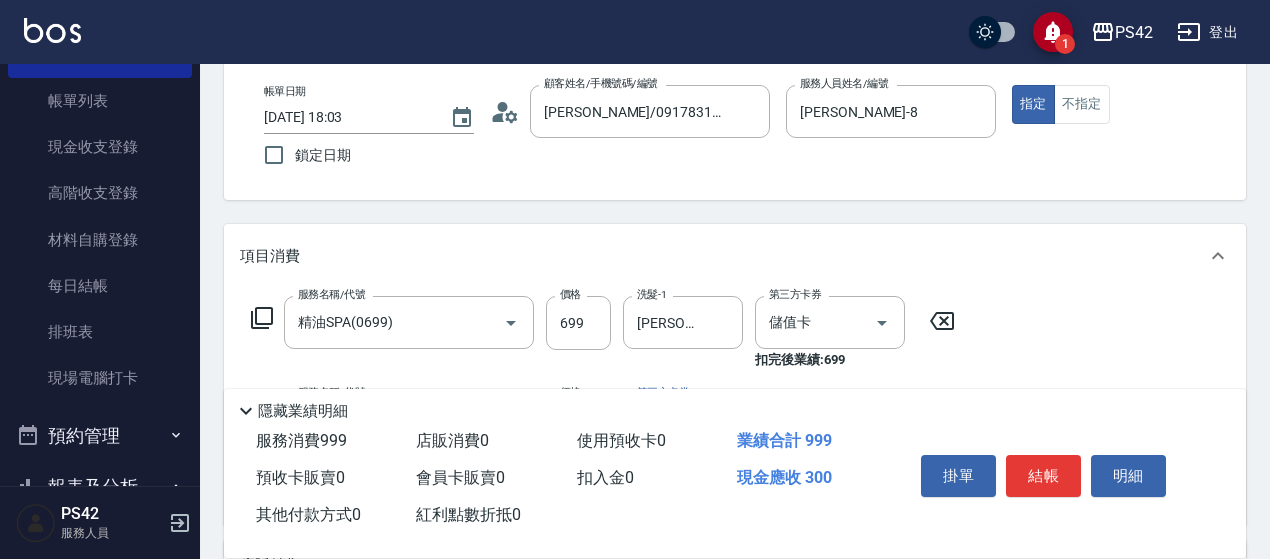 scroll, scrollTop: 200, scrollLeft: 0, axis: vertical 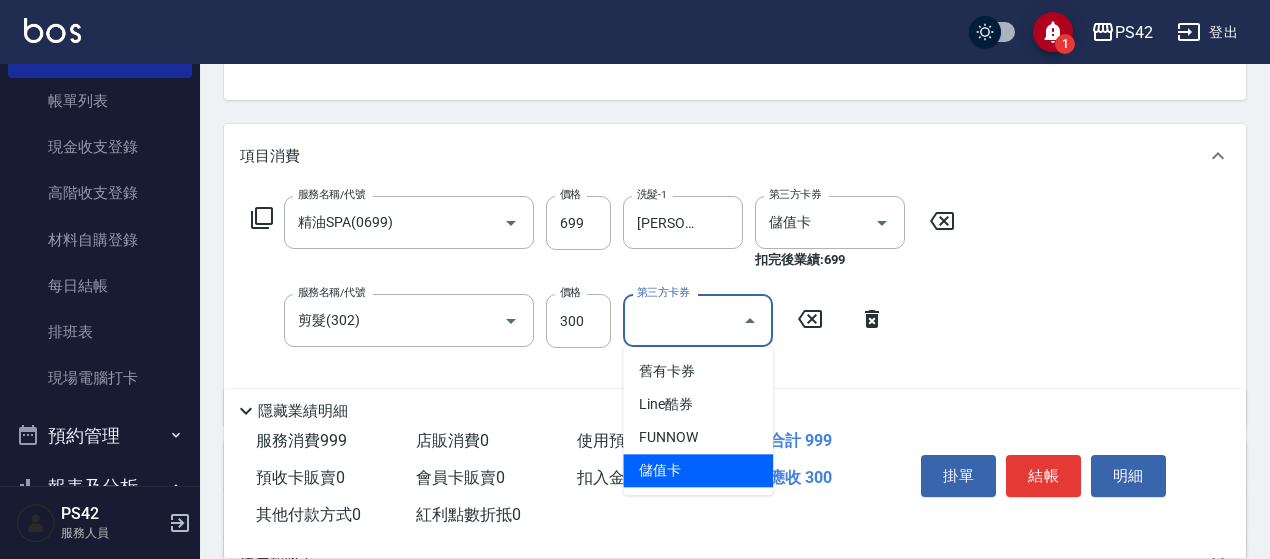 type on "儲值卡" 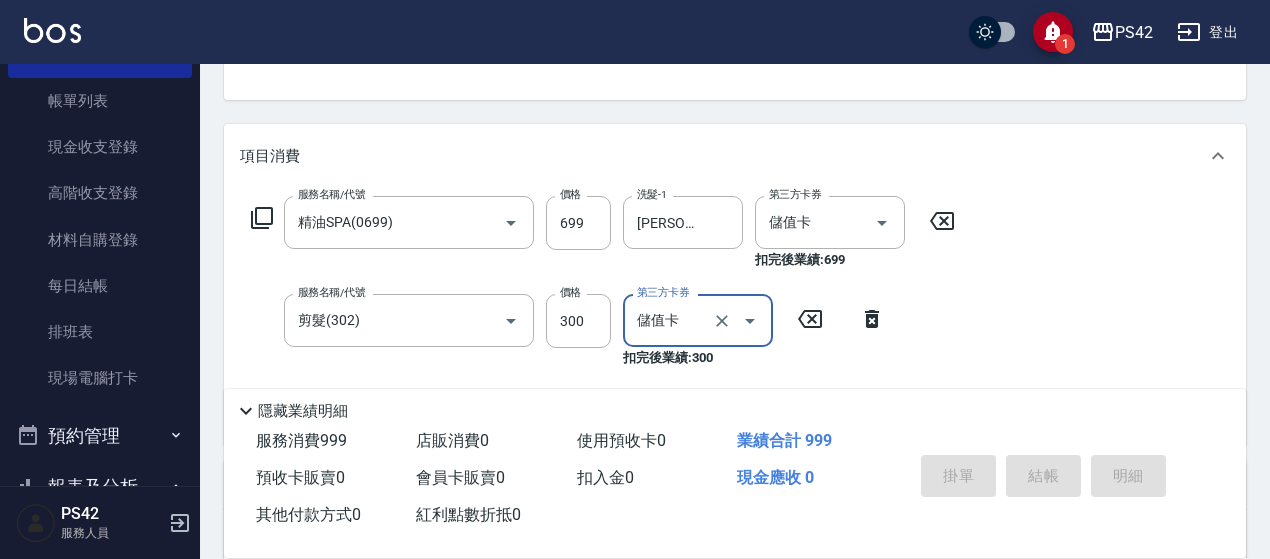 type 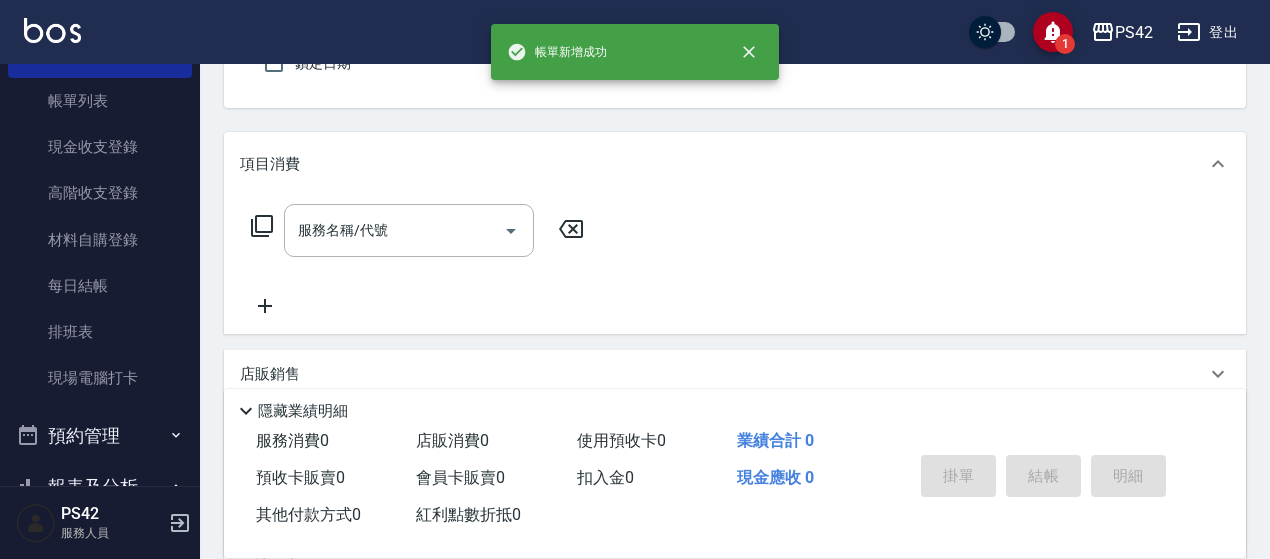 scroll, scrollTop: 0, scrollLeft: 0, axis: both 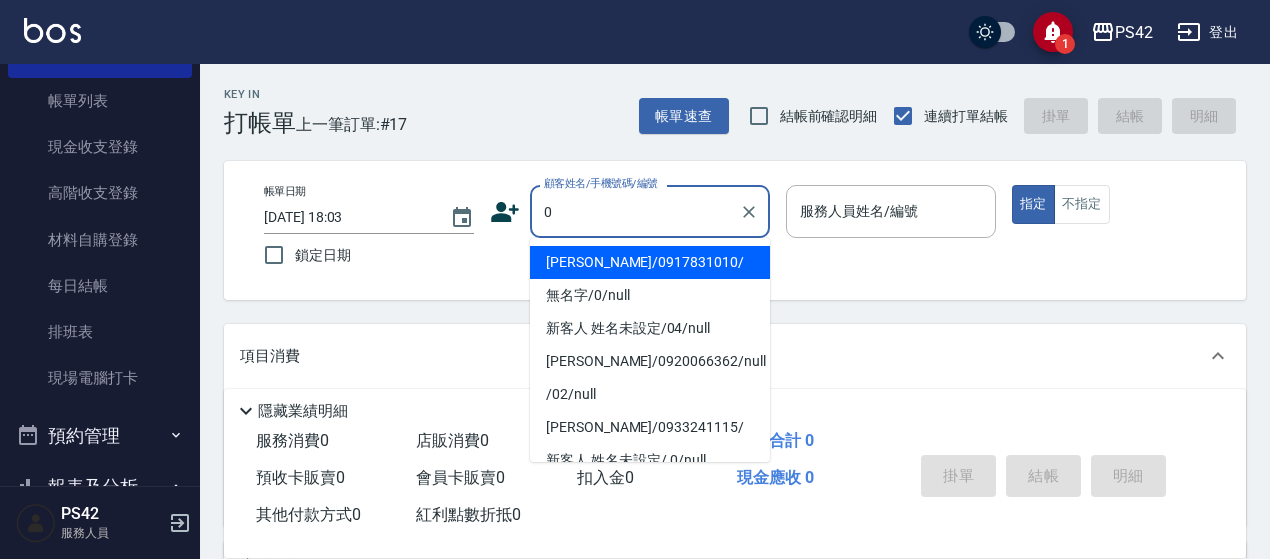 type on "[PERSON_NAME]/0917831010/" 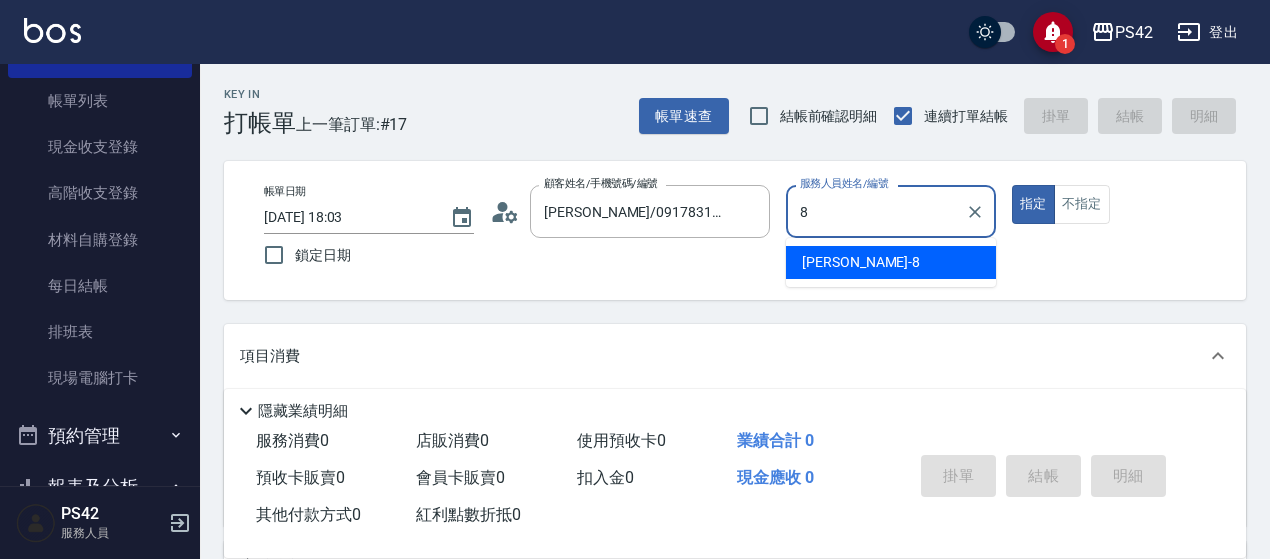 type on "[PERSON_NAME]-8" 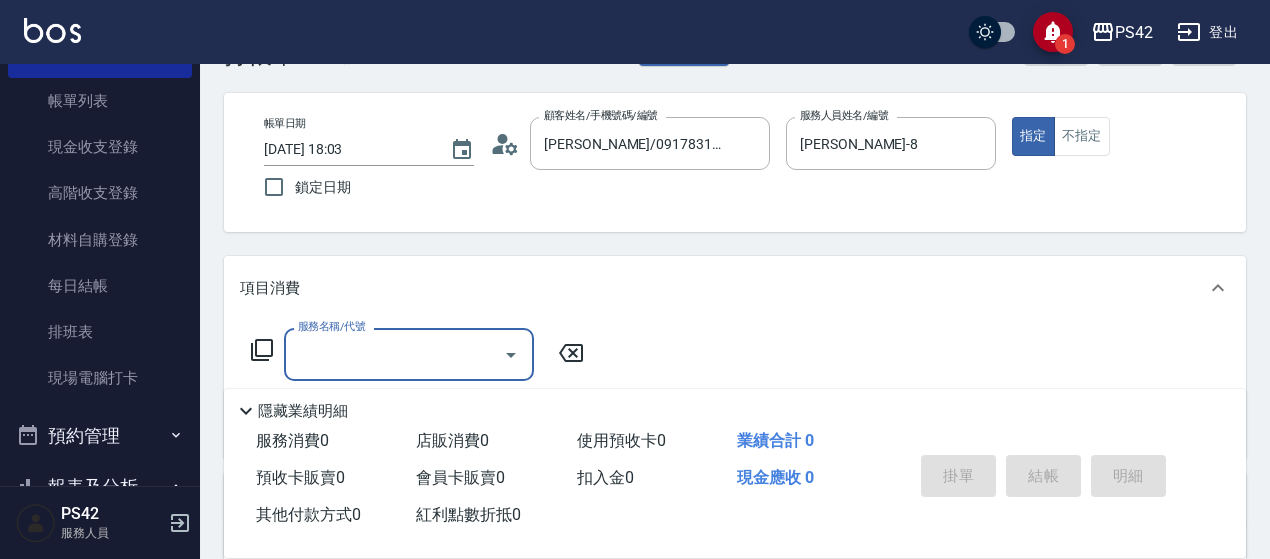scroll, scrollTop: 100, scrollLeft: 0, axis: vertical 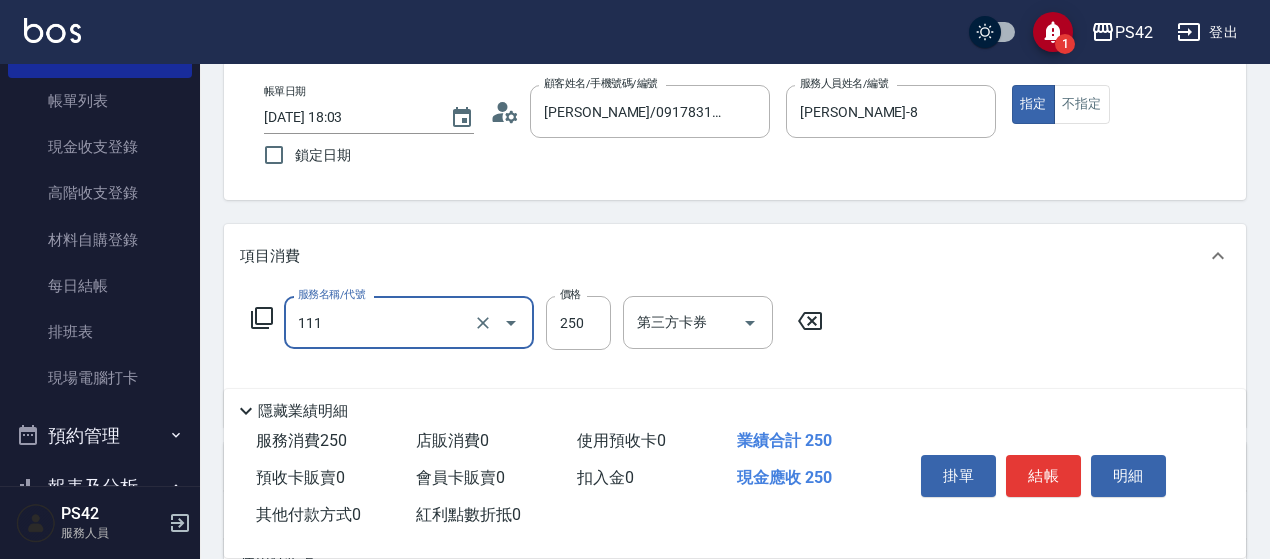 type on "200(111)" 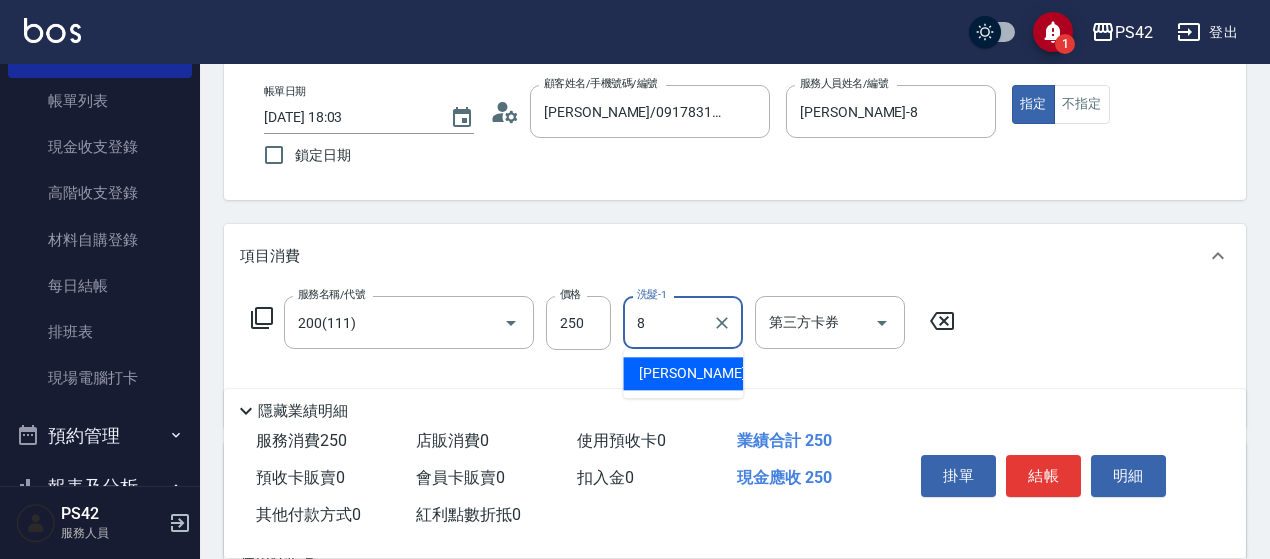 type on "[PERSON_NAME]-8" 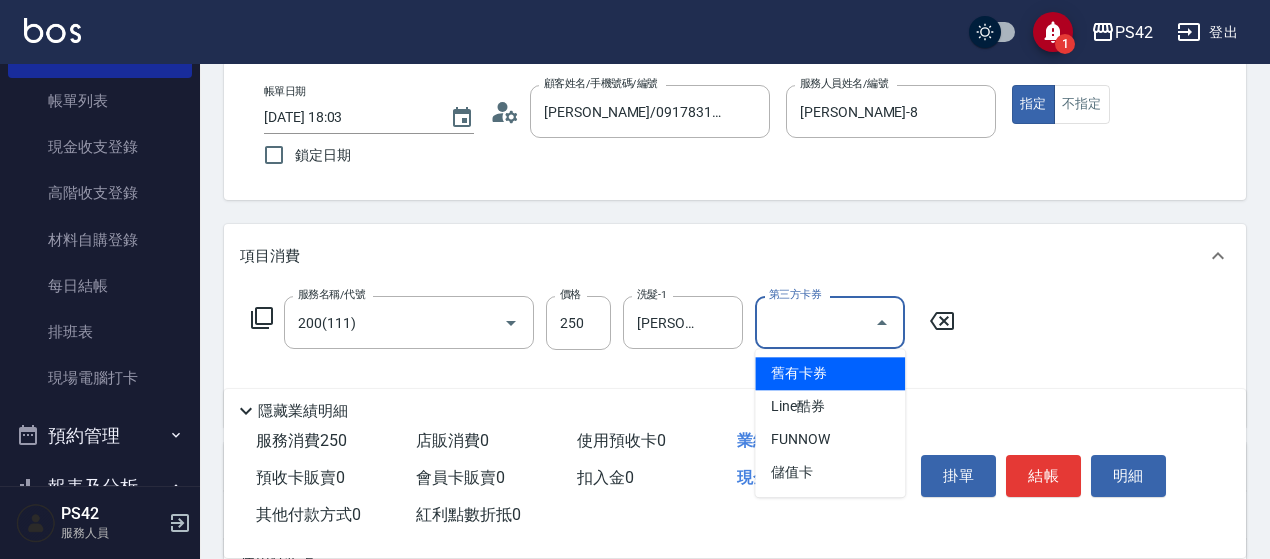 type on "儲值卡" 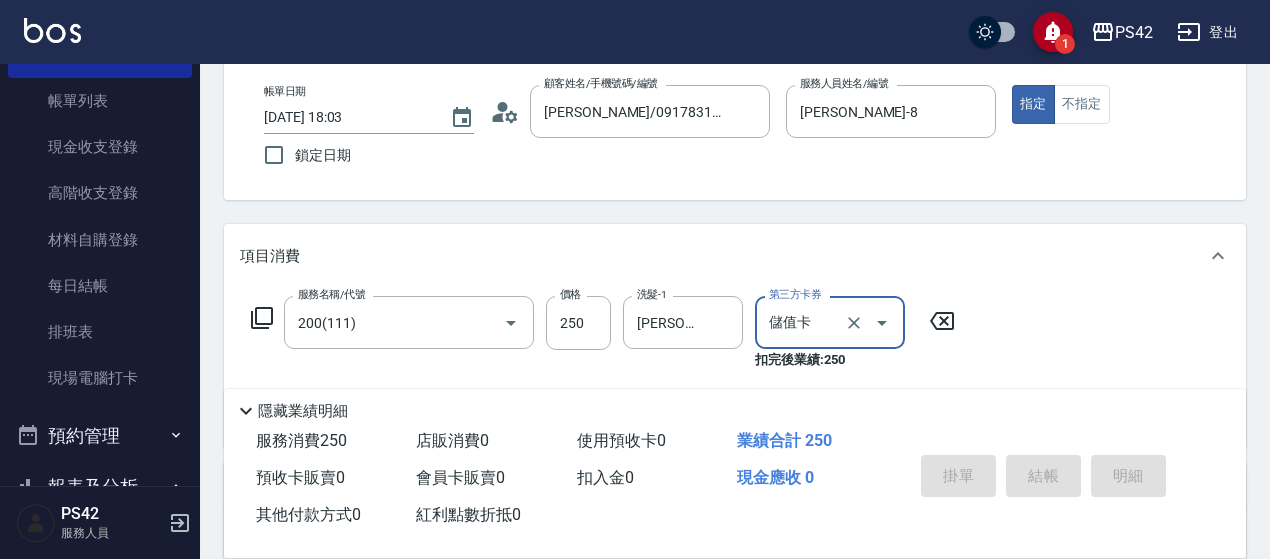 type 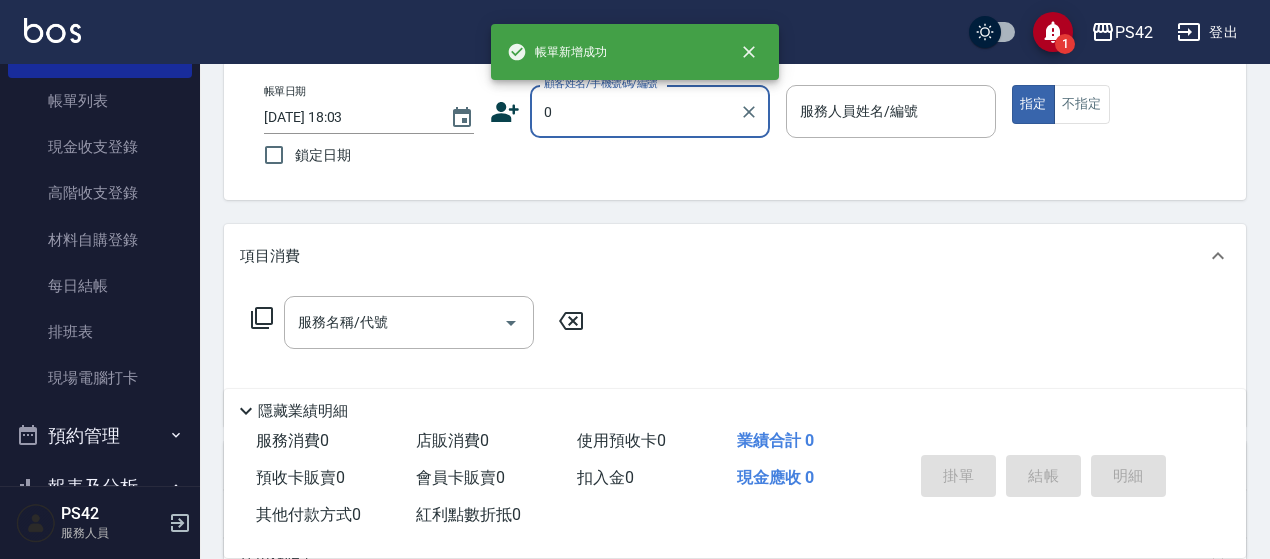 type on "[PERSON_NAME]/0917831010/" 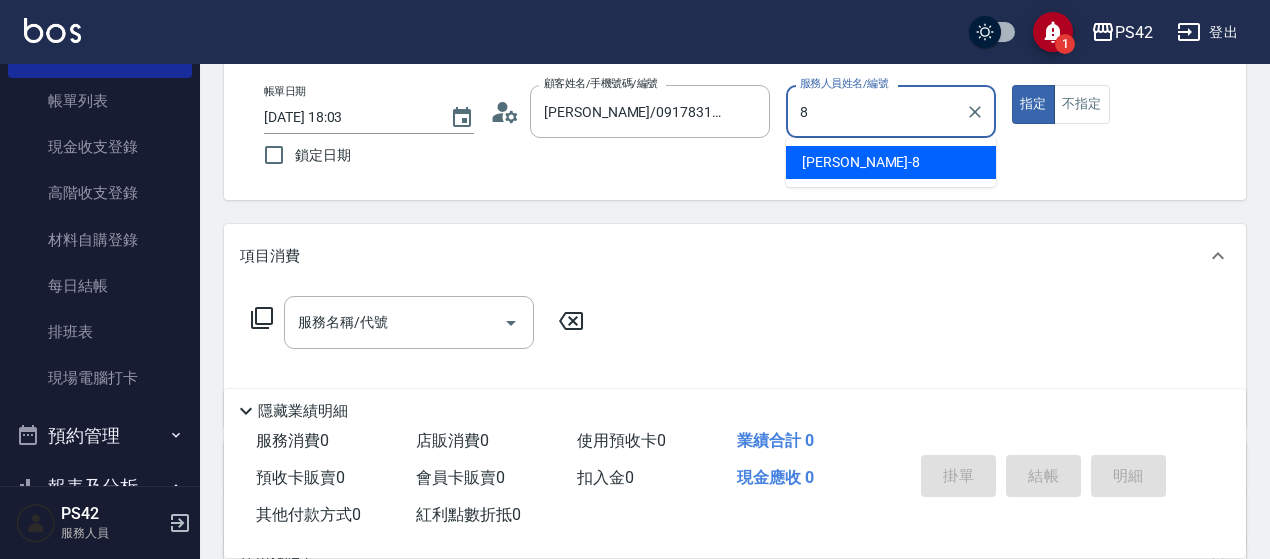 type 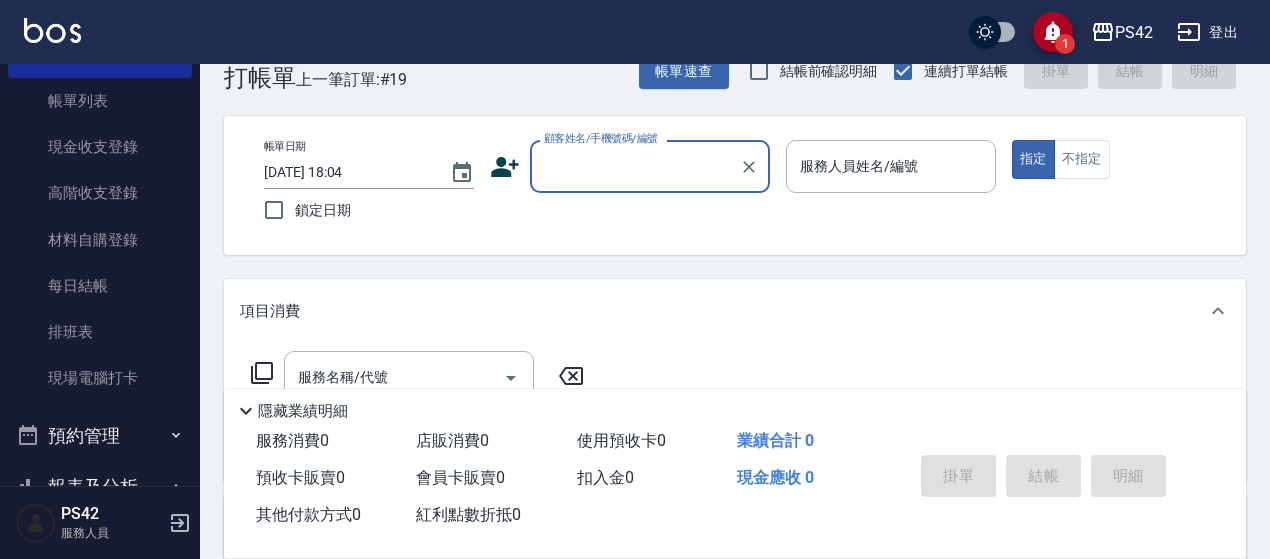 scroll, scrollTop: 0, scrollLeft: 0, axis: both 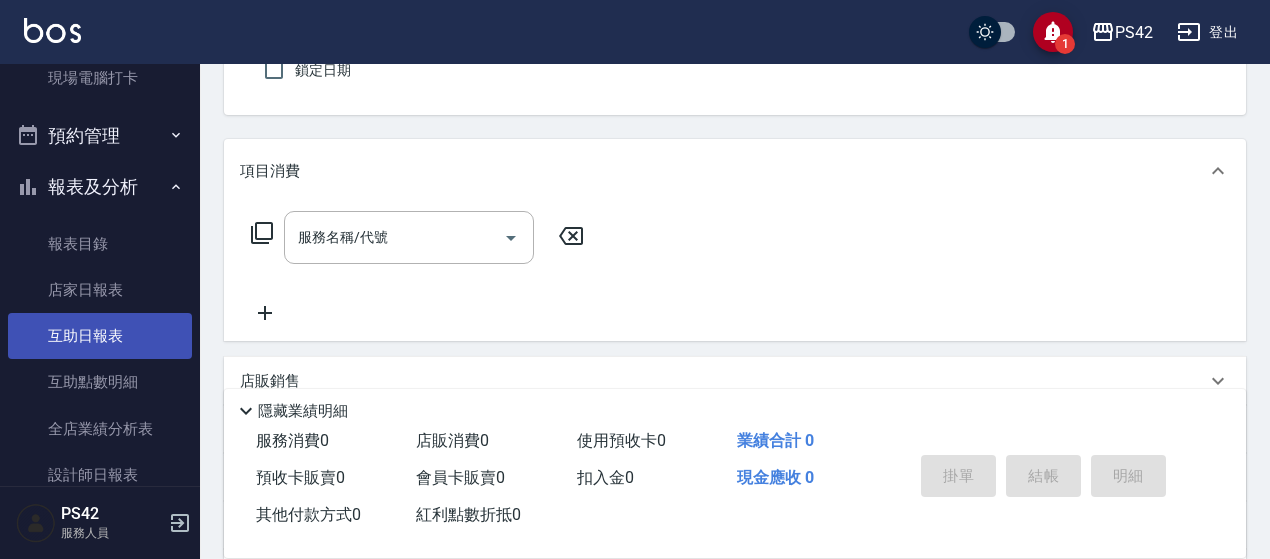click on "互助日報表" at bounding box center (100, 336) 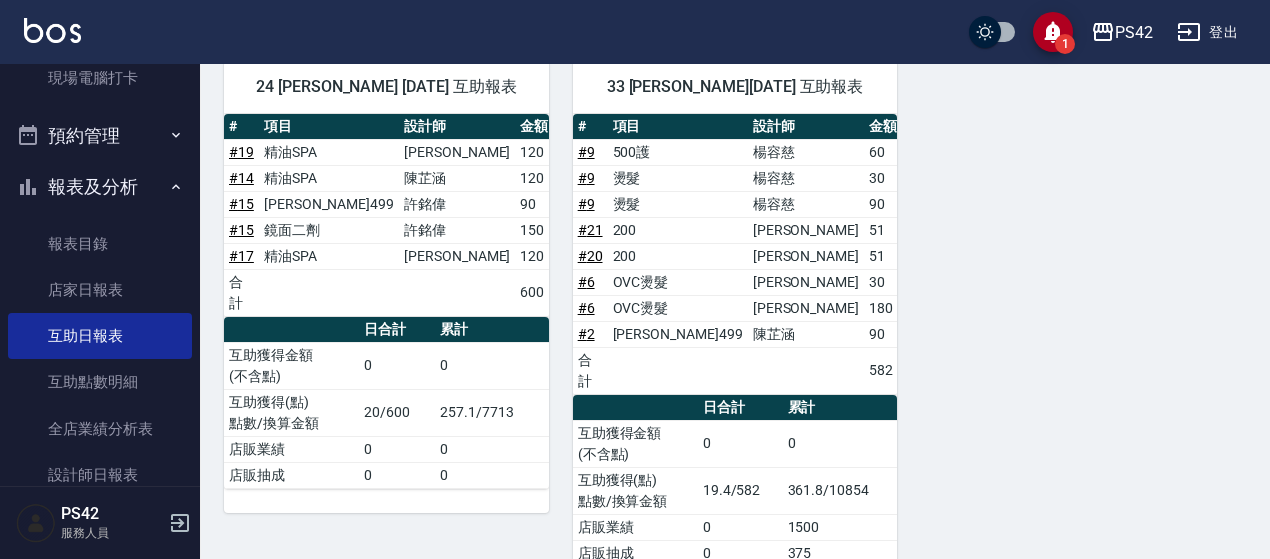 scroll, scrollTop: 1215, scrollLeft: 0, axis: vertical 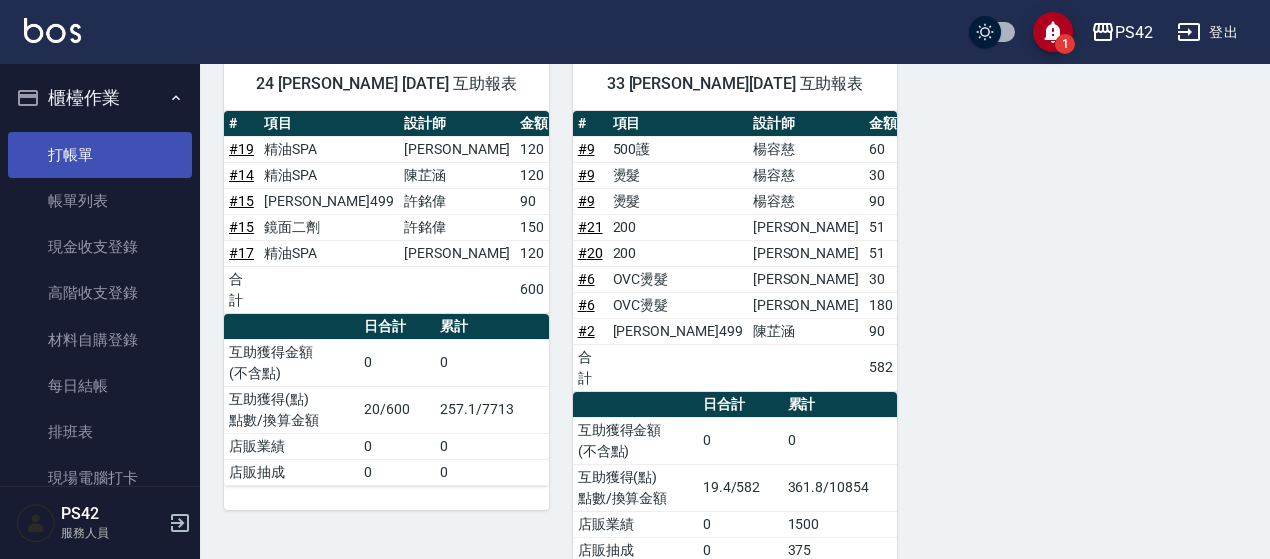 click on "打帳單" at bounding box center (100, 155) 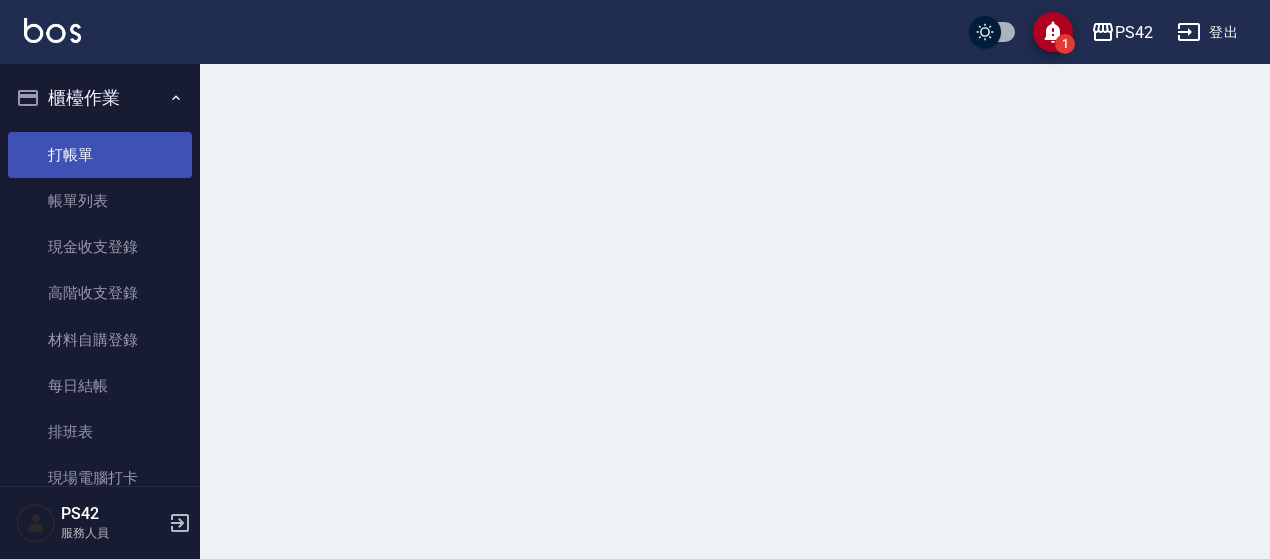 scroll, scrollTop: 0, scrollLeft: 0, axis: both 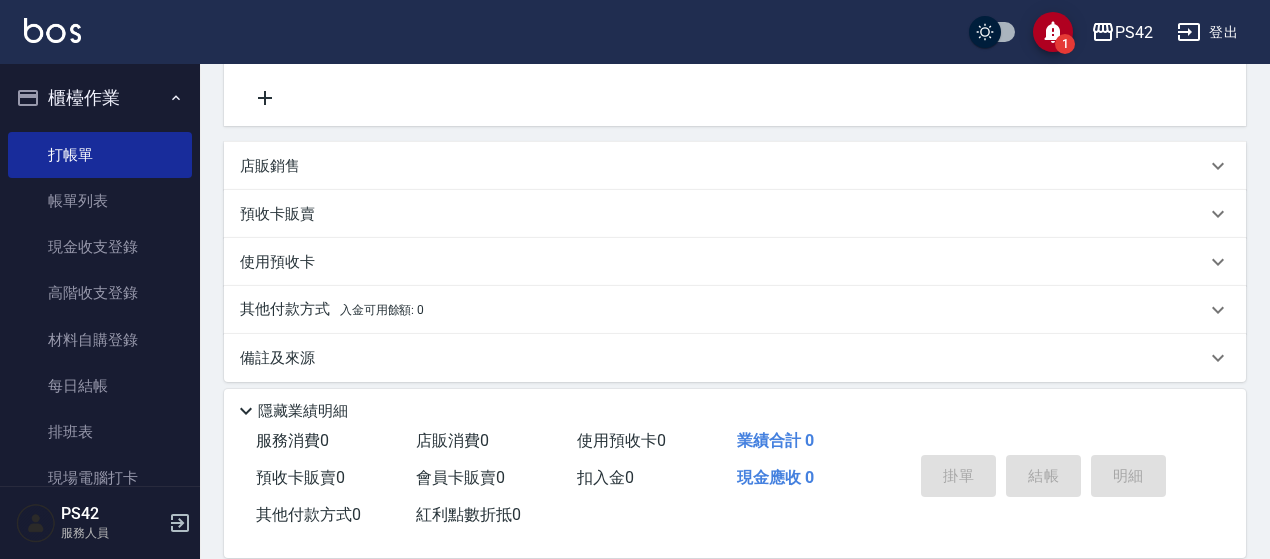 click on "店販銷售" at bounding box center [723, 166] 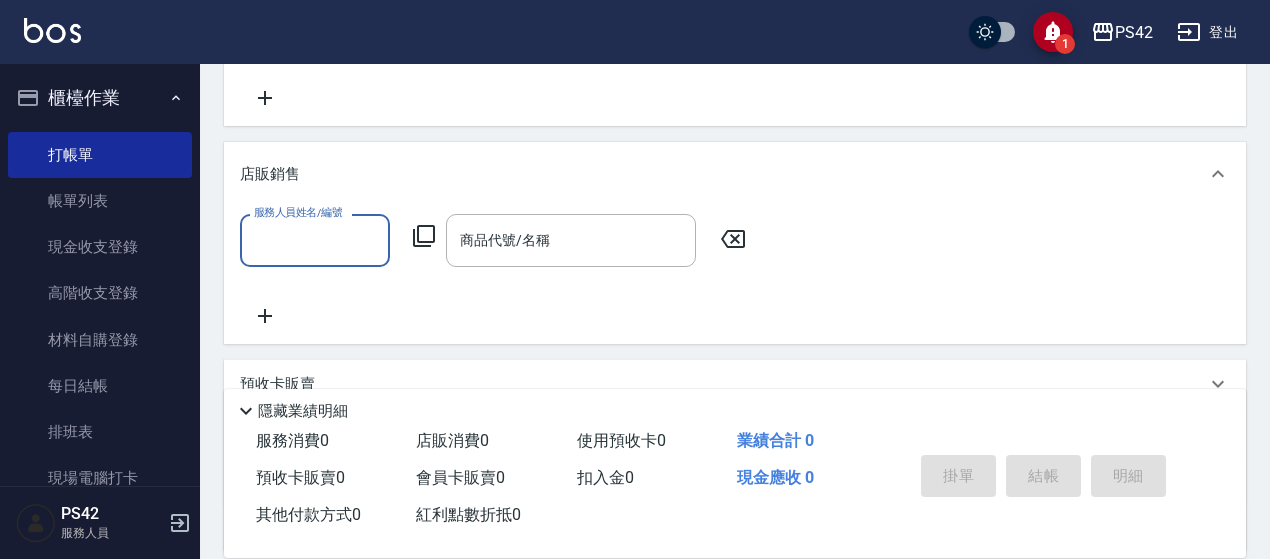 scroll, scrollTop: 0, scrollLeft: 0, axis: both 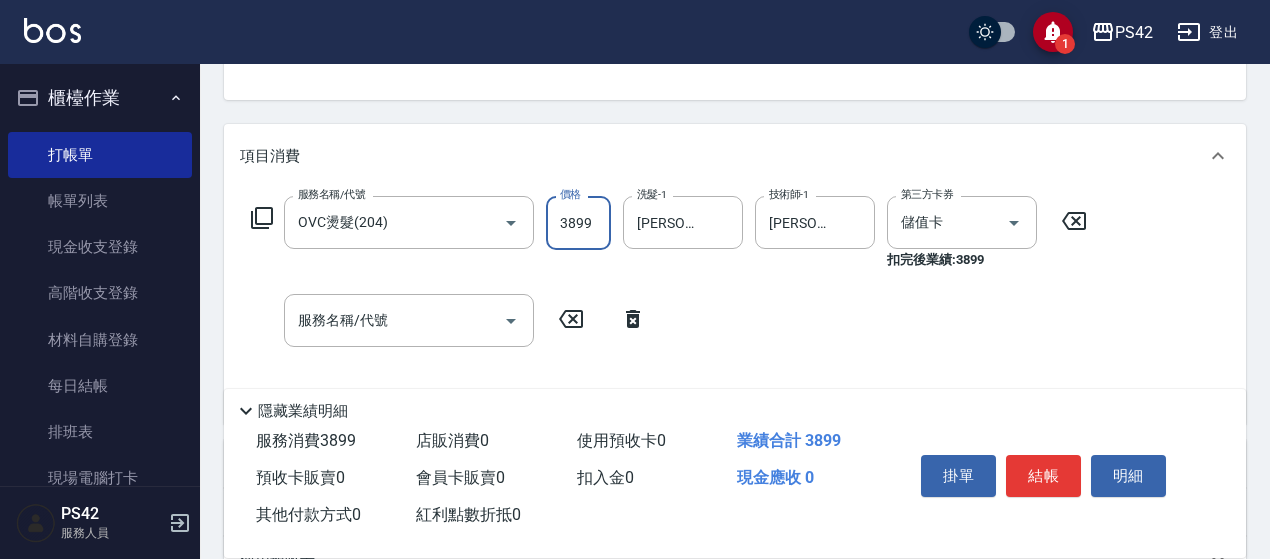 click on "3899" at bounding box center [578, 223] 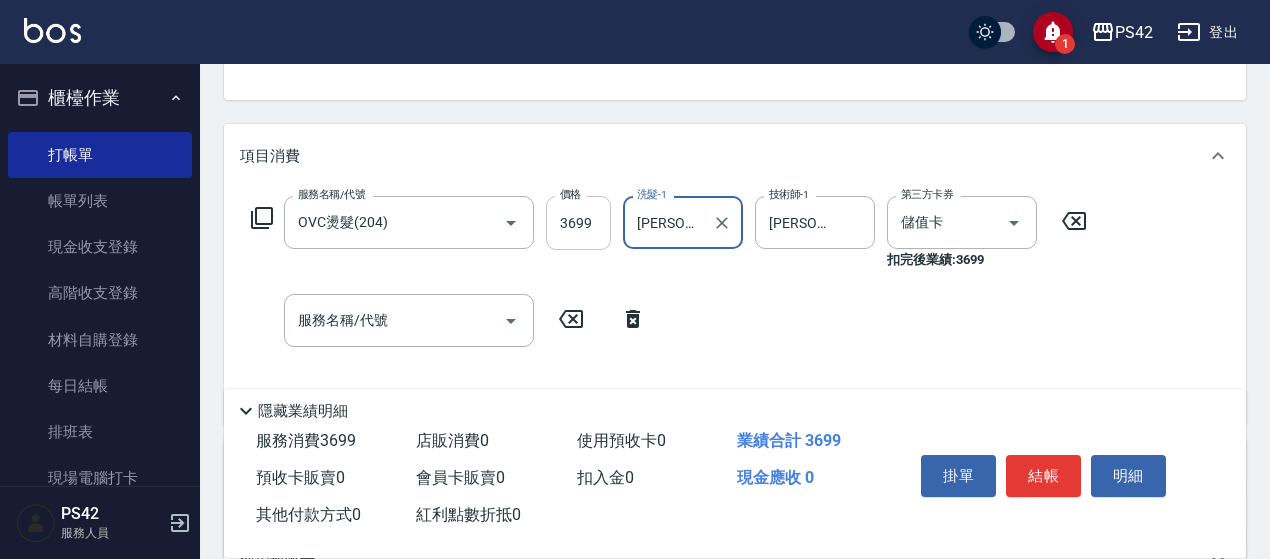 scroll, scrollTop: 300, scrollLeft: 0, axis: vertical 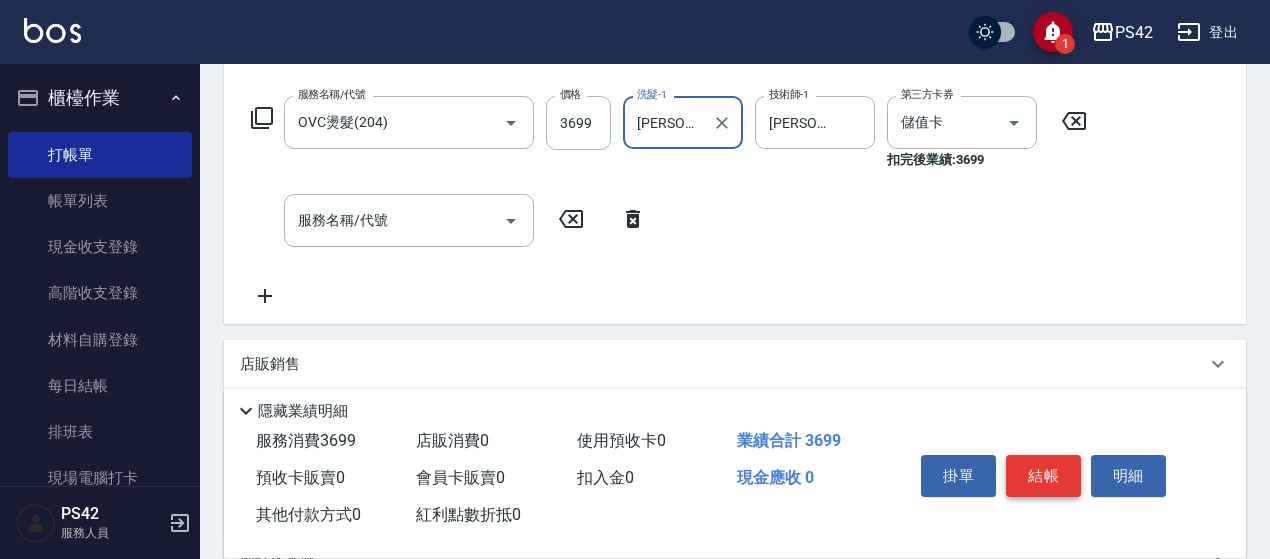 click on "結帳" at bounding box center (1043, 476) 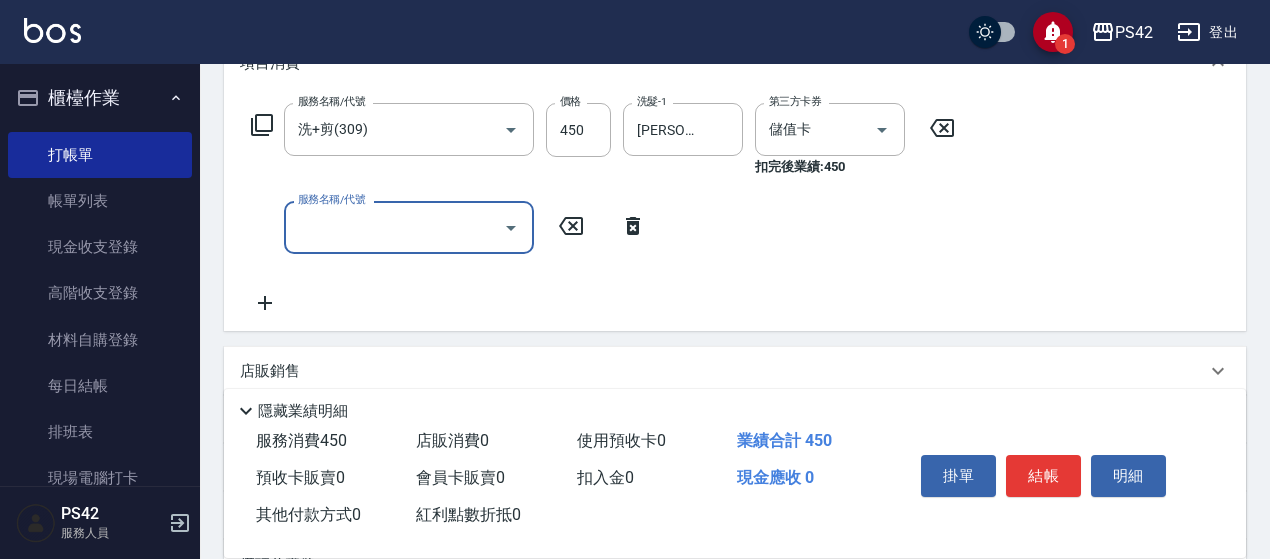 scroll, scrollTop: 300, scrollLeft: 0, axis: vertical 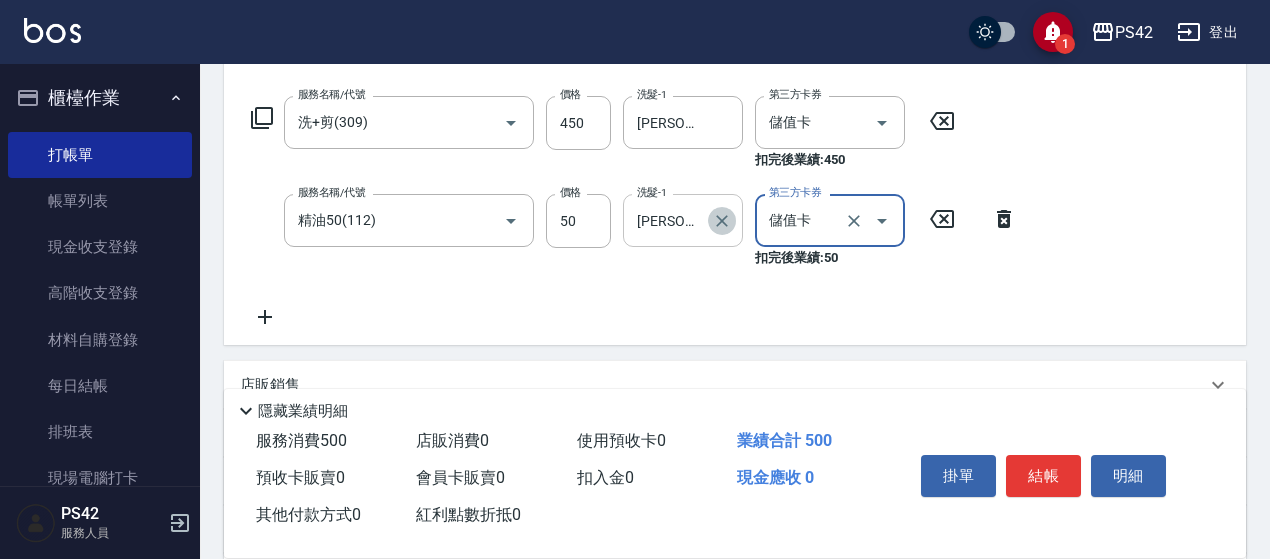 click 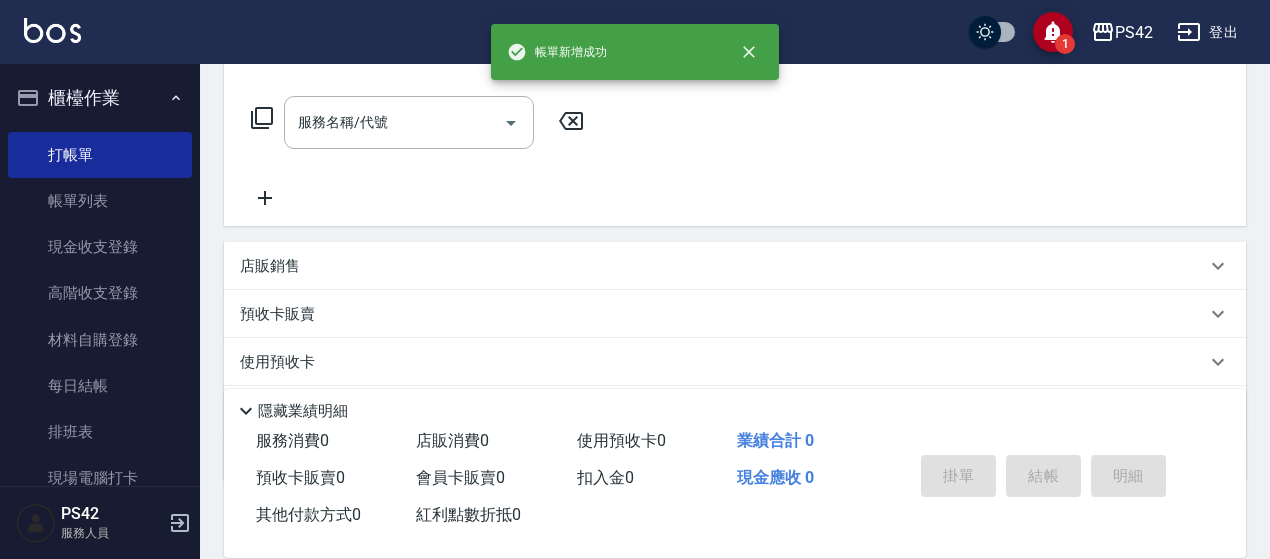 scroll, scrollTop: 0, scrollLeft: 0, axis: both 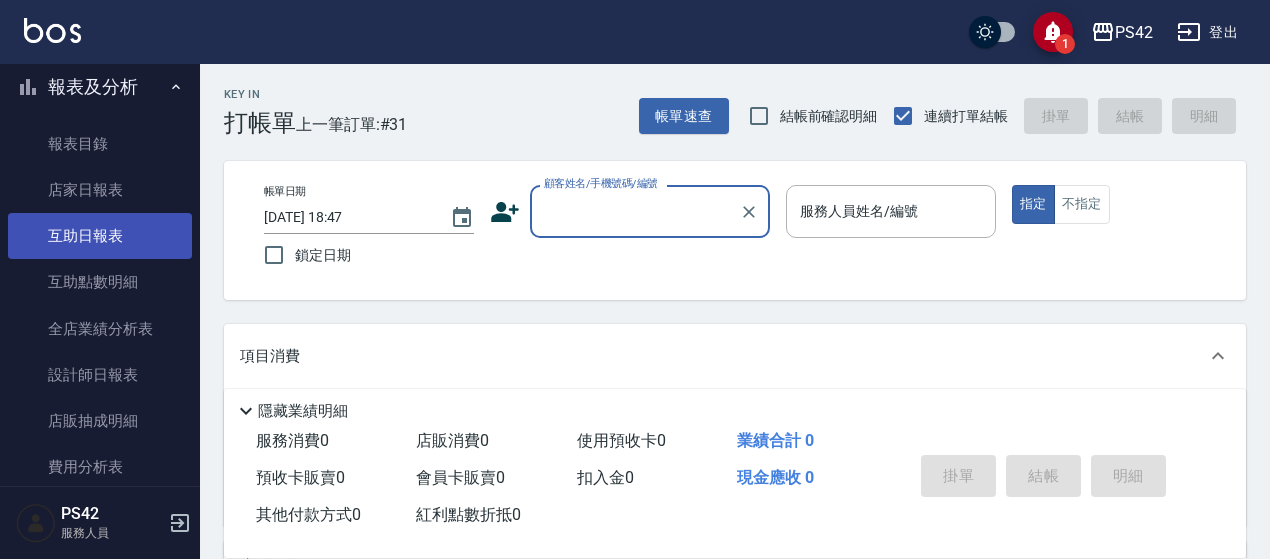 click on "互助日報表" at bounding box center [100, 236] 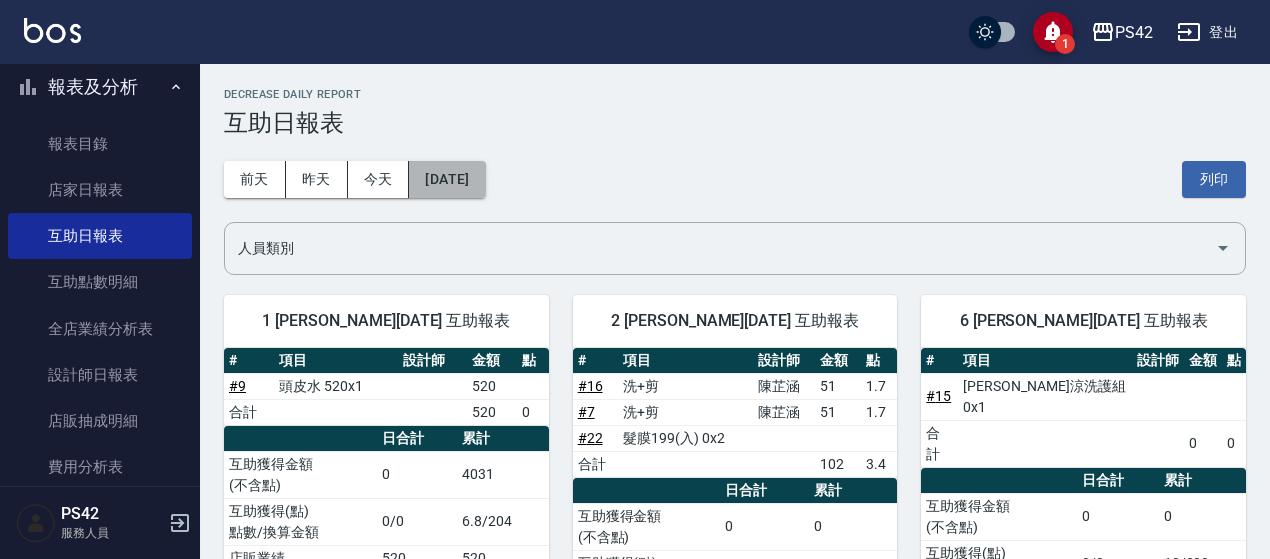 click on "[DATE]" at bounding box center (447, 179) 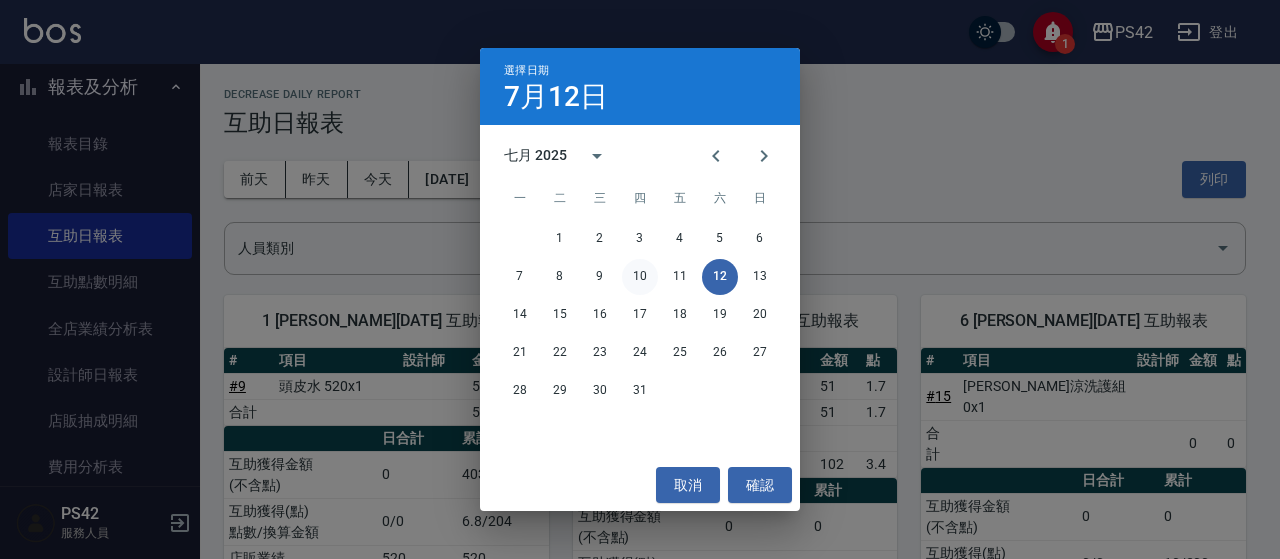 click on "10" at bounding box center (640, 277) 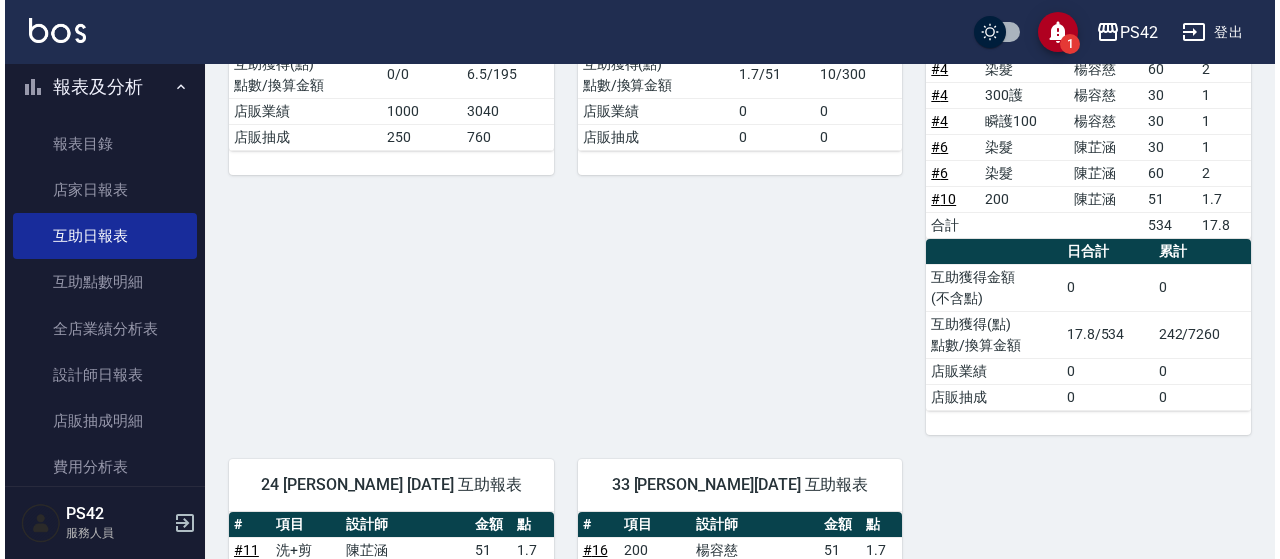 scroll, scrollTop: 100, scrollLeft: 0, axis: vertical 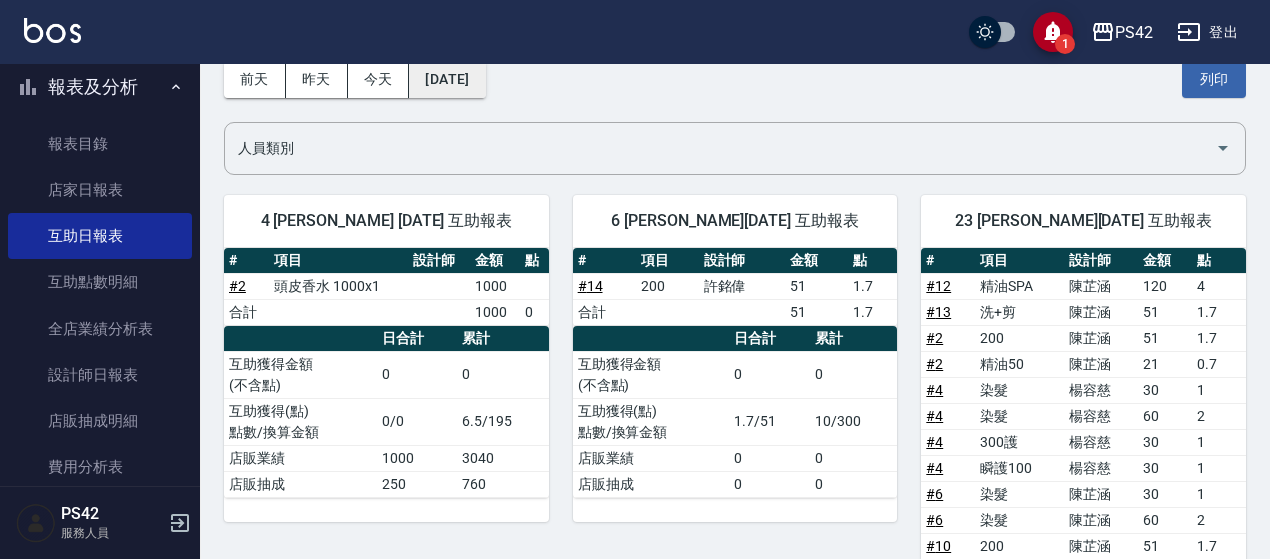 click on "[DATE]" at bounding box center [447, 79] 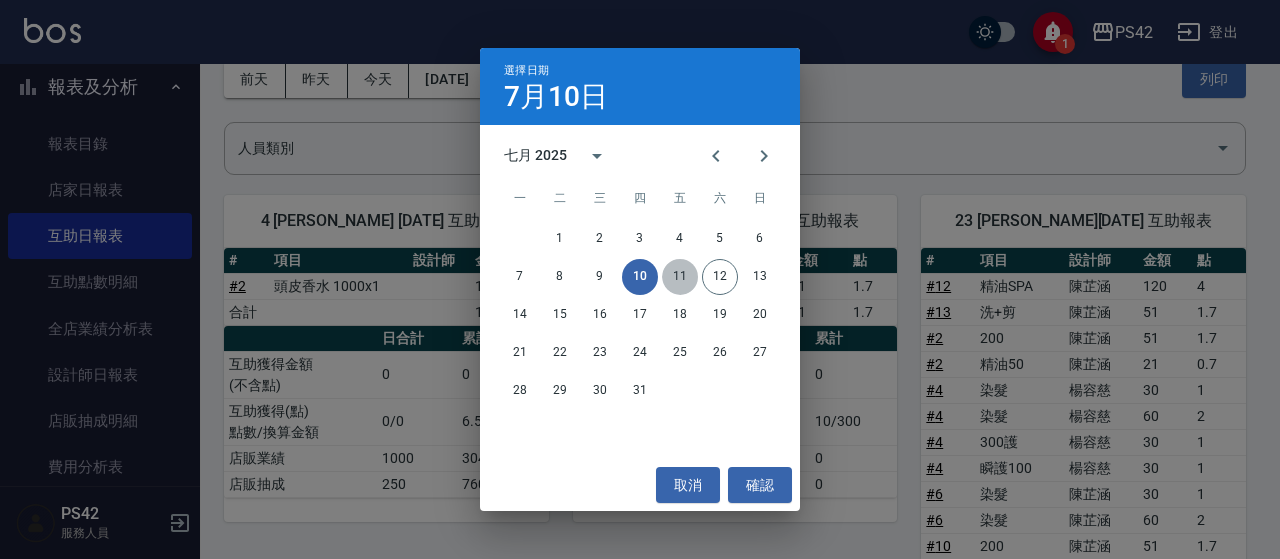 click on "11" at bounding box center [680, 277] 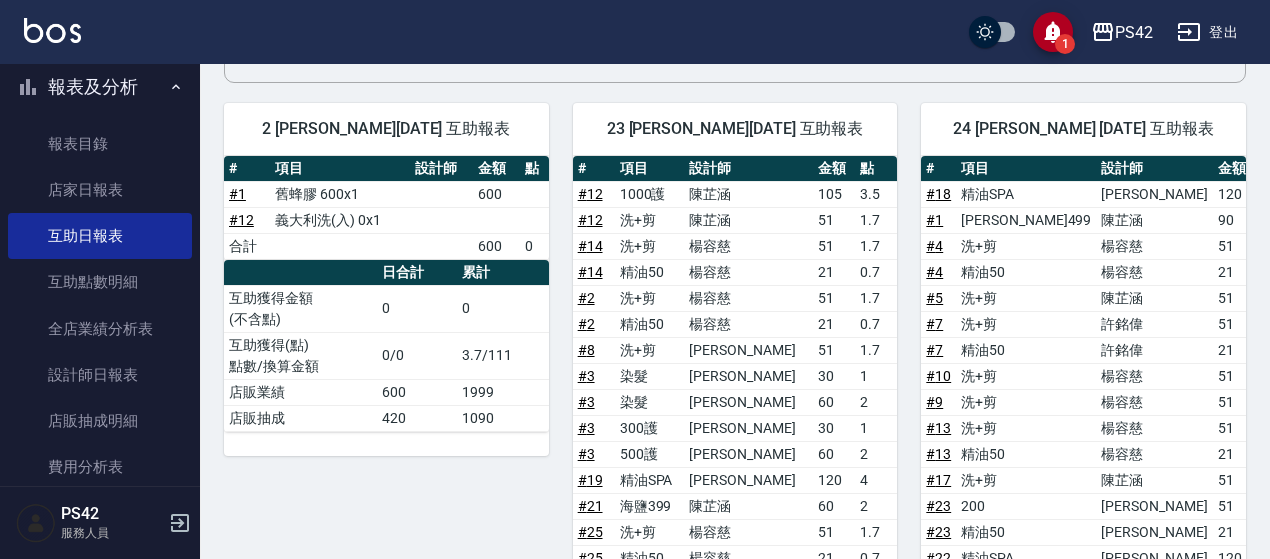 scroll, scrollTop: 0, scrollLeft: 0, axis: both 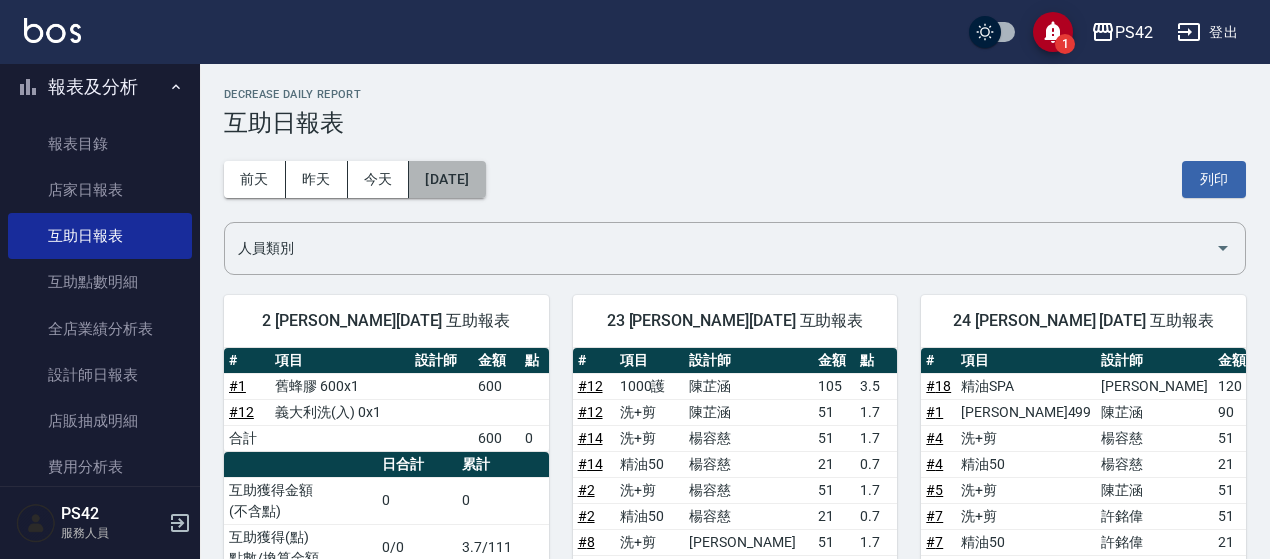 click on "[DATE]" at bounding box center (447, 179) 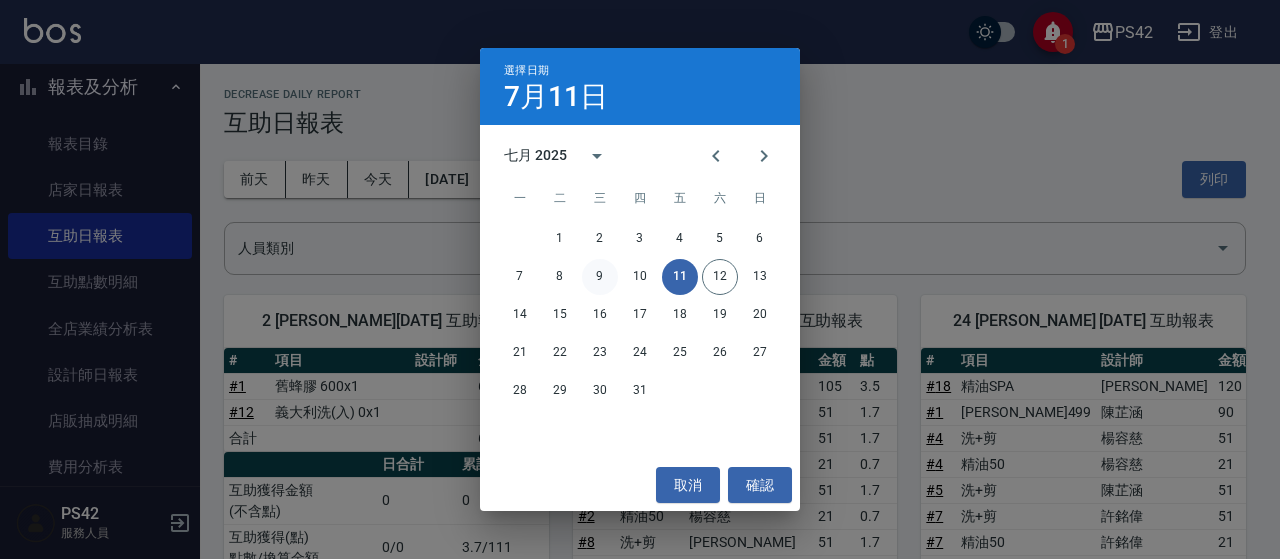 click on "9" at bounding box center [600, 277] 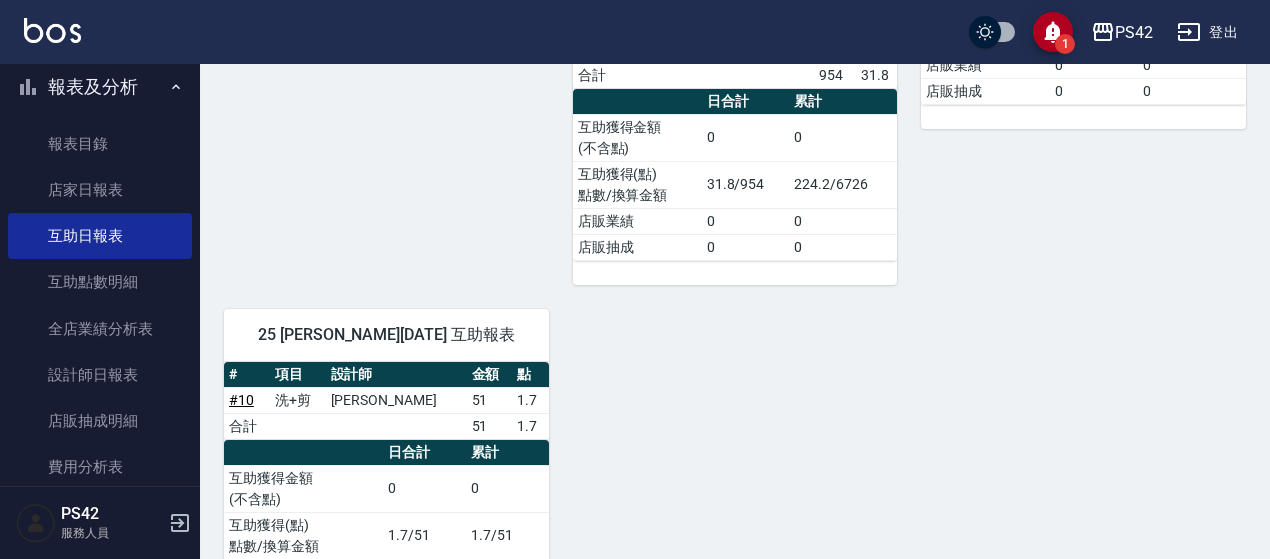 scroll, scrollTop: 816, scrollLeft: 0, axis: vertical 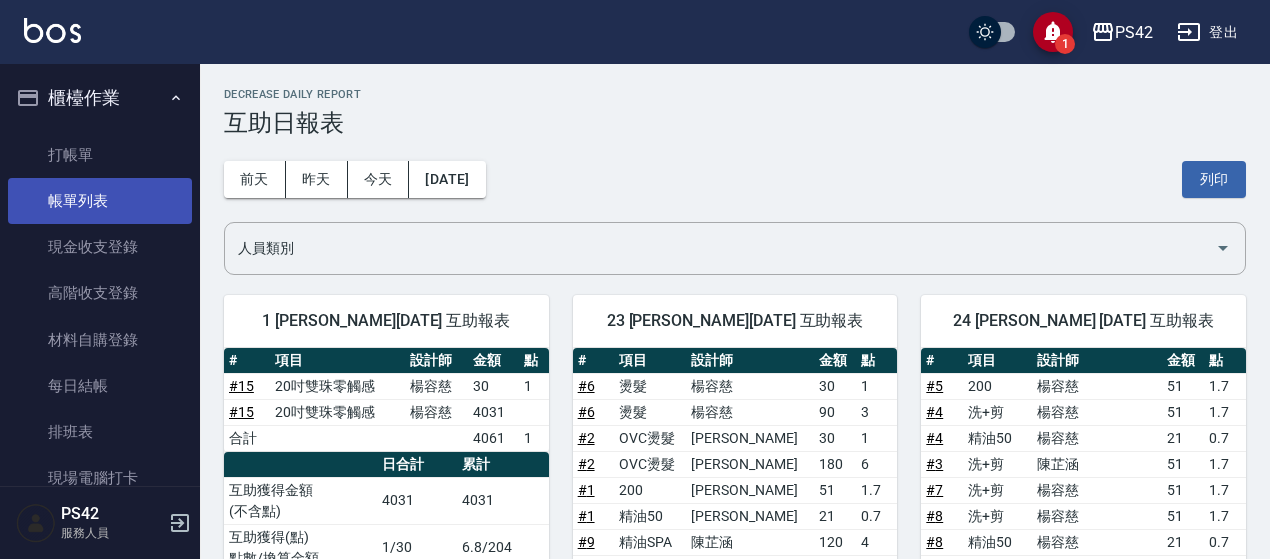 click on "帳單列表" at bounding box center [100, 201] 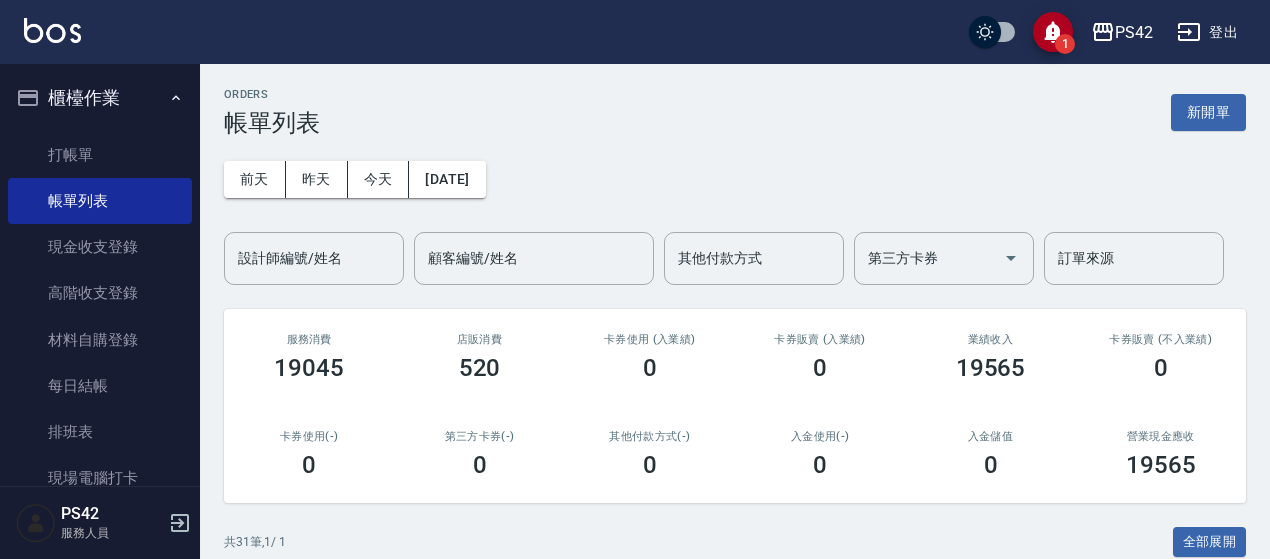 click on "[DATE]" at bounding box center [447, 179] 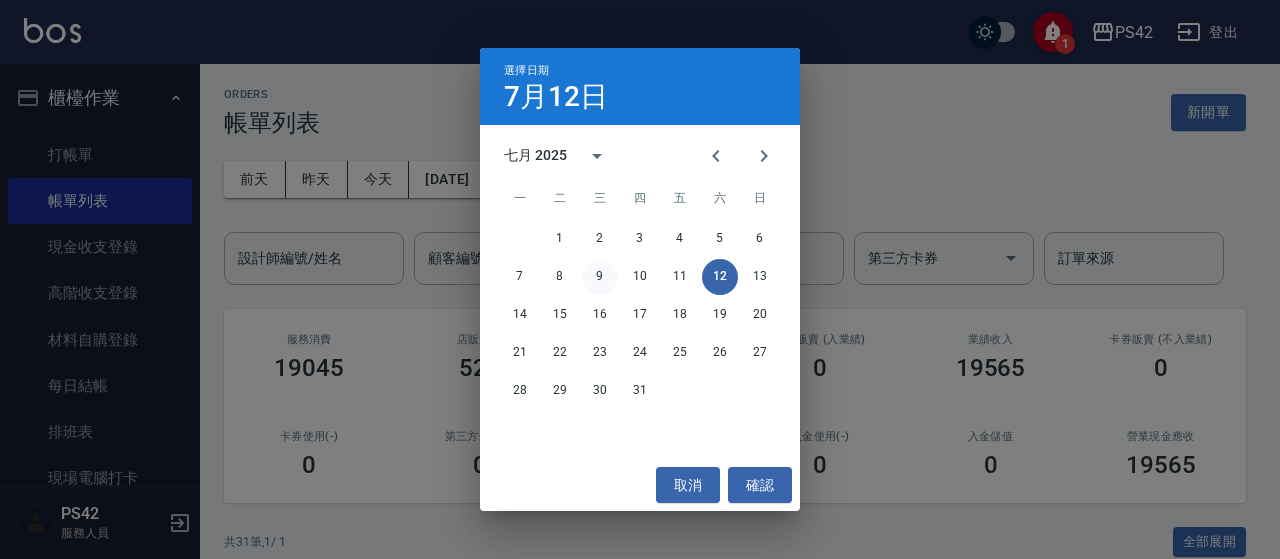 click on "9" at bounding box center [600, 277] 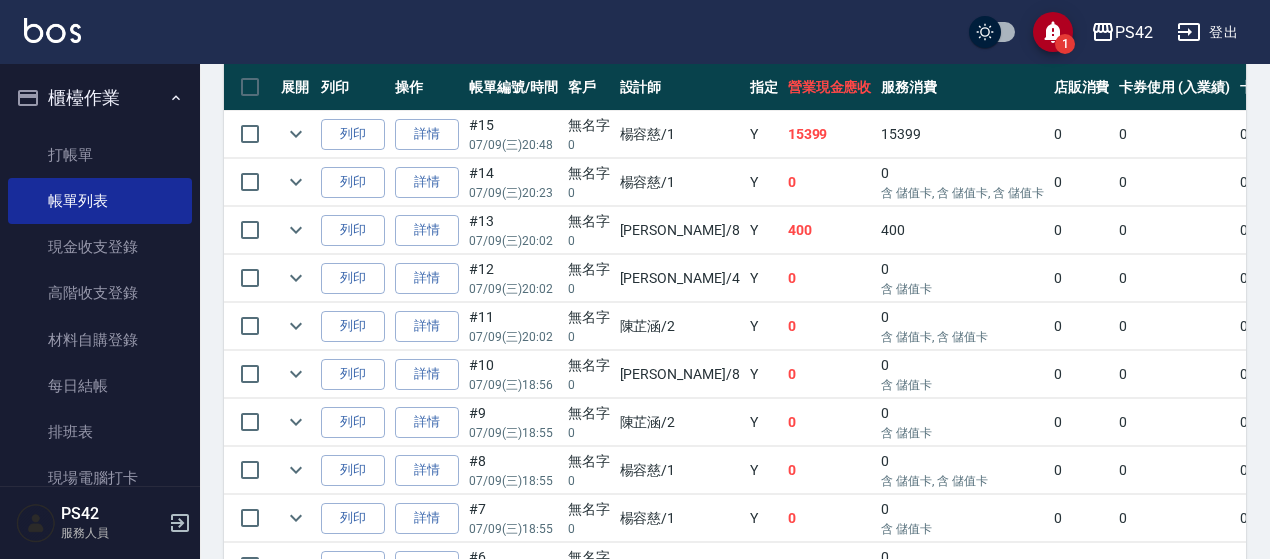scroll, scrollTop: 600, scrollLeft: 0, axis: vertical 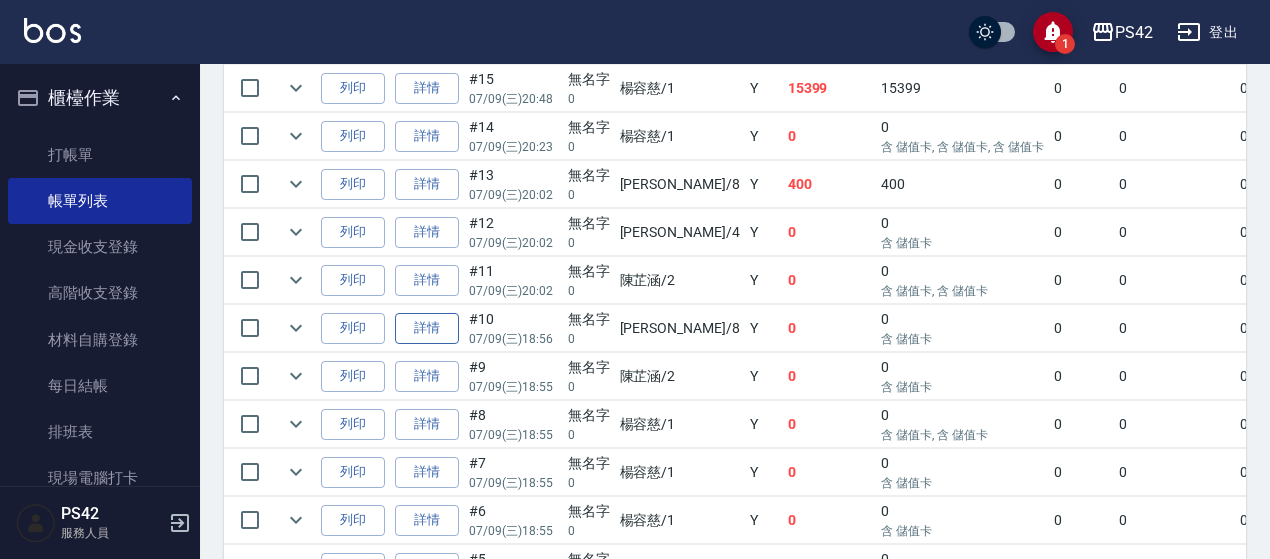 click on "詳情" at bounding box center (427, 328) 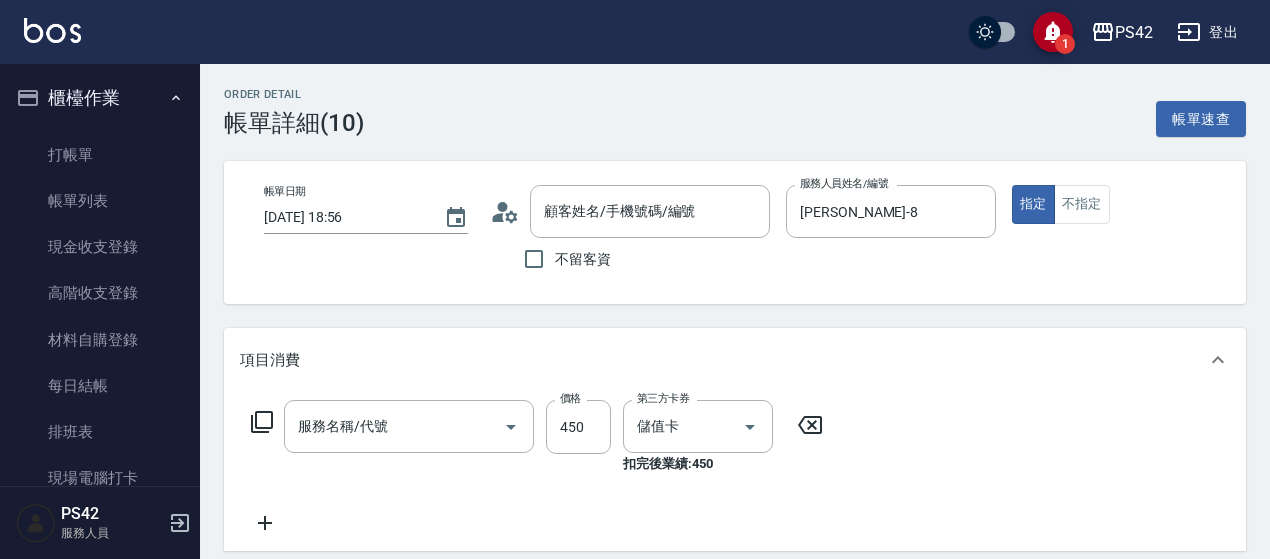 scroll, scrollTop: 100, scrollLeft: 0, axis: vertical 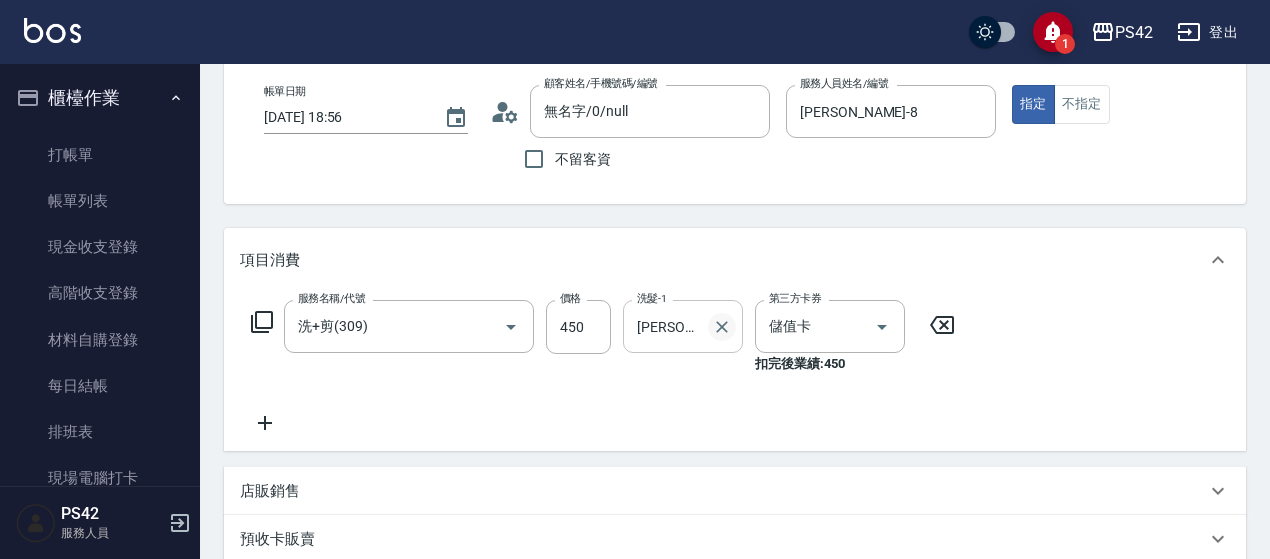 click 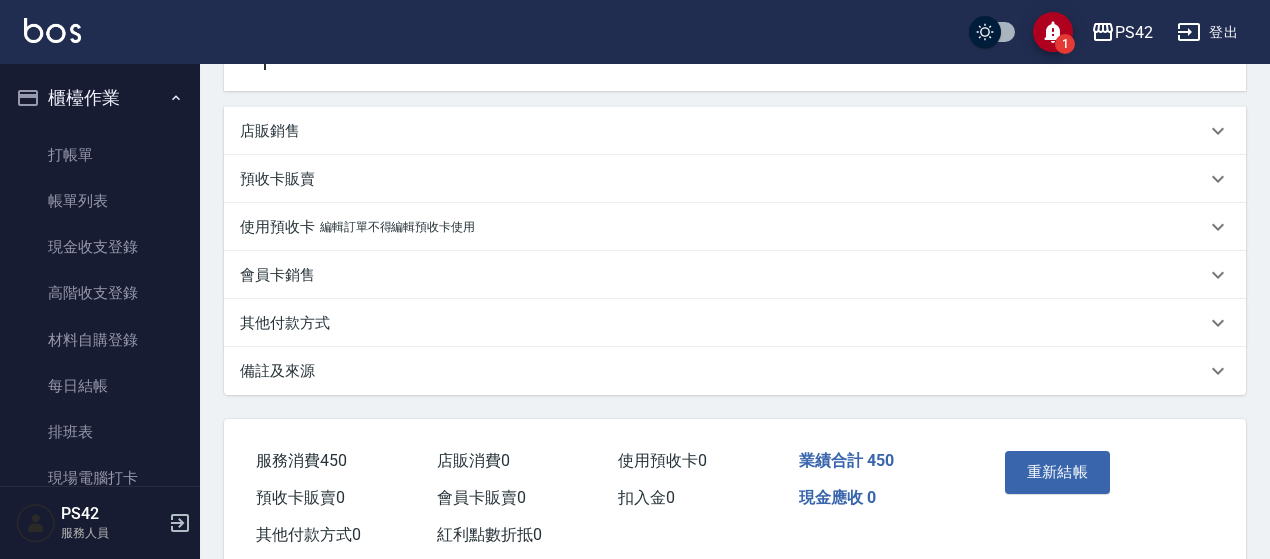 scroll, scrollTop: 510, scrollLeft: 0, axis: vertical 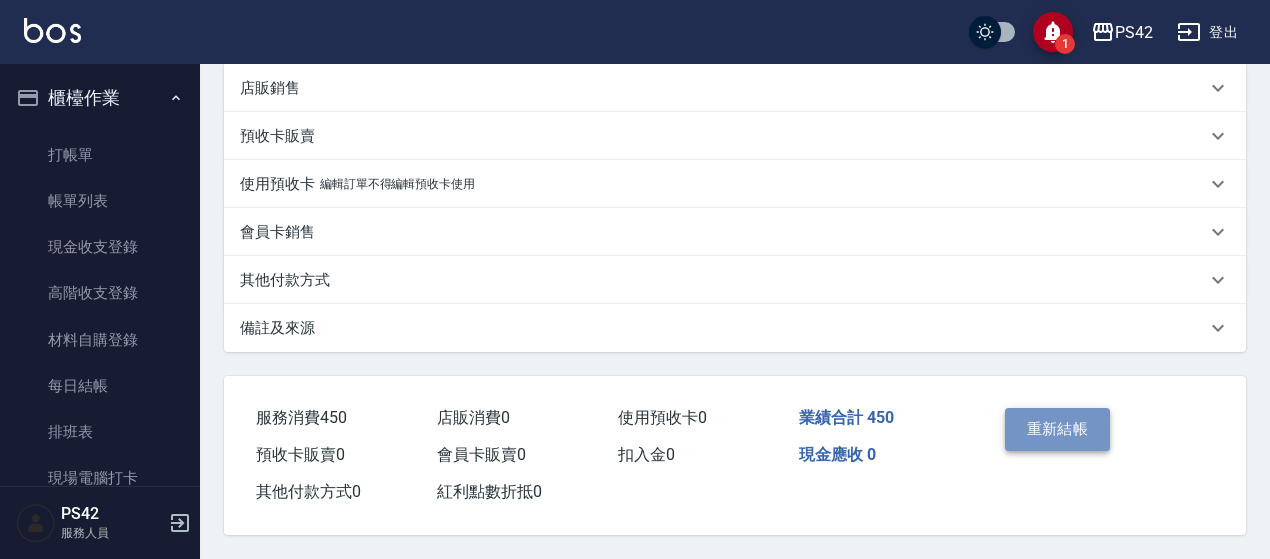 click on "重新結帳" at bounding box center [1058, 429] 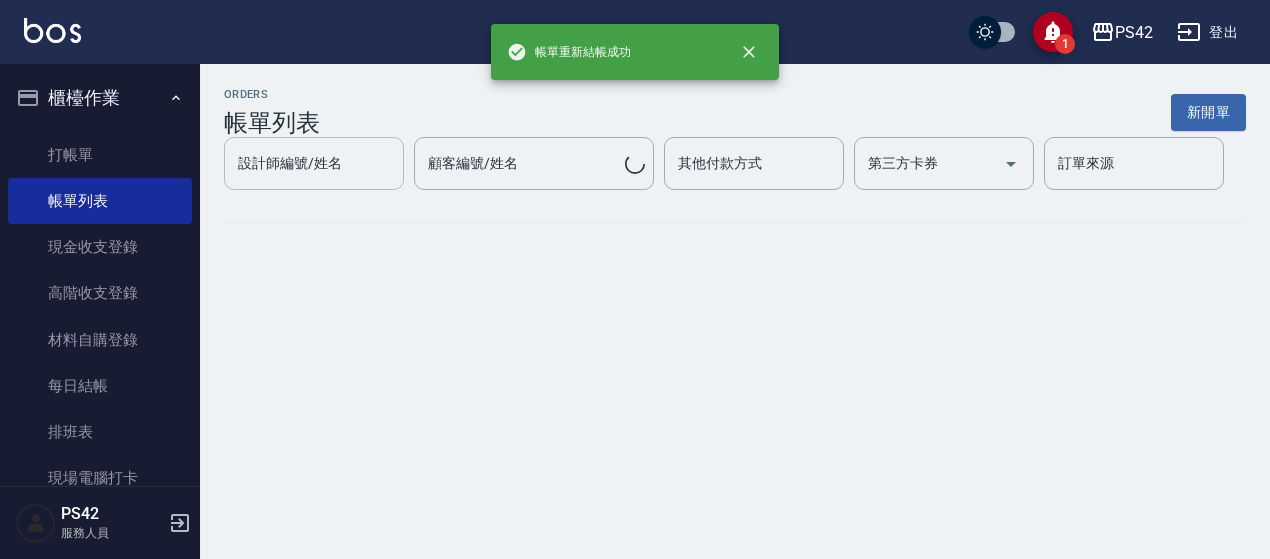 scroll, scrollTop: 0, scrollLeft: 0, axis: both 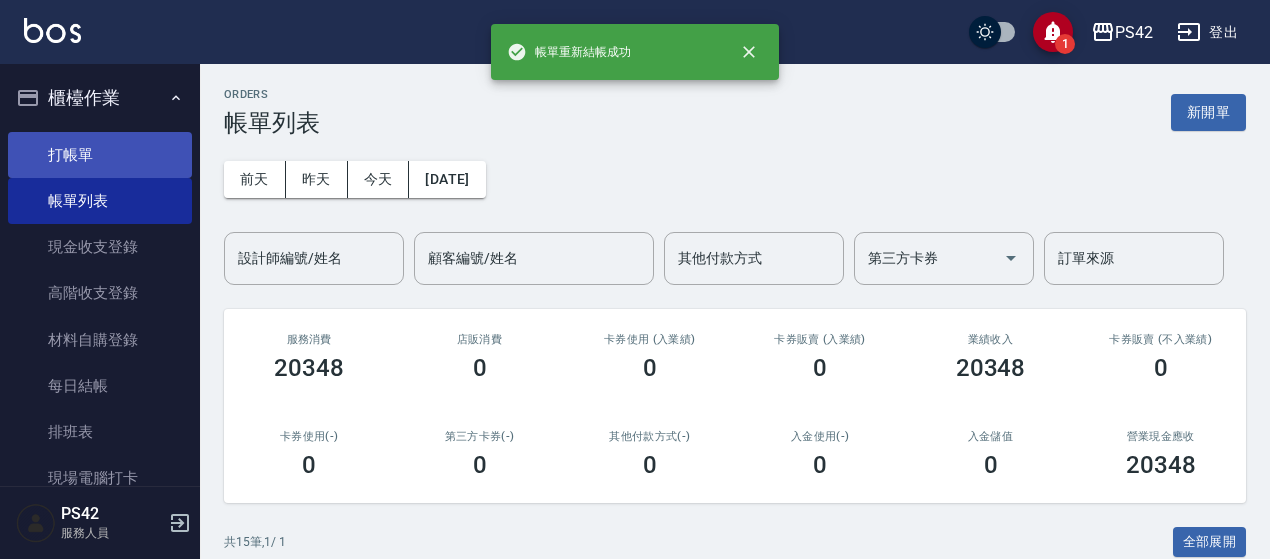 click on "打帳單" at bounding box center [100, 155] 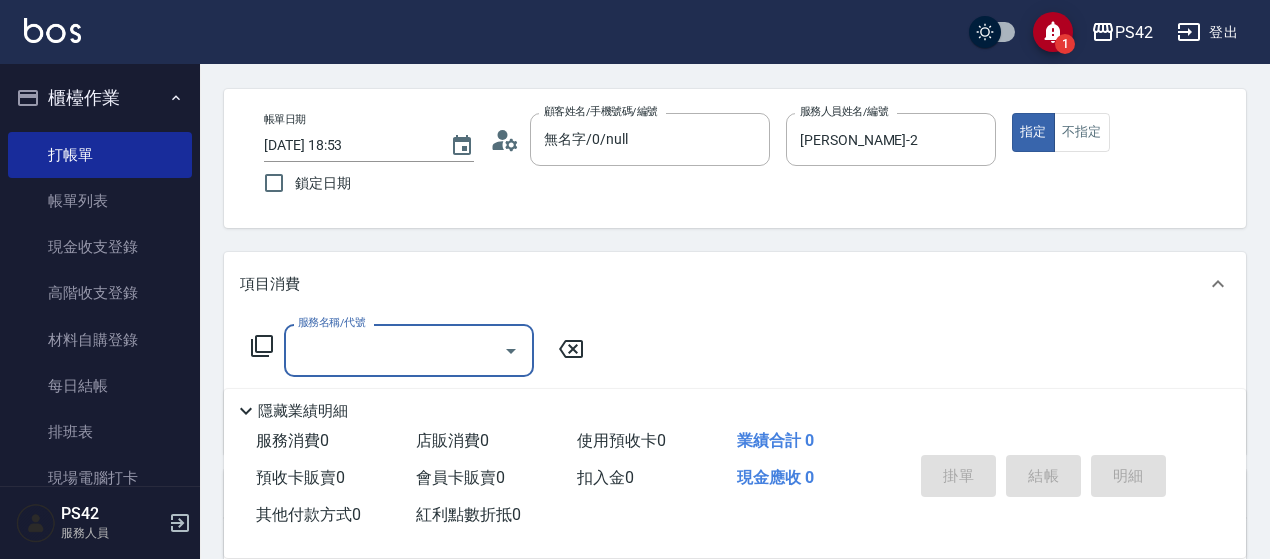 scroll, scrollTop: 100, scrollLeft: 0, axis: vertical 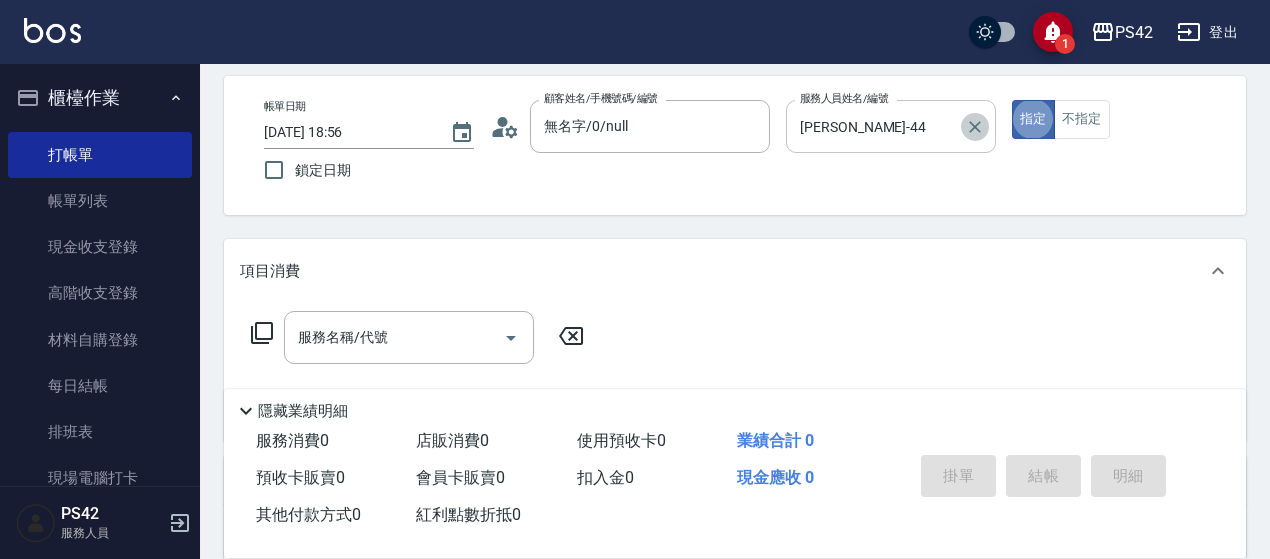 click 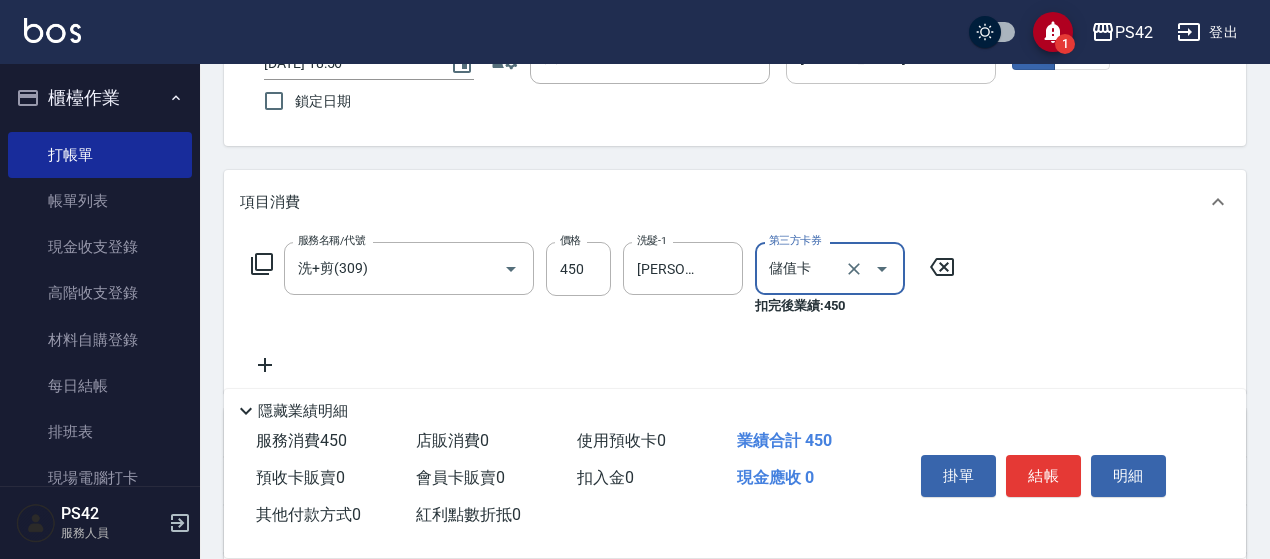 scroll, scrollTop: 185, scrollLeft: 0, axis: vertical 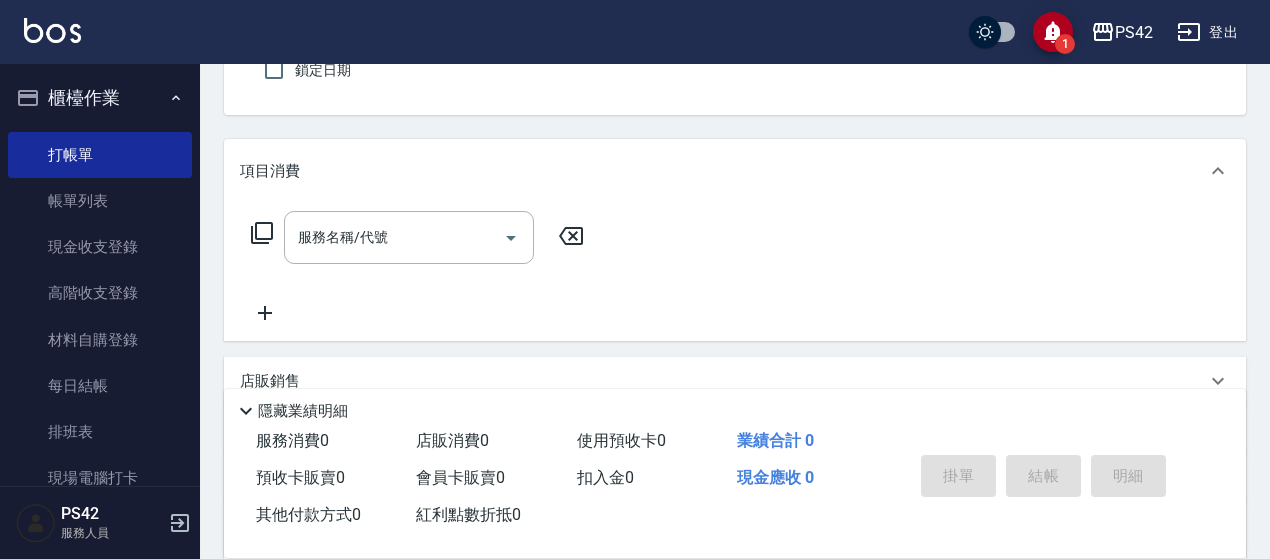 click on "指定" at bounding box center (1033, 19) 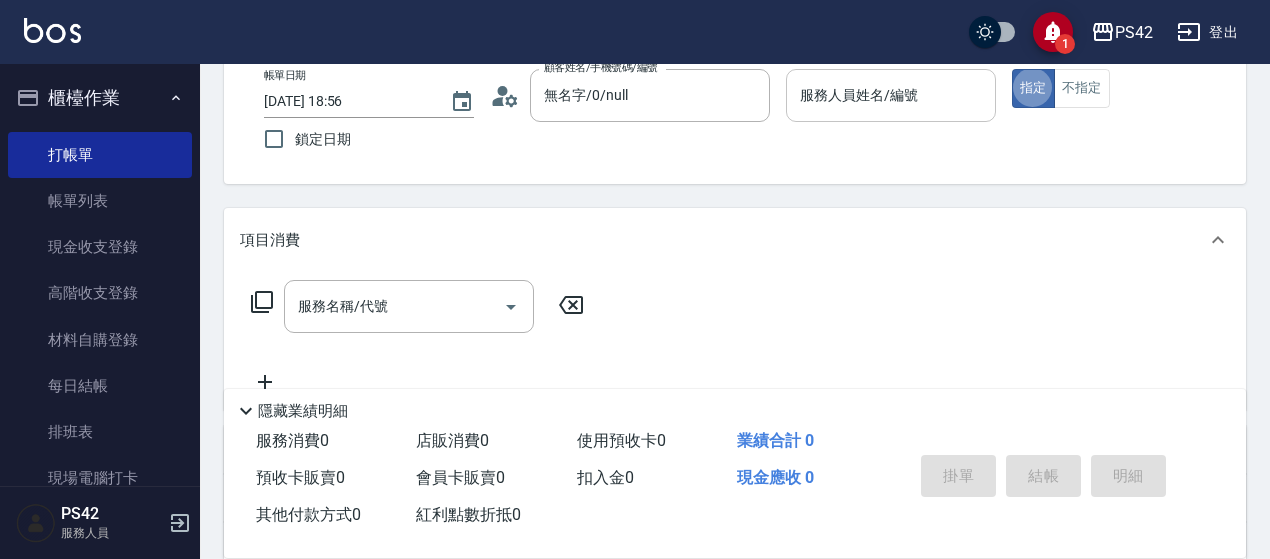 scroll, scrollTop: 85, scrollLeft: 0, axis: vertical 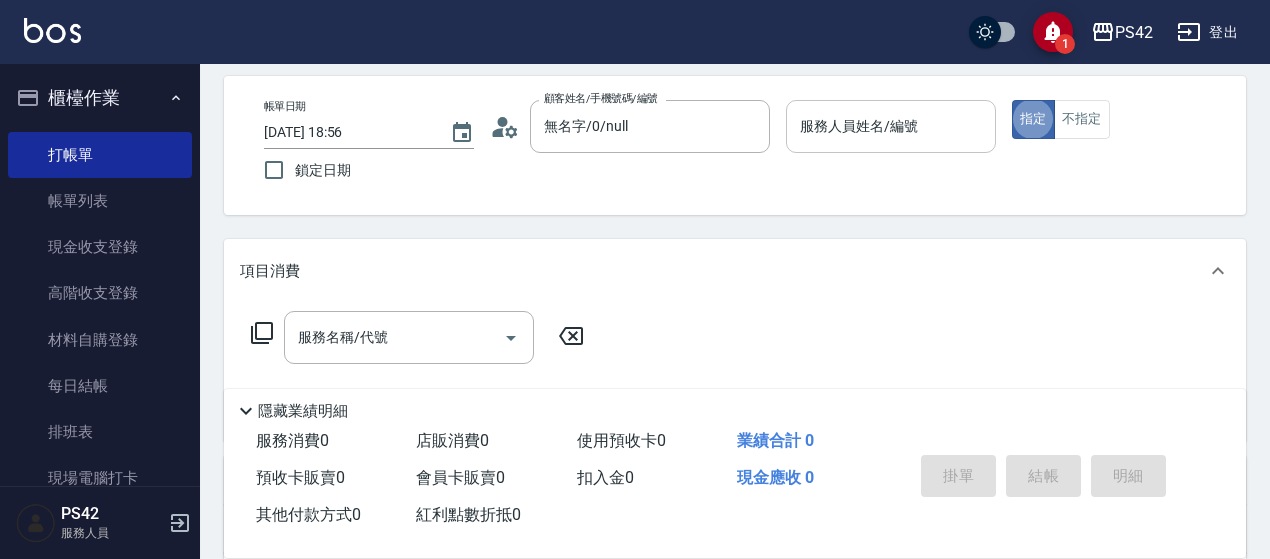 click on "服務人員姓名/編號" at bounding box center [891, 126] 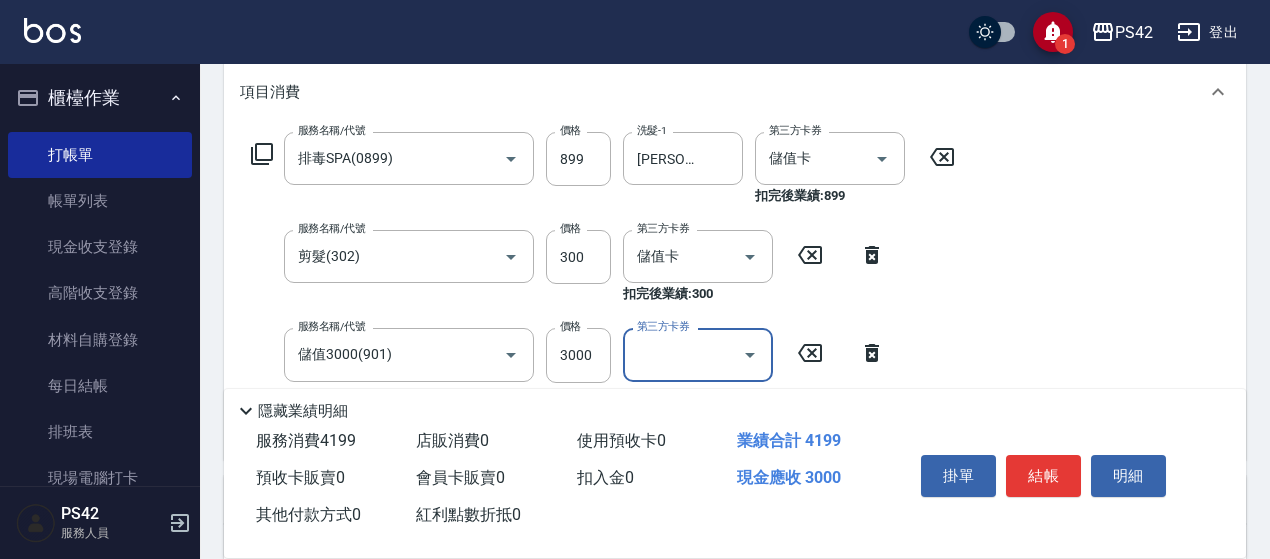 scroll, scrollTop: 296, scrollLeft: 0, axis: vertical 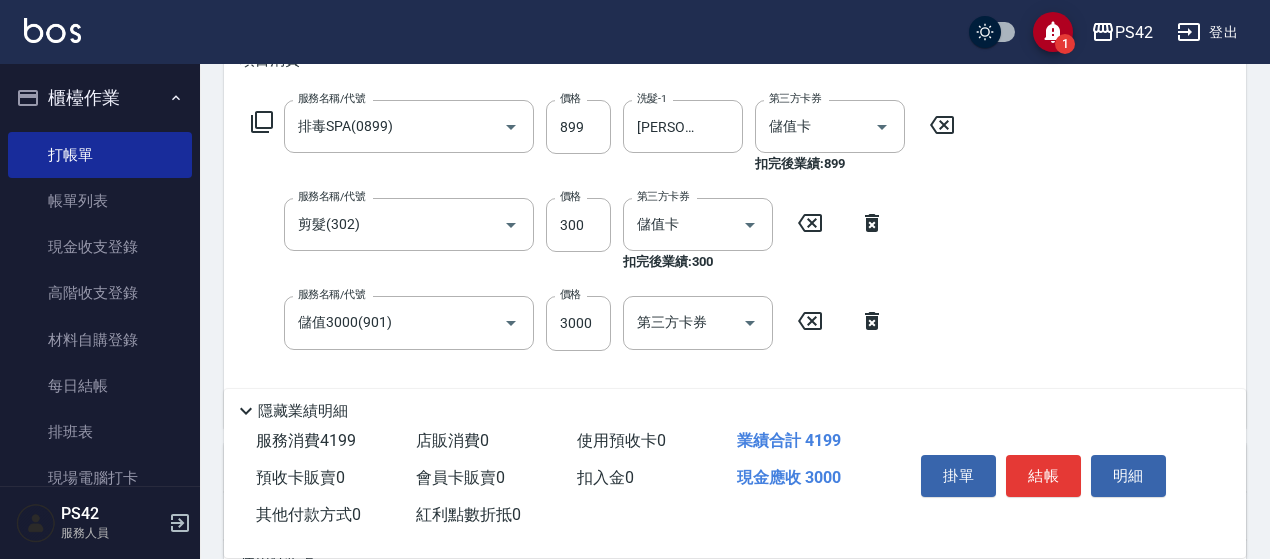 click on "掛單 結帳 明細" at bounding box center (1043, 478) 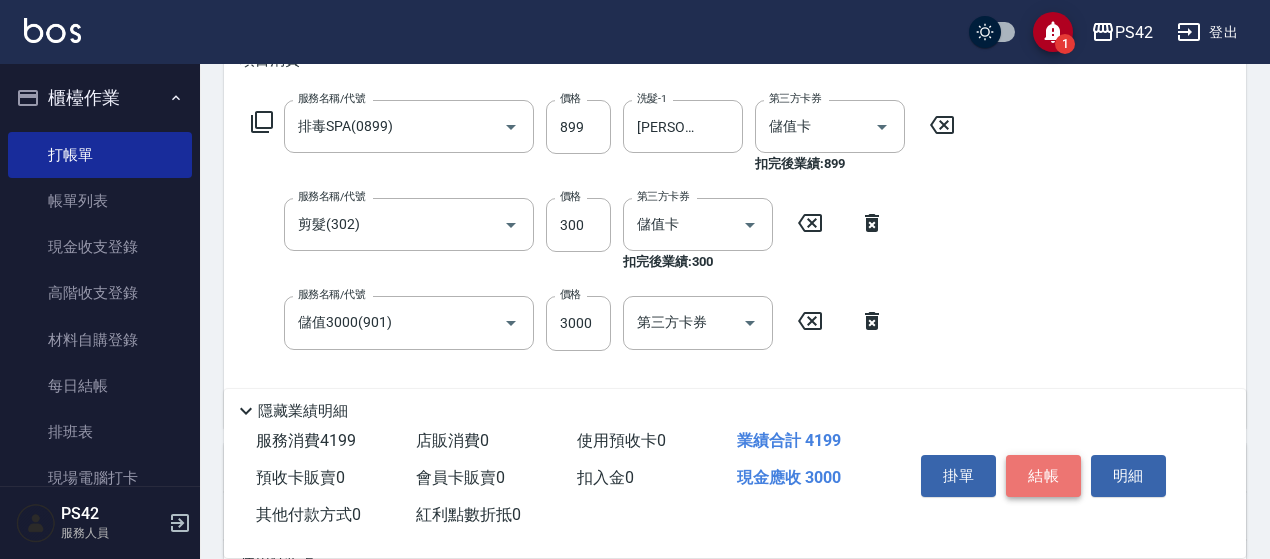 click on "結帳" at bounding box center [1043, 476] 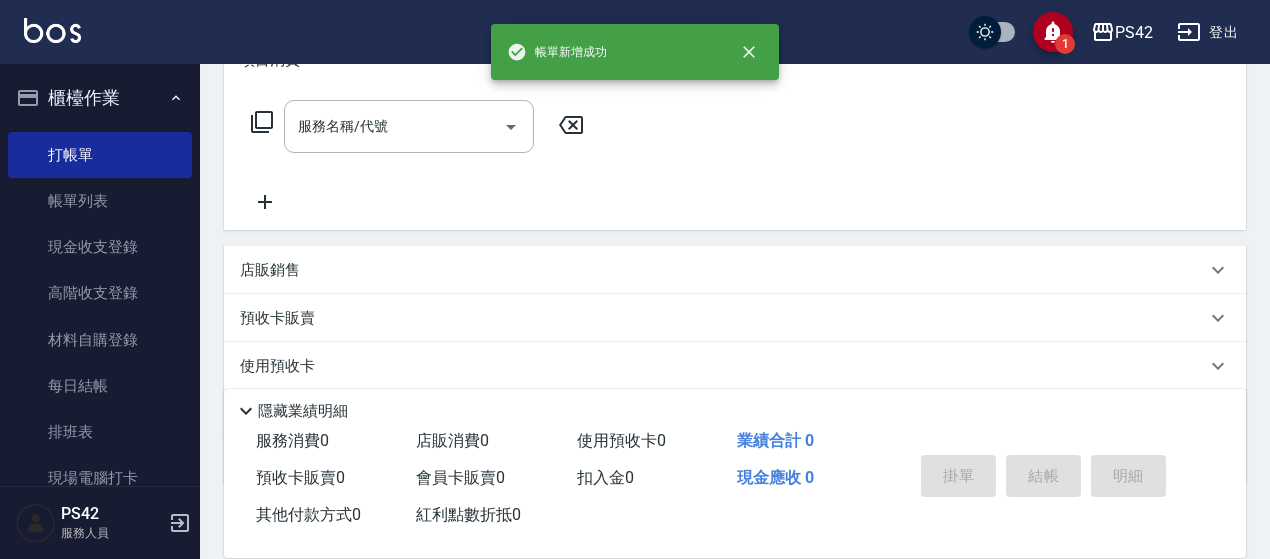 scroll, scrollTop: 0, scrollLeft: 0, axis: both 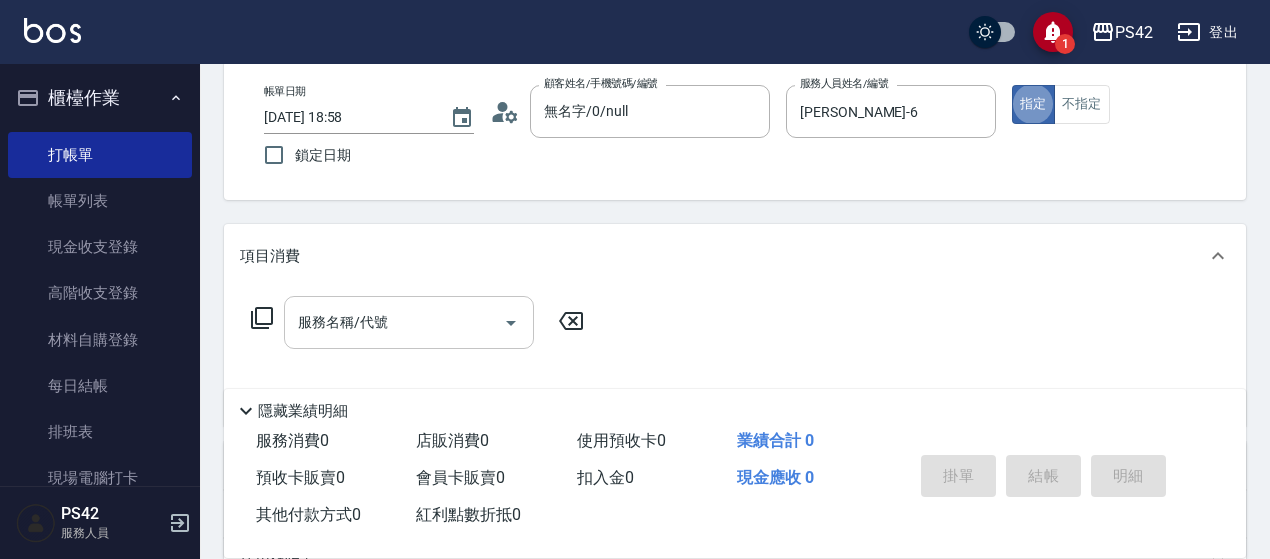 click on "服務名稱/代號" at bounding box center (394, 322) 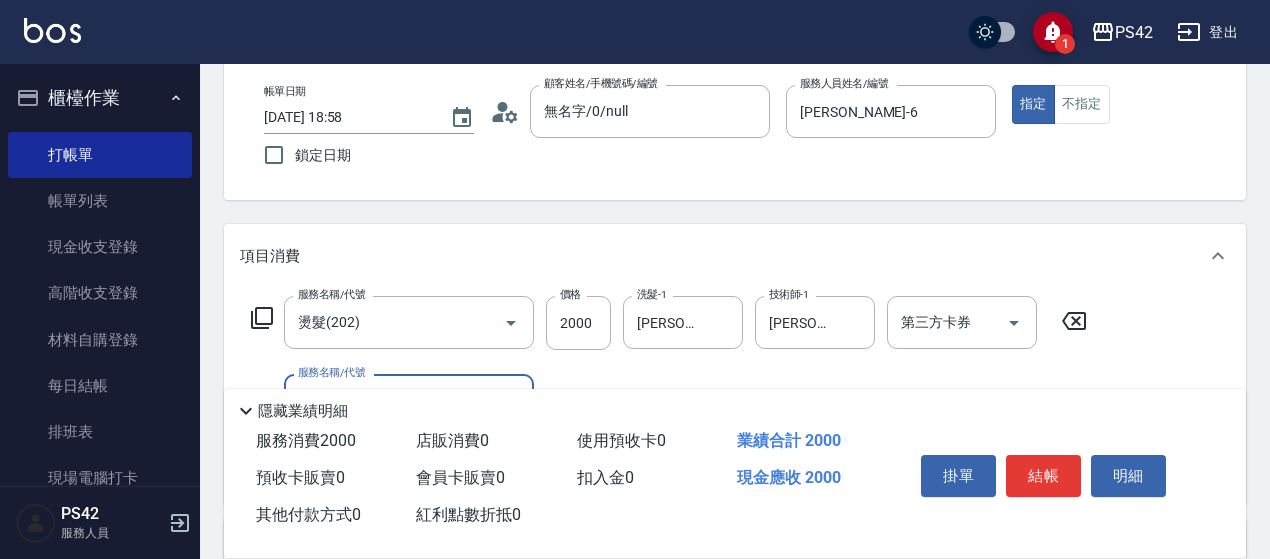 scroll, scrollTop: 200, scrollLeft: 0, axis: vertical 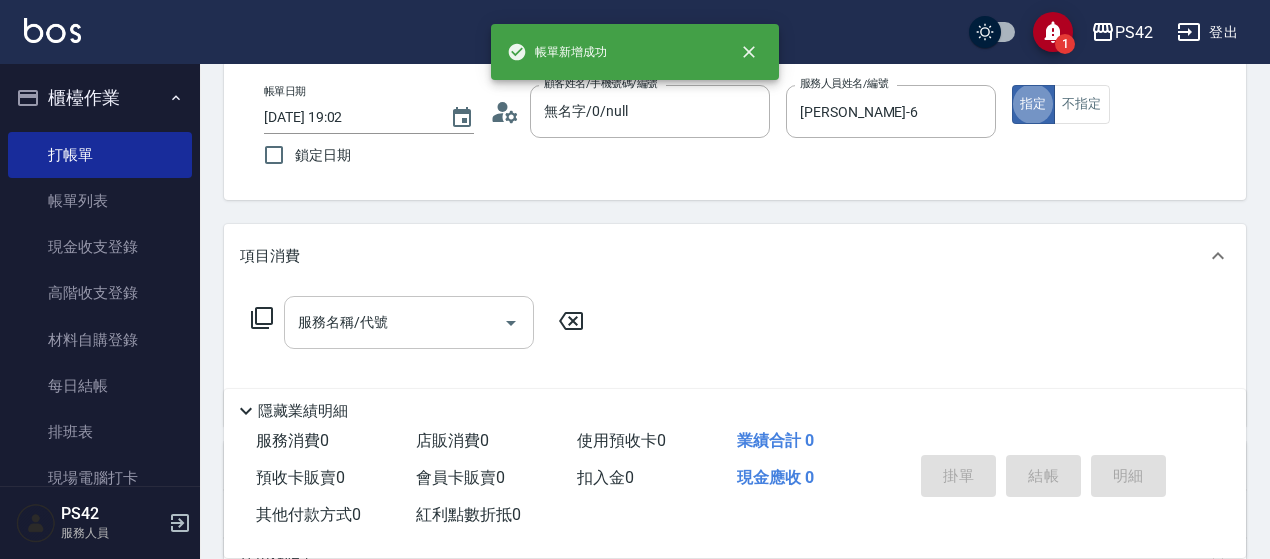 click on "服務名稱/代號" at bounding box center (394, 322) 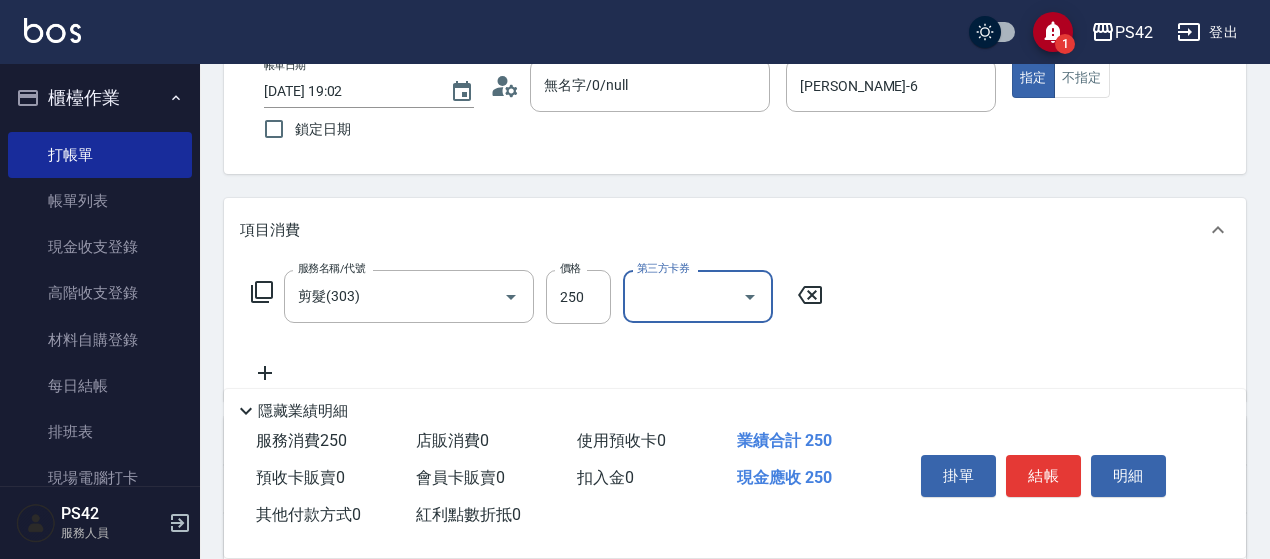 scroll, scrollTop: 0, scrollLeft: 0, axis: both 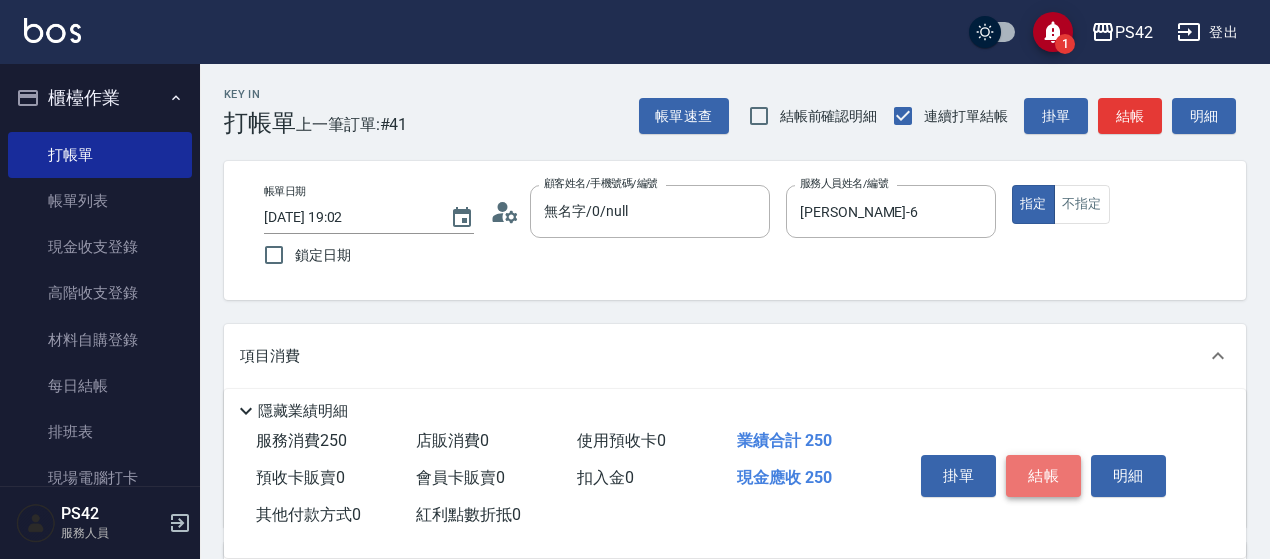 click on "結帳" at bounding box center (1043, 476) 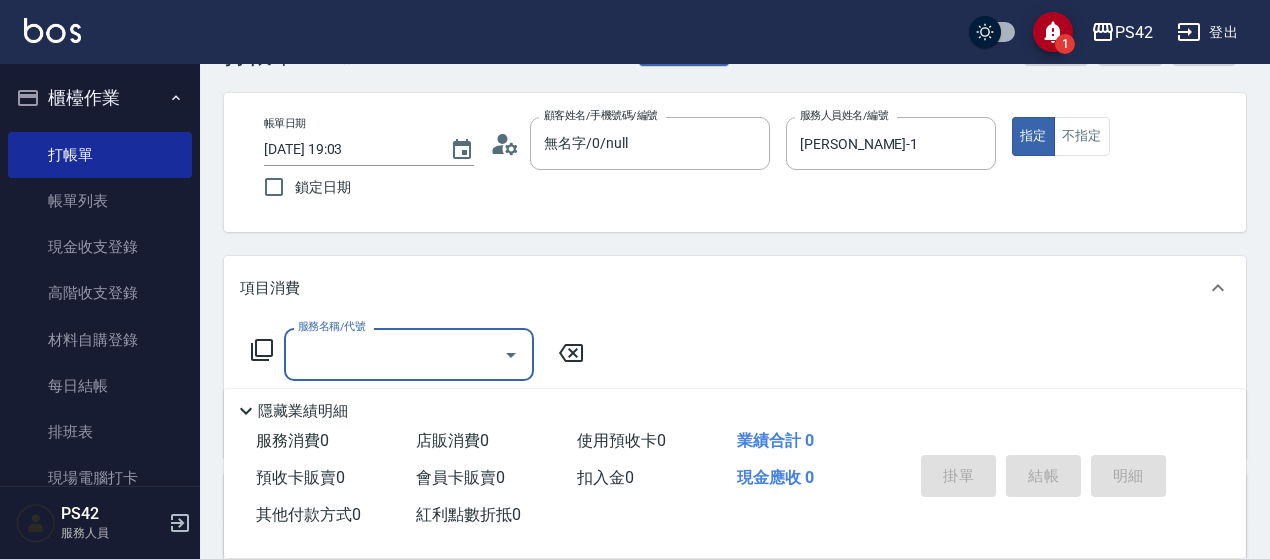 scroll, scrollTop: 100, scrollLeft: 0, axis: vertical 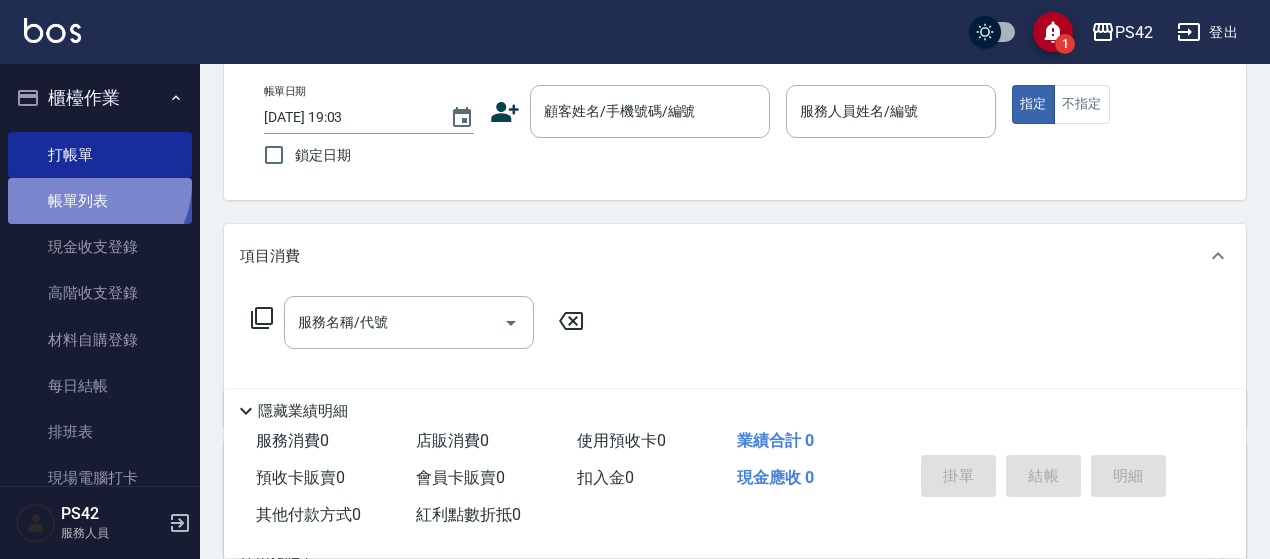 click on "帳單列表" at bounding box center [100, 201] 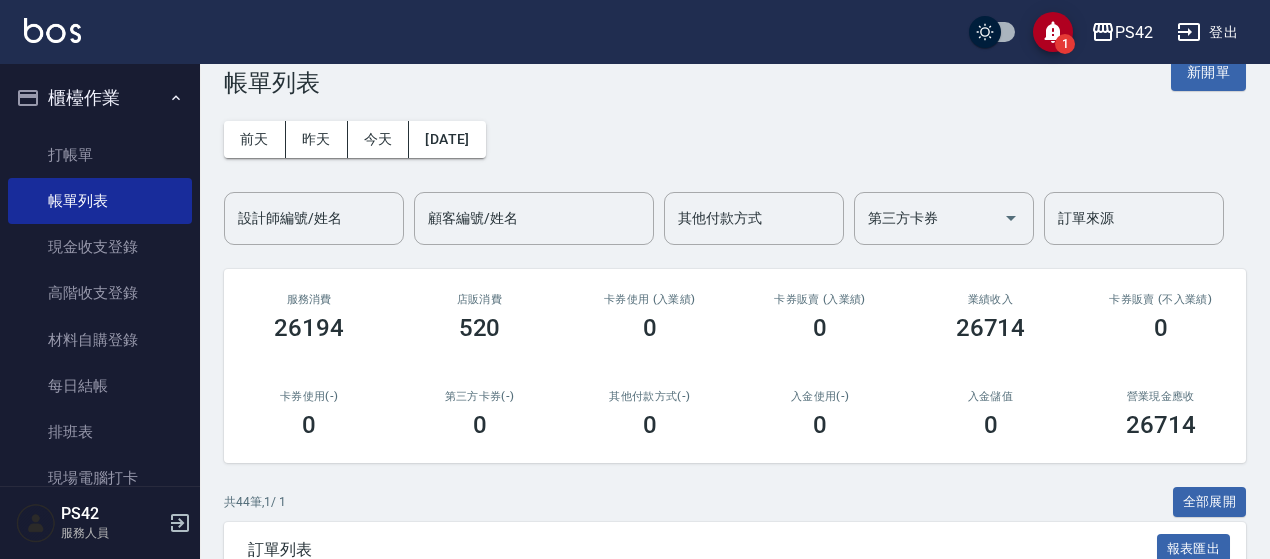 scroll, scrollTop: 0, scrollLeft: 0, axis: both 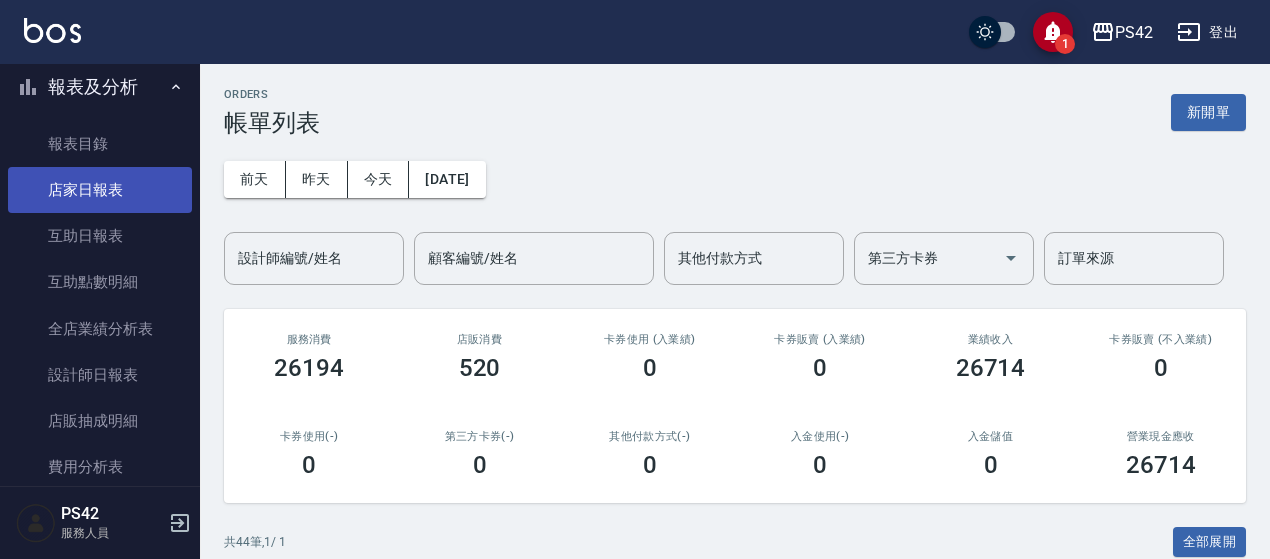 click on "店家日報表" at bounding box center (100, 190) 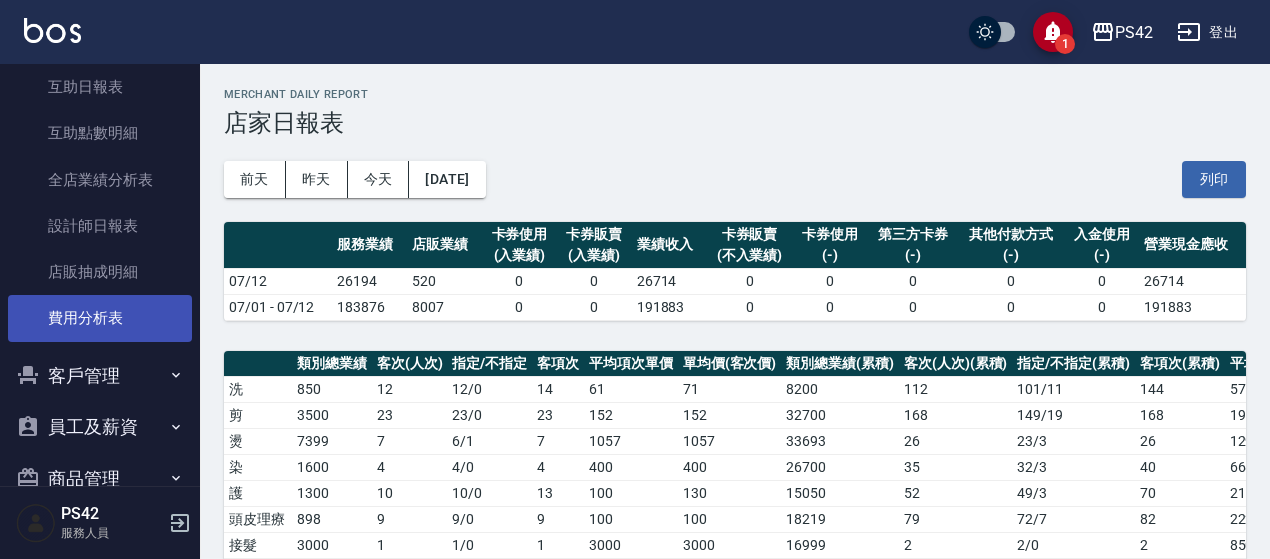 scroll, scrollTop: 690, scrollLeft: 0, axis: vertical 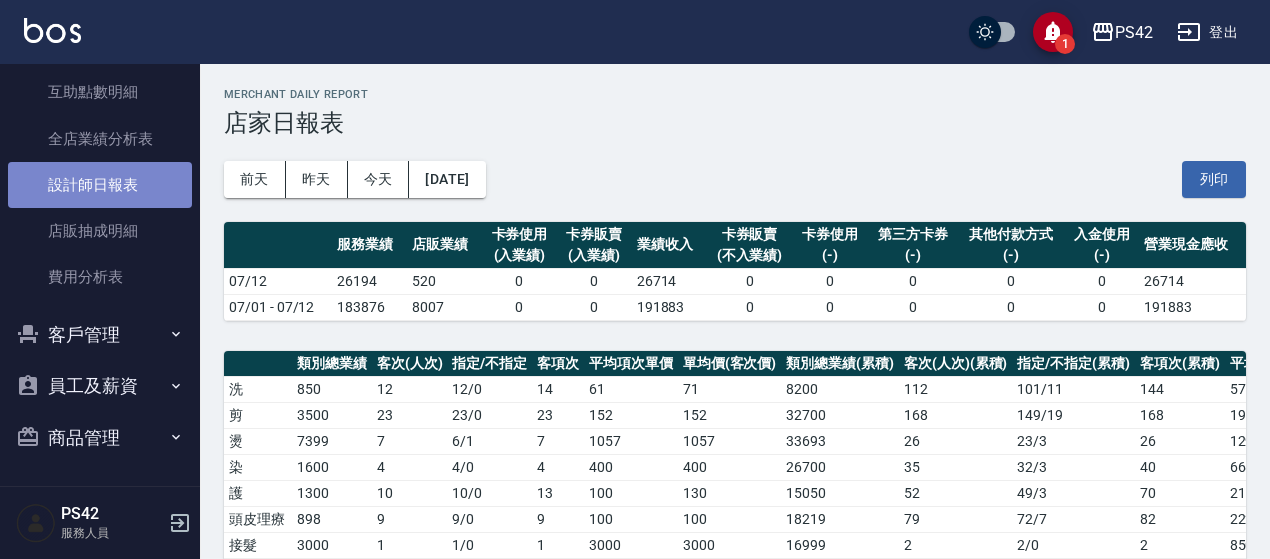 click on "設計師日報表" at bounding box center (100, 185) 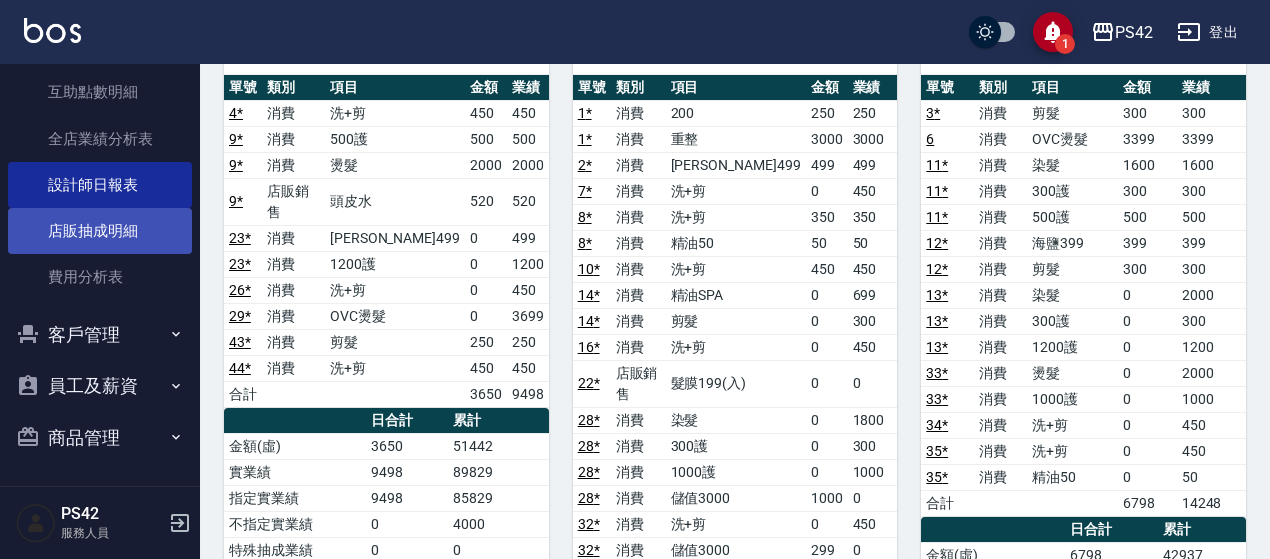 scroll, scrollTop: 100, scrollLeft: 0, axis: vertical 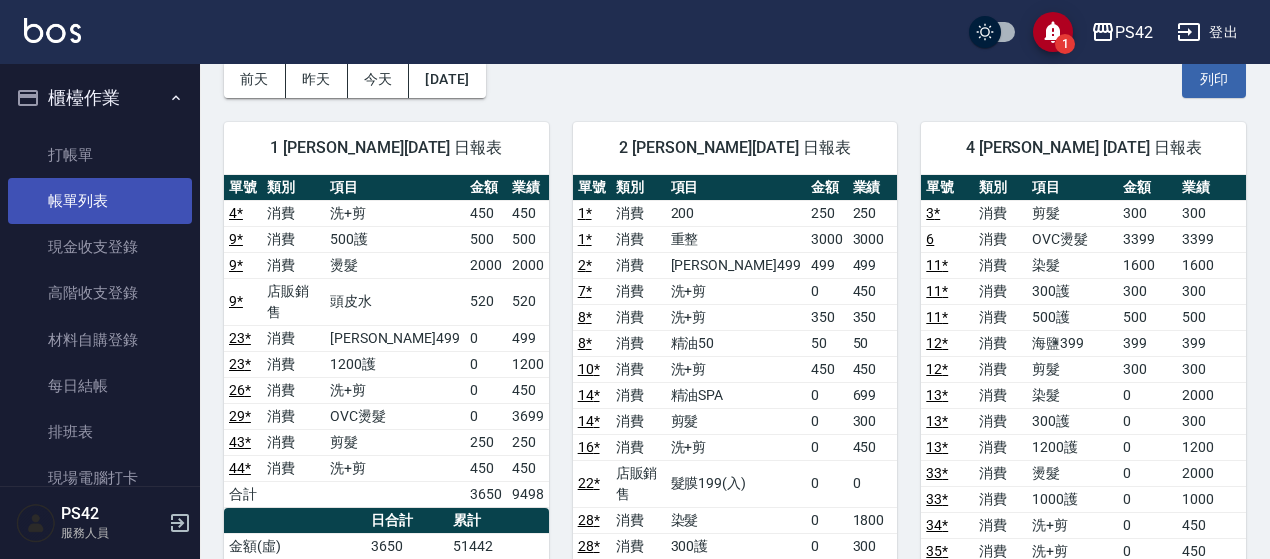 click on "帳單列表" at bounding box center (100, 201) 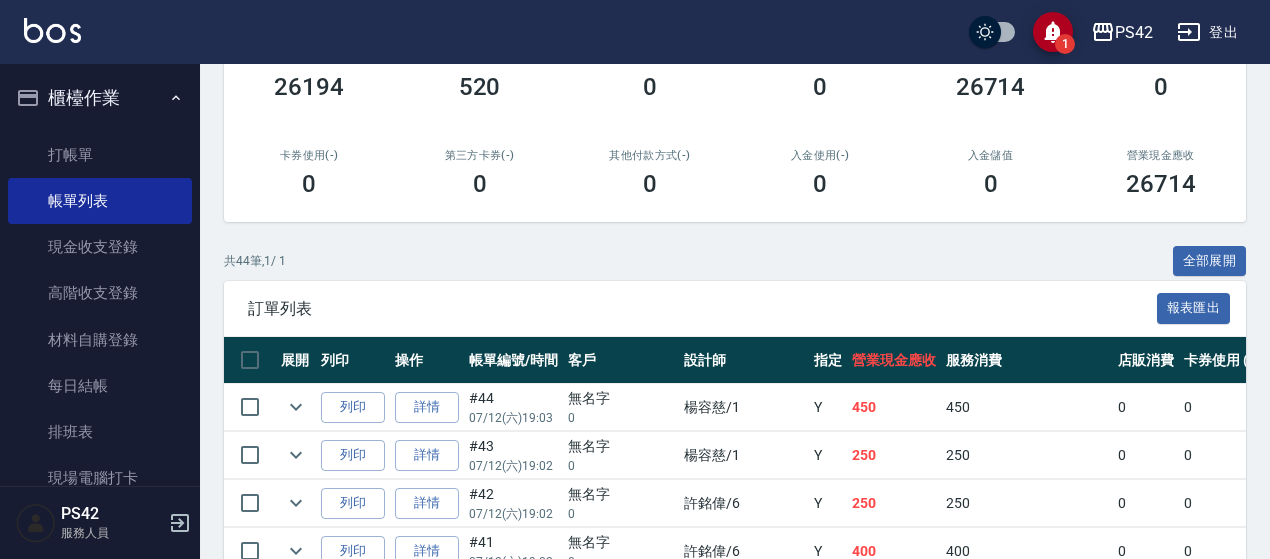 scroll, scrollTop: 181, scrollLeft: 0, axis: vertical 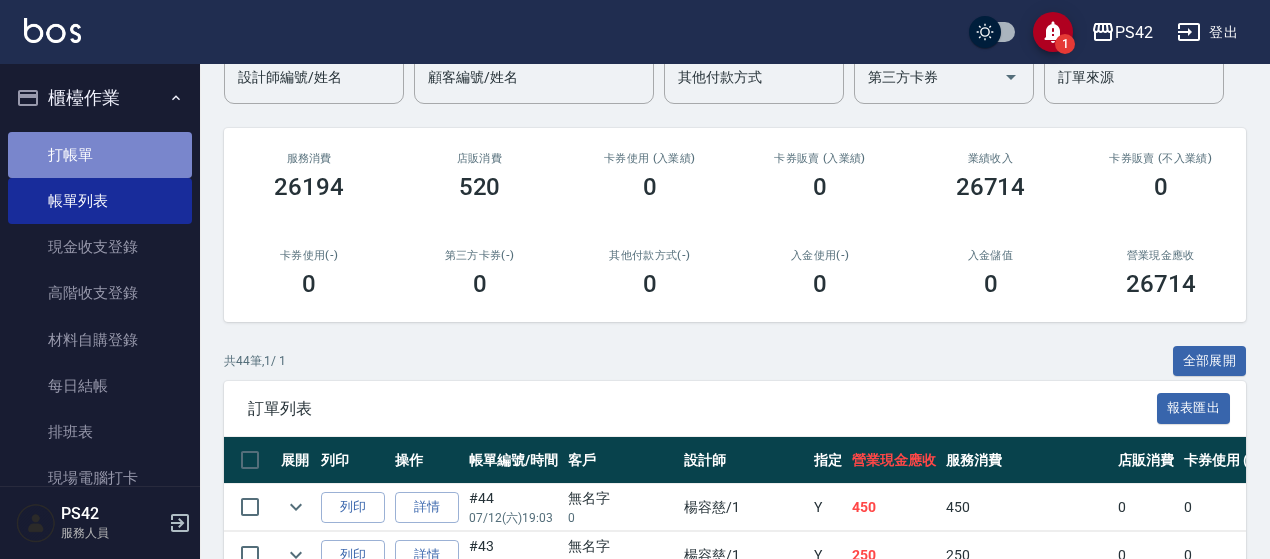 click on "打帳單" at bounding box center [100, 155] 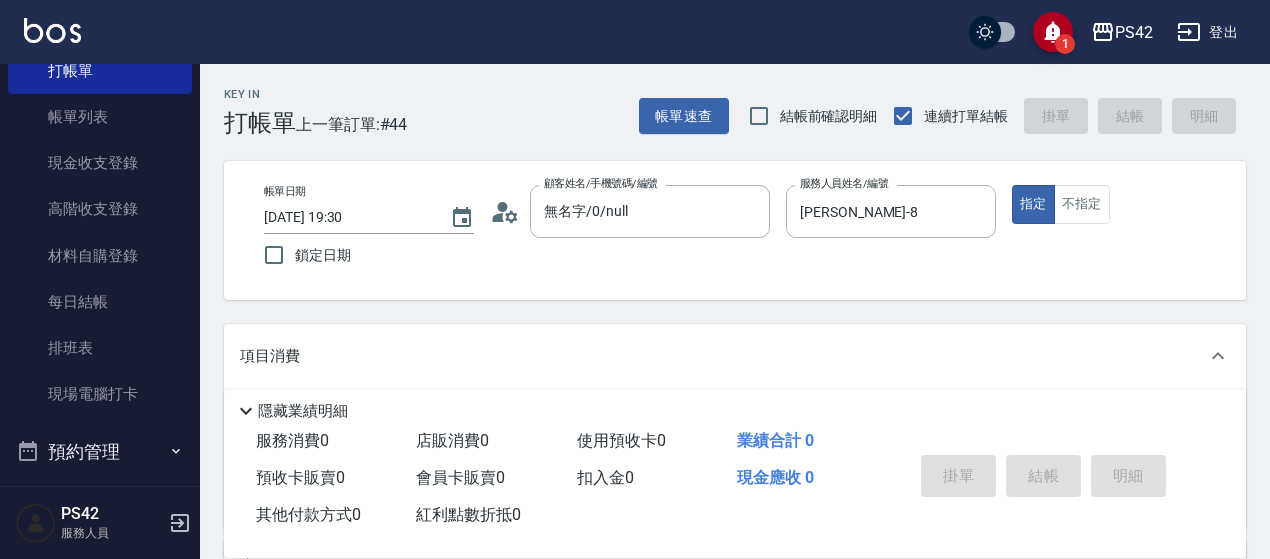 scroll, scrollTop: 200, scrollLeft: 0, axis: vertical 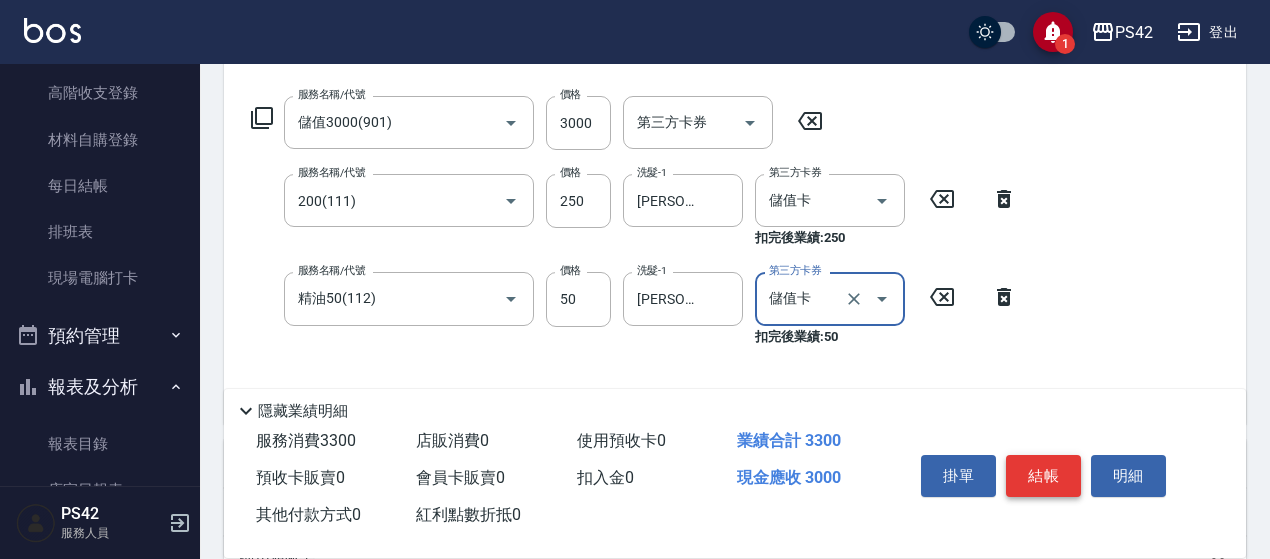 click on "結帳" at bounding box center (1043, 476) 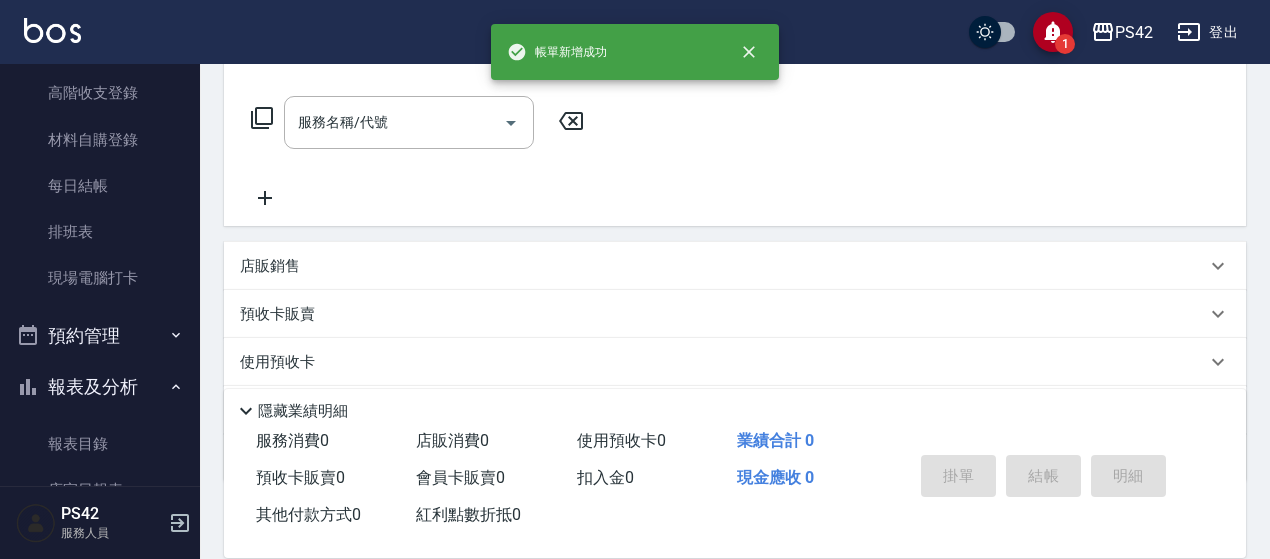 scroll, scrollTop: 0, scrollLeft: 0, axis: both 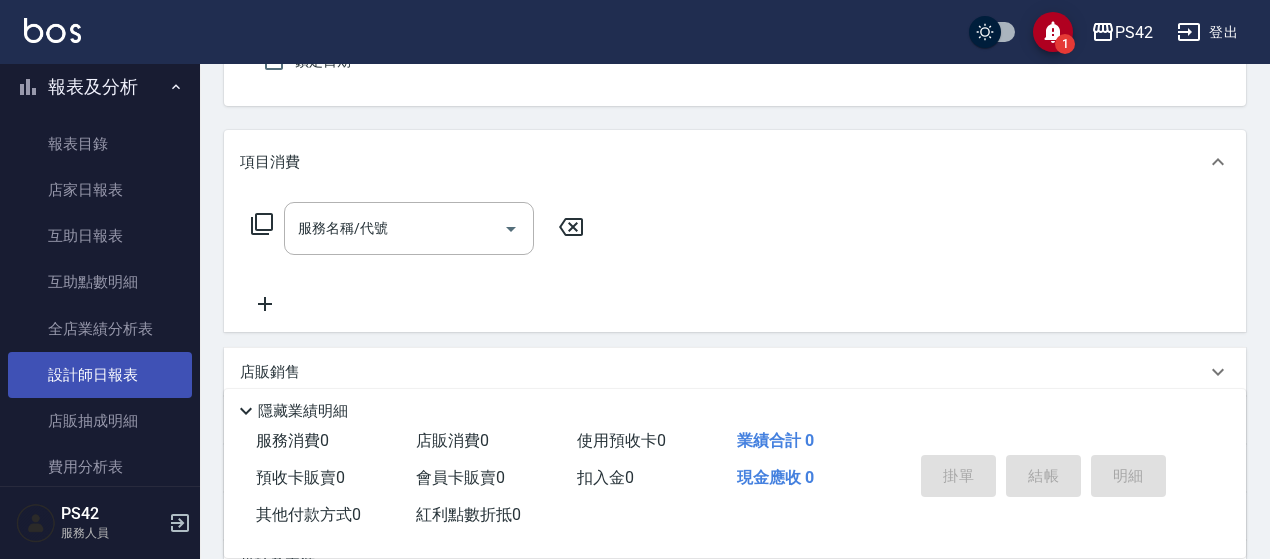 click on "設計師日報表" at bounding box center (100, 375) 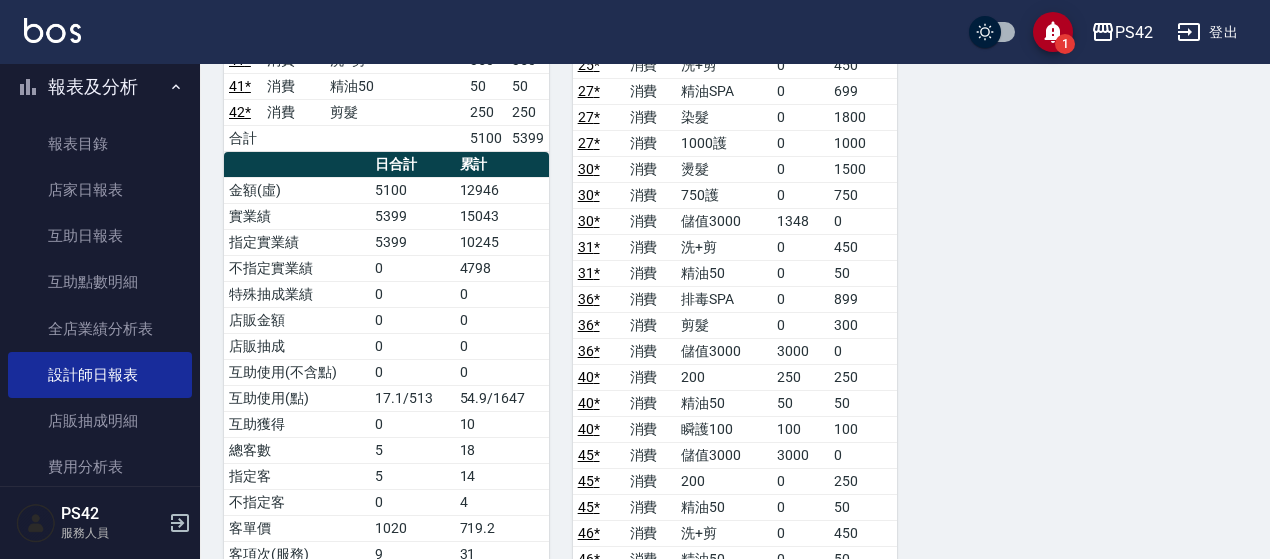 scroll, scrollTop: 1800, scrollLeft: 0, axis: vertical 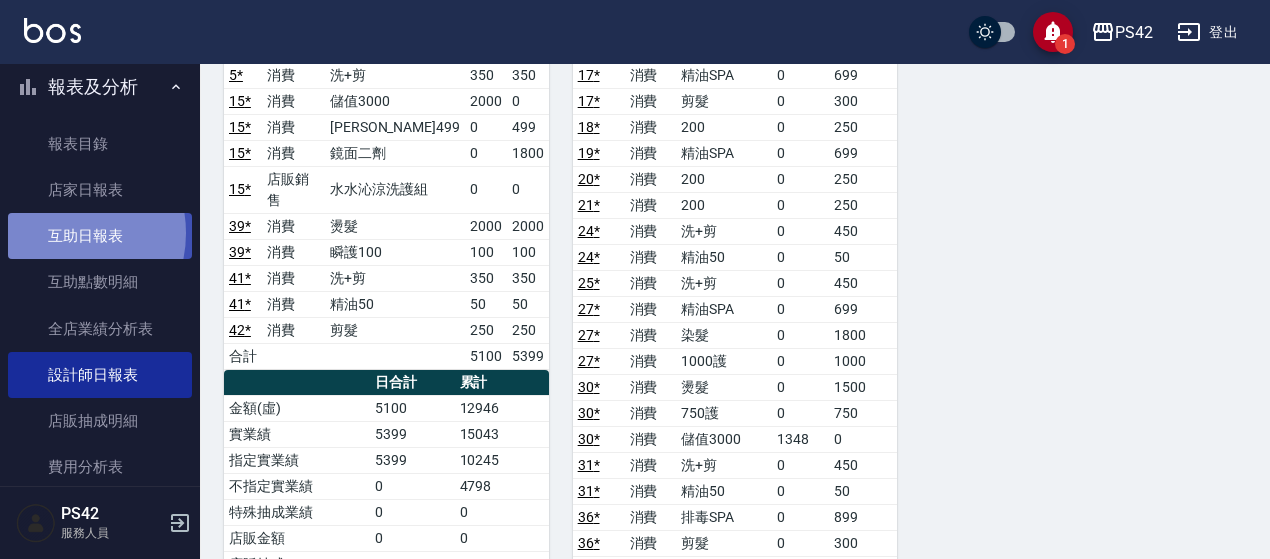 click on "互助日報表" at bounding box center [100, 236] 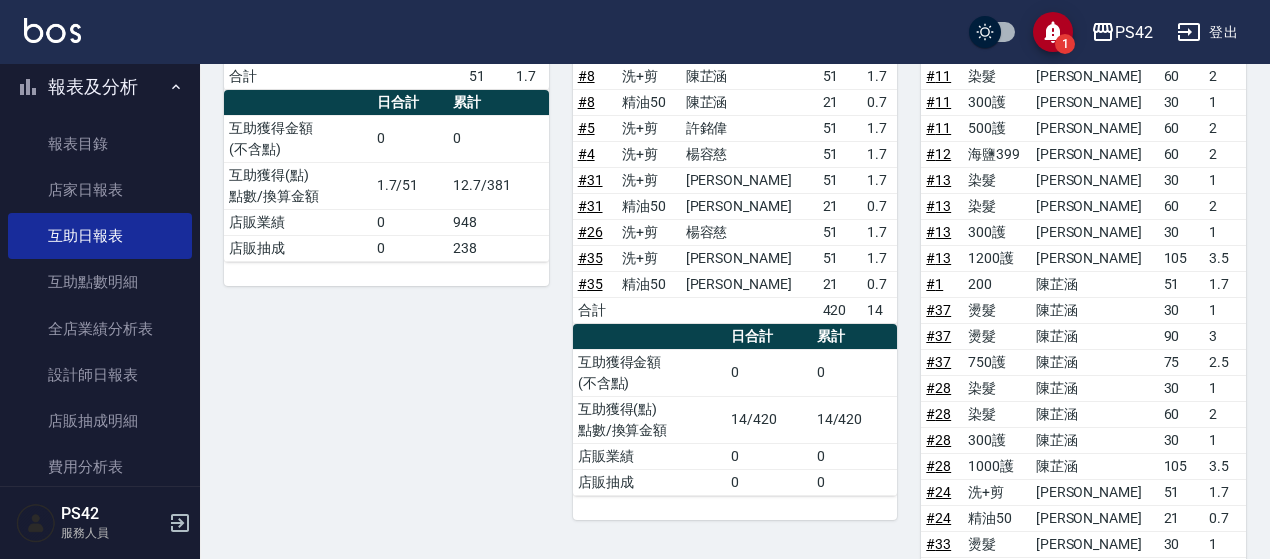 scroll, scrollTop: 400, scrollLeft: 0, axis: vertical 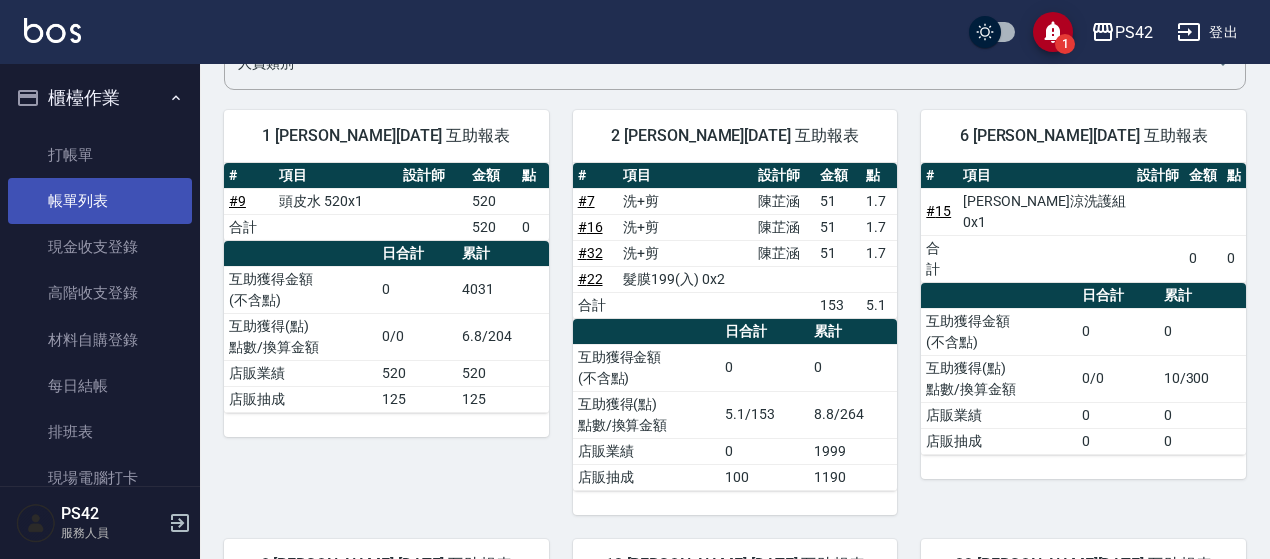 click on "帳單列表" at bounding box center (100, 201) 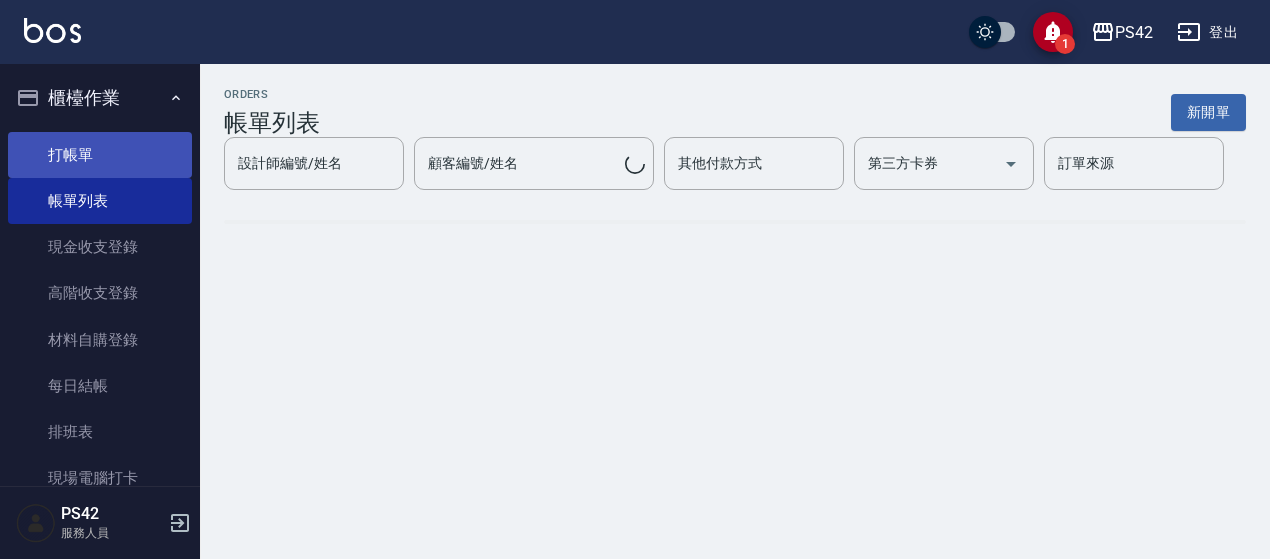 scroll, scrollTop: 0, scrollLeft: 0, axis: both 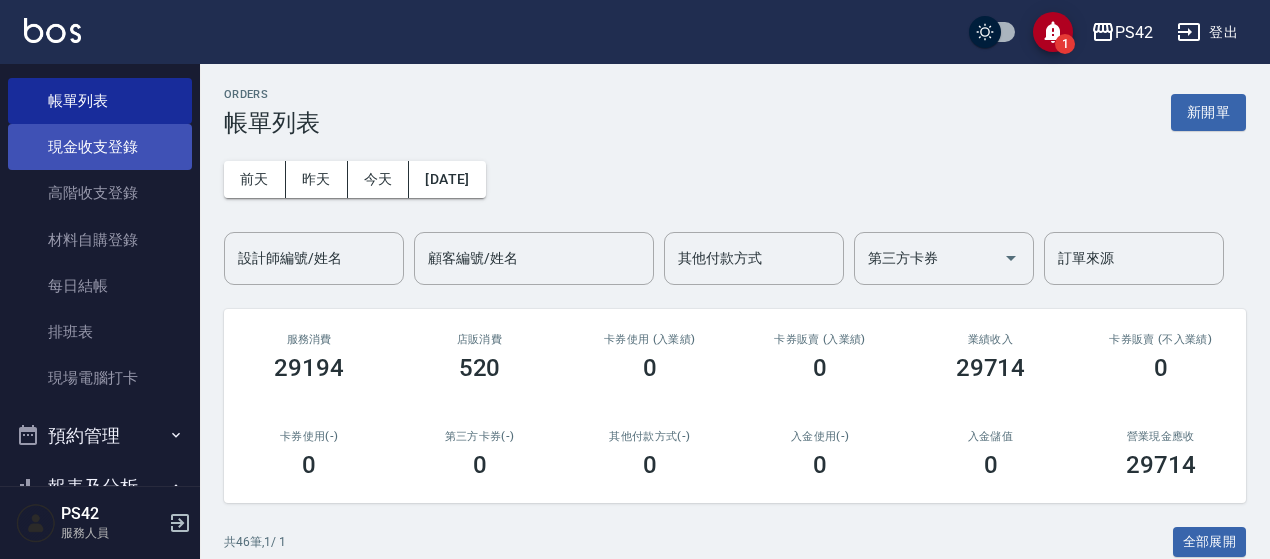 click on "現金收支登錄" at bounding box center (100, 147) 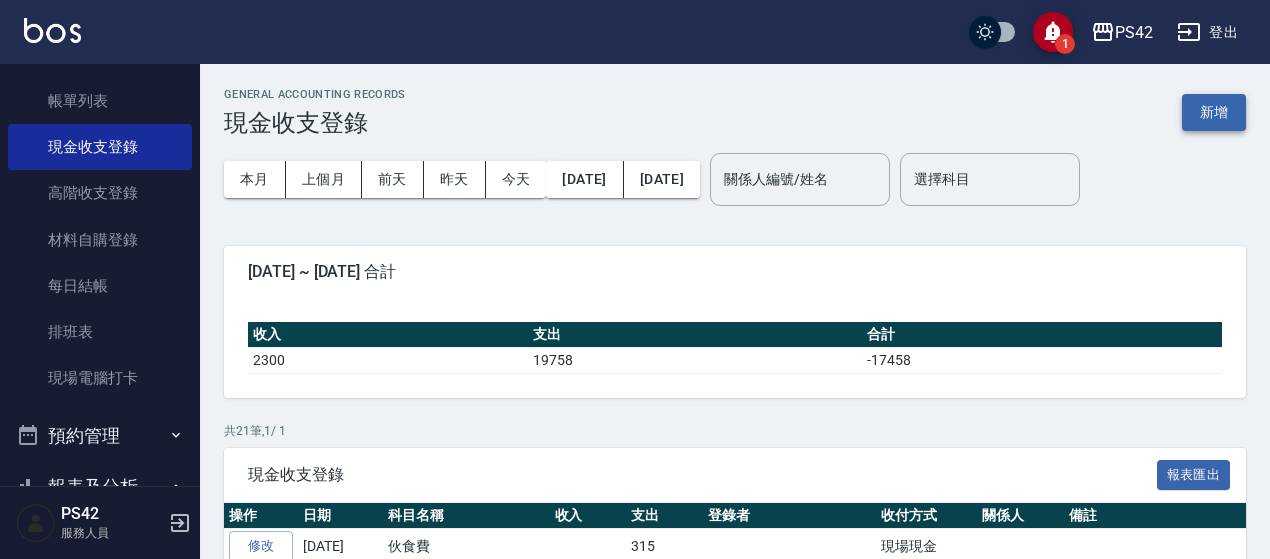 drag, startPoint x: 1178, startPoint y: 105, endPoint x: 1209, endPoint y: 109, distance: 31.257 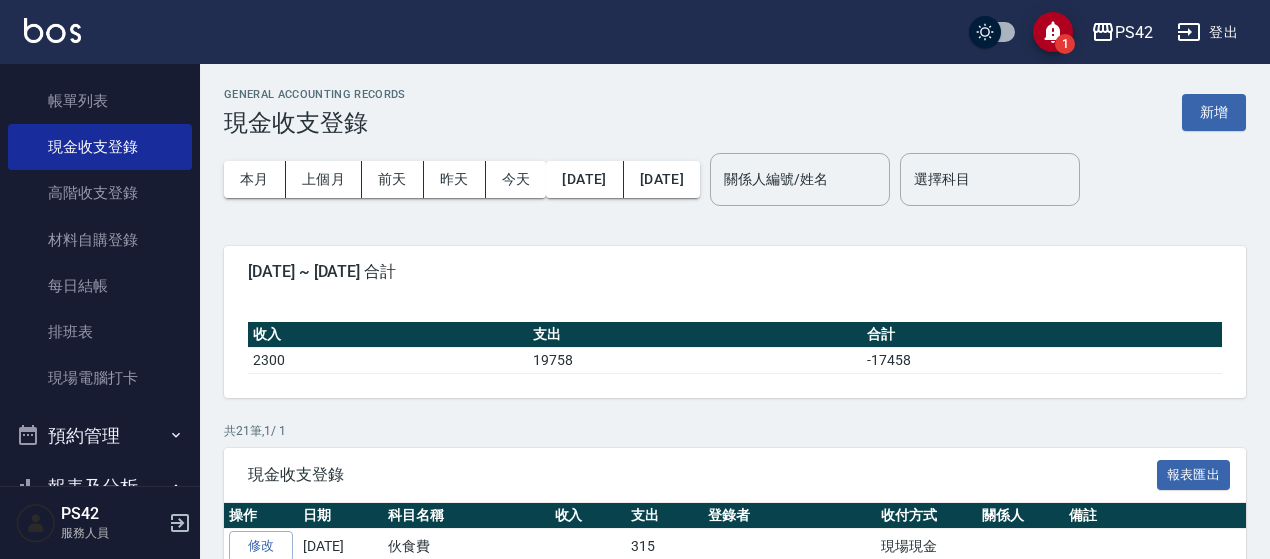 click on "新增" at bounding box center (1214, 112) 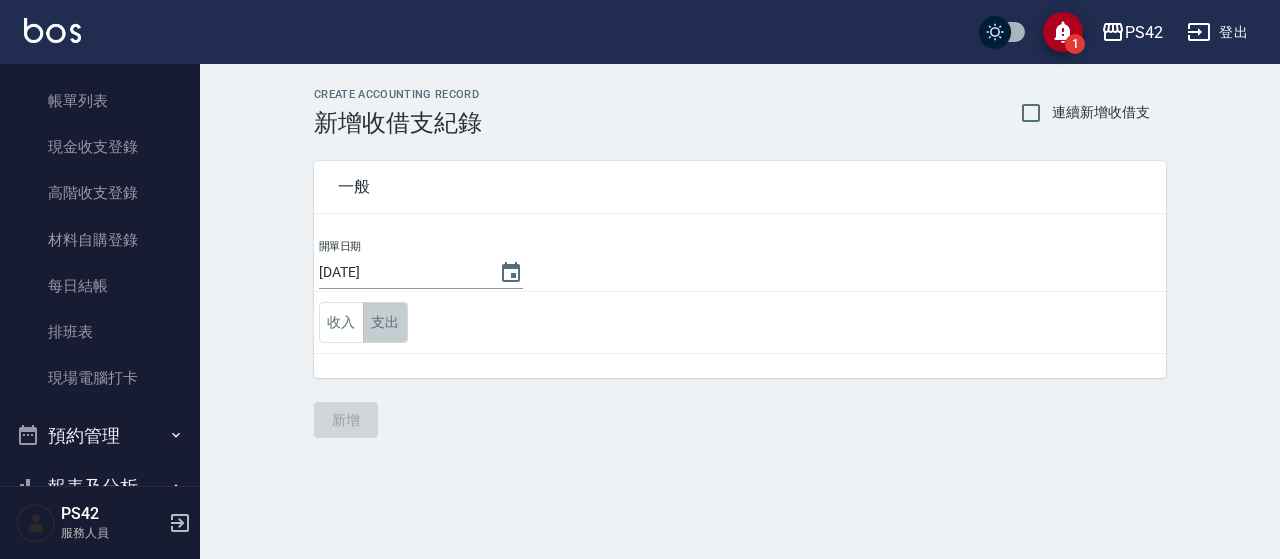 click on "支出" at bounding box center (385, 322) 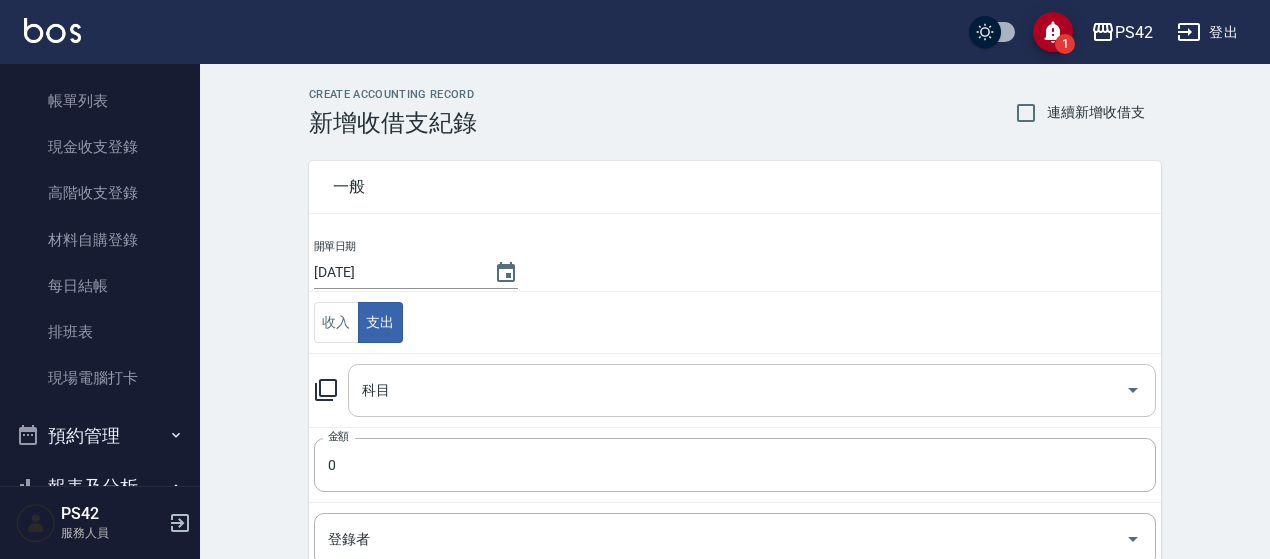 click on "科目" at bounding box center (737, 390) 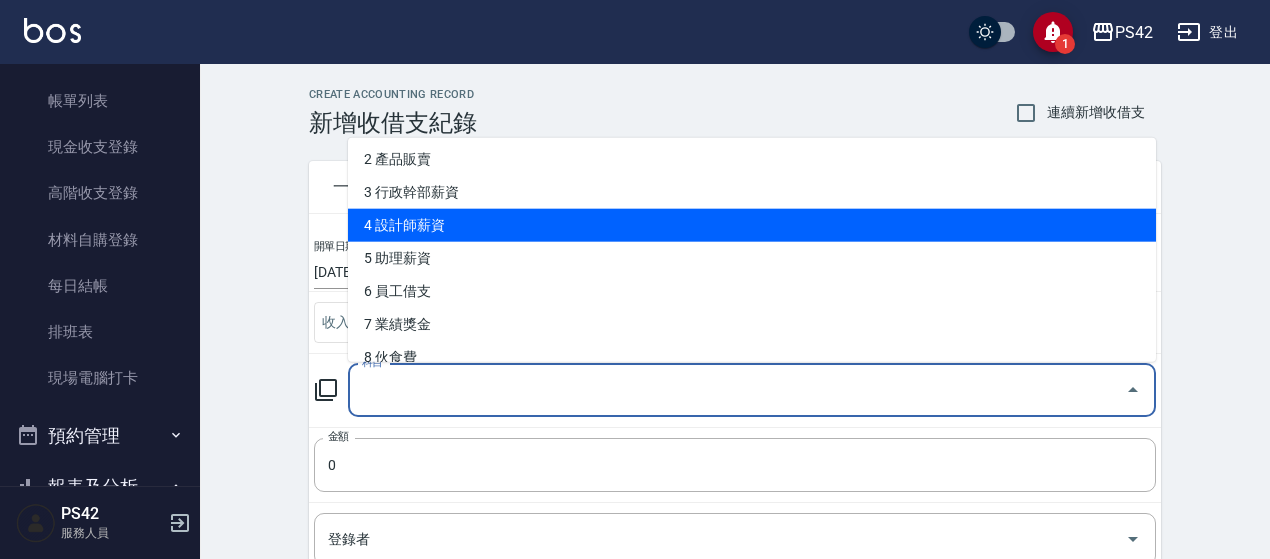 scroll, scrollTop: 100, scrollLeft: 0, axis: vertical 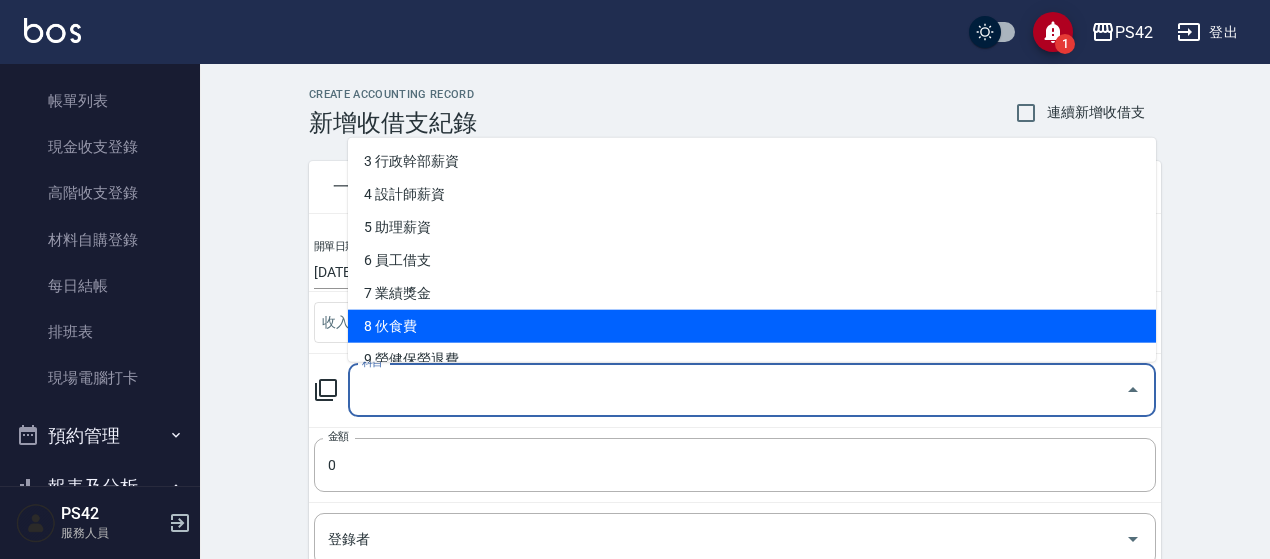 click on "8 伙食費" at bounding box center [752, 326] 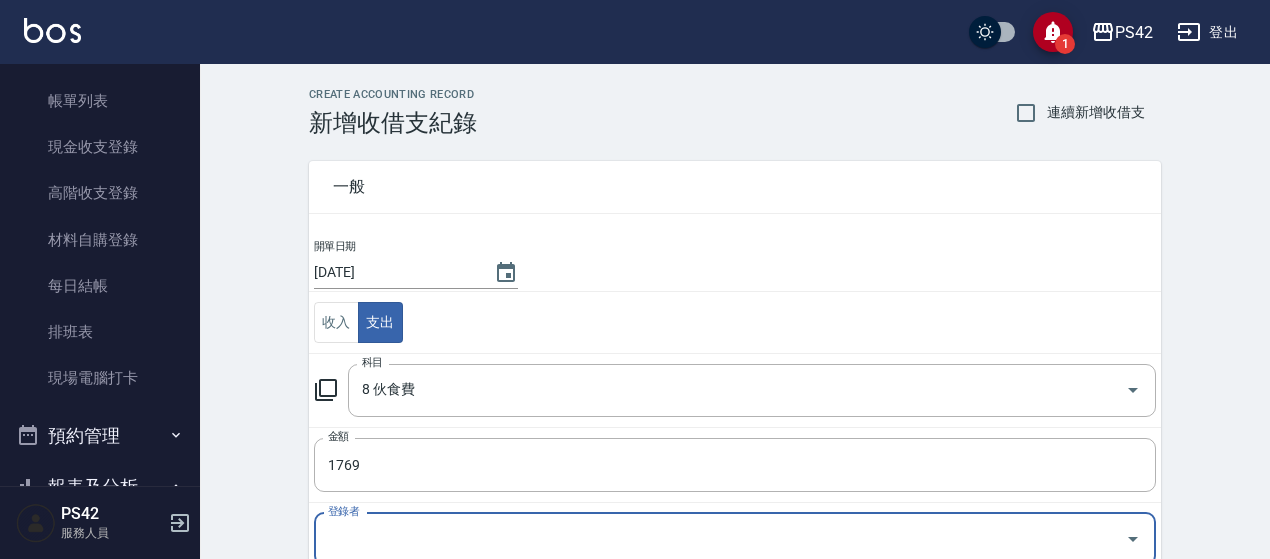 scroll, scrollTop: 300, scrollLeft: 0, axis: vertical 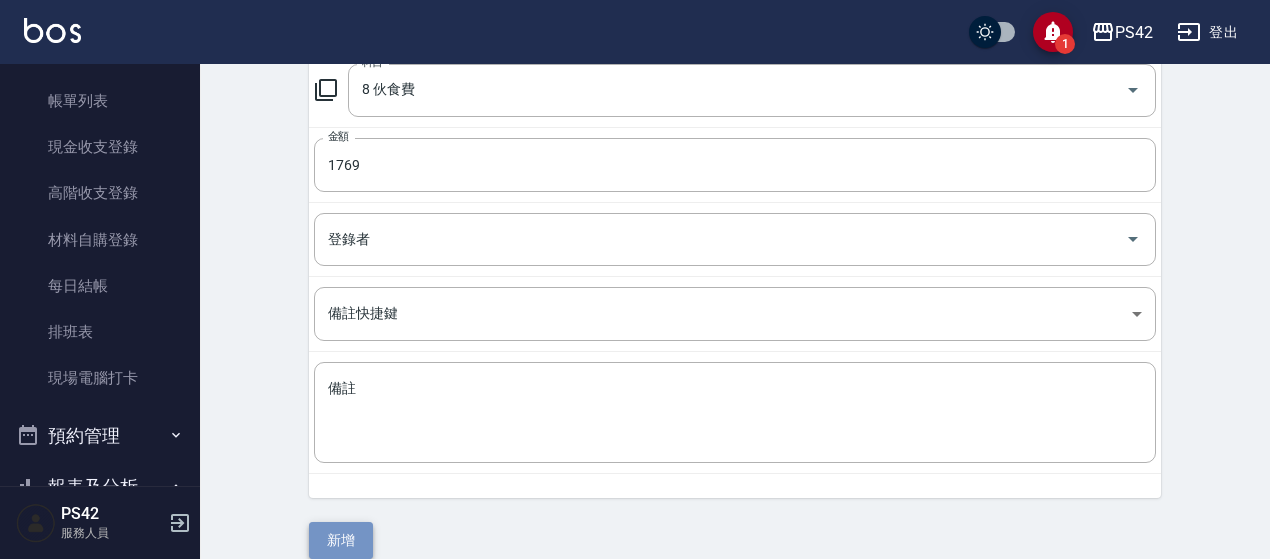 click on "新增" at bounding box center [341, 540] 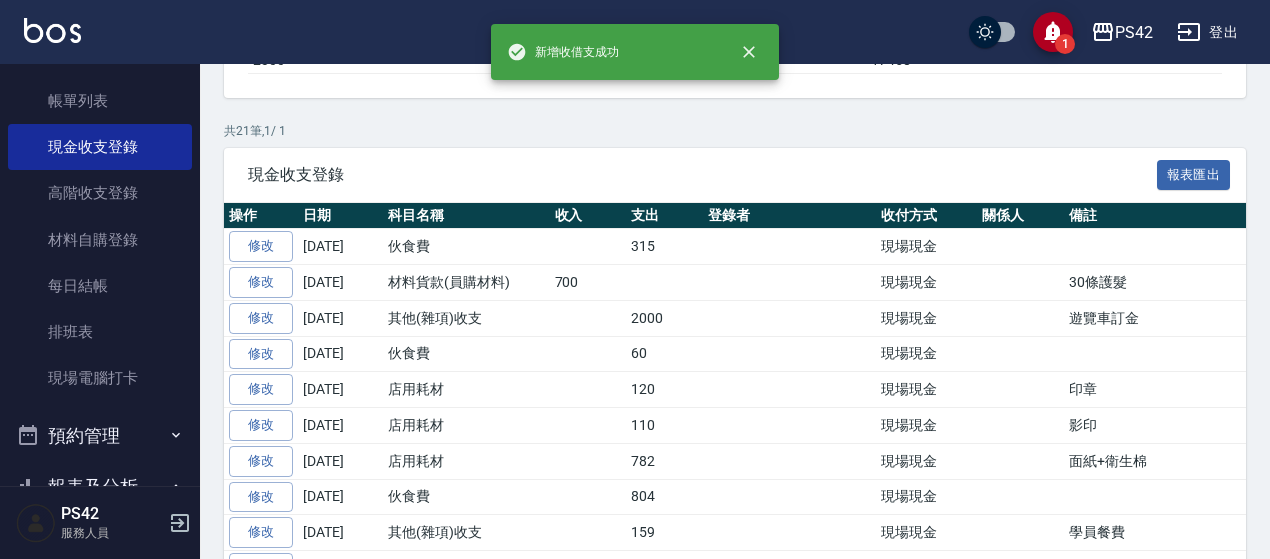 scroll, scrollTop: 0, scrollLeft: 0, axis: both 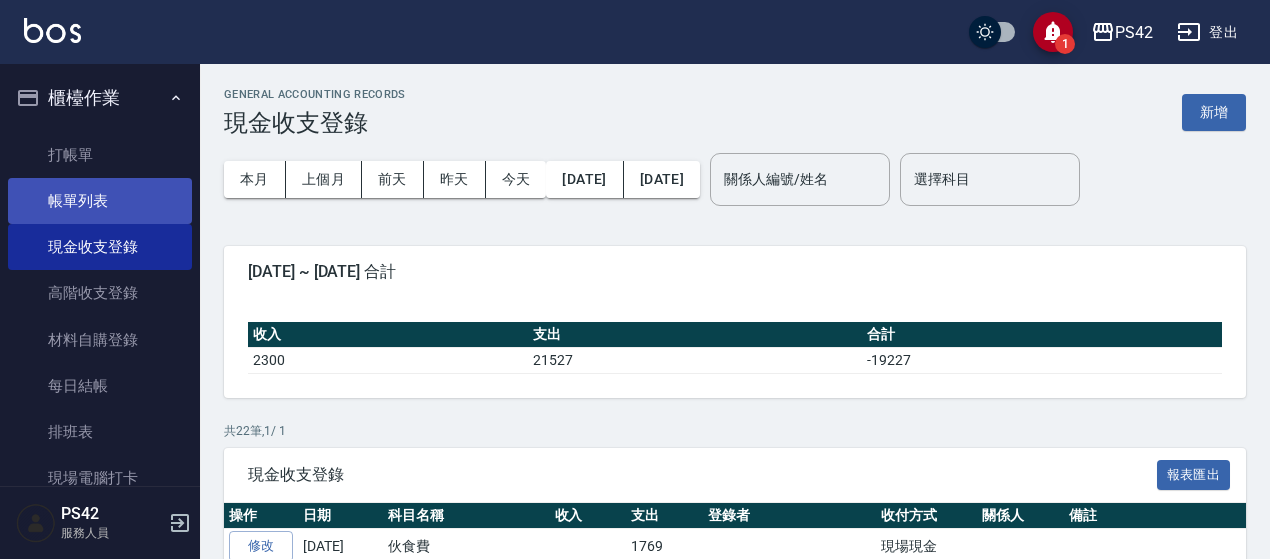click on "帳單列表" at bounding box center (100, 201) 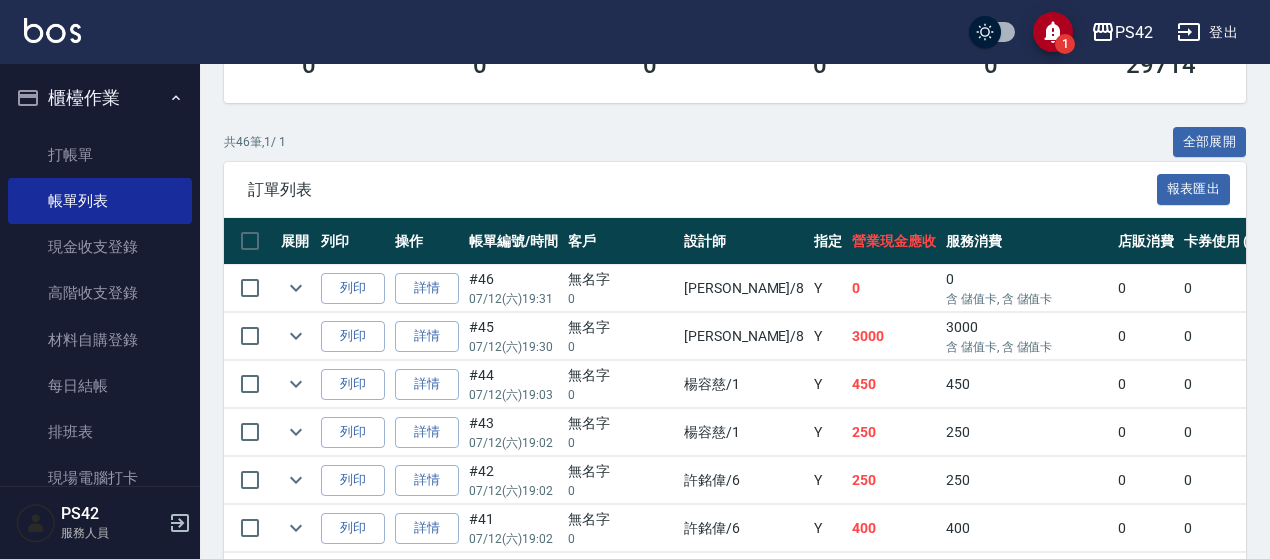 scroll, scrollTop: 0, scrollLeft: 0, axis: both 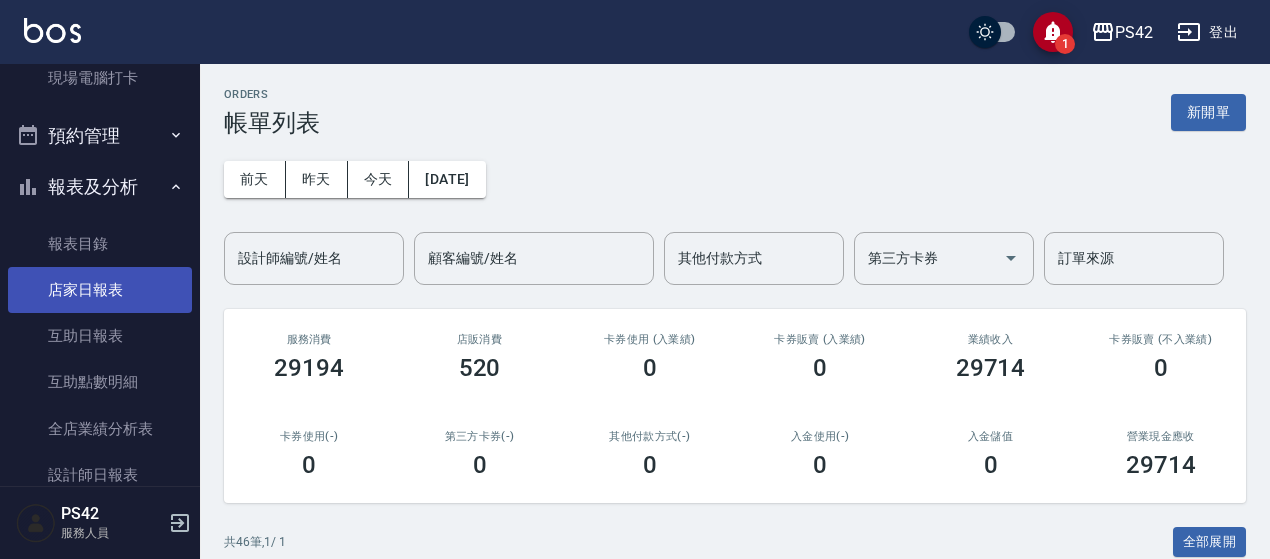 click on "店家日報表" at bounding box center [100, 290] 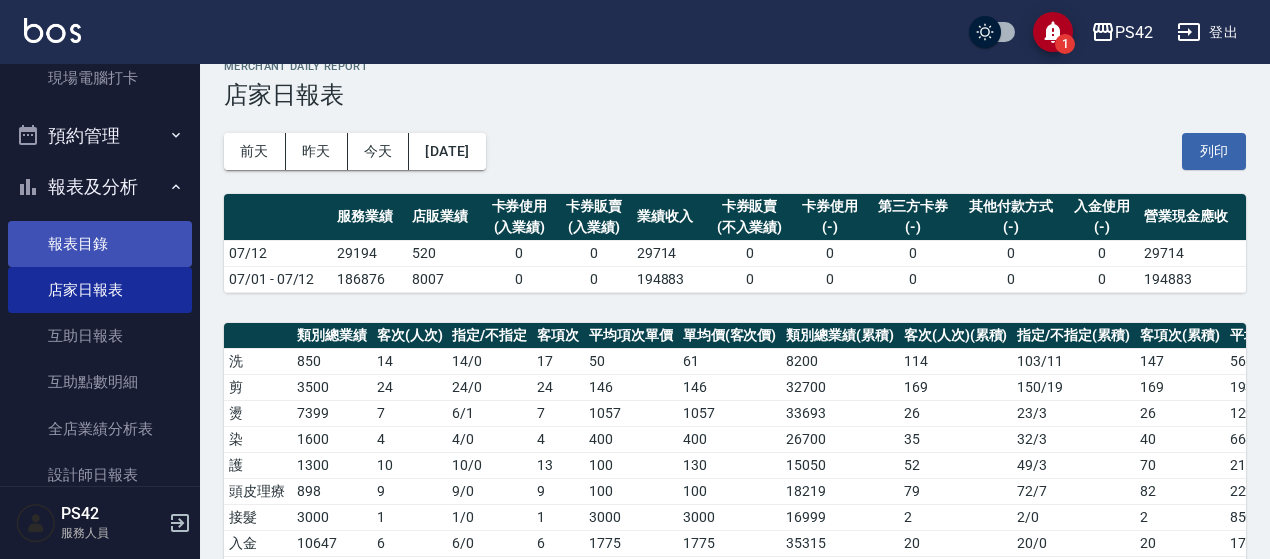 scroll, scrollTop: 0, scrollLeft: 0, axis: both 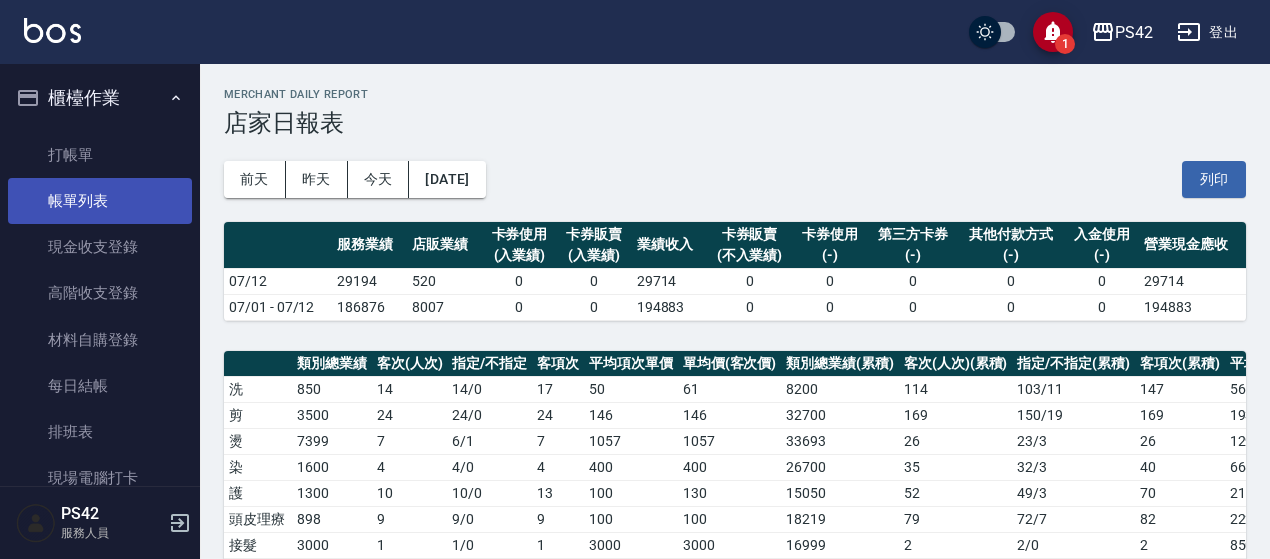 click on "帳單列表" at bounding box center [100, 201] 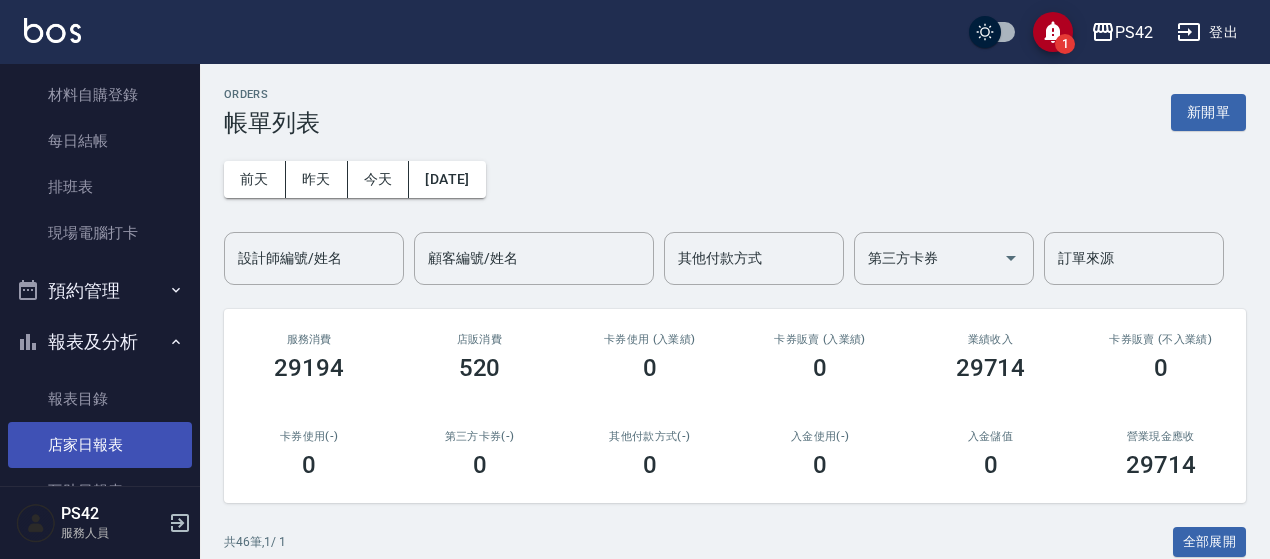 scroll, scrollTop: 400, scrollLeft: 0, axis: vertical 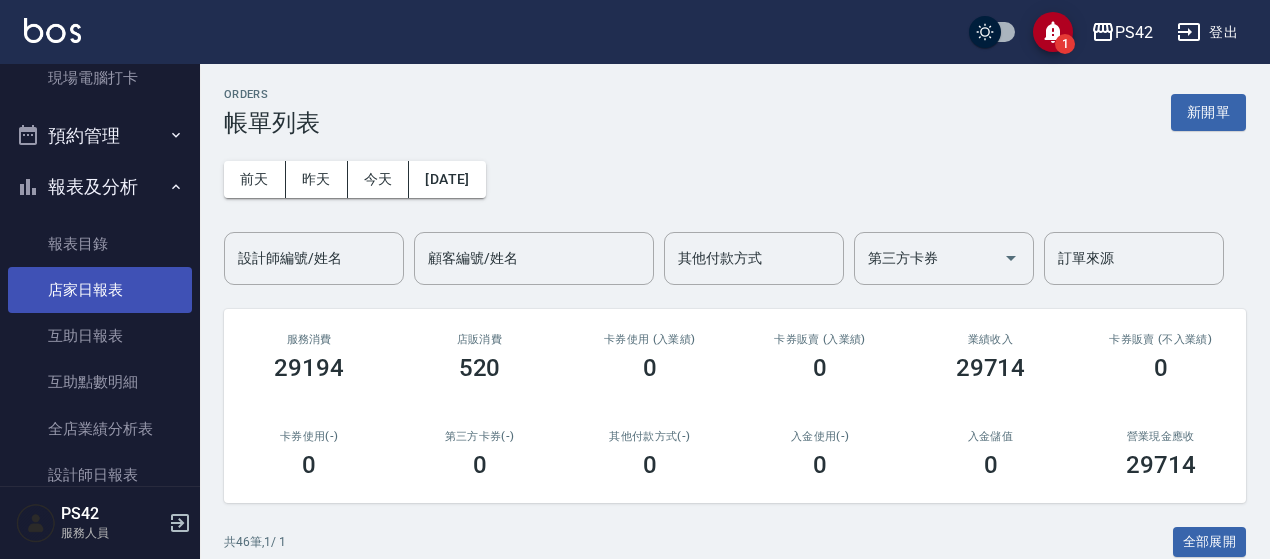 click on "店家日報表" at bounding box center (100, 290) 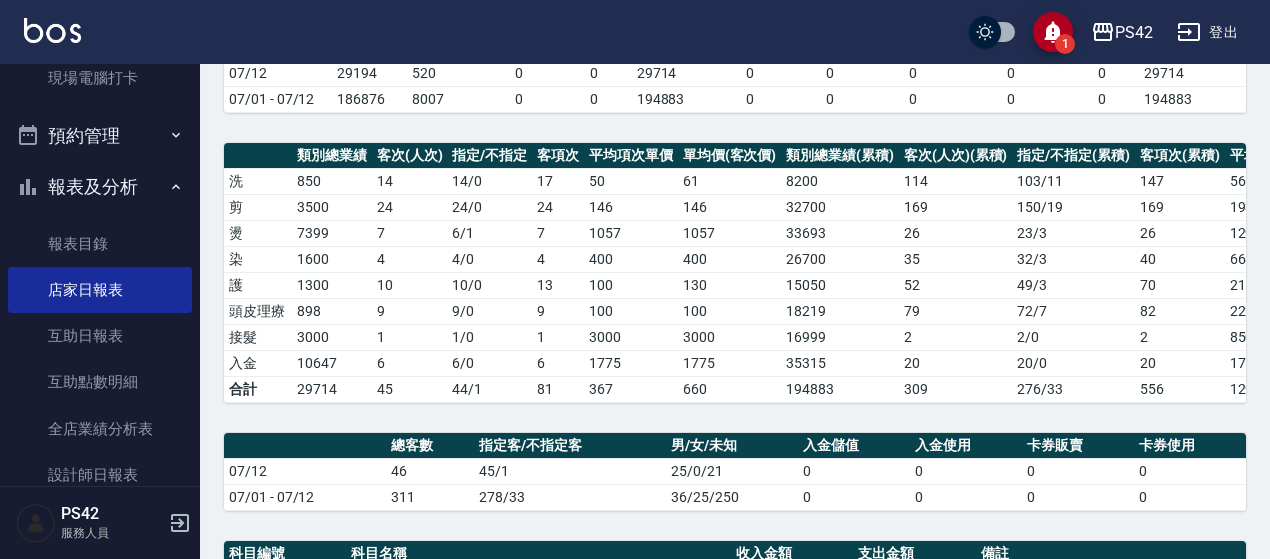 scroll, scrollTop: 200, scrollLeft: 0, axis: vertical 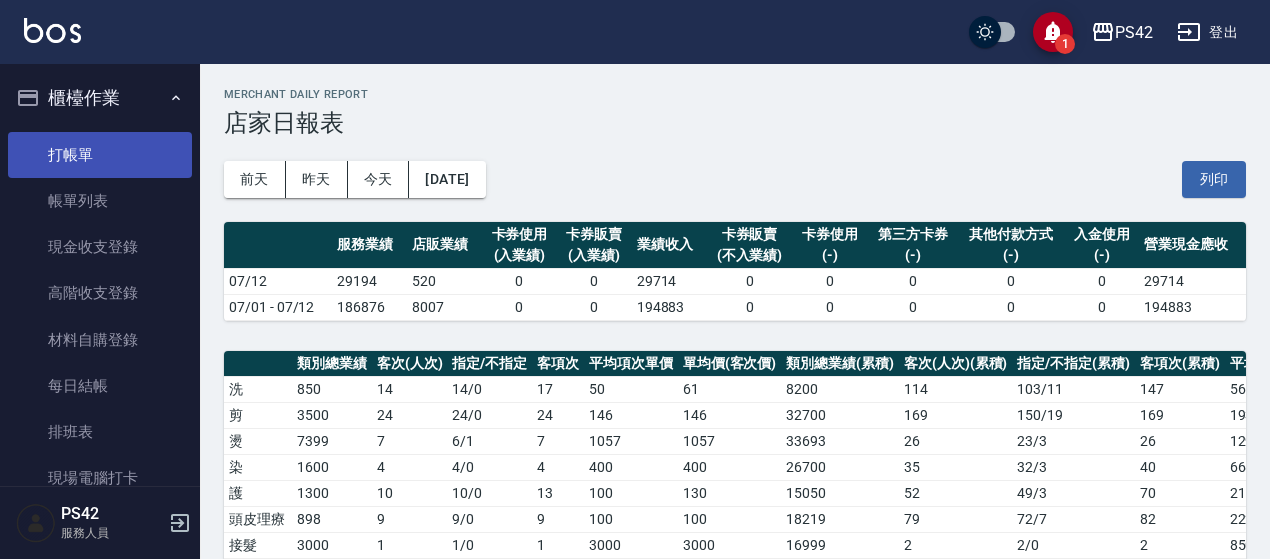 click on "打帳單" at bounding box center (100, 155) 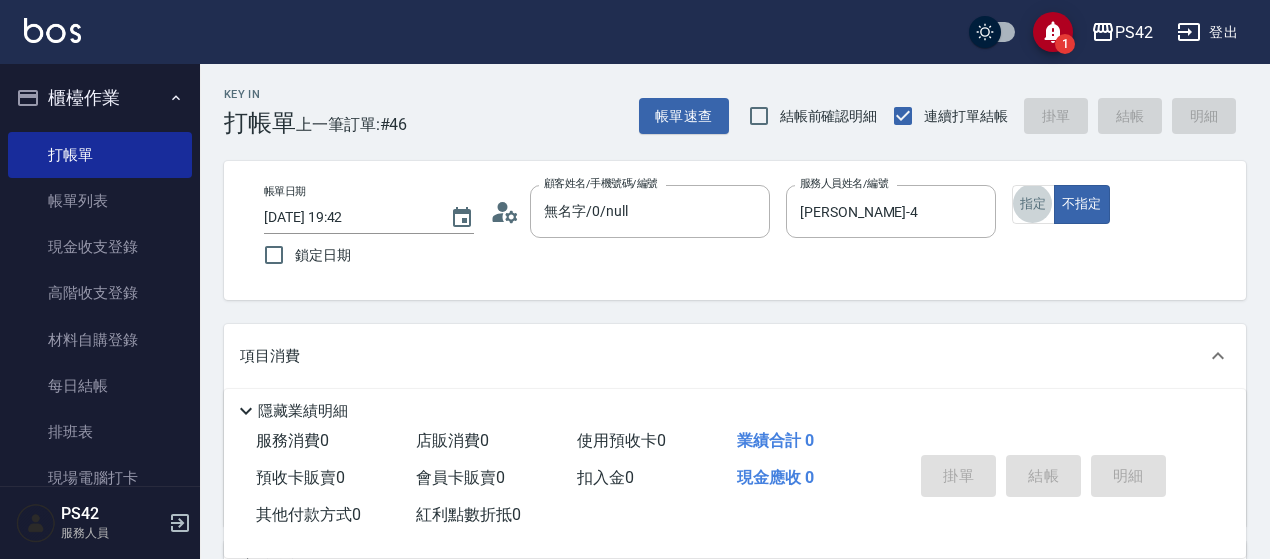 scroll, scrollTop: 300, scrollLeft: 0, axis: vertical 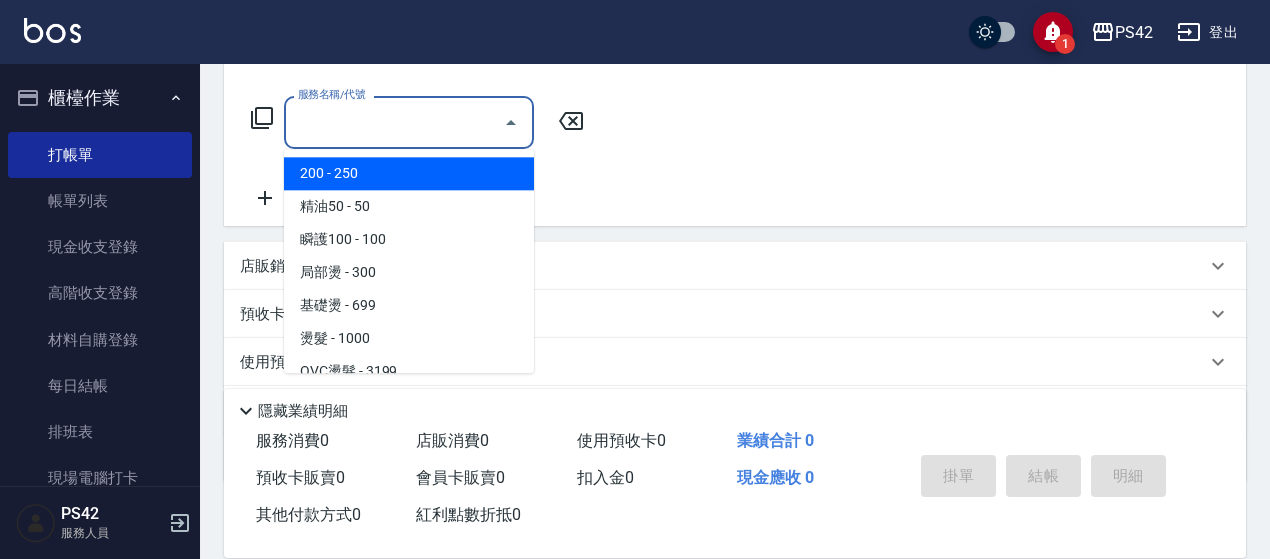 click on "服務名稱/代號" at bounding box center (394, 122) 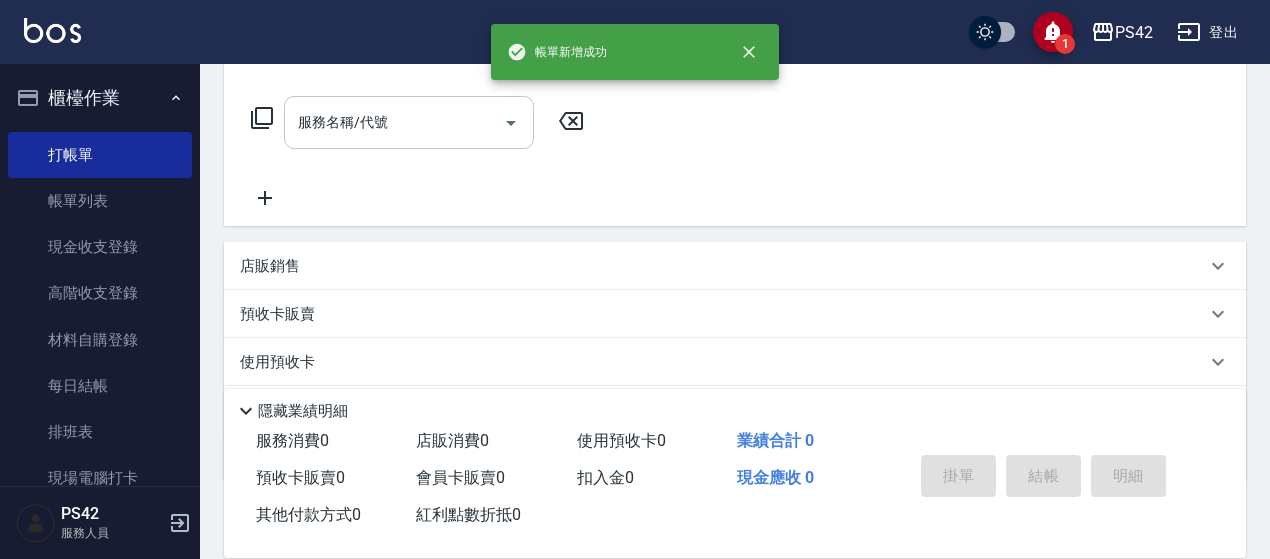 scroll, scrollTop: 0, scrollLeft: 0, axis: both 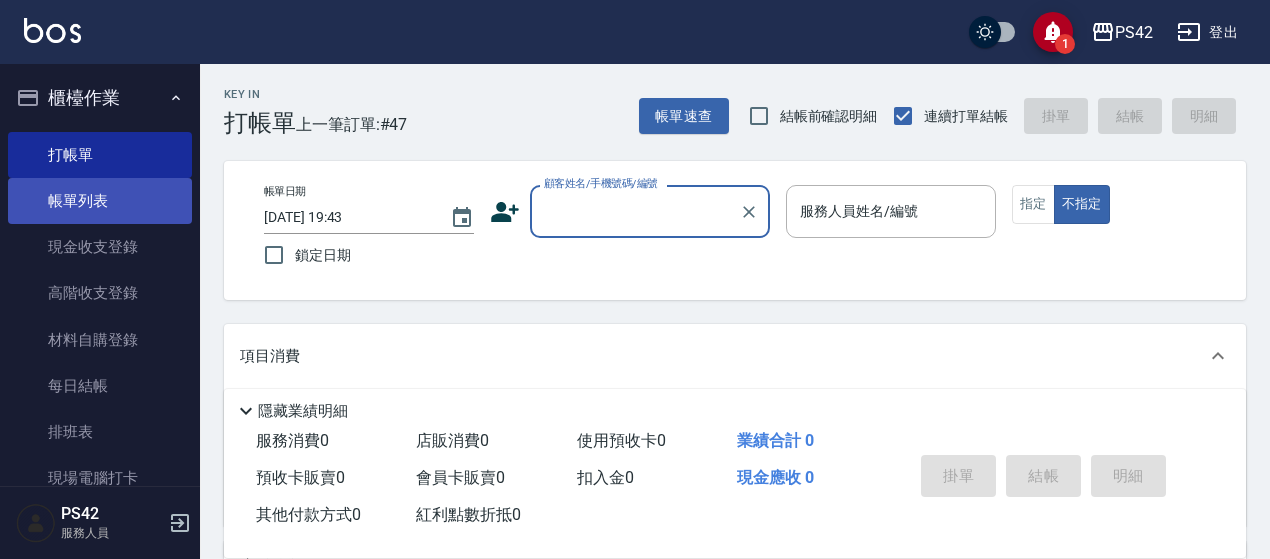 click on "帳單列表" at bounding box center (100, 201) 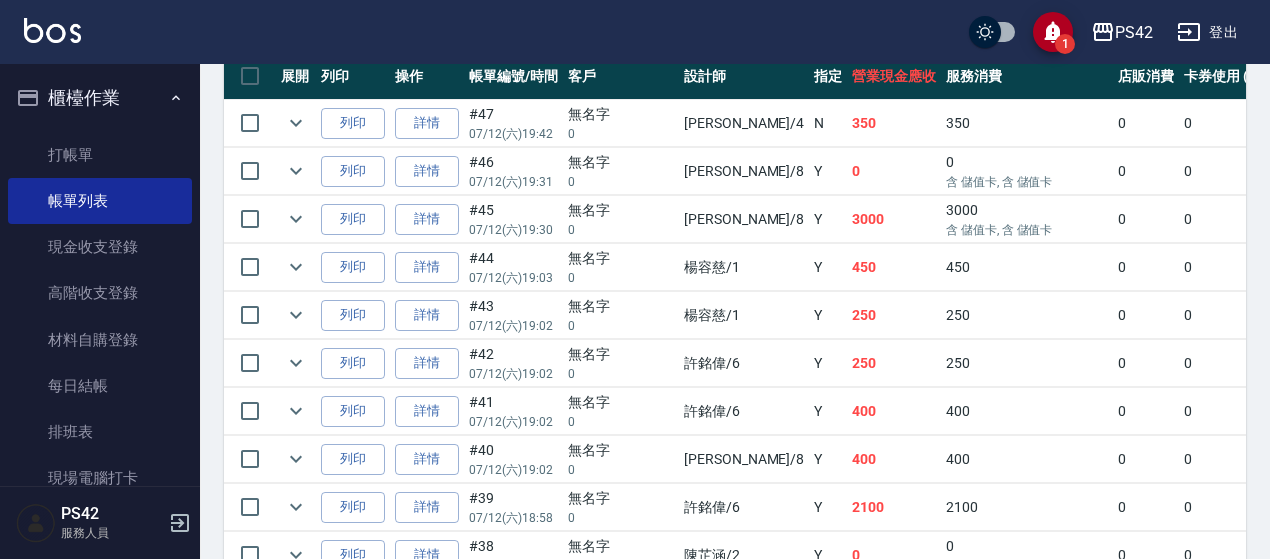 scroll, scrollTop: 523, scrollLeft: 0, axis: vertical 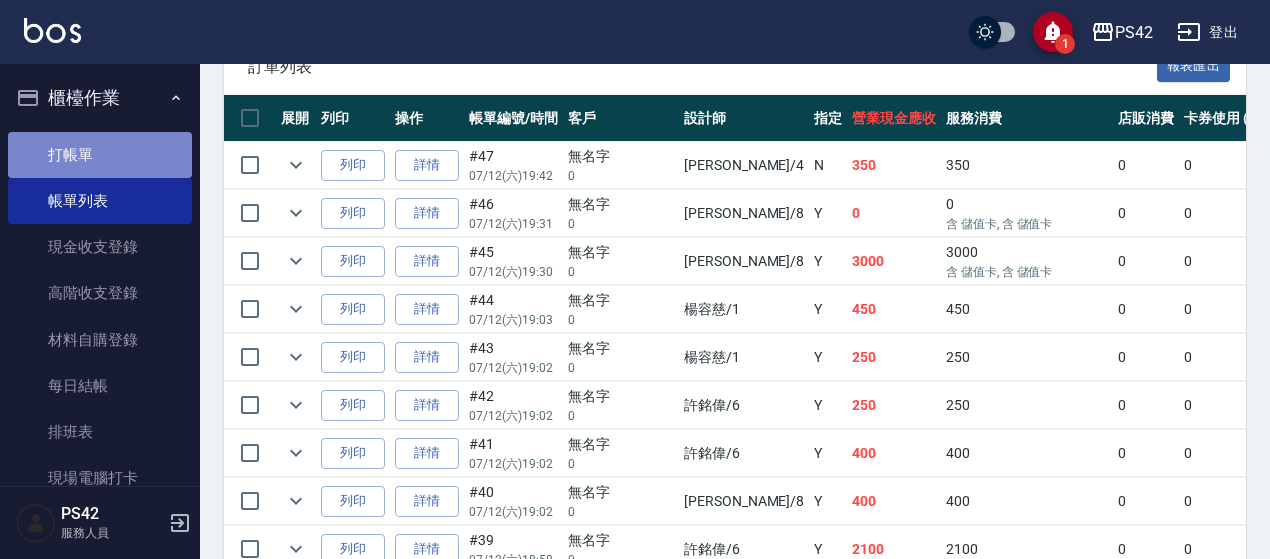 click on "打帳單" at bounding box center (100, 155) 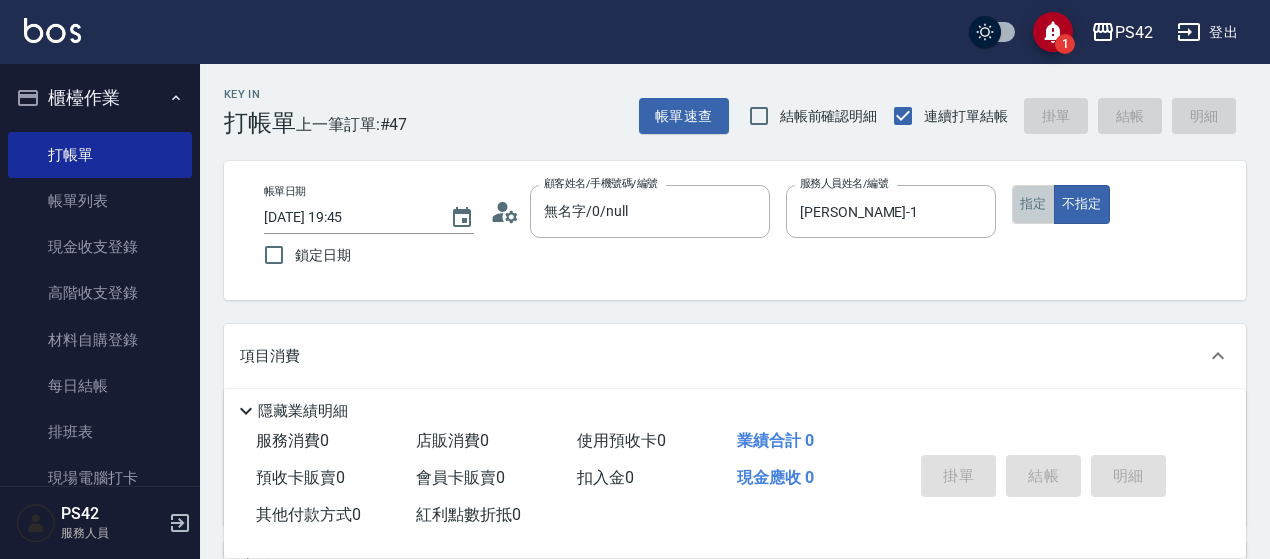 click on "指定" at bounding box center [1033, 204] 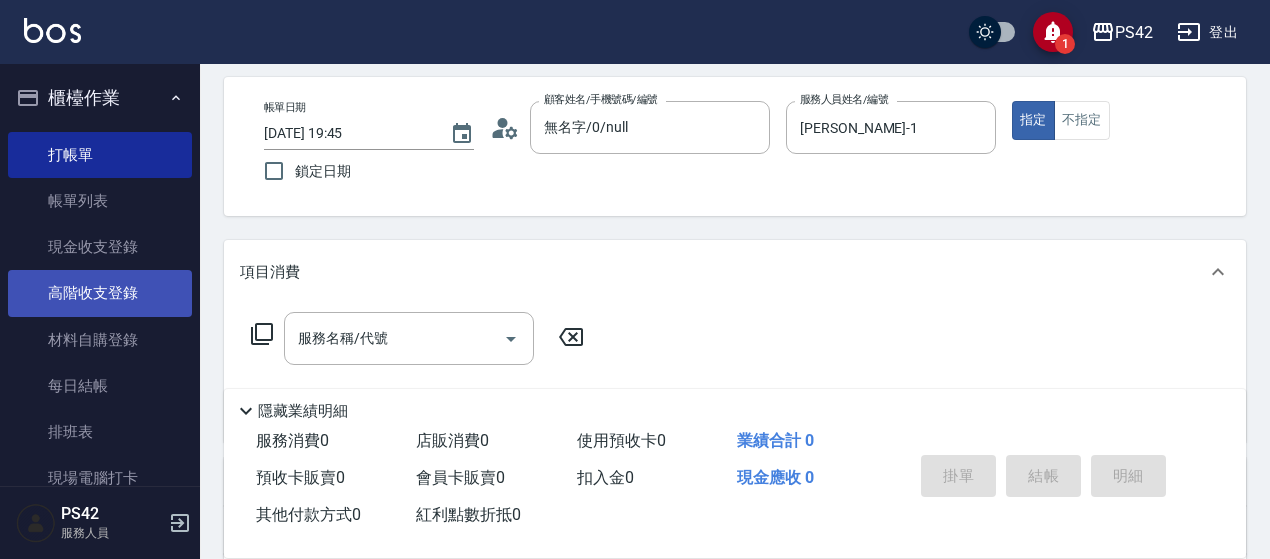 scroll, scrollTop: 200, scrollLeft: 0, axis: vertical 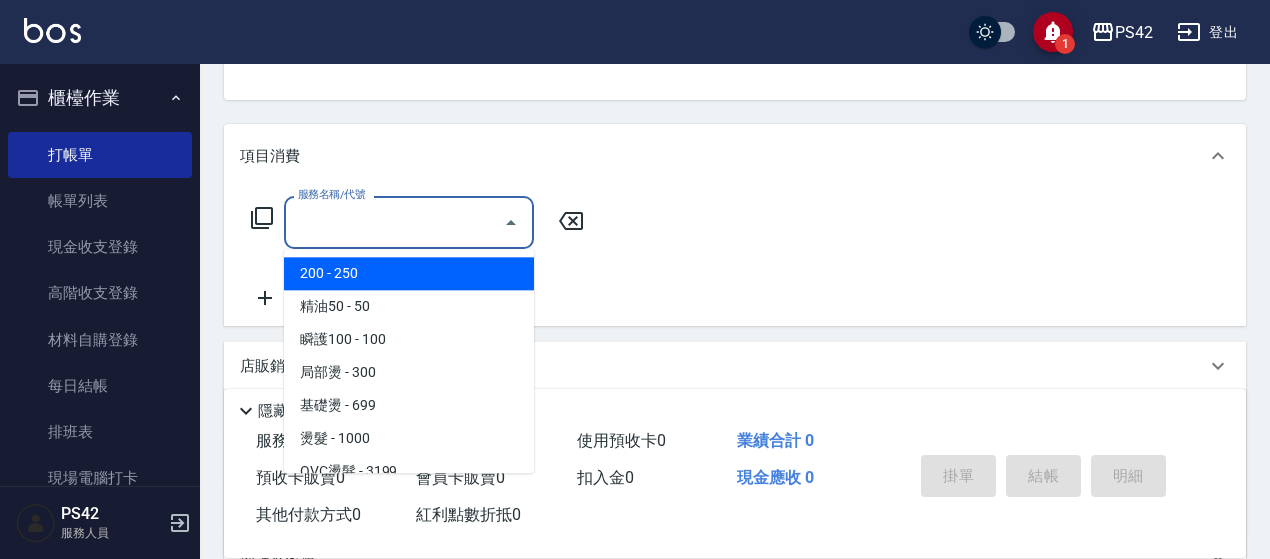 click on "服務名稱/代號" at bounding box center [394, 222] 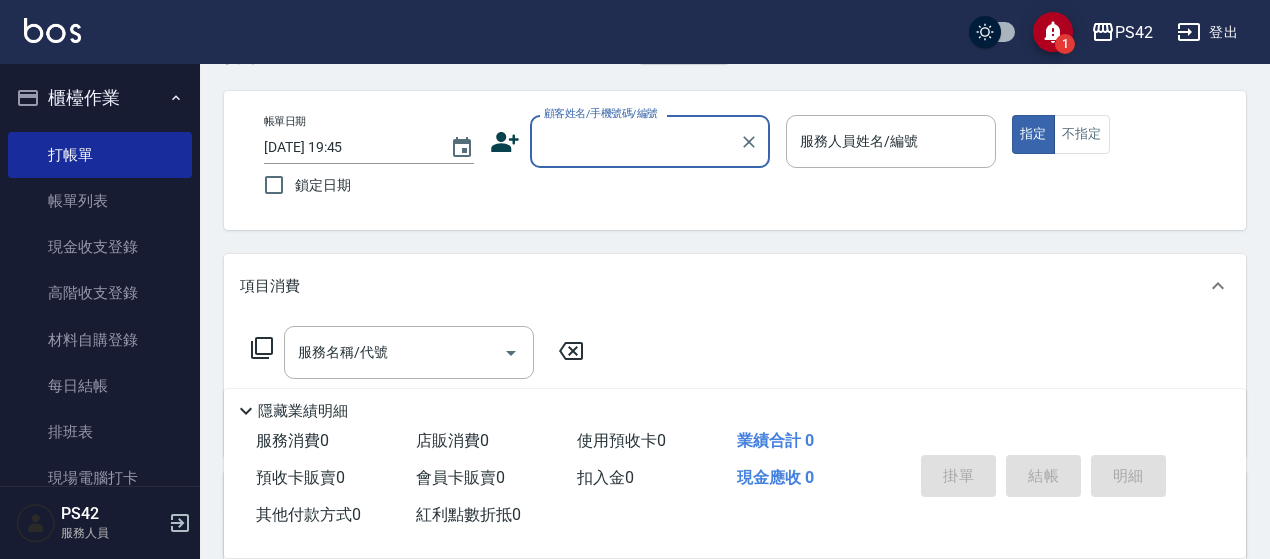 scroll, scrollTop: 0, scrollLeft: 0, axis: both 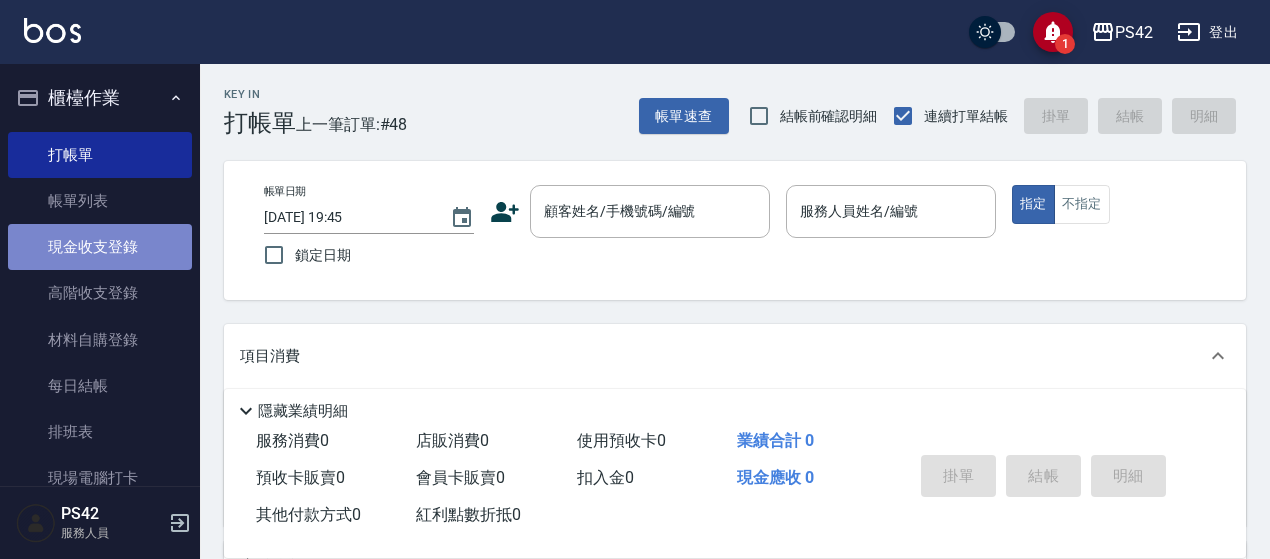 click on "現金收支登錄" at bounding box center (100, 247) 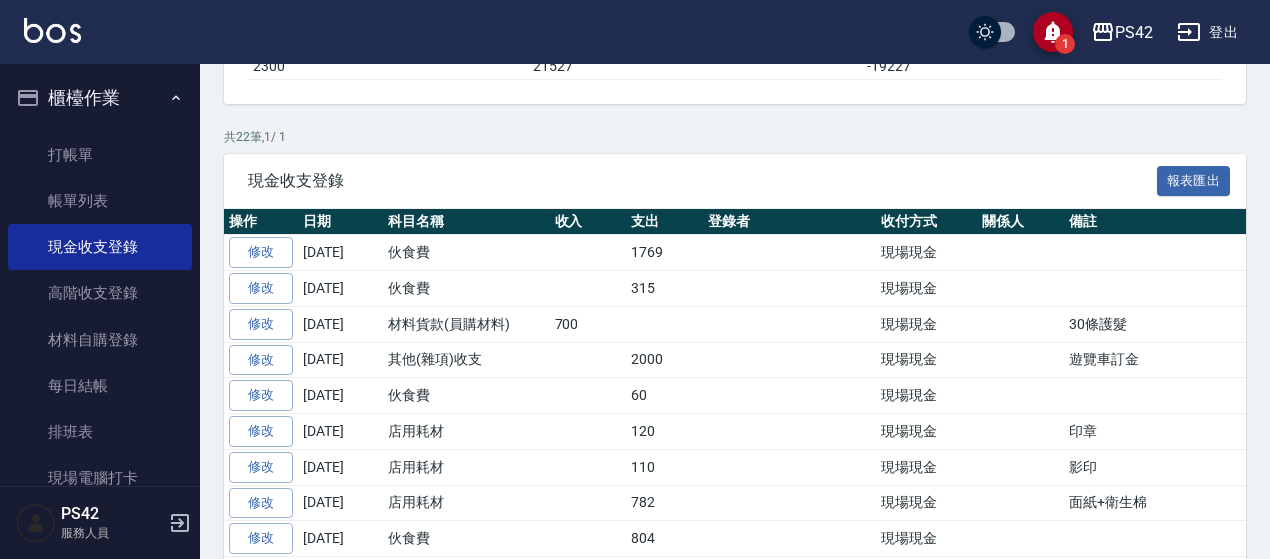 scroll, scrollTop: 300, scrollLeft: 0, axis: vertical 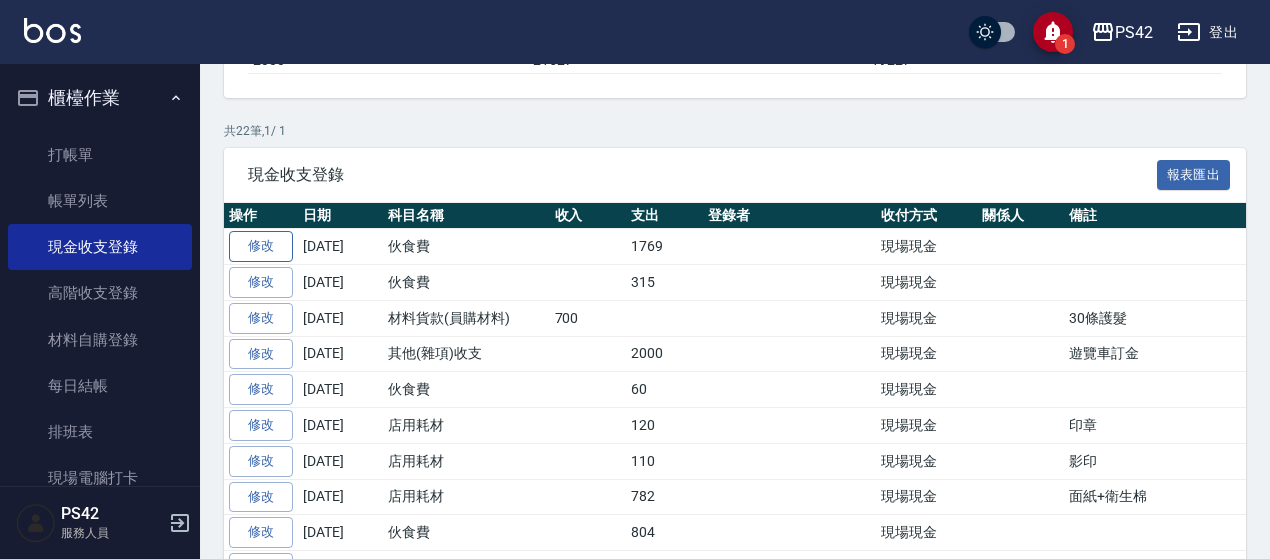click on "修改" at bounding box center (261, 246) 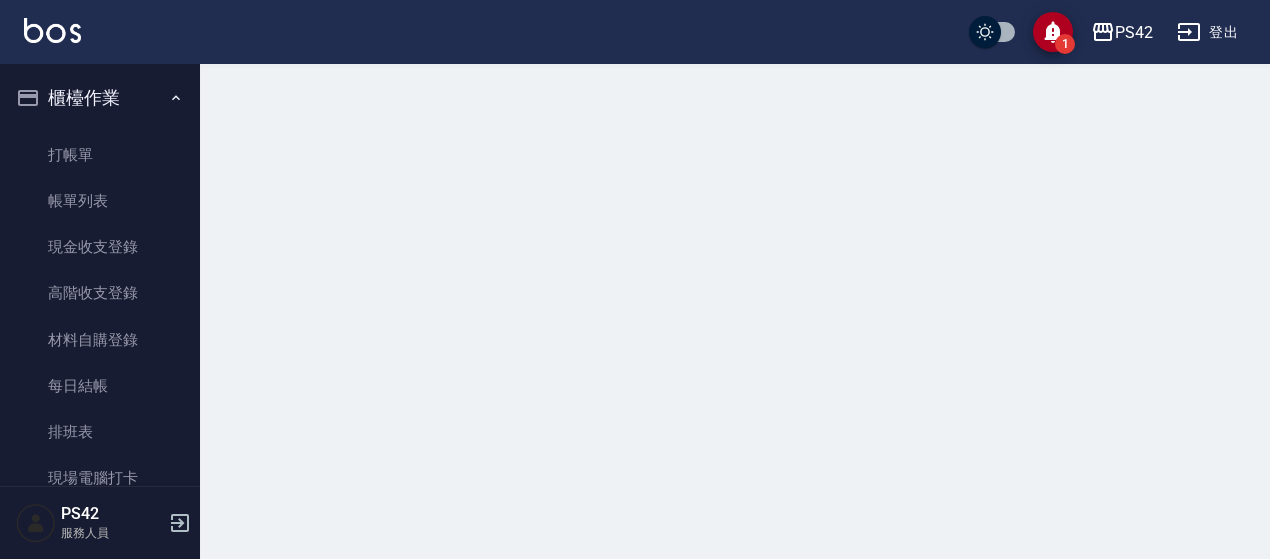 scroll, scrollTop: 0, scrollLeft: 0, axis: both 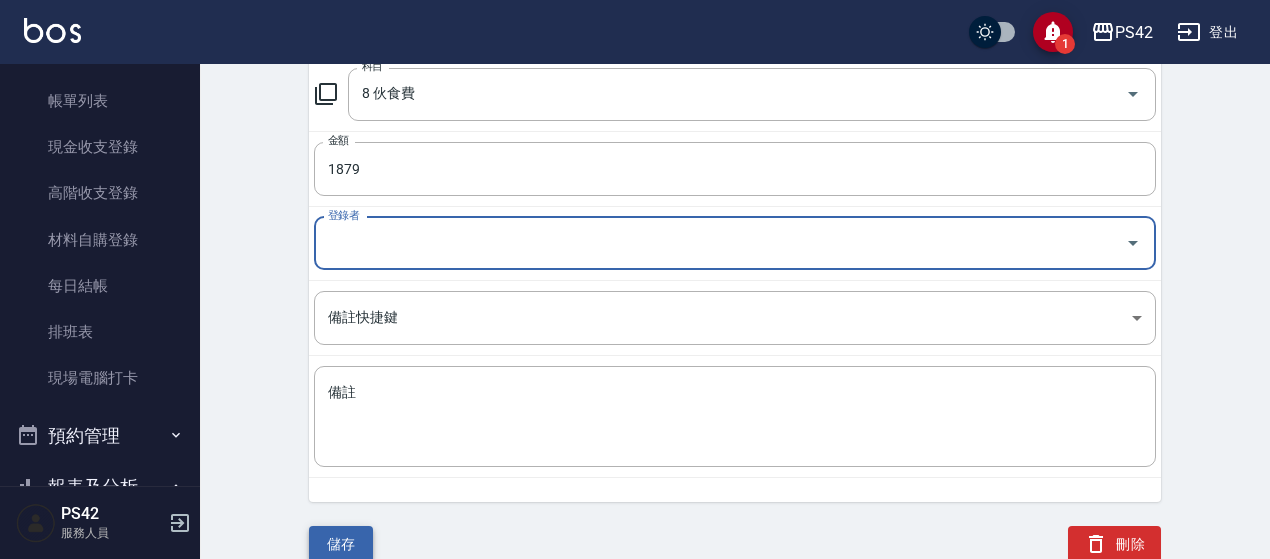 click on "儲存" at bounding box center (341, 544) 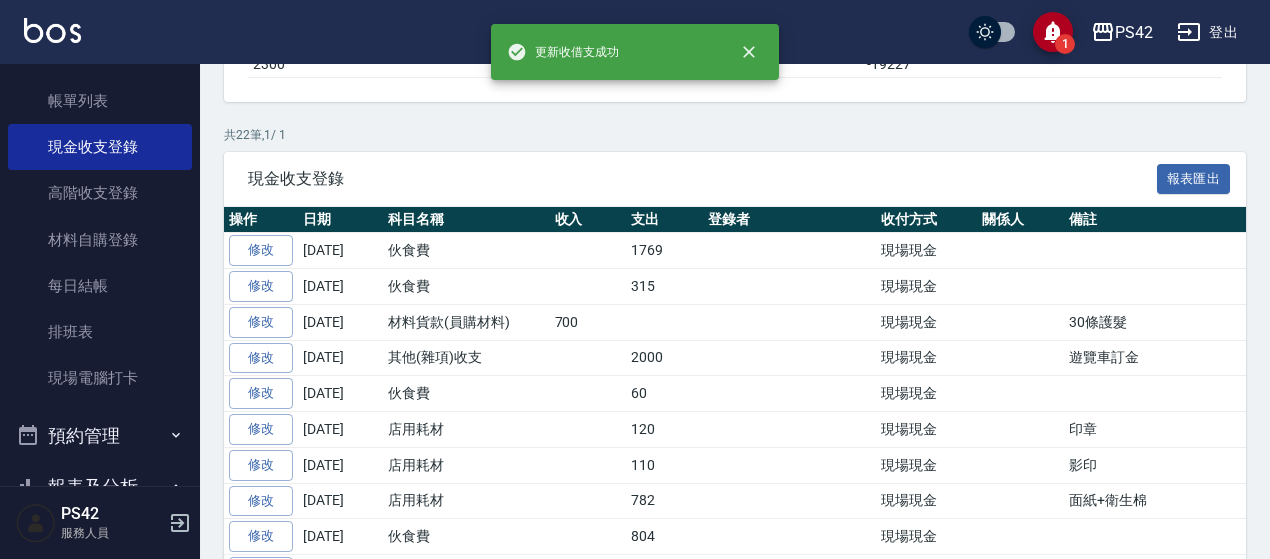scroll, scrollTop: 0, scrollLeft: 0, axis: both 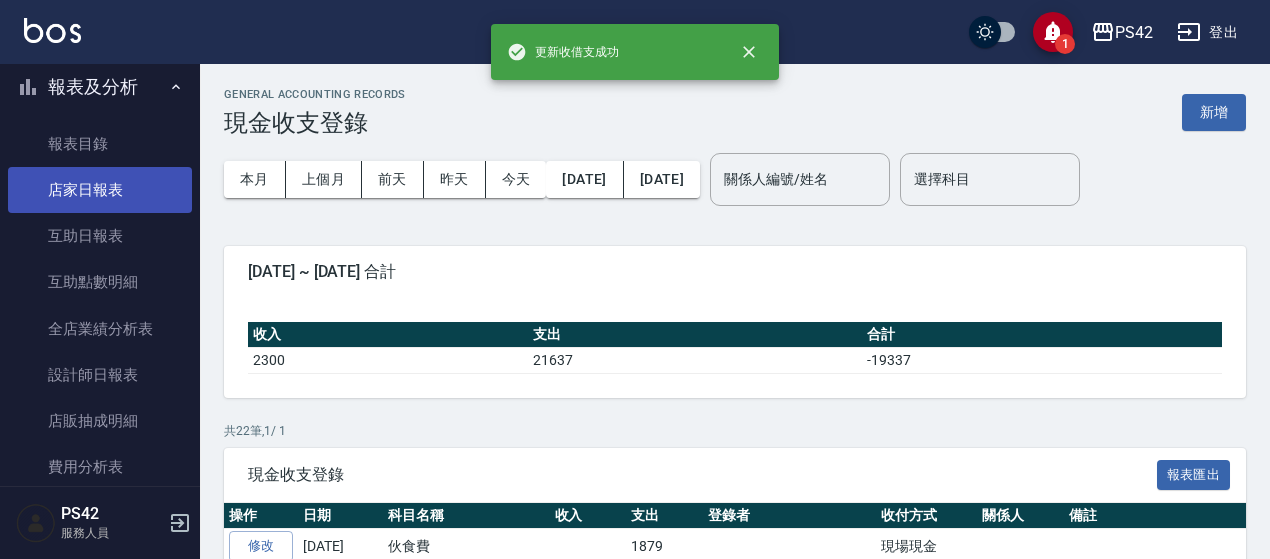 click on "店家日報表" at bounding box center [100, 190] 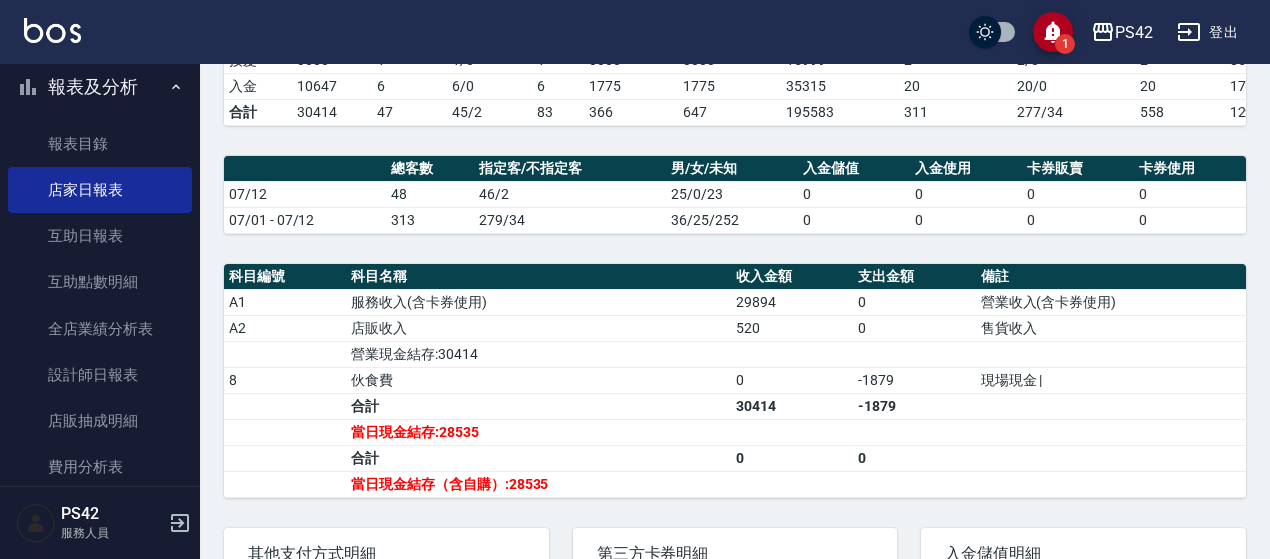 scroll, scrollTop: 663, scrollLeft: 0, axis: vertical 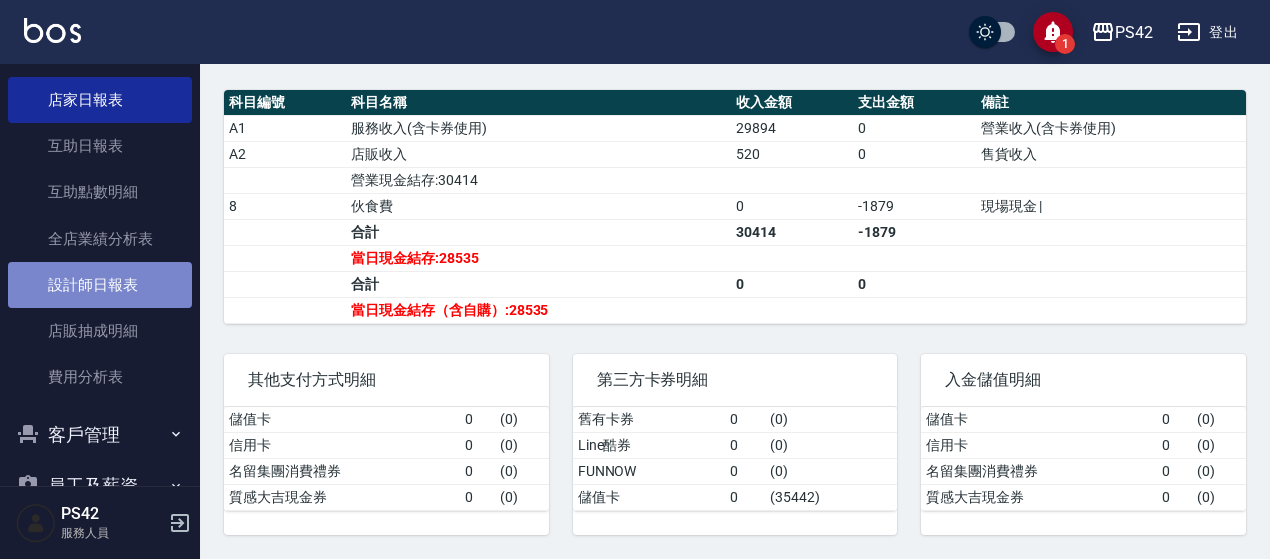 click on "設計師日報表" at bounding box center (100, 285) 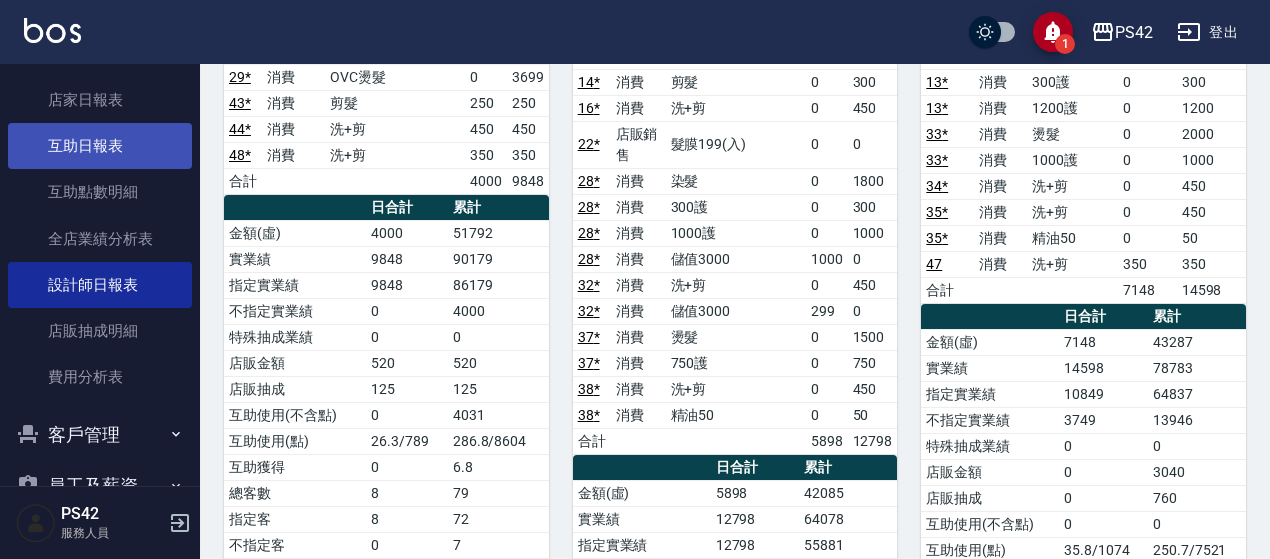 scroll, scrollTop: 500, scrollLeft: 0, axis: vertical 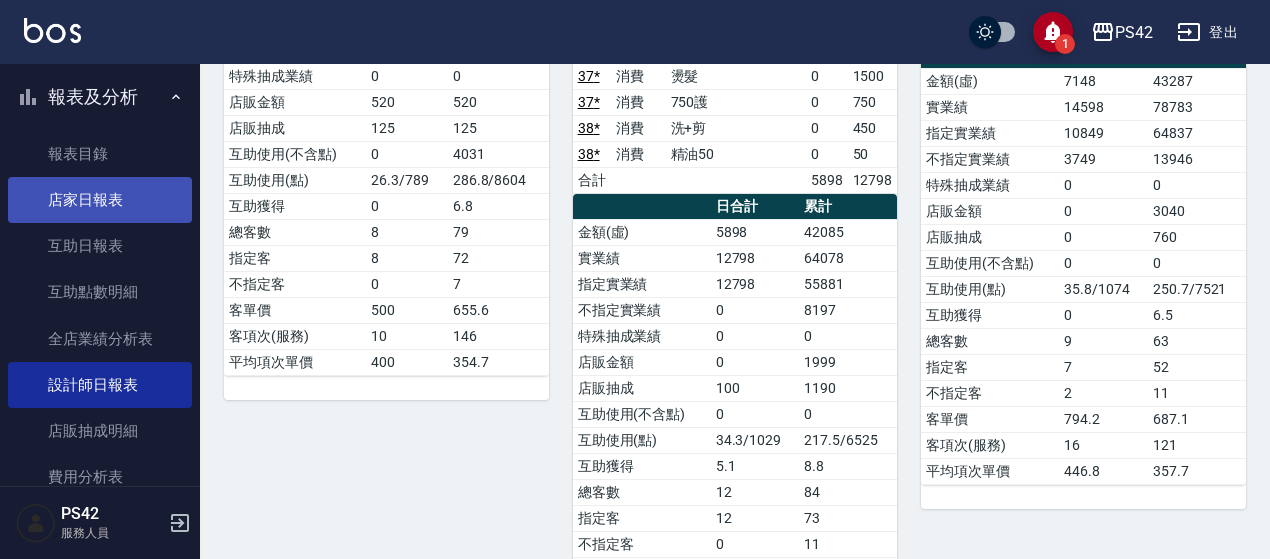 click on "店家日報表" at bounding box center (100, 200) 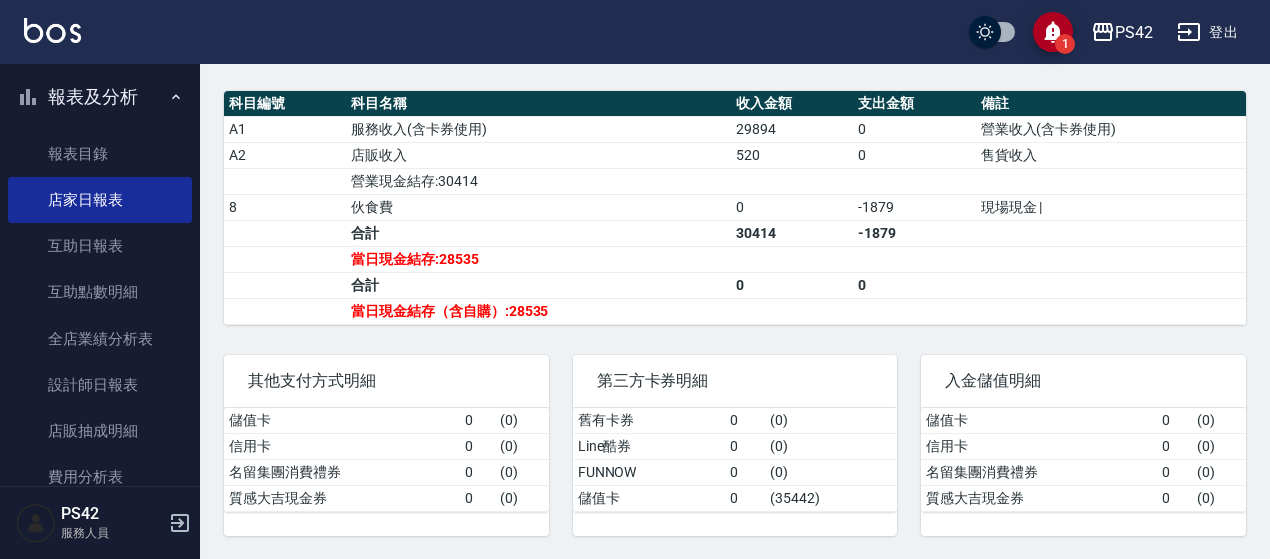 scroll, scrollTop: 663, scrollLeft: 0, axis: vertical 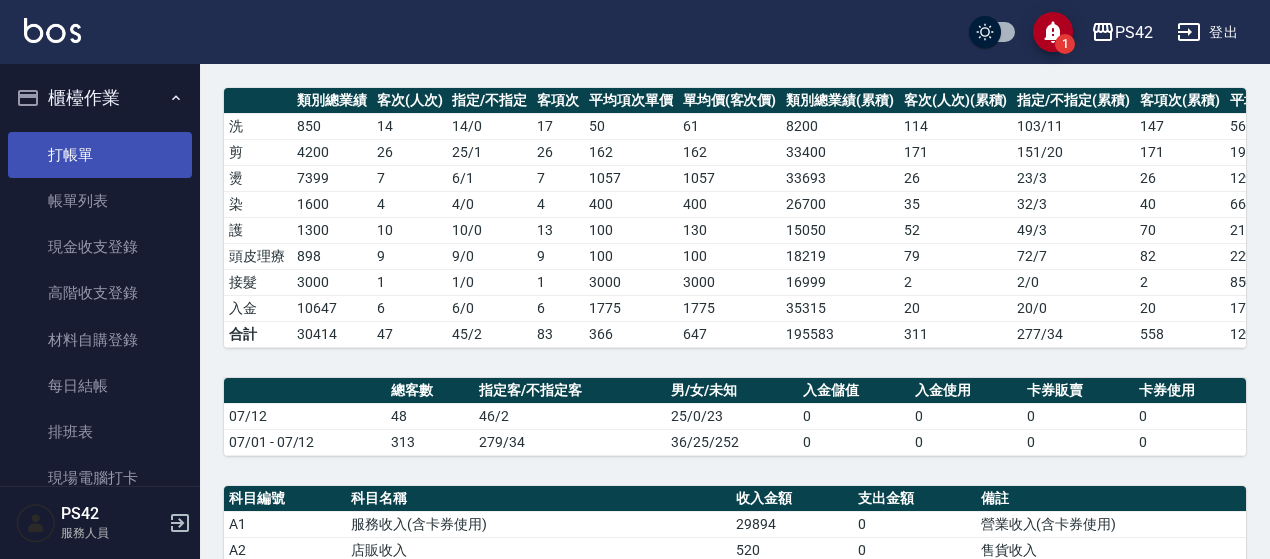 click on "打帳單" at bounding box center [100, 155] 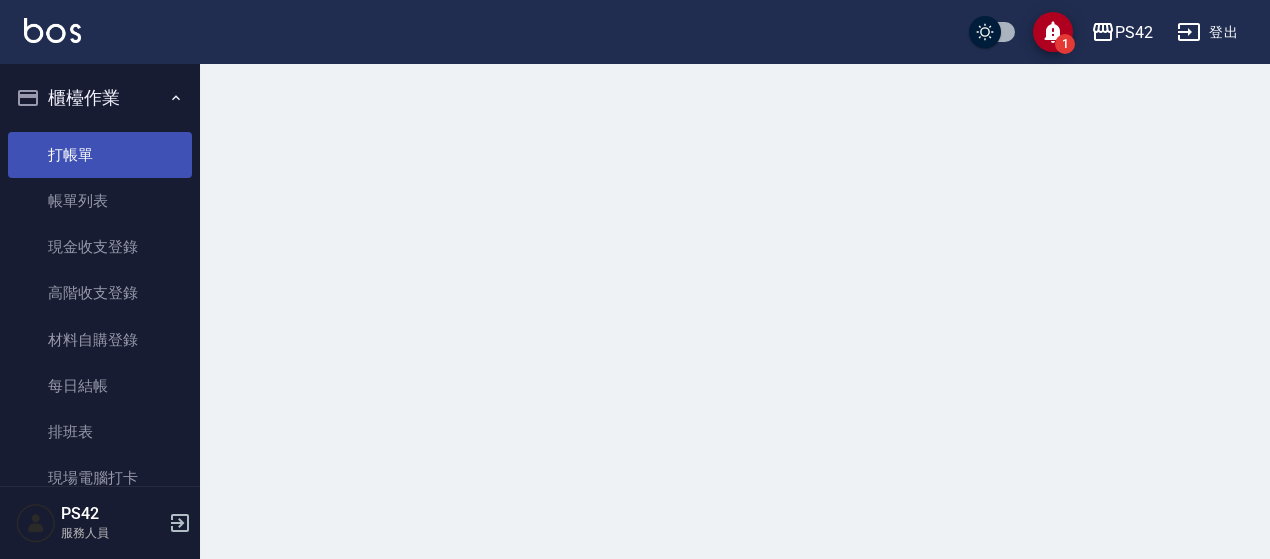 scroll, scrollTop: 0, scrollLeft: 0, axis: both 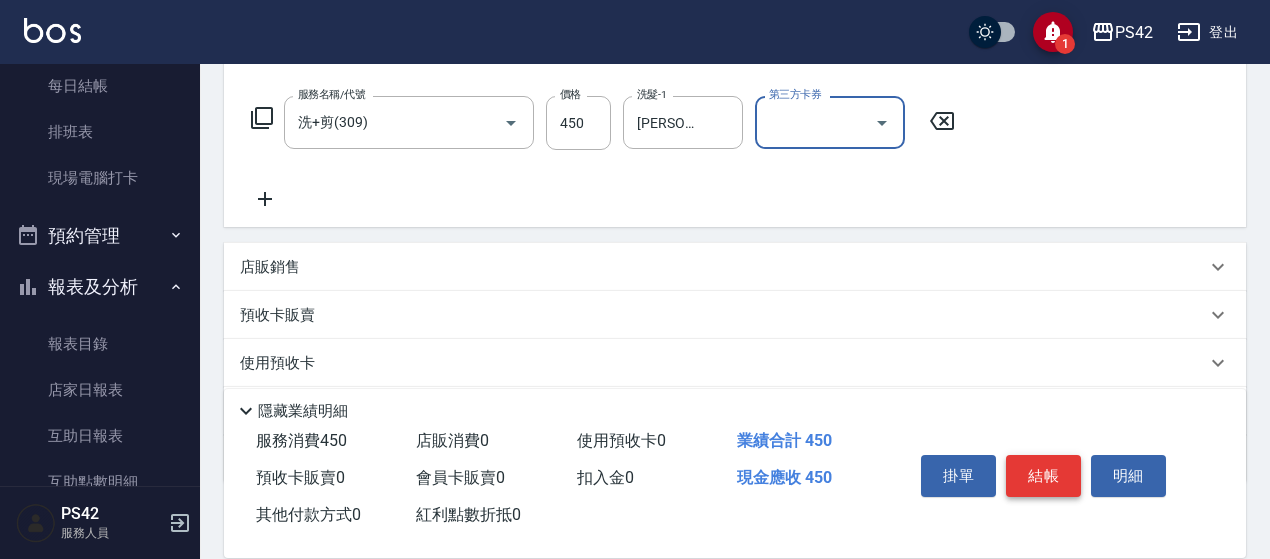 click on "結帳" at bounding box center (1043, 476) 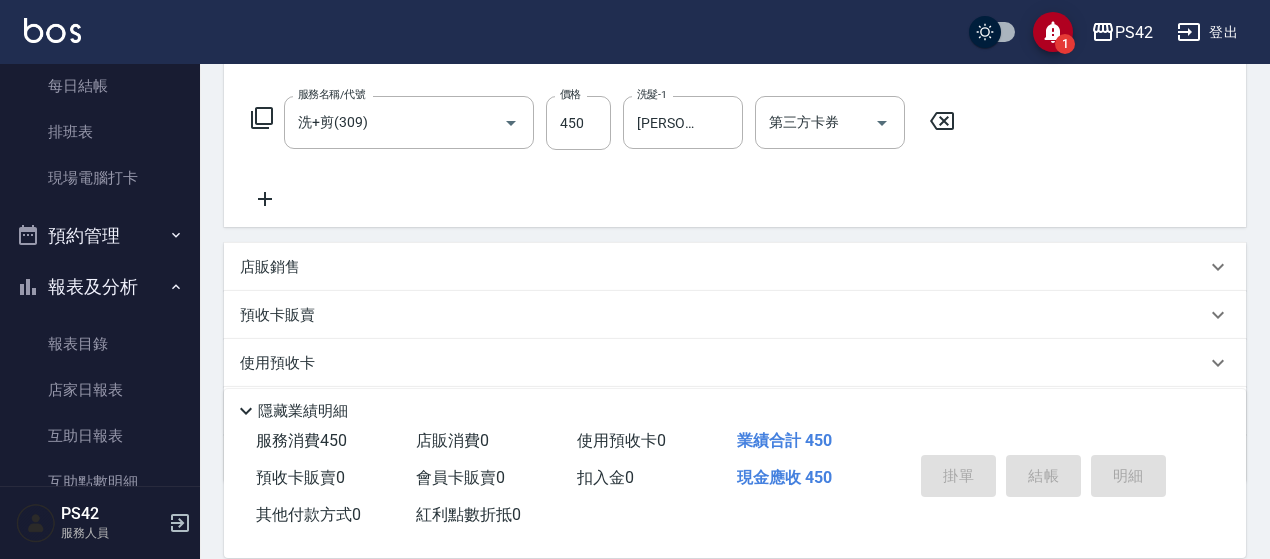 scroll, scrollTop: 0, scrollLeft: 0, axis: both 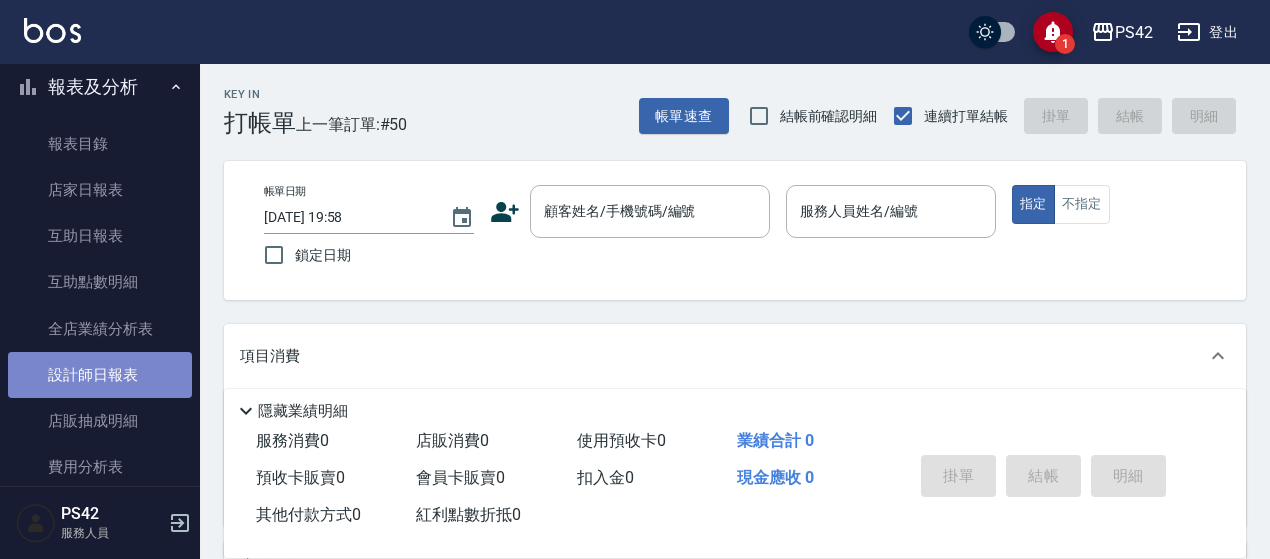 click on "設計師日報表" at bounding box center (100, 375) 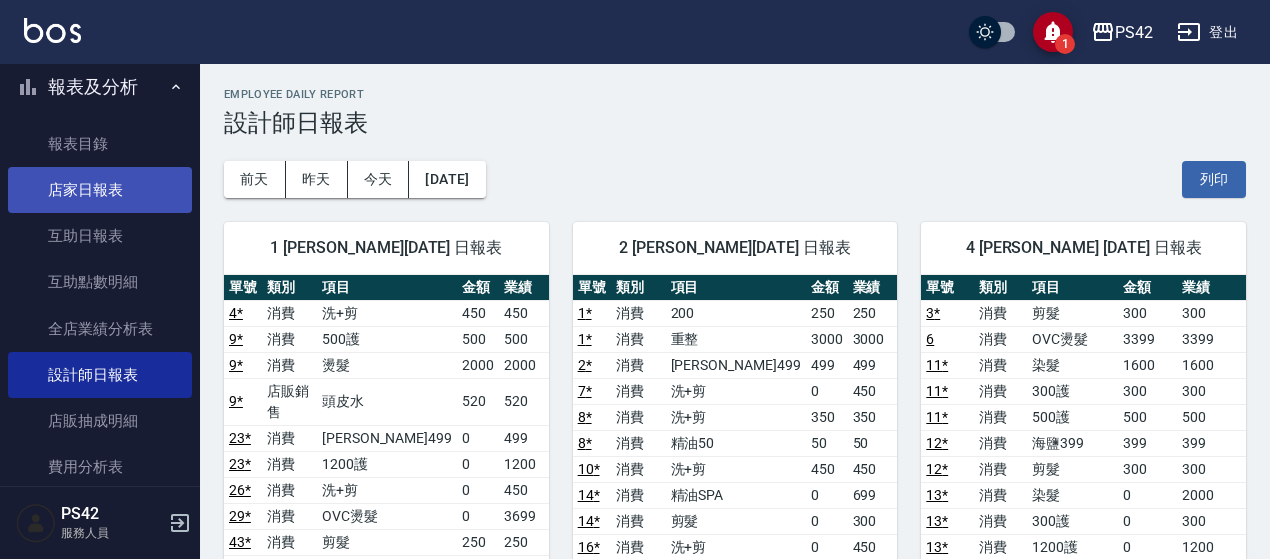 click on "店家日報表" at bounding box center [100, 190] 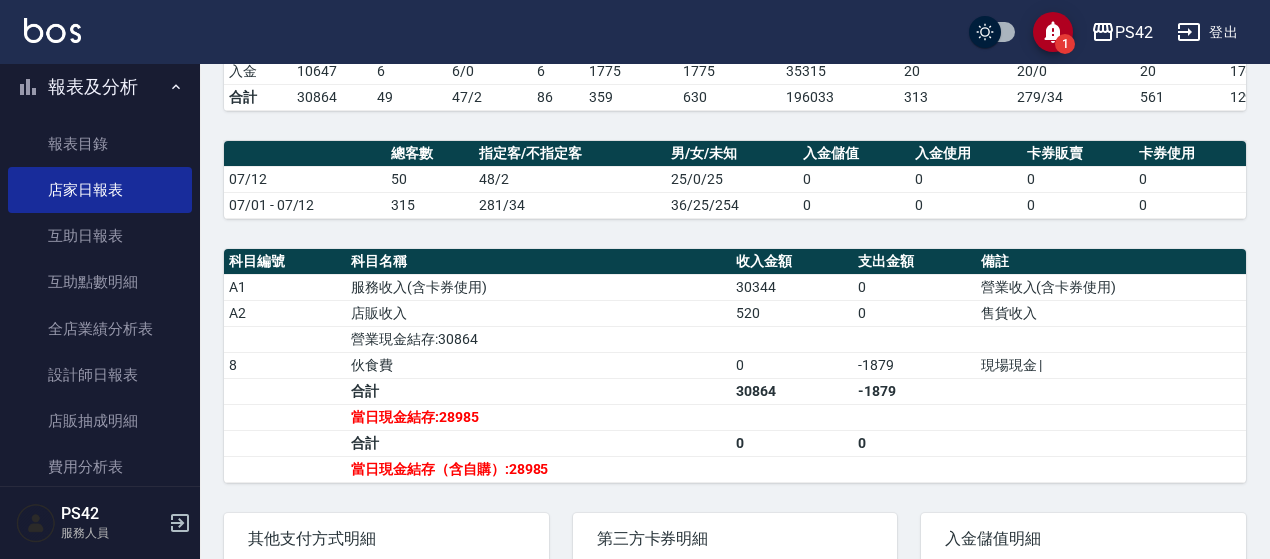 scroll, scrollTop: 663, scrollLeft: 0, axis: vertical 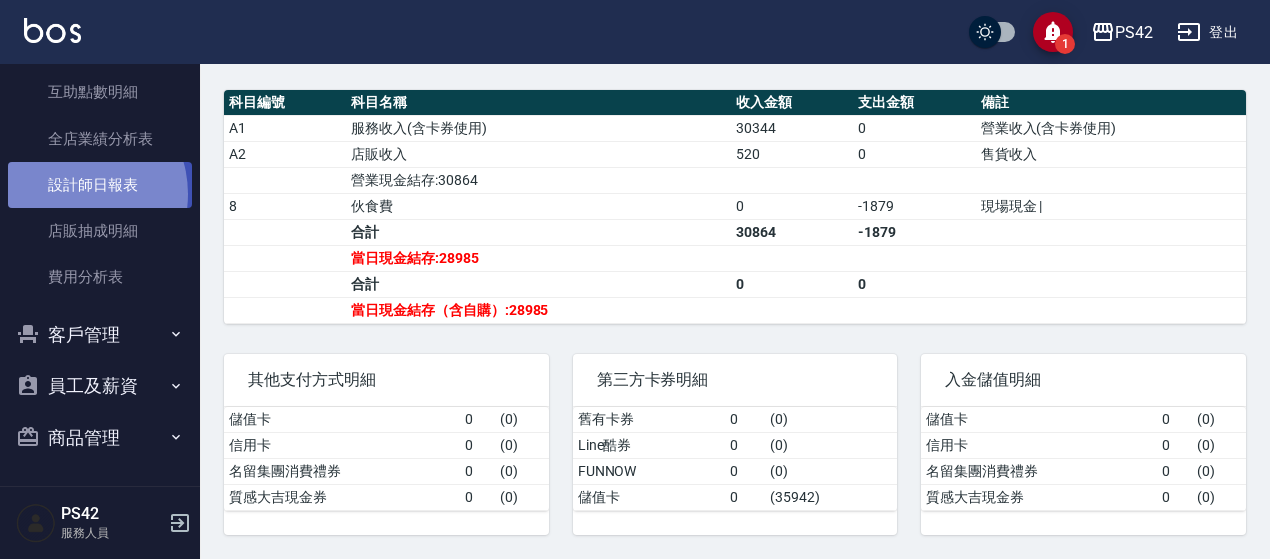click on "設計師日報表" at bounding box center (100, 185) 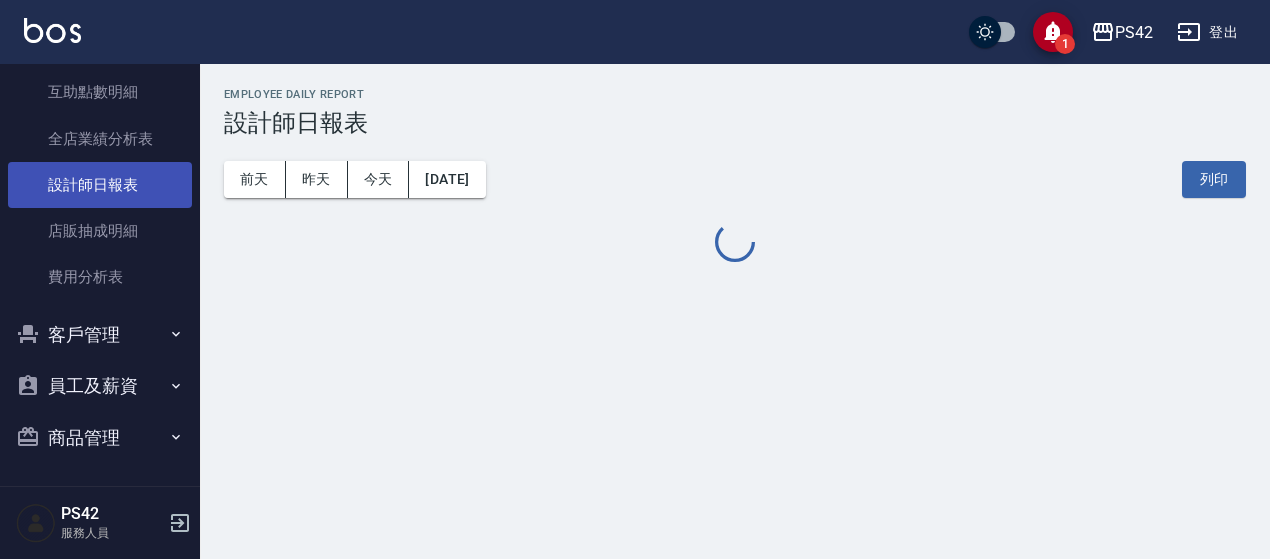 scroll, scrollTop: 0, scrollLeft: 0, axis: both 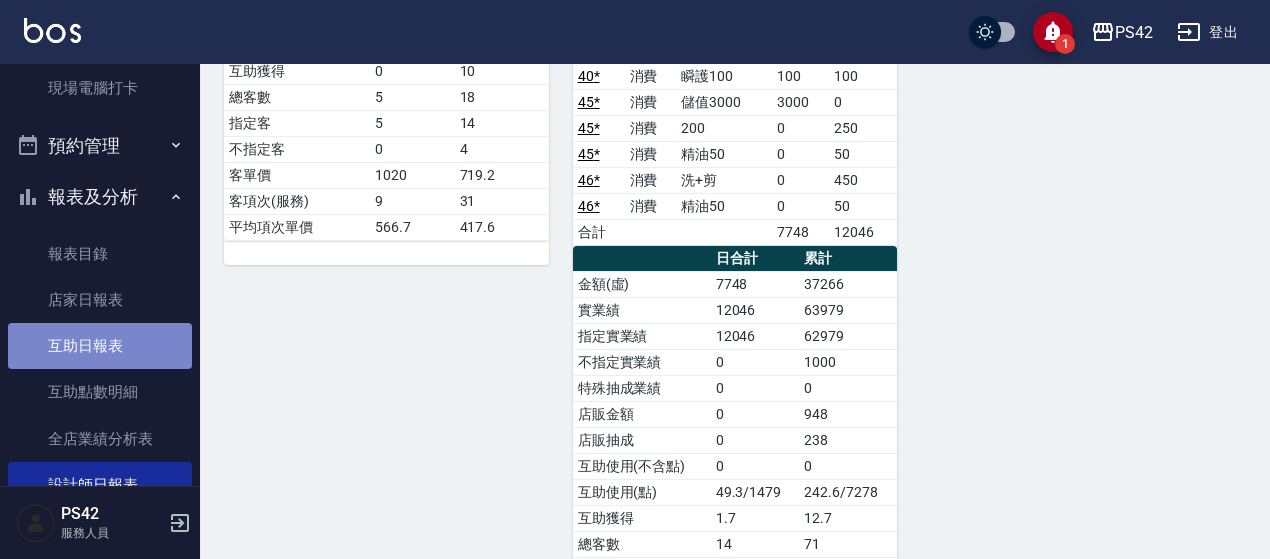 click on "互助日報表" at bounding box center [100, 346] 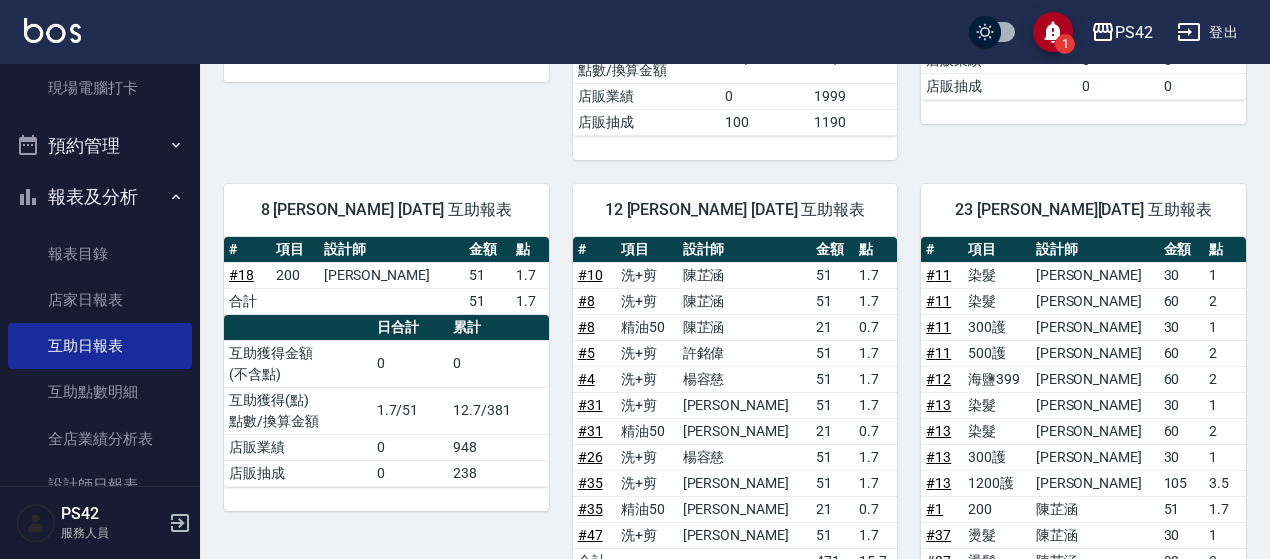scroll, scrollTop: 600, scrollLeft: 0, axis: vertical 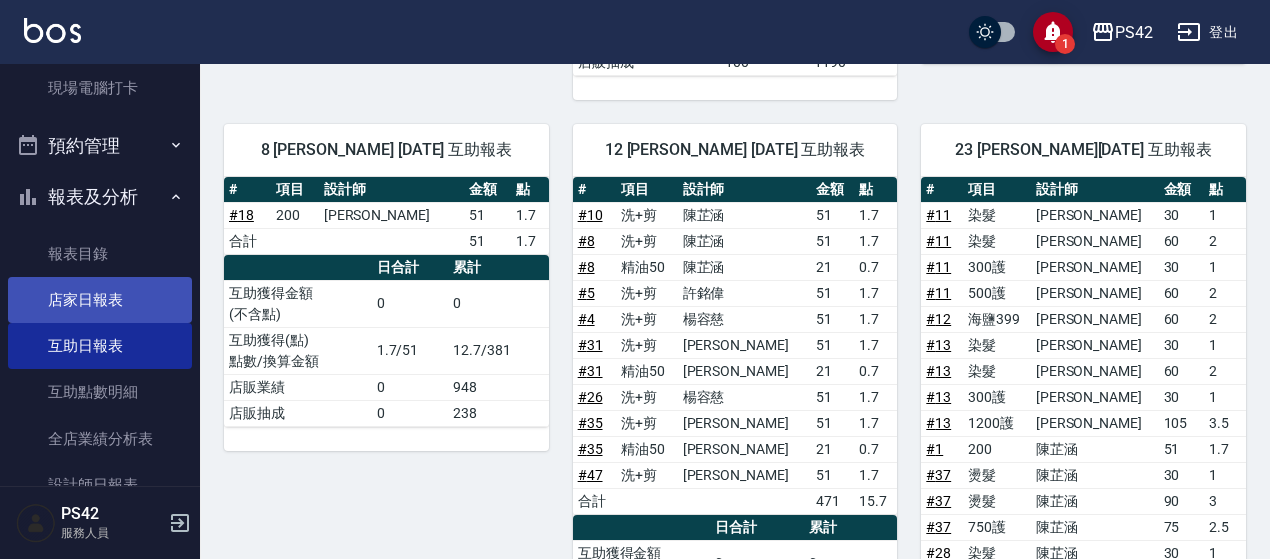click on "店家日報表" at bounding box center (100, 300) 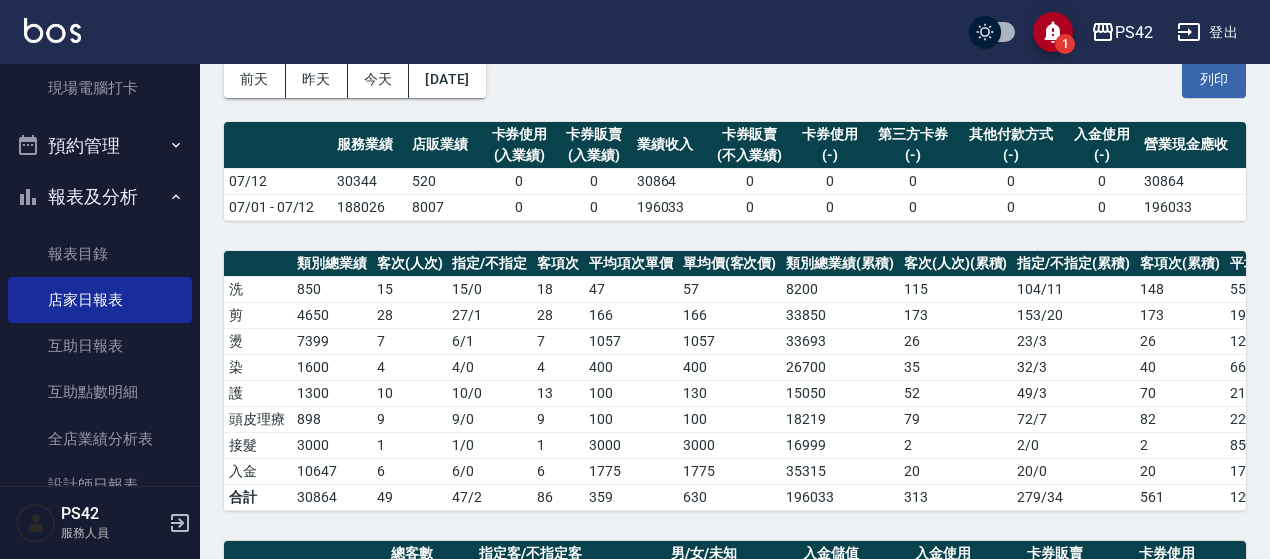 scroll, scrollTop: 200, scrollLeft: 0, axis: vertical 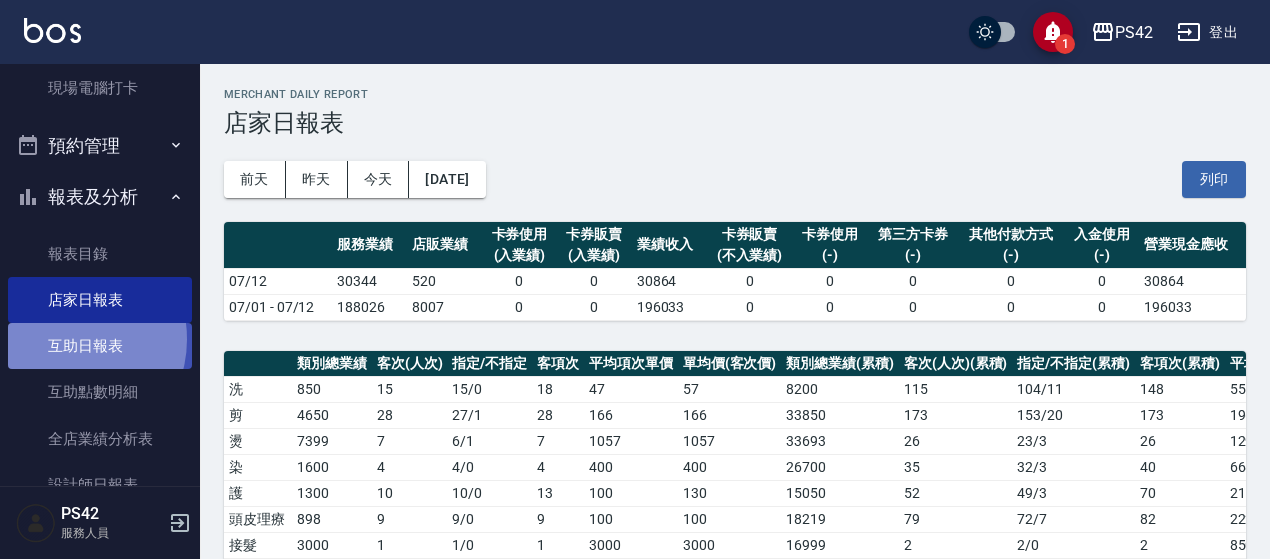 click on "互助日報表" at bounding box center (100, 346) 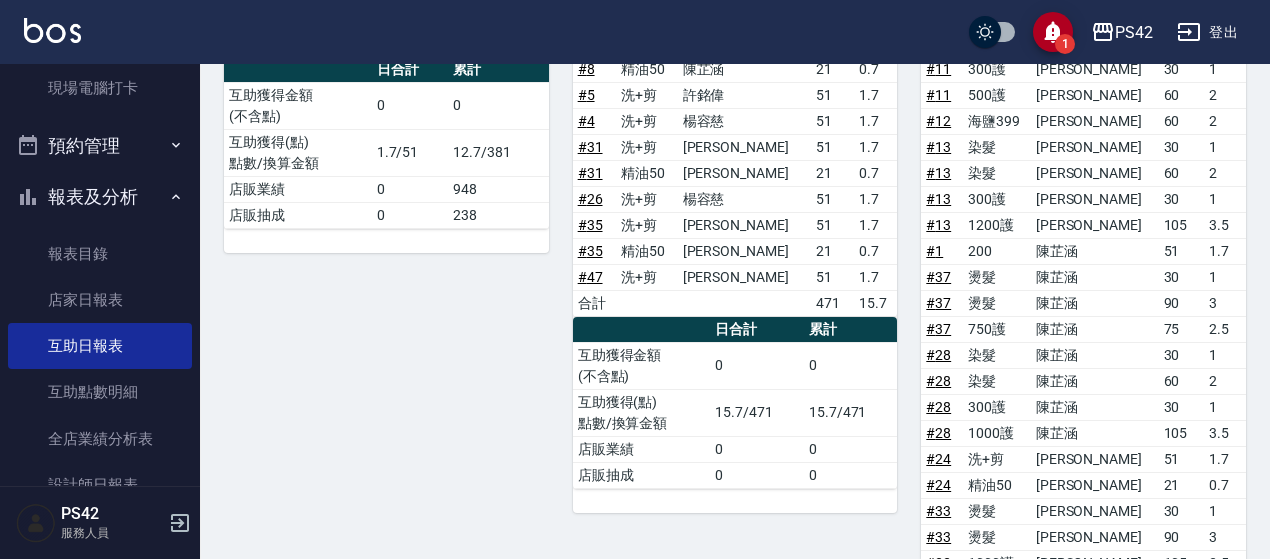 scroll, scrollTop: 800, scrollLeft: 0, axis: vertical 